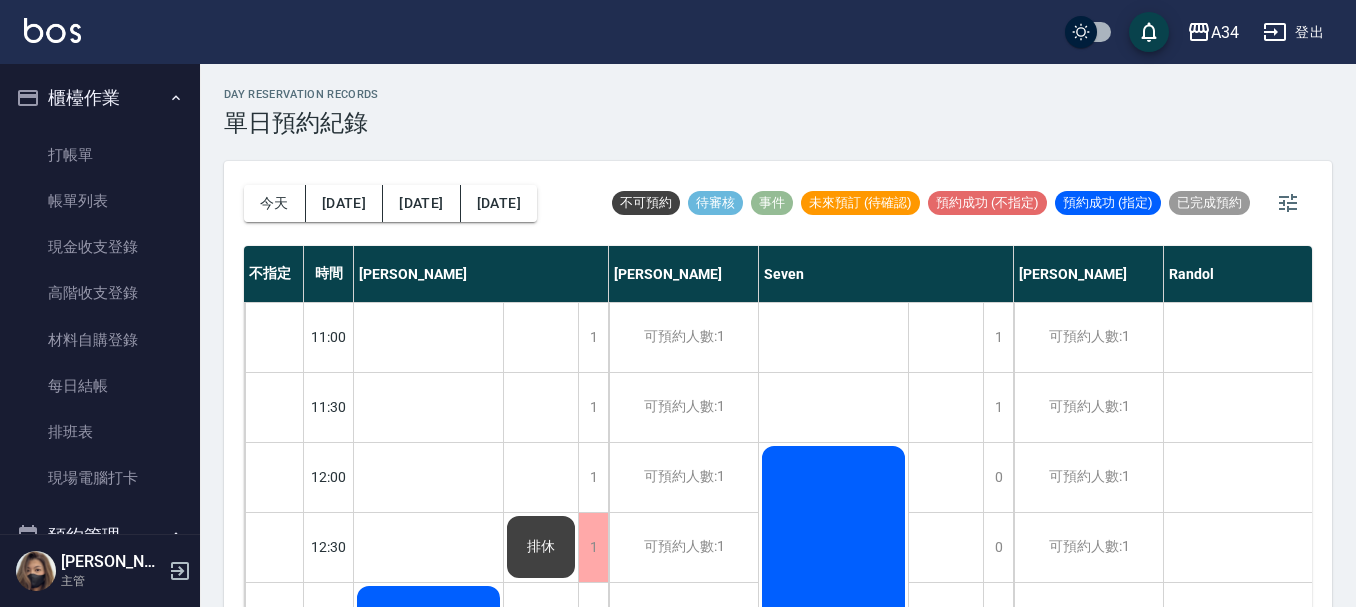 scroll, scrollTop: 23, scrollLeft: 0, axis: vertical 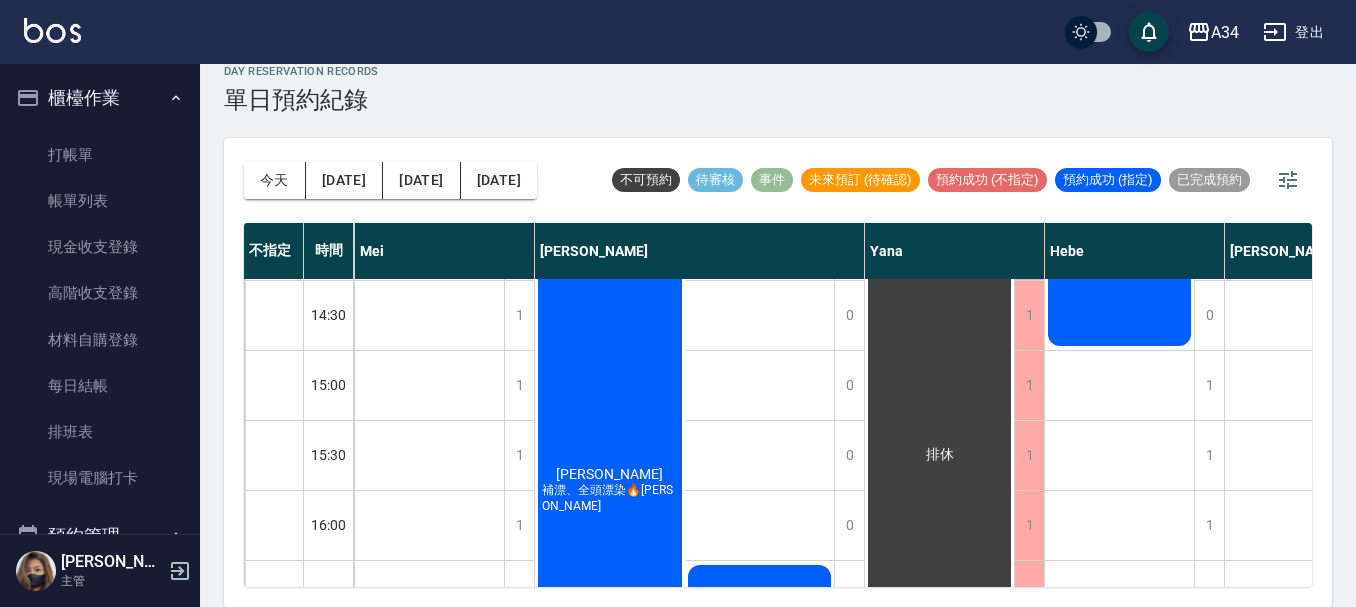 drag, startPoint x: 1326, startPoint y: 390, endPoint x: 1326, endPoint y: 351, distance: 39 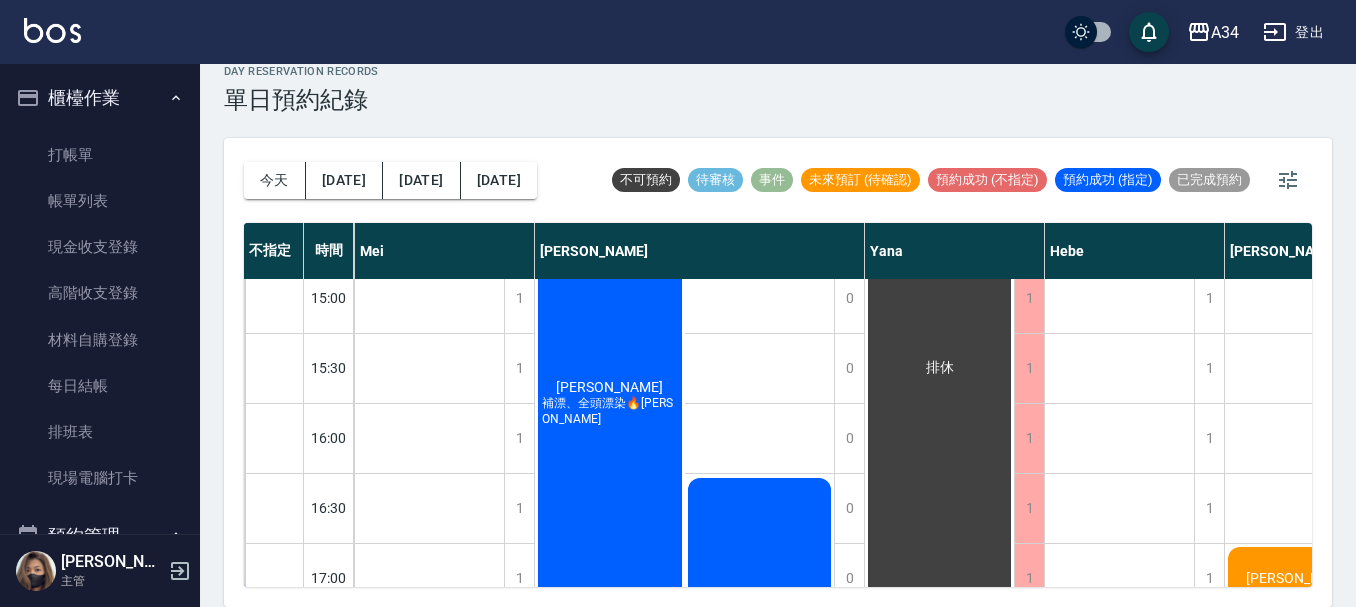 scroll, scrollTop: 477, scrollLeft: 989, axis: both 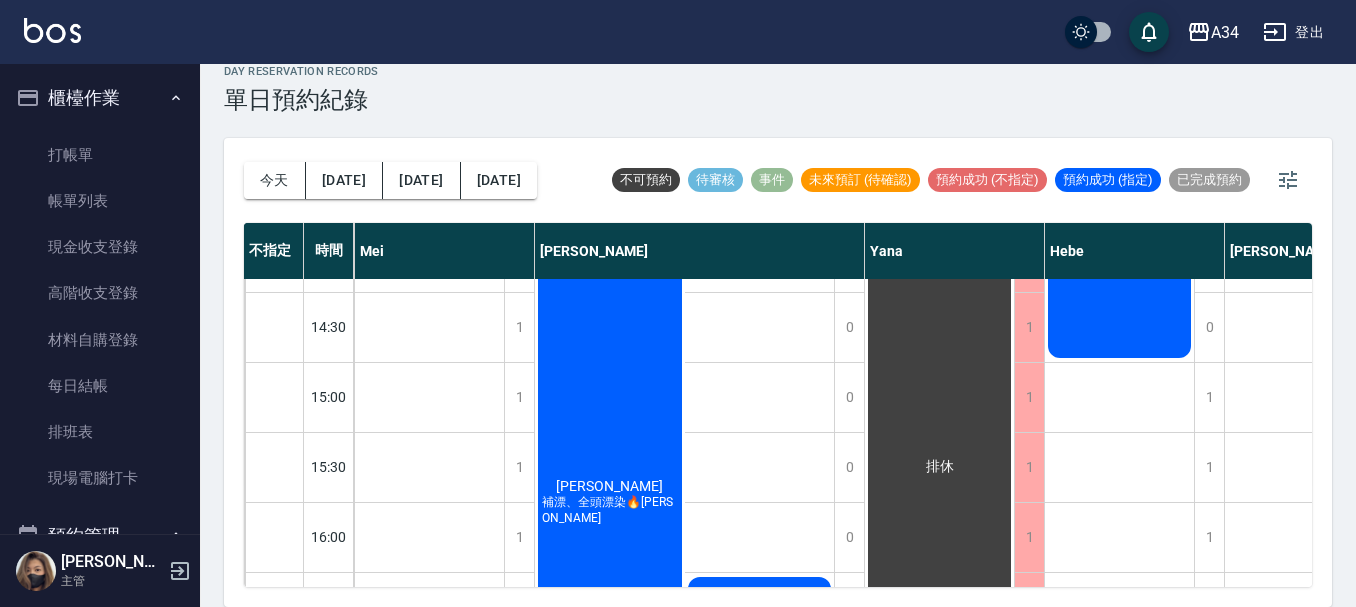 drag, startPoint x: 1328, startPoint y: 357, endPoint x: 1333, endPoint y: 331, distance: 26.476404 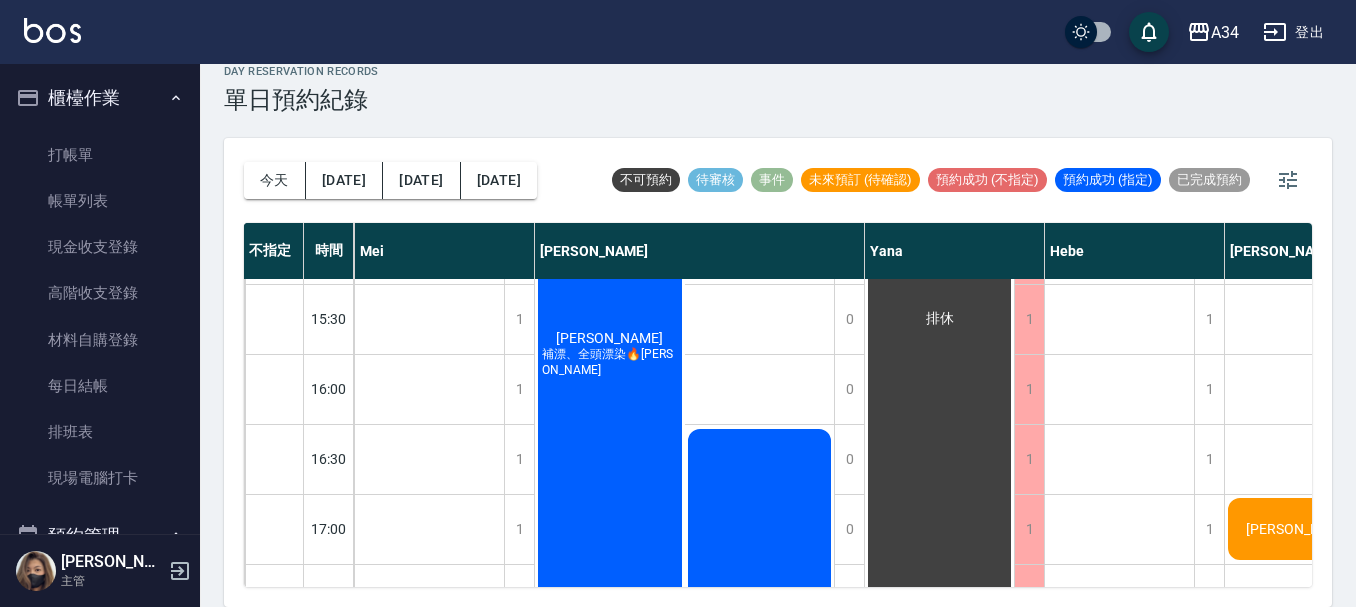 scroll, scrollTop: 747, scrollLeft: 989, axis: both 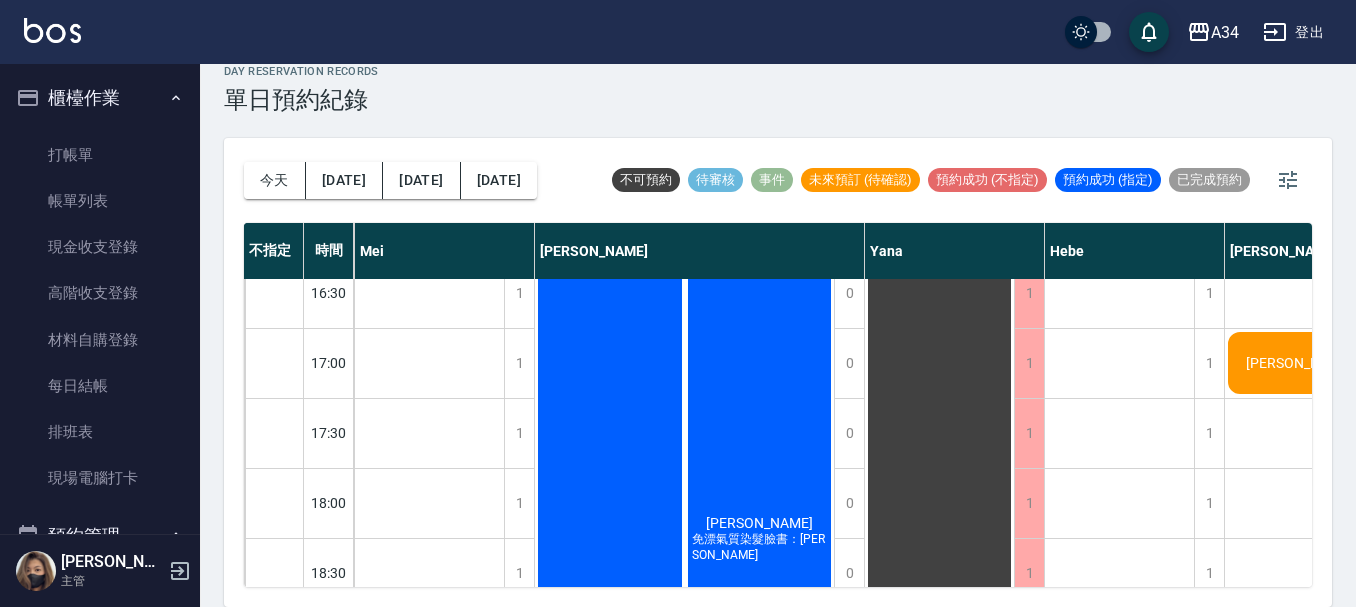 click on "陳奕伶 精緻剪髮 陳靜怡" at bounding box center [1300, 153] 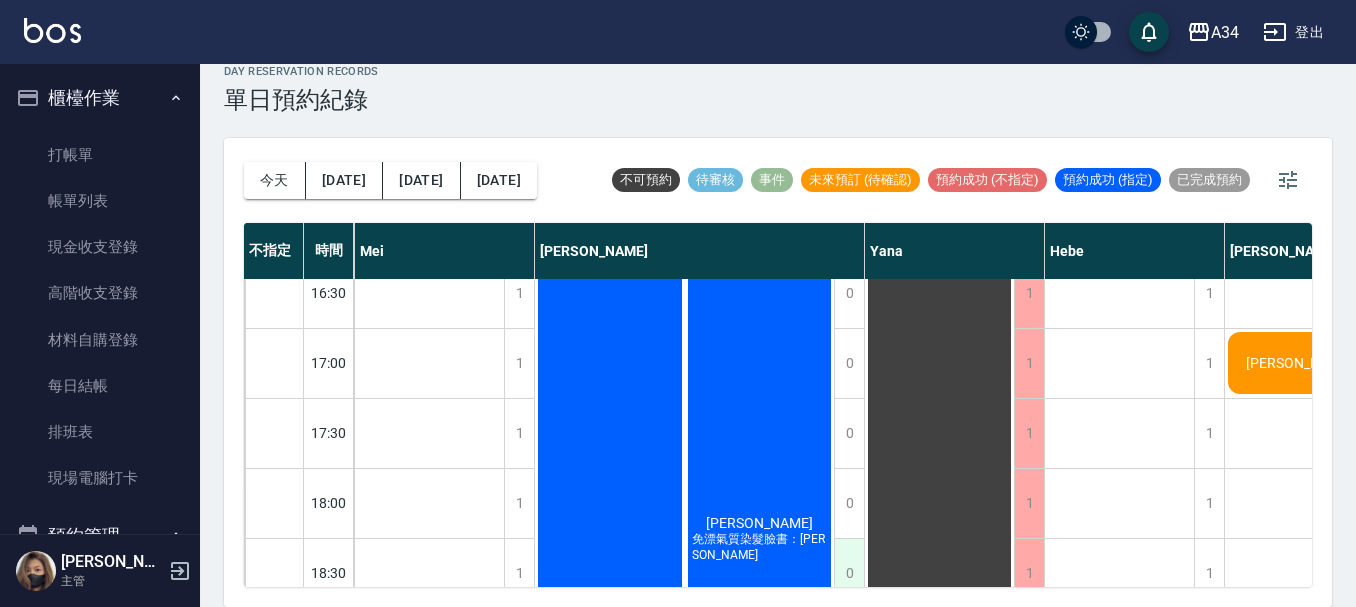 click on "0" at bounding box center [849, 573] 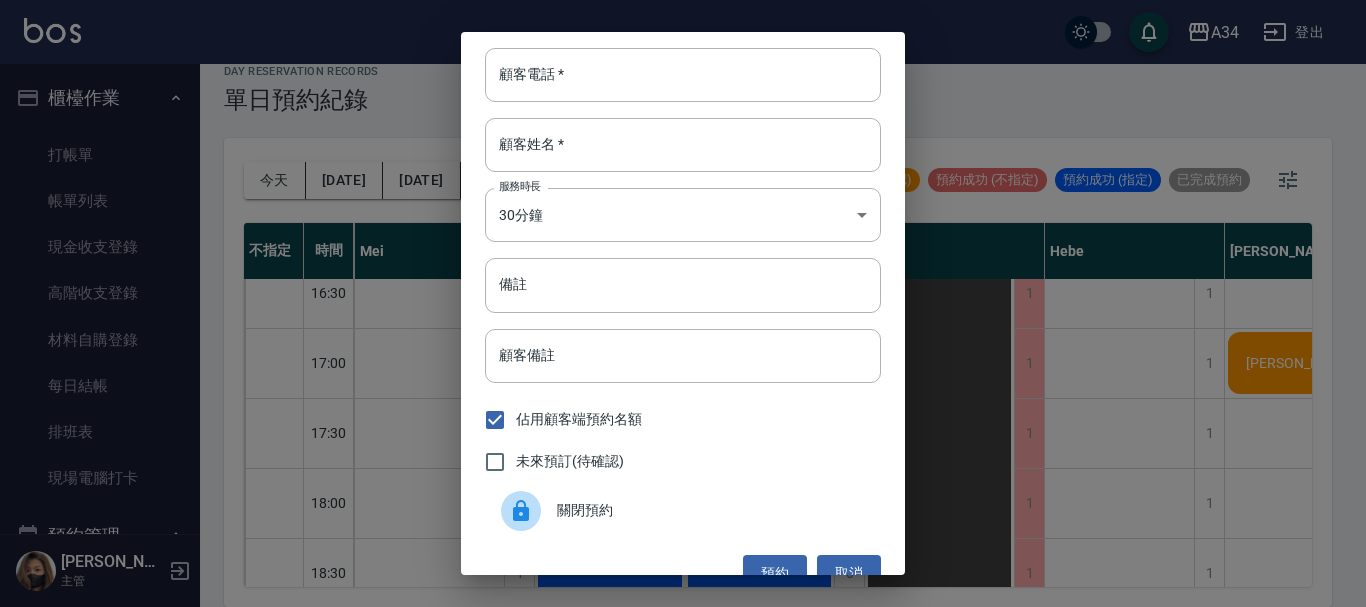 click on "顧客電話   * 顧客電話   * 顧客姓名   * 顧客姓名   * 服務時長 30分鐘 1 服務時長 備註 備註 顧客備註 顧客備註 佔用顧客端預約名額 未來預訂(待確認) 關閉預約 預約 取消" at bounding box center [683, 303] 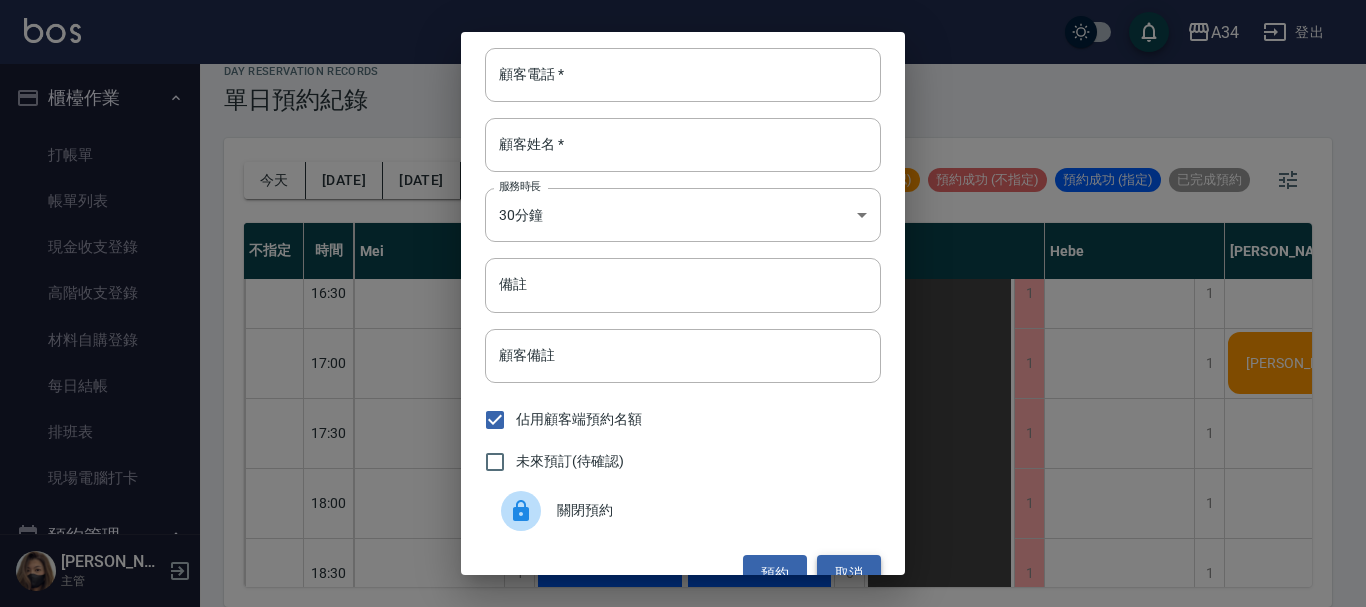 click on "取消" at bounding box center [849, 573] 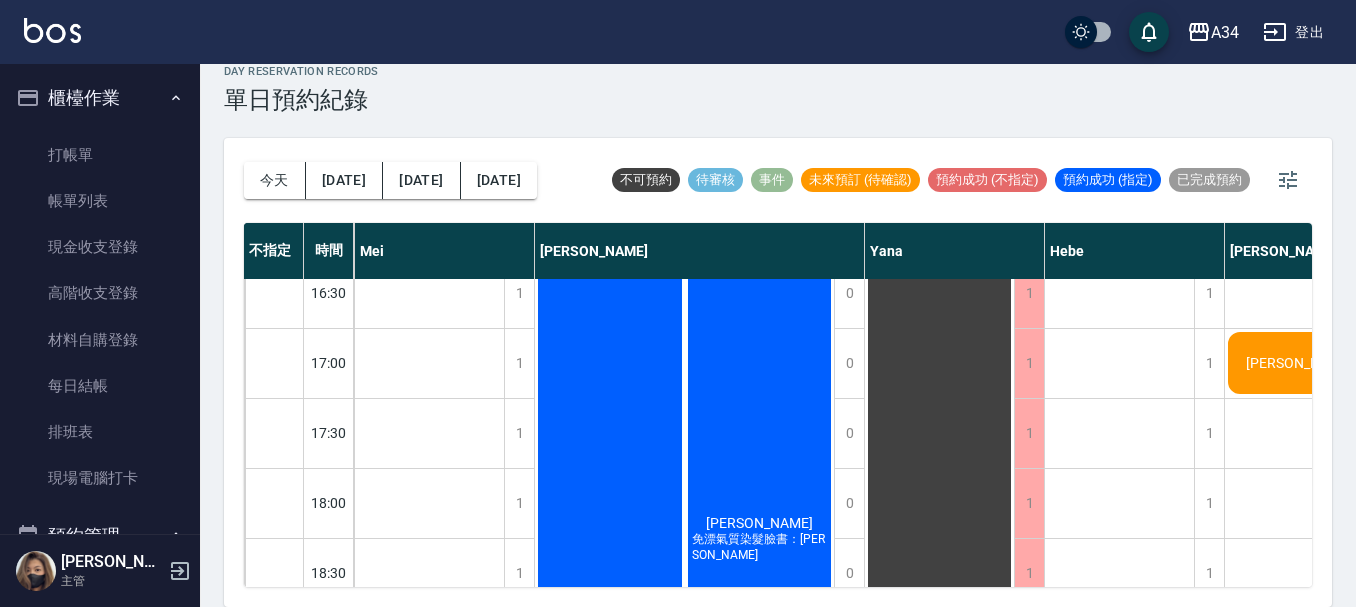scroll, scrollTop: 791, scrollLeft: 1092, axis: both 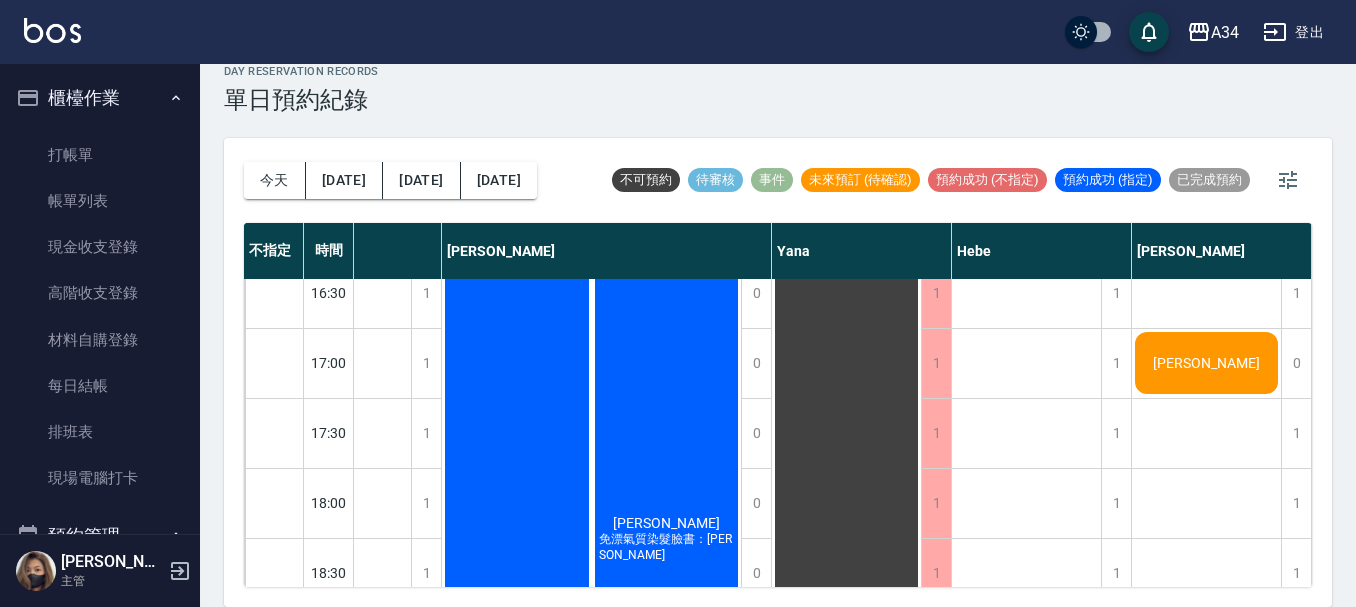 click on "子綾 P捲" at bounding box center [1027, 153] 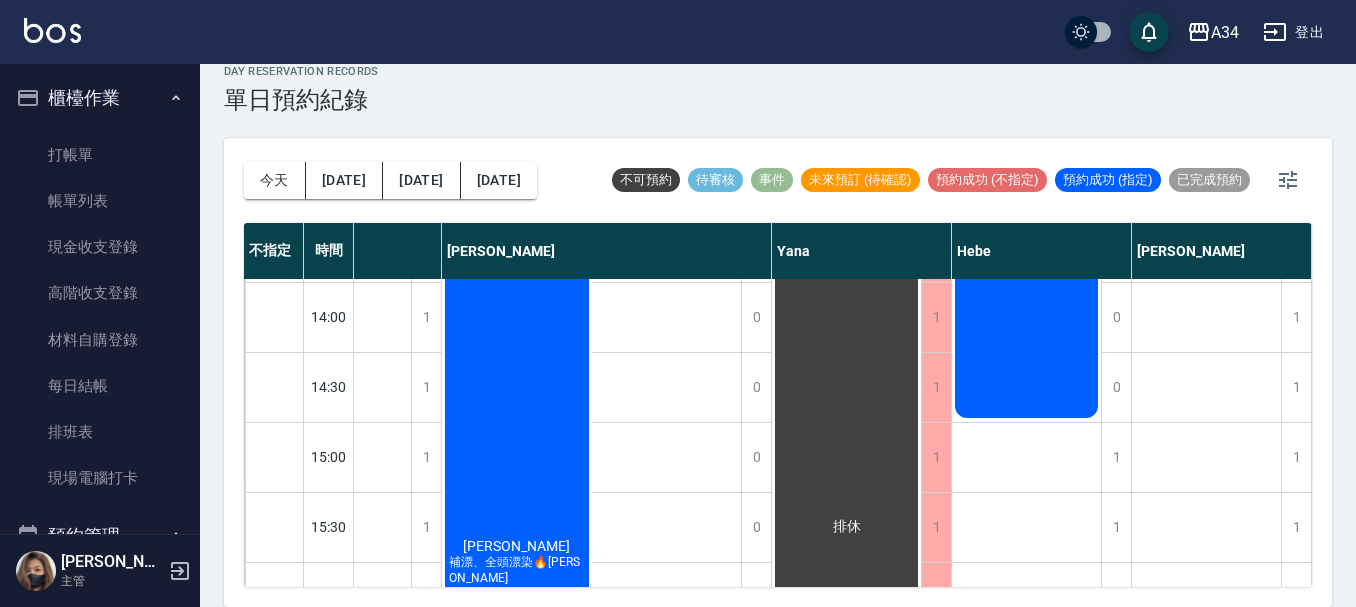 scroll, scrollTop: 438, scrollLeft: 1092, axis: both 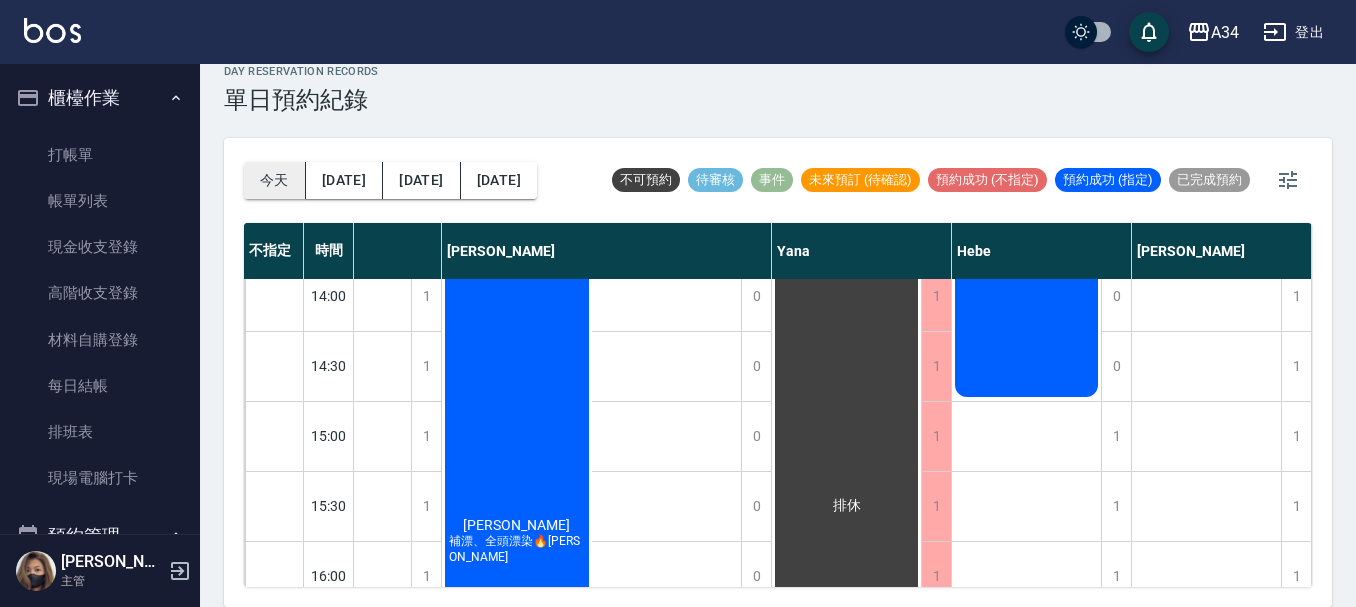 click on "今天" at bounding box center [275, 180] 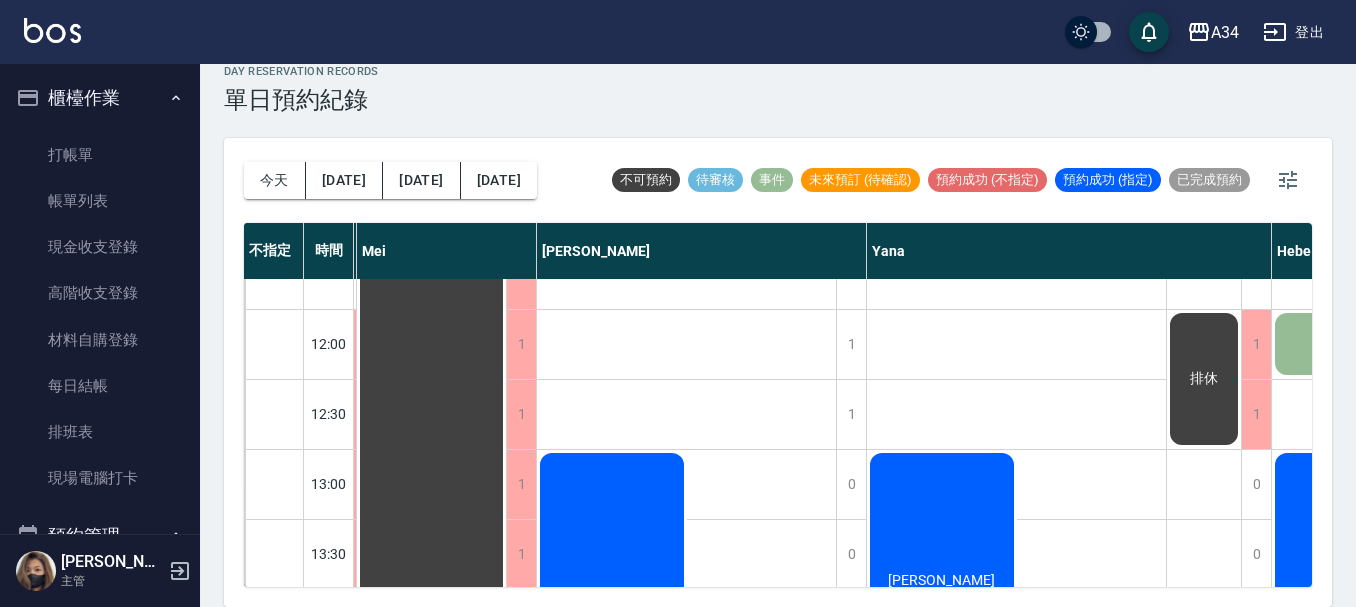 scroll, scrollTop: 100, scrollLeft: 1092, axis: both 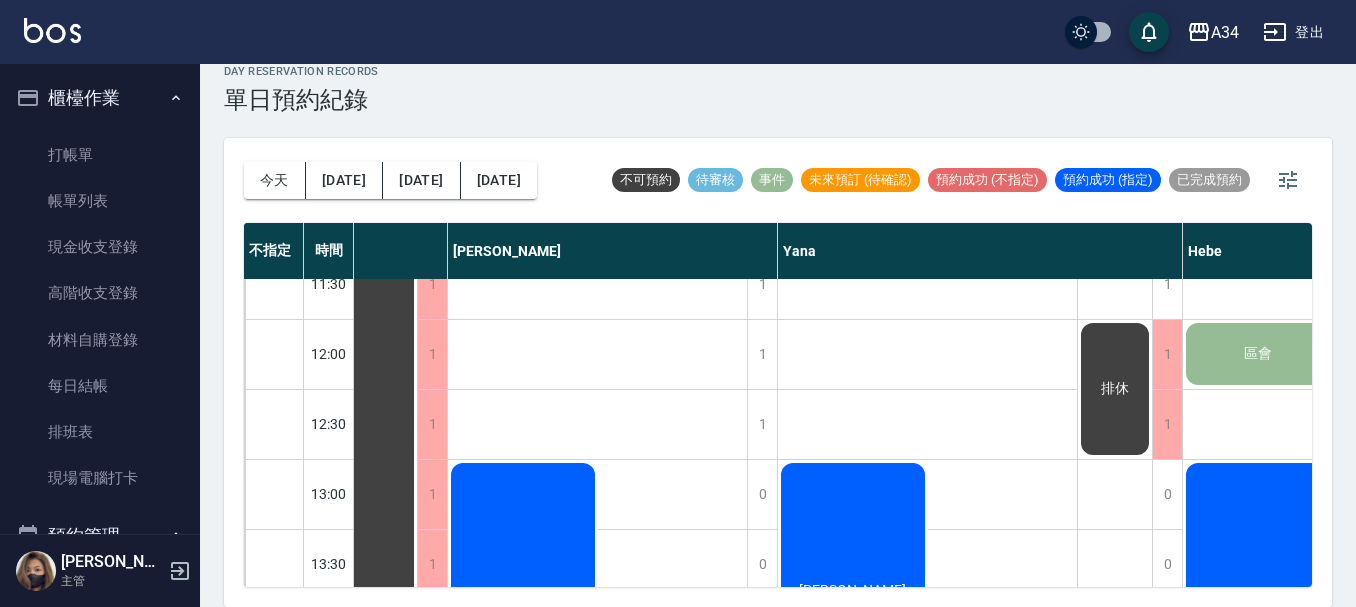 click on "呂曉琪 女生染髮 （含頭皮隔離）  邱楚凌" at bounding box center [927, 669] 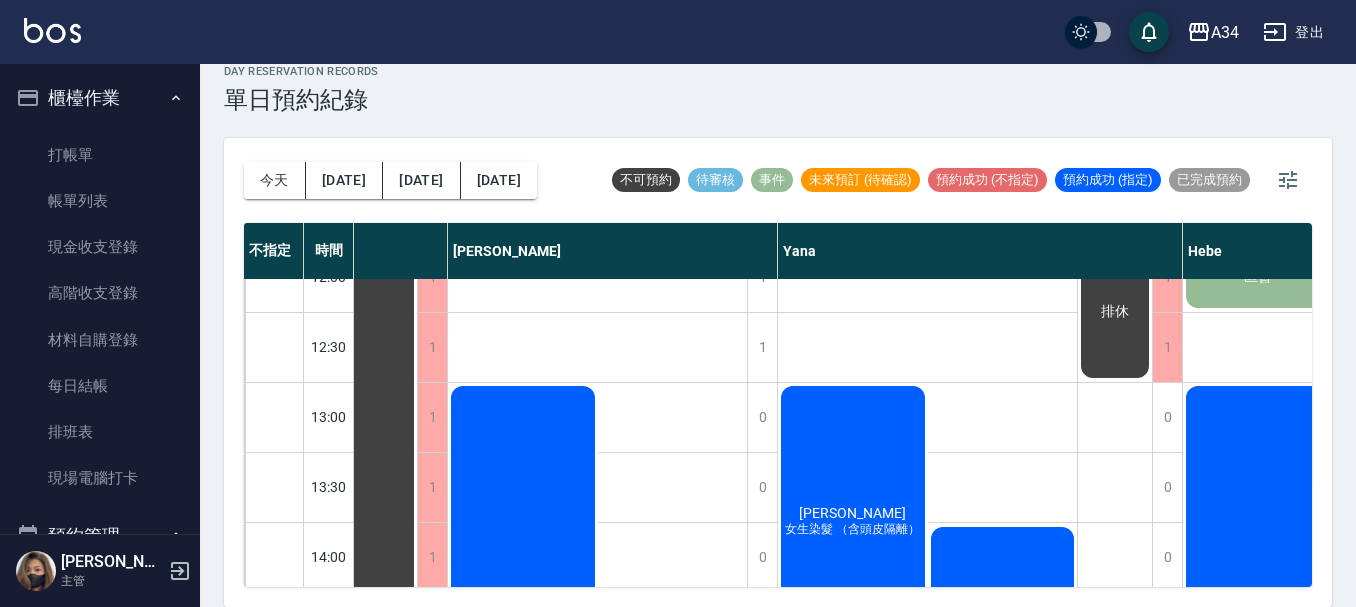 drag, startPoint x: 1073, startPoint y: 562, endPoint x: 1100, endPoint y: 562, distance: 27 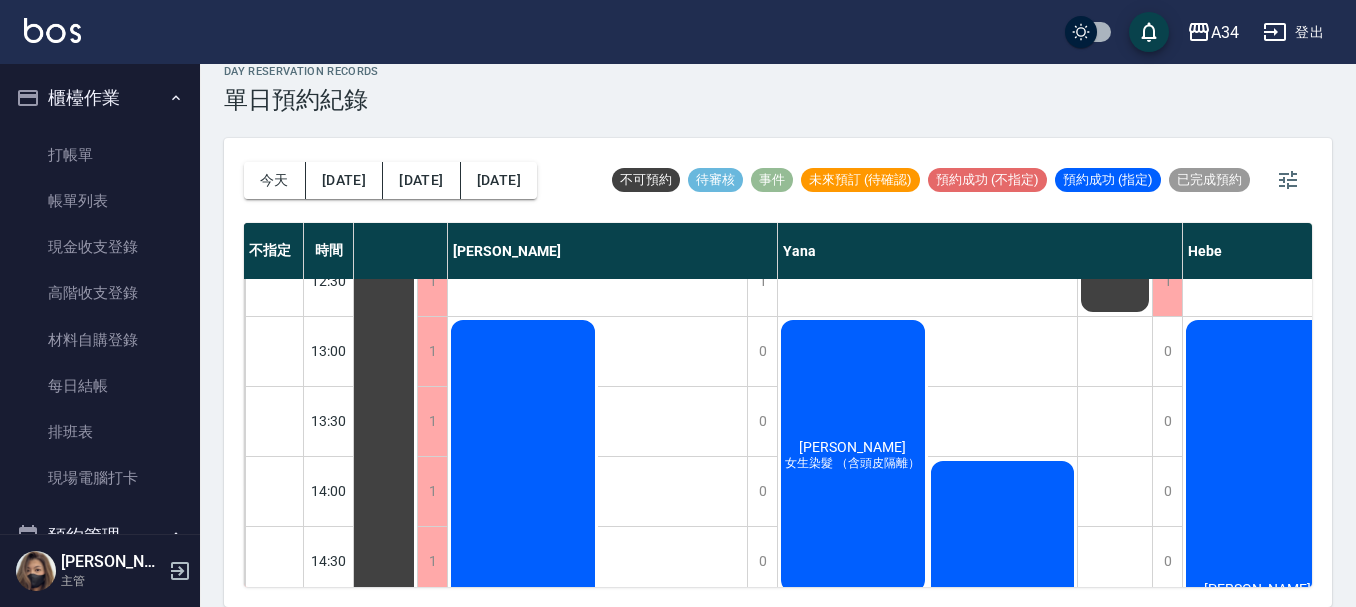 click on "排休 排休 排休" at bounding box center [1115, 666] 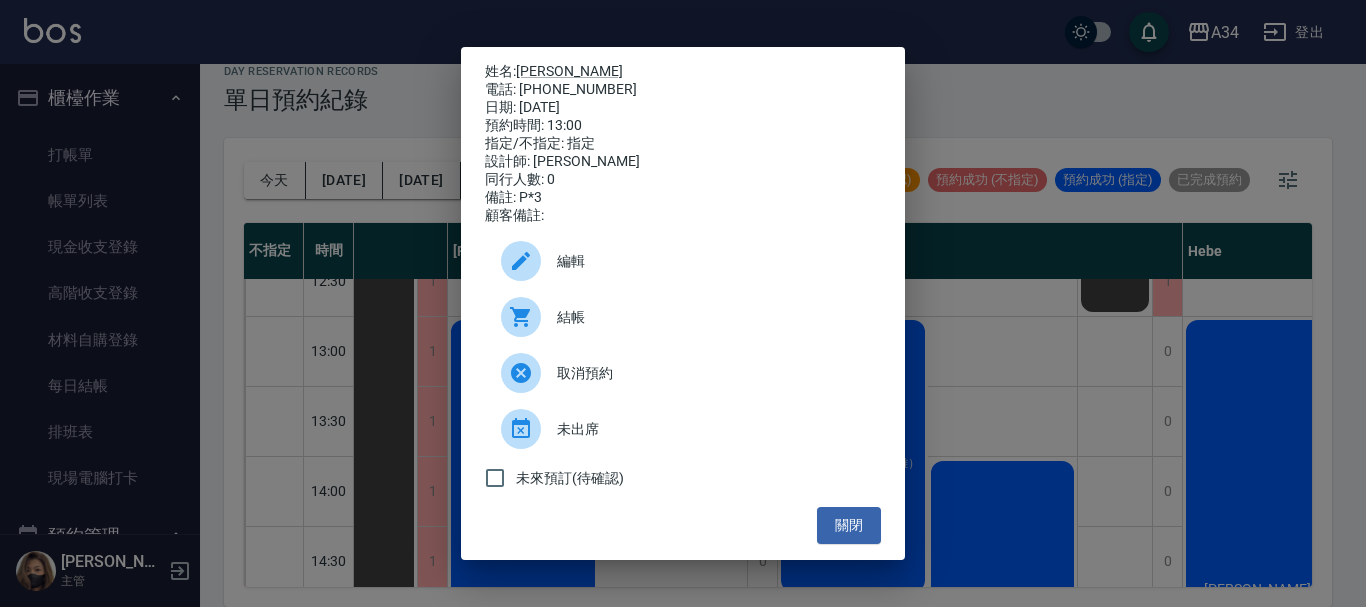 click on "姓名:  賴語婕 電話: 0988825772 日期: 2025/07/10 預約時間: 13:00 指定/不指定: 指定 設計師: Hebe 同行人數: 0 備註: P*3 顧客備註:  編輯 結帳 取消預約 未出席 未來預訂(待確認) 關閉" at bounding box center [683, 303] 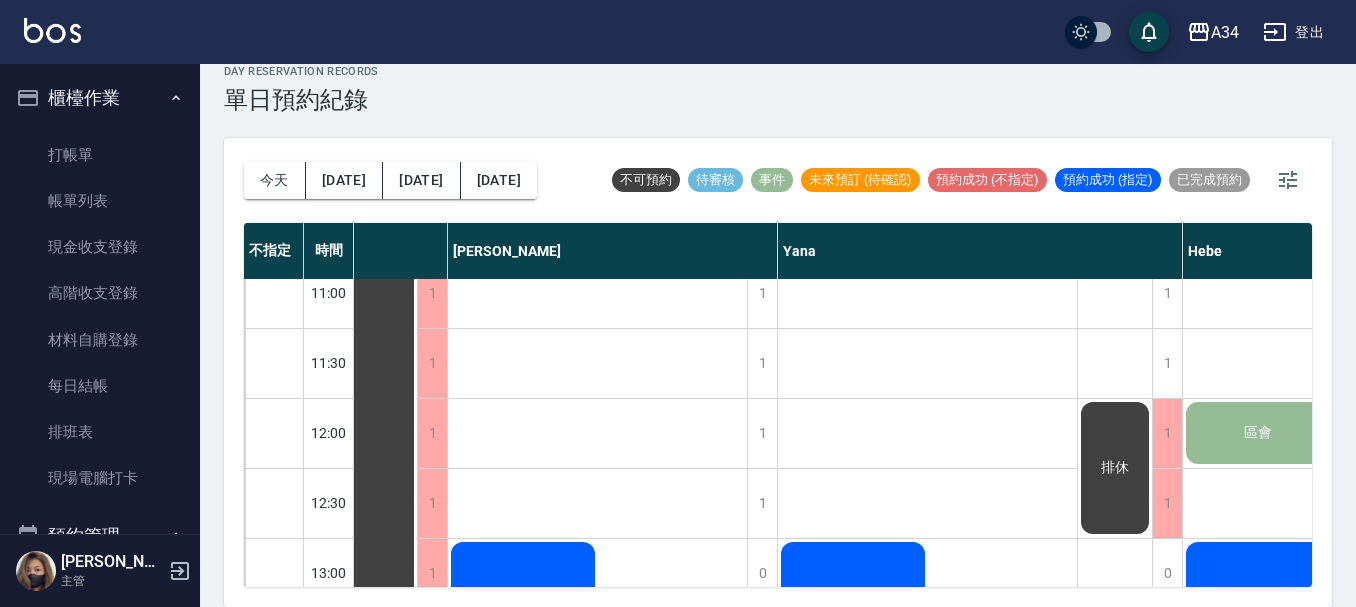 scroll, scrollTop: 0, scrollLeft: 1181, axis: horizontal 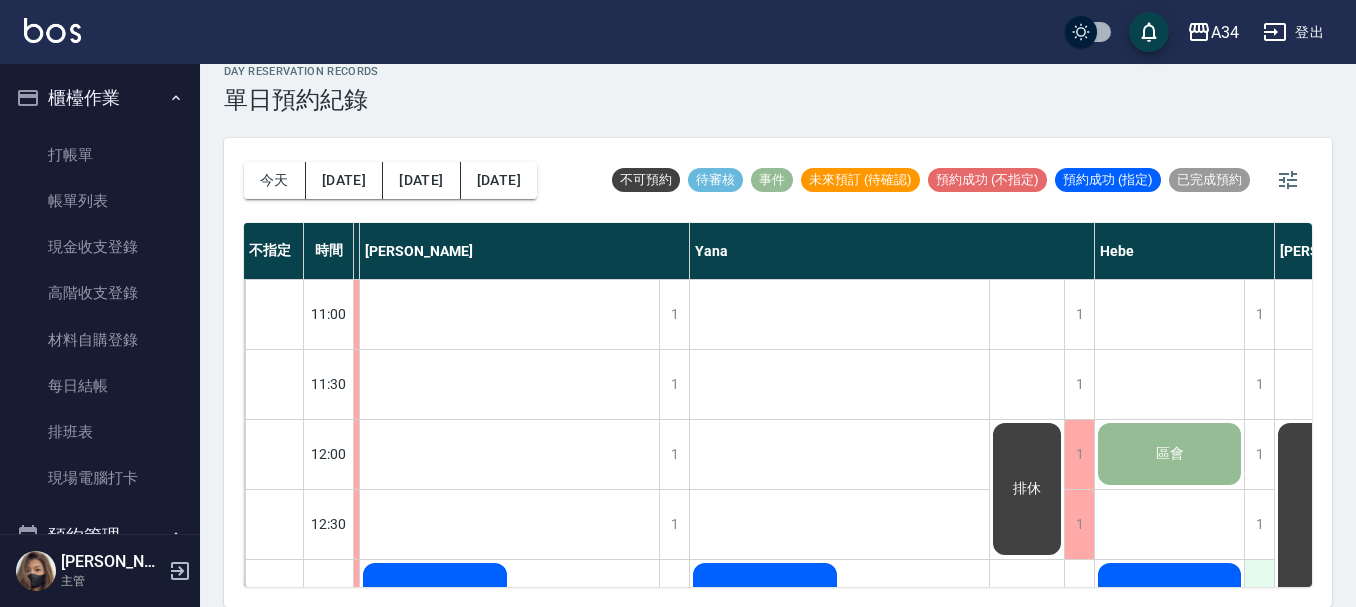click on "0" at bounding box center [1259, 594] 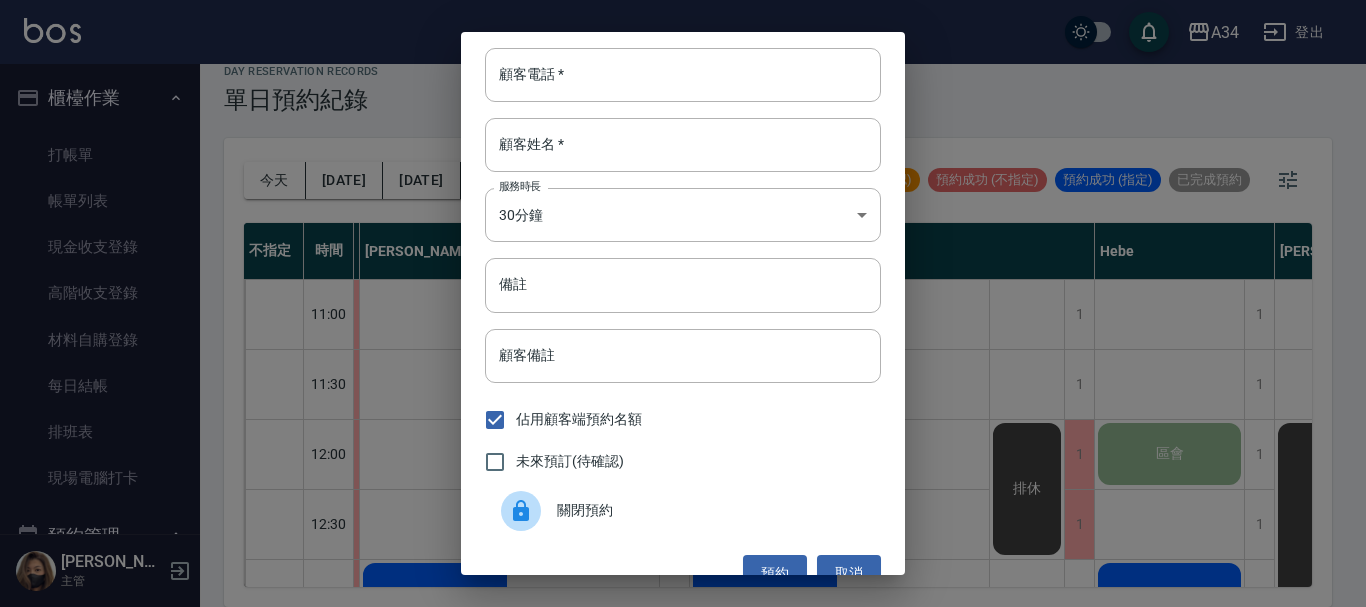 click on "顧客電話   * 顧客電話   * 顧客姓名   * 顧客姓名   * 服務時長 30分鐘 1 服務時長 備註 備註 顧客備註 顧客備註 佔用顧客端預約名額 未來預訂(待確認) 關閉預約 預約 取消" at bounding box center [683, 303] 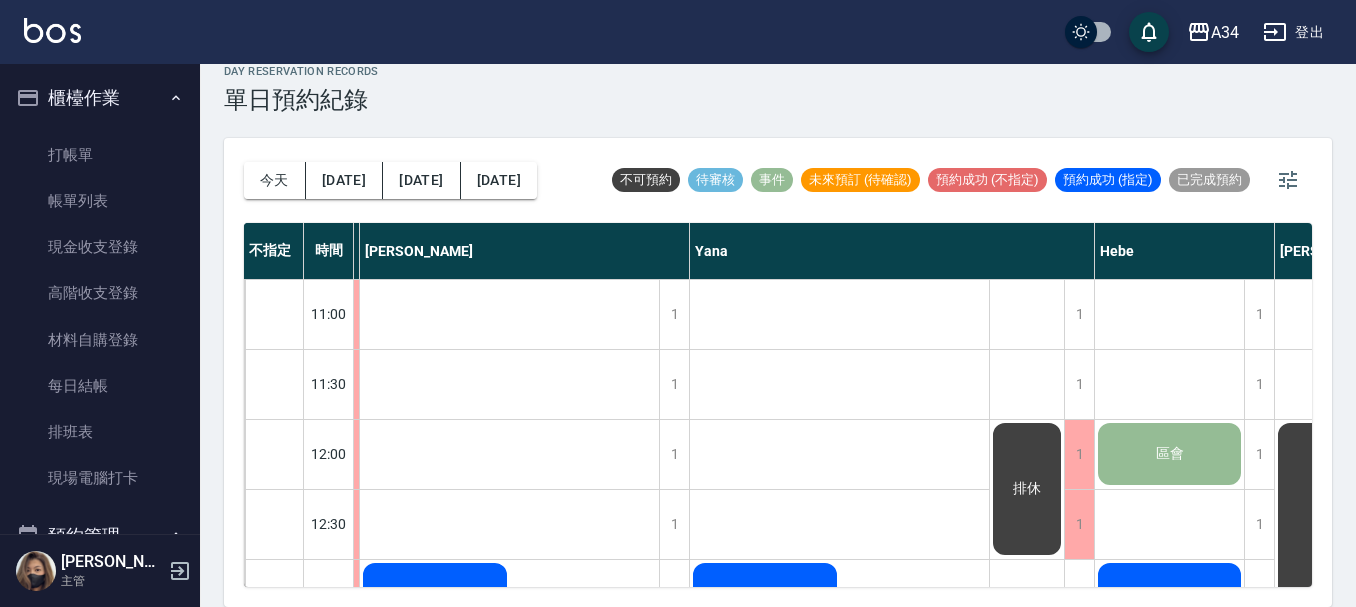 scroll, scrollTop: 0, scrollLeft: 1324, axis: horizontal 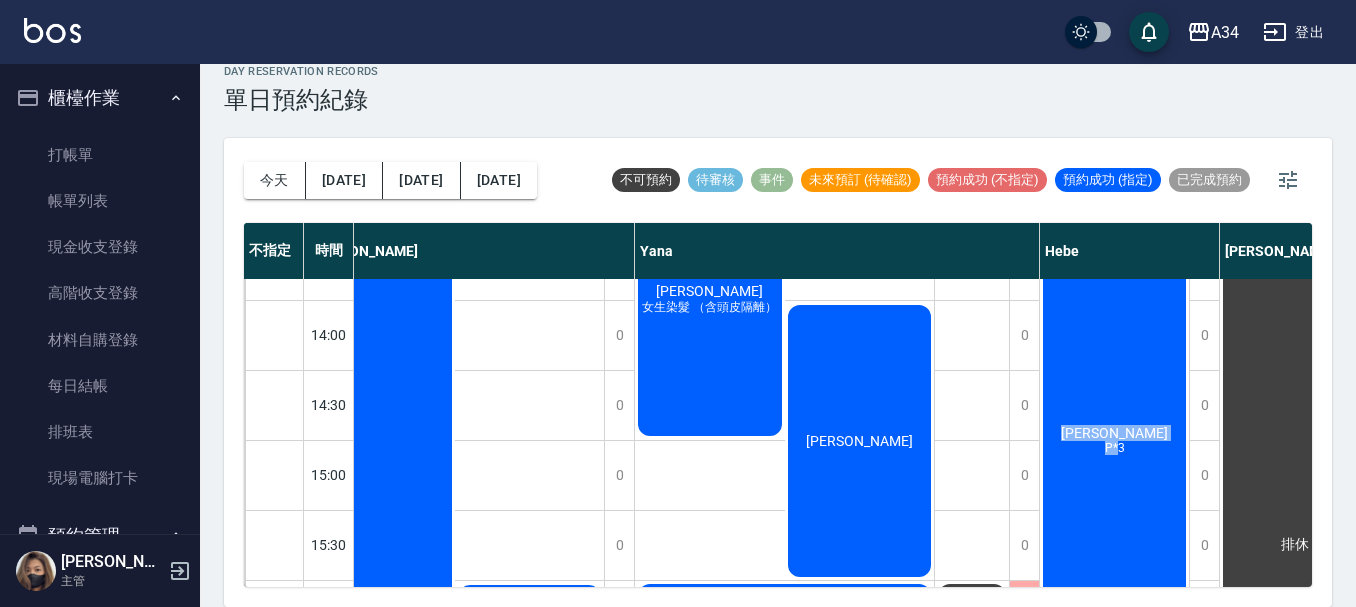 drag, startPoint x: 1099, startPoint y: 563, endPoint x: 1120, endPoint y: 568, distance: 21.587032 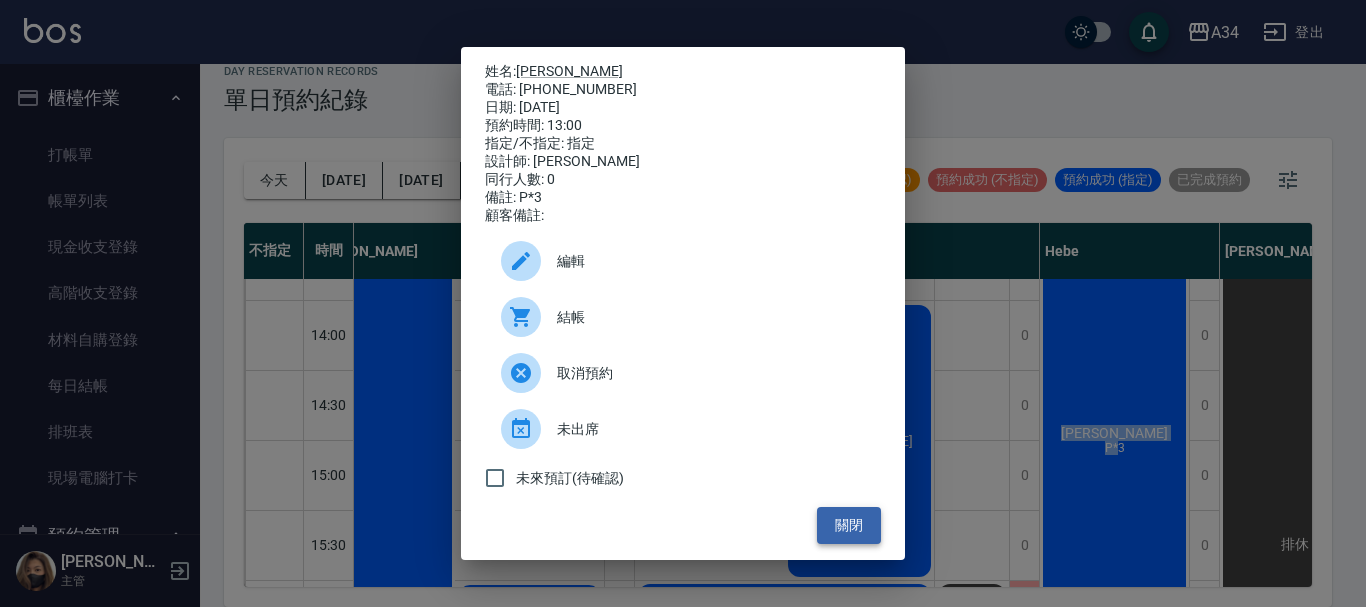 click on "關閉" at bounding box center (849, 525) 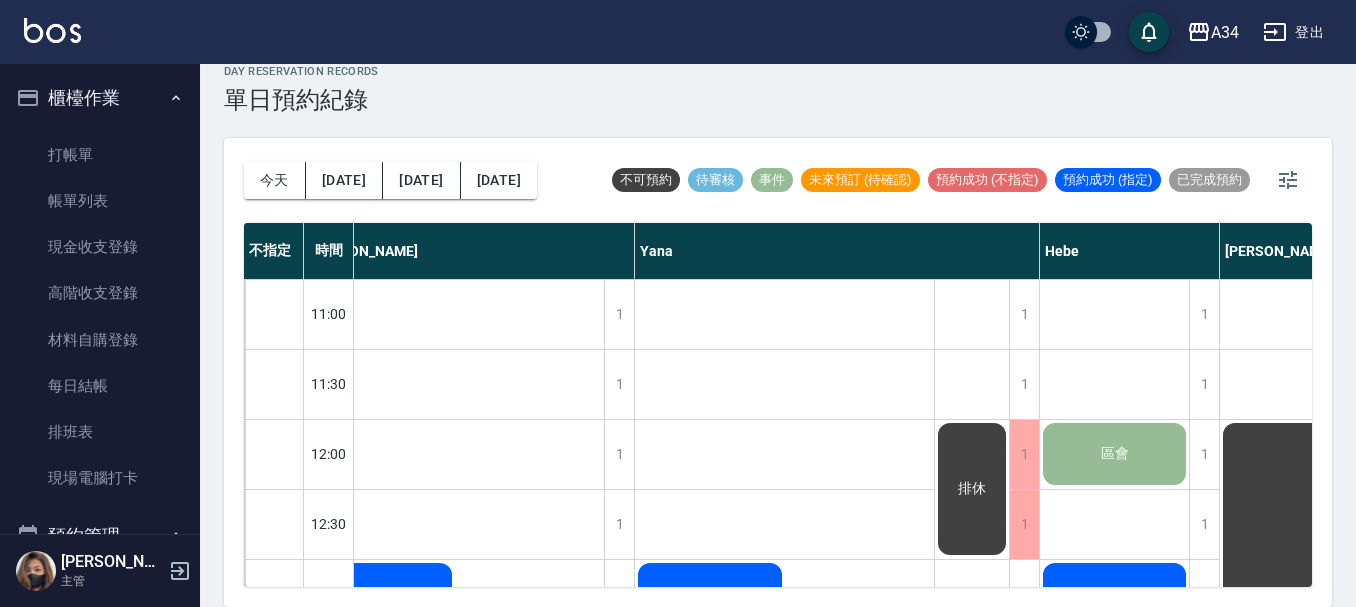 scroll, scrollTop: 0, scrollLeft: 1422, axis: horizontal 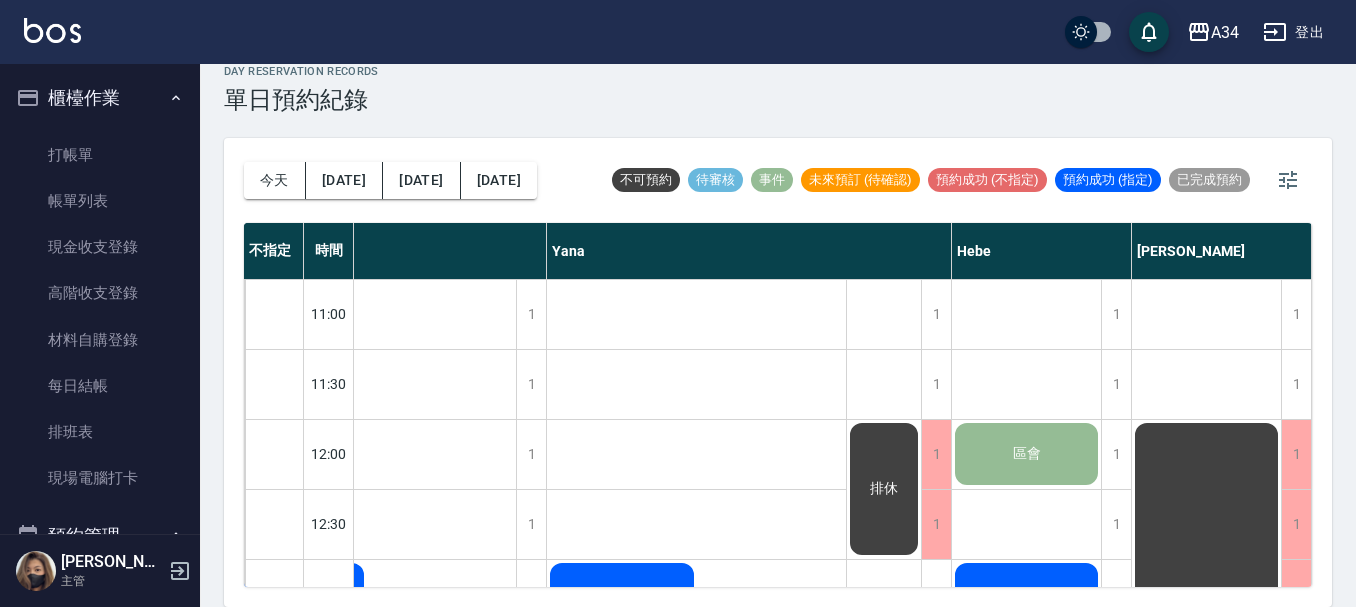 click on "排休 排休 排休" at bounding box center (884, 909) 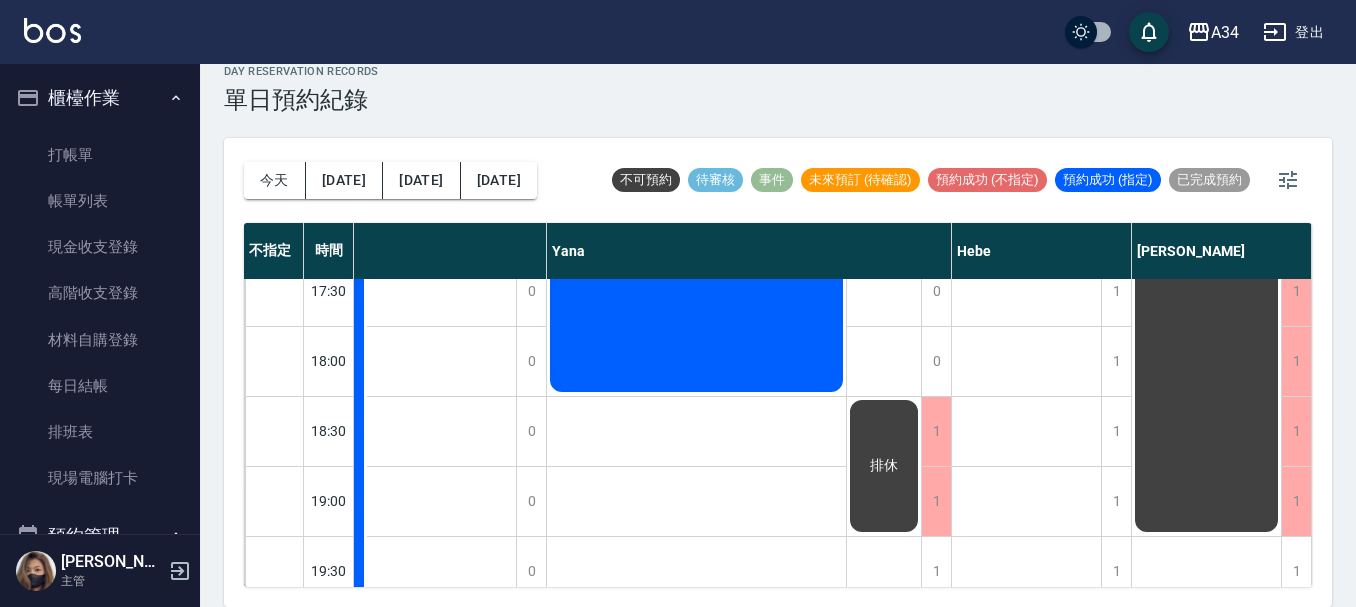 scroll, scrollTop: 968, scrollLeft: 1422, axis: both 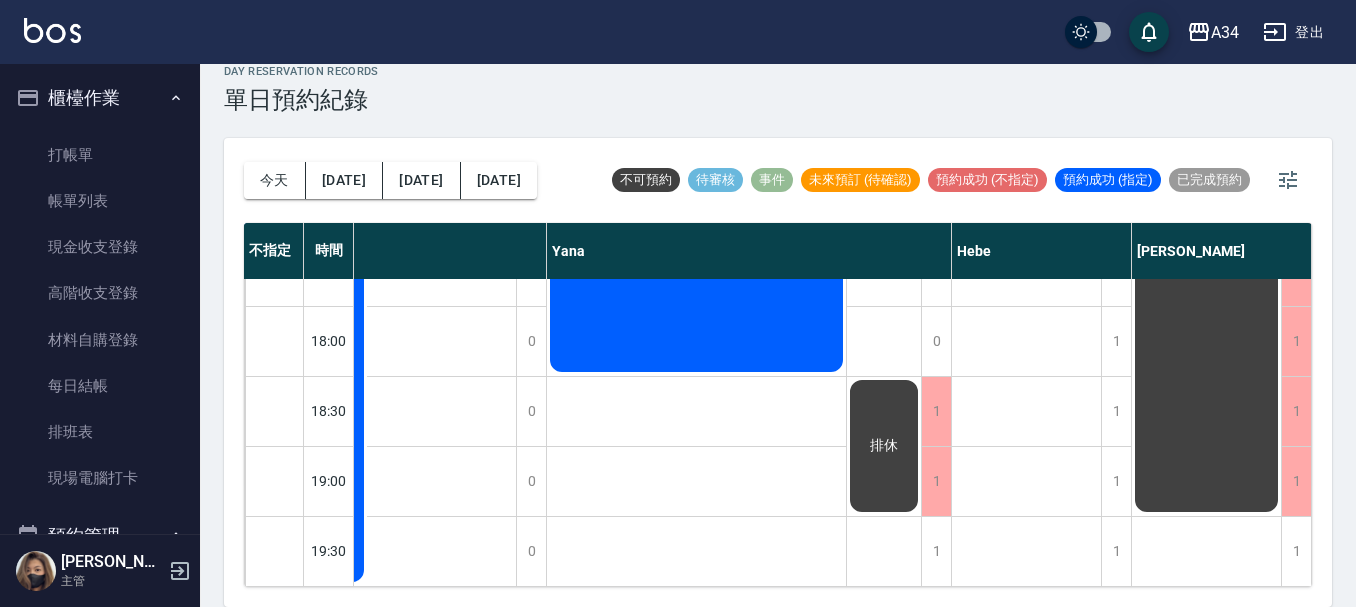 click on "今天 明天 後天 2025/07/10 不可預約 待審核 事件 未來預訂 (待確認) 預約成功 (不指定) 預約成功 (指定) 已完成預約 不指定 時間 Gina Wendy Seven annie Randol Mei Emily Yana Hebe Emma 11:00 11:30 12:00 12:30 13:00 13:30 14:00 14:30 15:00 15:30 16:00 16:30 17:00 17:30 18:00 18:30 19:00 19:30 1 1 1 1 1 1 1 1 1 1 1 1 1 1 1 1 0 1 粘家穎 排休 排休 可預約人數:1 可預約人數:1 可預約人數:1 可預約人數:1 可預約人數:1 可預約人數:1 可預約人數:1 可預約人數:1 可預約人數:1 可預約人數:1 可預約人數:1 可預約人數:1 可預約人數:1 可預約人數:1 可預約人數:1 可預約人數:1 可預約人數:1 可預約人數:1 1 1 1 1 1 0 1 1 1 1 1 1 1 1 1 1 1 1 區會 張小芬 剪髮（含洗）ig  排休 排休 1 1 1 1 1 1 1 1 1 1 1 1 1 1 1 1 1 1 排休 1 1 1 1 1 1 1 1 1 1 1 1 1 1 1 1 1 1 排休 1 1 1 1 1 1 1 1 1 1 1 1 1 1 1 1 1 1 公休 1 1 1 1 0 0 0 0 0 0 0 0 0 0 0 0 0 0 張雅絢 線條染 楊沂霖 剪髮 1 1 1 1 0 0 0 0 0 0" at bounding box center [778, 372] 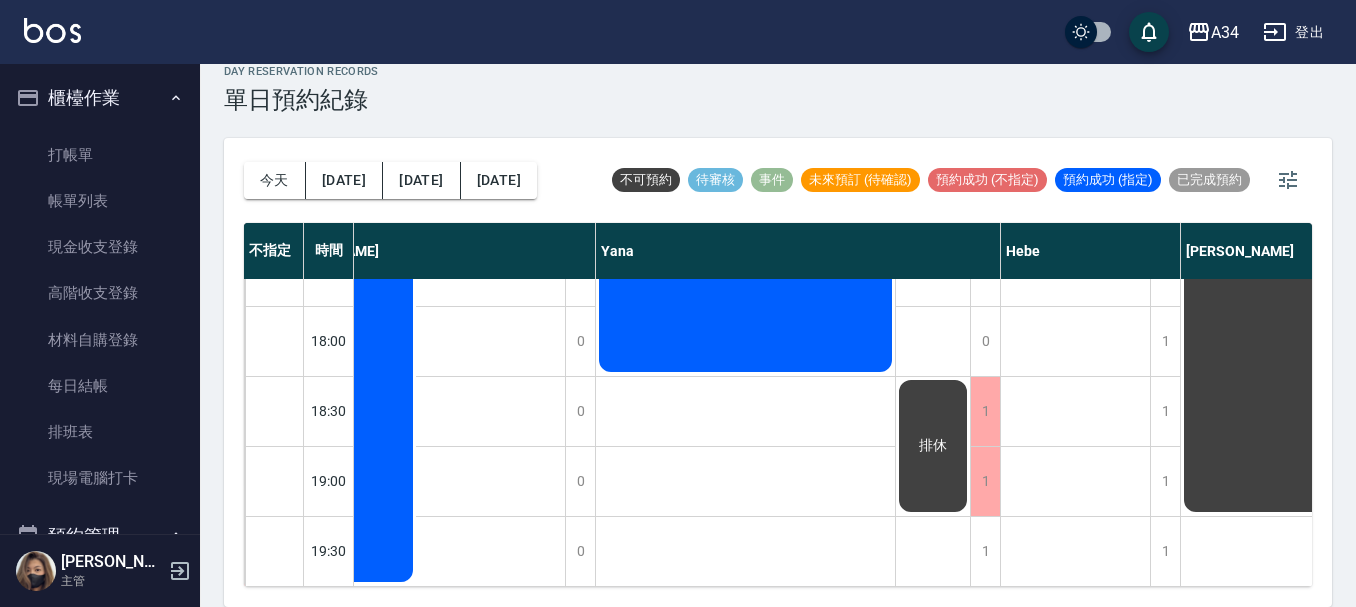 drag, startPoint x: 768, startPoint y: 589, endPoint x: 780, endPoint y: 589, distance: 12 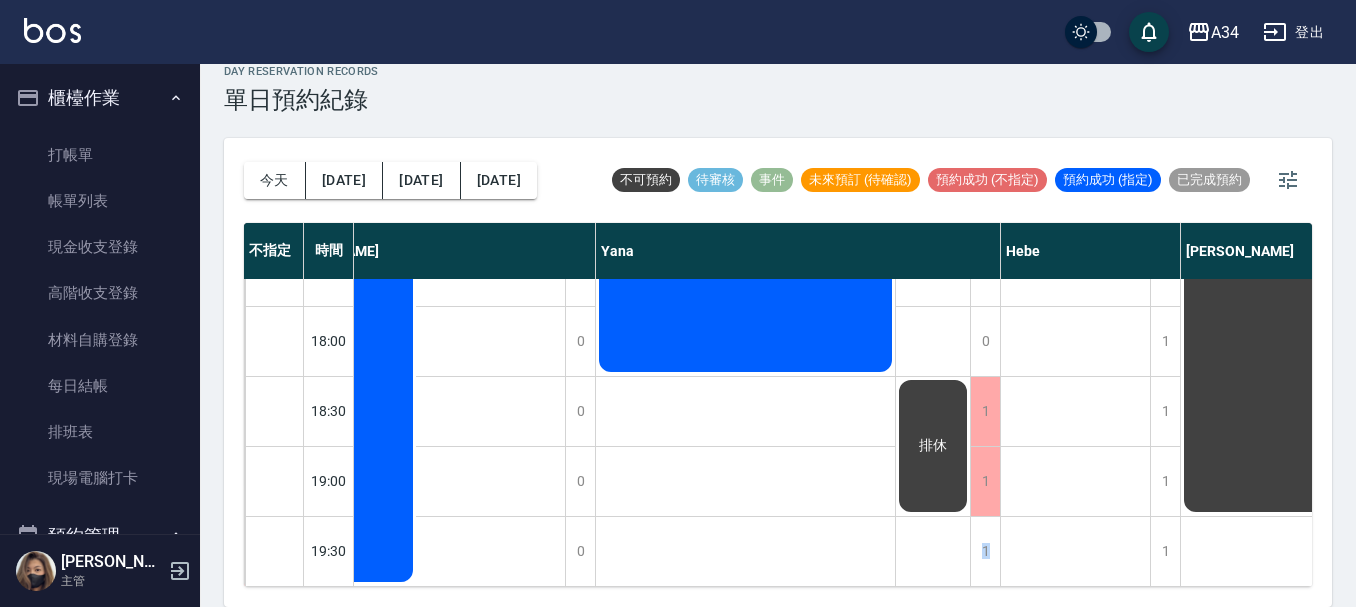 click on "今天 明天 後天 2025/07/10 不可預約 待審核 事件 未來預訂 (待確認) 預約成功 (不指定) 預約成功 (指定) 已完成預約 不指定 時間 Gina Wendy Seven annie Randol Mei Emily Yana Hebe Emma 11:00 11:30 12:00 12:30 13:00 13:30 14:00 14:30 15:00 15:30 16:00 16:30 17:00 17:30 18:00 18:30 19:00 19:30 1 1 1 1 1 1 1 1 1 1 1 1 1 1 1 1 0 1 粘家穎 排休 排休 可預約人數:1 可預約人數:1 可預約人數:1 可預約人數:1 可預約人數:1 可預約人數:1 可預約人數:1 可預約人數:1 可預約人數:1 可預約人數:1 可預約人數:1 可預約人數:1 可預約人數:1 可預約人數:1 可預約人數:1 可預約人數:1 可預約人數:1 可預約人數:1 1 1 1 1 1 0 1 1 1 1 1 1 1 1 1 1 1 1 區會 張小芬 剪髮（含洗）ig  排休 排休 1 1 1 1 1 1 1 1 1 1 1 1 1 1 1 1 1 1 排休 1 1 1 1 1 1 1 1 1 1 1 1 1 1 1 1 1 1 排休 1 1 1 1 1 1 1 1 1 1 1 1 1 1 1 1 1 1 公休 1 1 1 1 0 0 0 0 0 0 0 0 0 0 0 0 0 0 張雅絢 線條染 楊沂霖 剪髮 1 1 1 1 0 0 0 0 0 0" at bounding box center [778, 372] 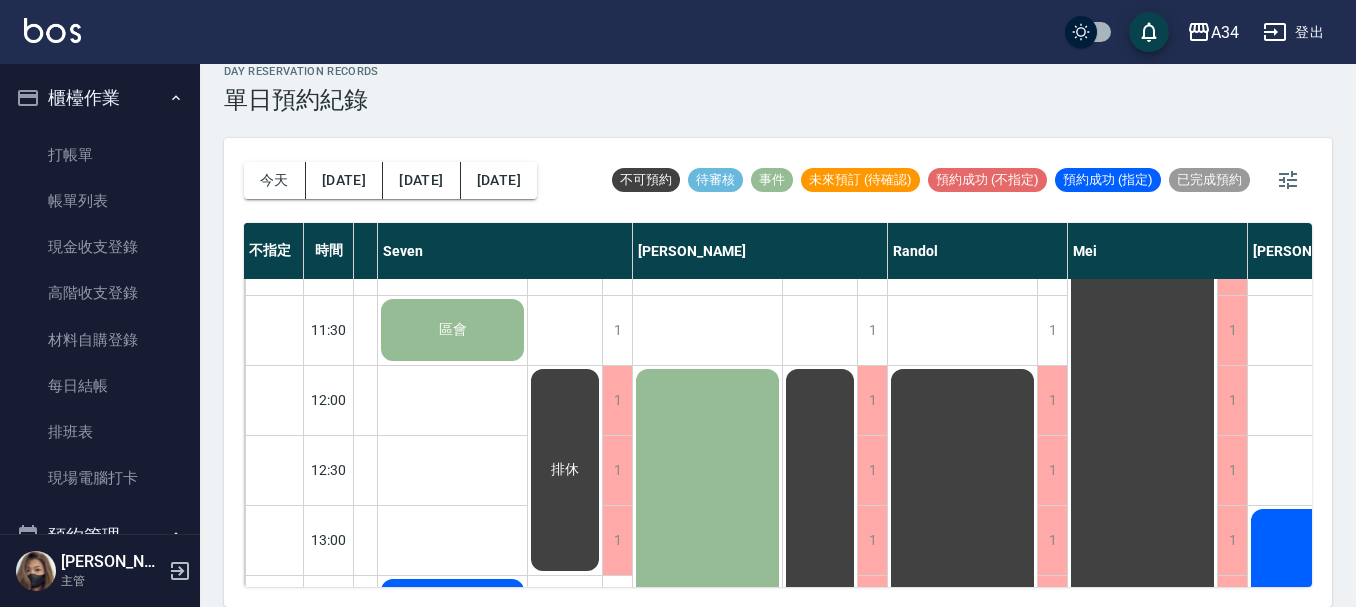 scroll, scrollTop: 0, scrollLeft: 381, axis: horizontal 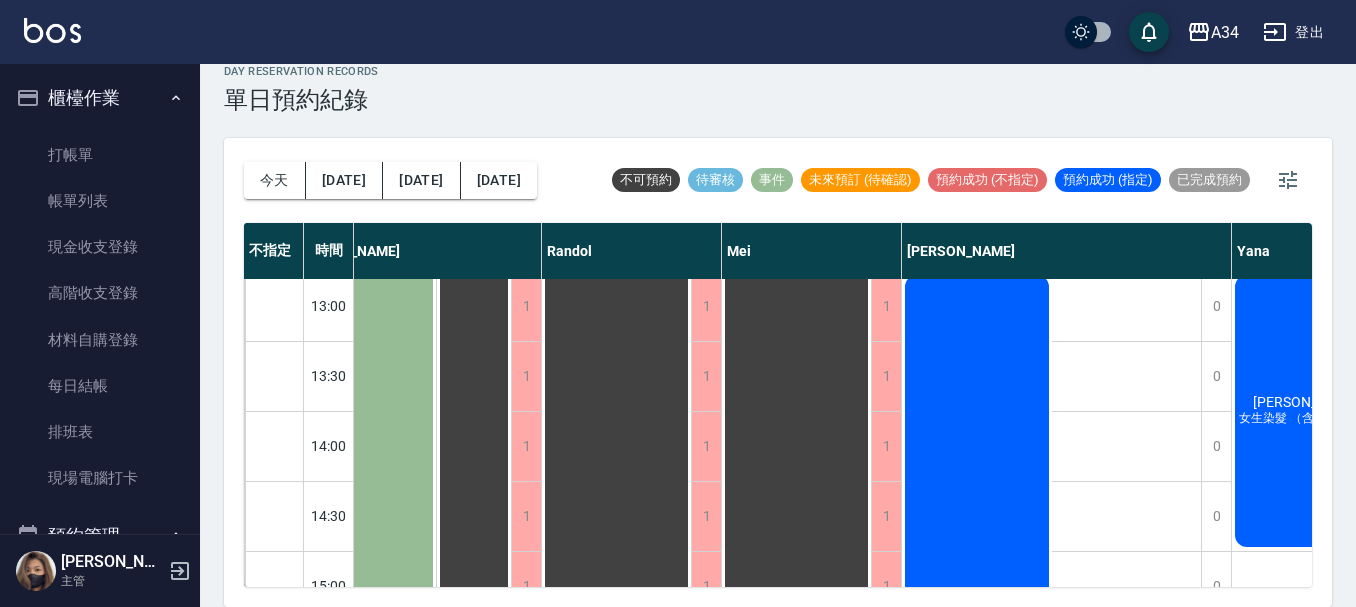 drag, startPoint x: 957, startPoint y: 571, endPoint x: 1007, endPoint y: 568, distance: 50.08992 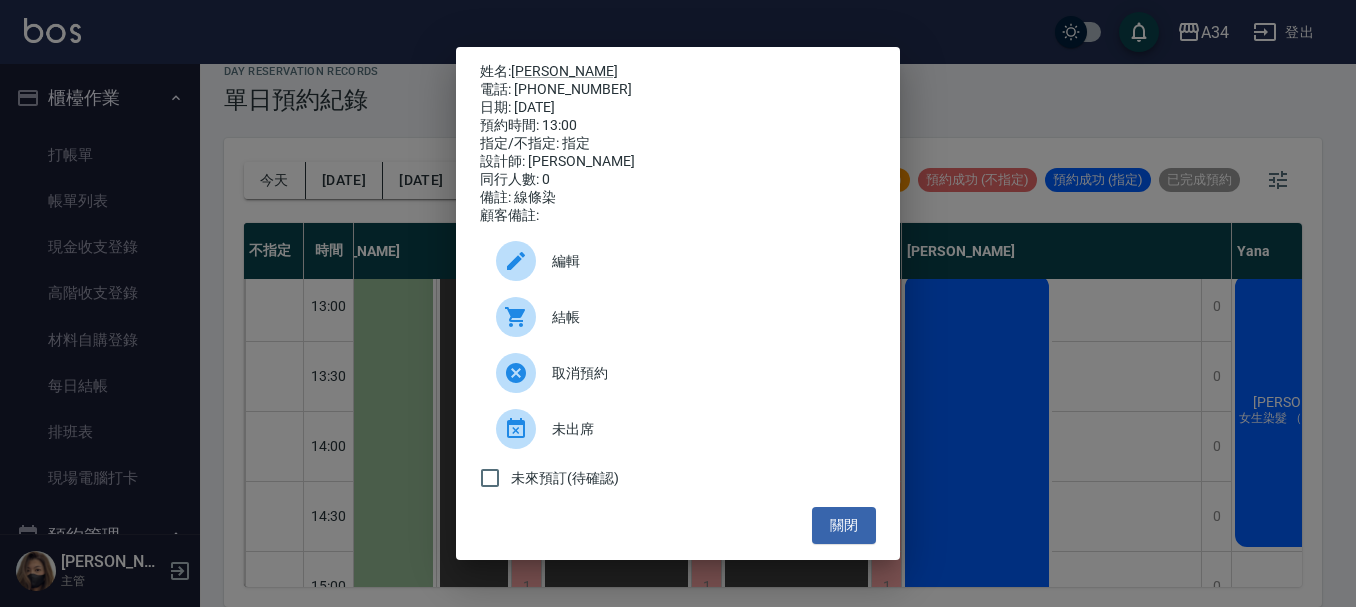 scroll, scrollTop: 373, scrollLeft: 727, axis: both 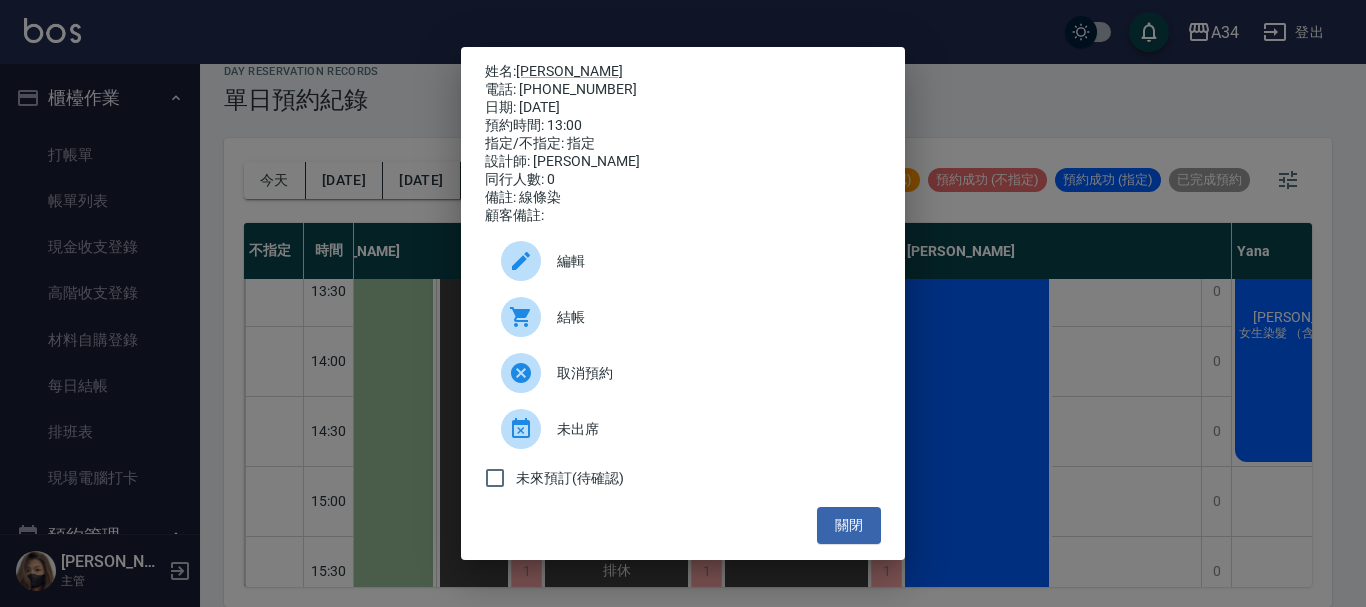 click on "姓名:  張雅絢 電話: 0920760487 日期: 2025/07/10 預約時間: 13:00 指定/不指定: 指定 設計師: Emily 同行人數: 0 備註: 線條染 顧客備註:  編輯 結帳 取消預約 未出席 未來預訂(待確認) 關閉" at bounding box center [683, 303] 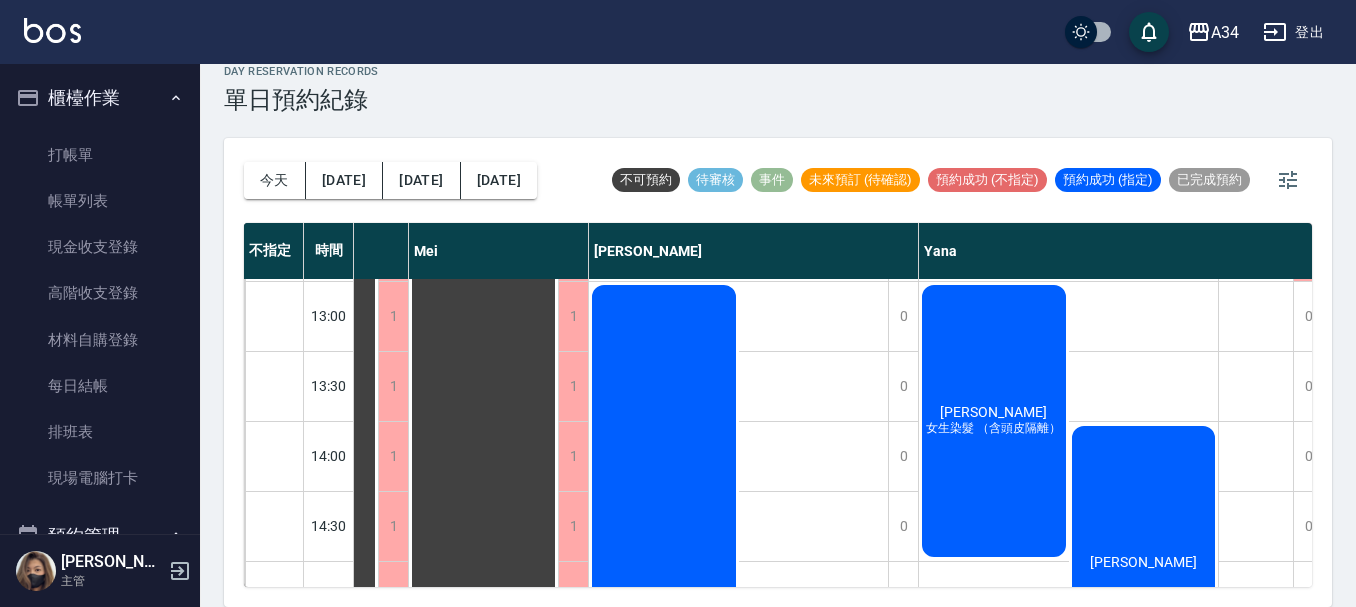 scroll, scrollTop: 68, scrollLeft: 1040, axis: both 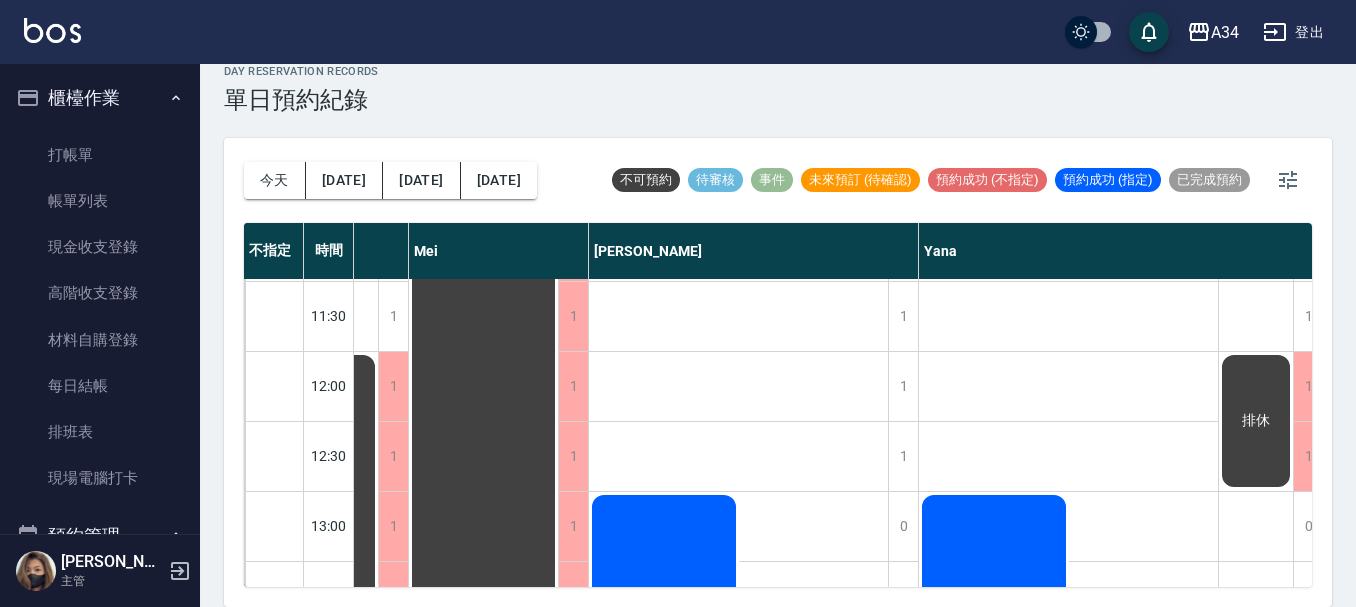 drag, startPoint x: 1086, startPoint y: 565, endPoint x: 1126, endPoint y: 564, distance: 40.012497 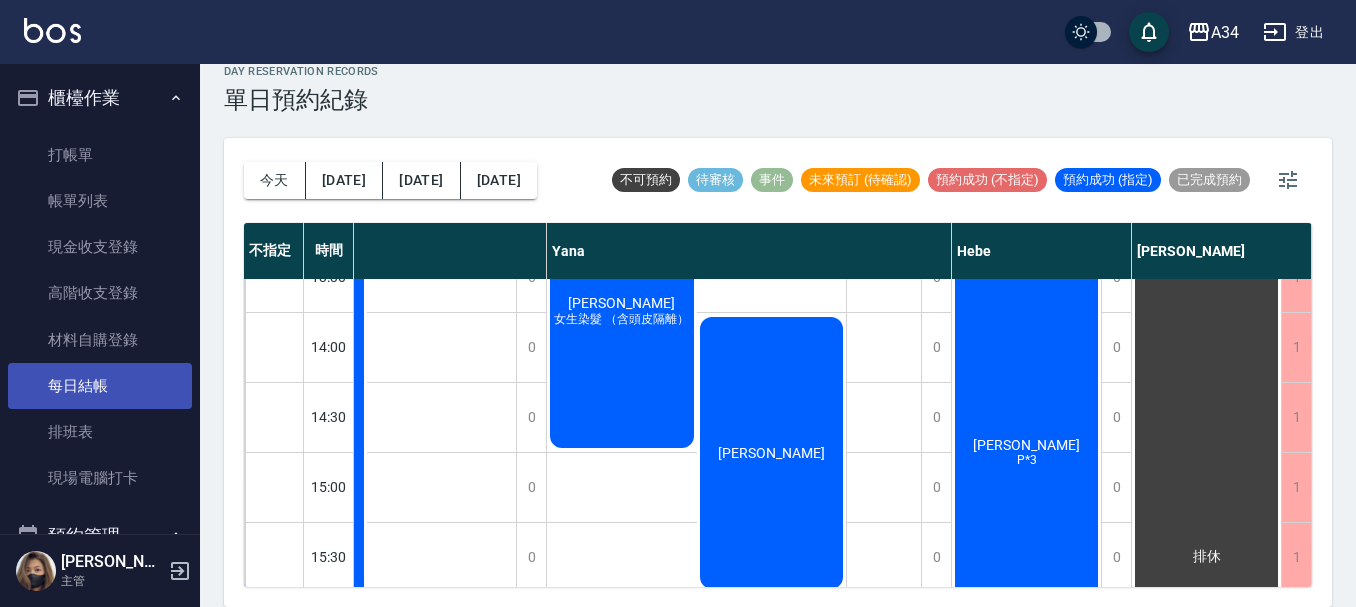 scroll, scrollTop: 368, scrollLeft: 1422, axis: both 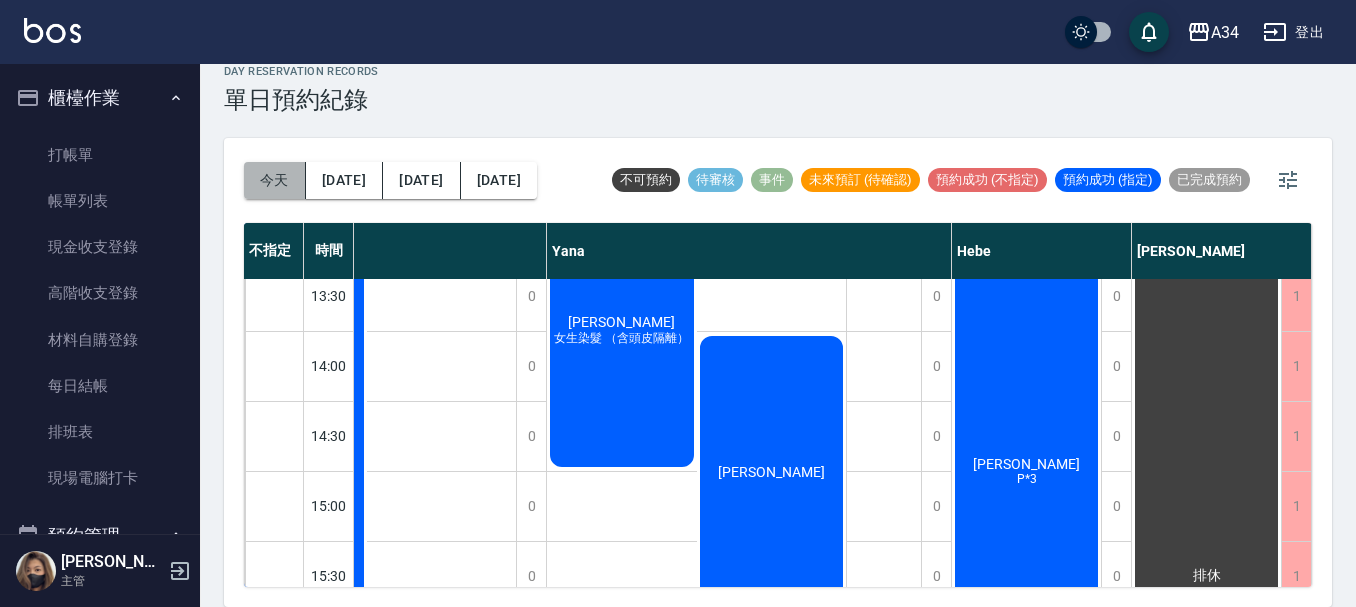 click on "今天" at bounding box center (275, 180) 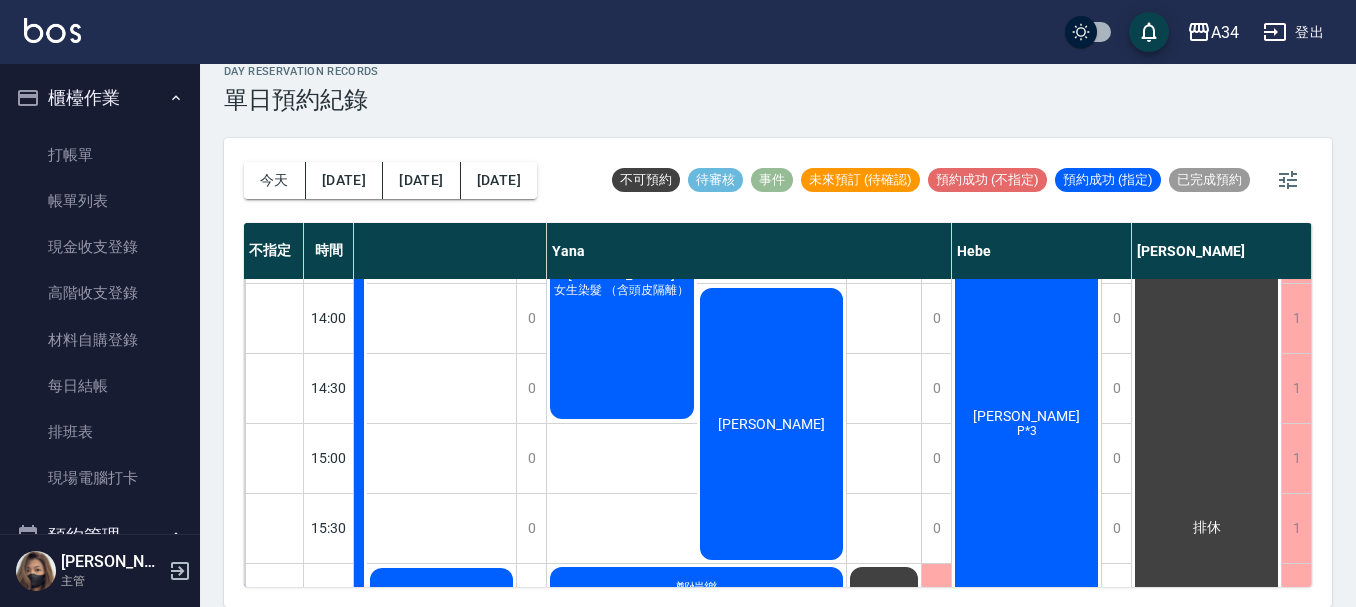 scroll, scrollTop: 400, scrollLeft: 1422, axis: both 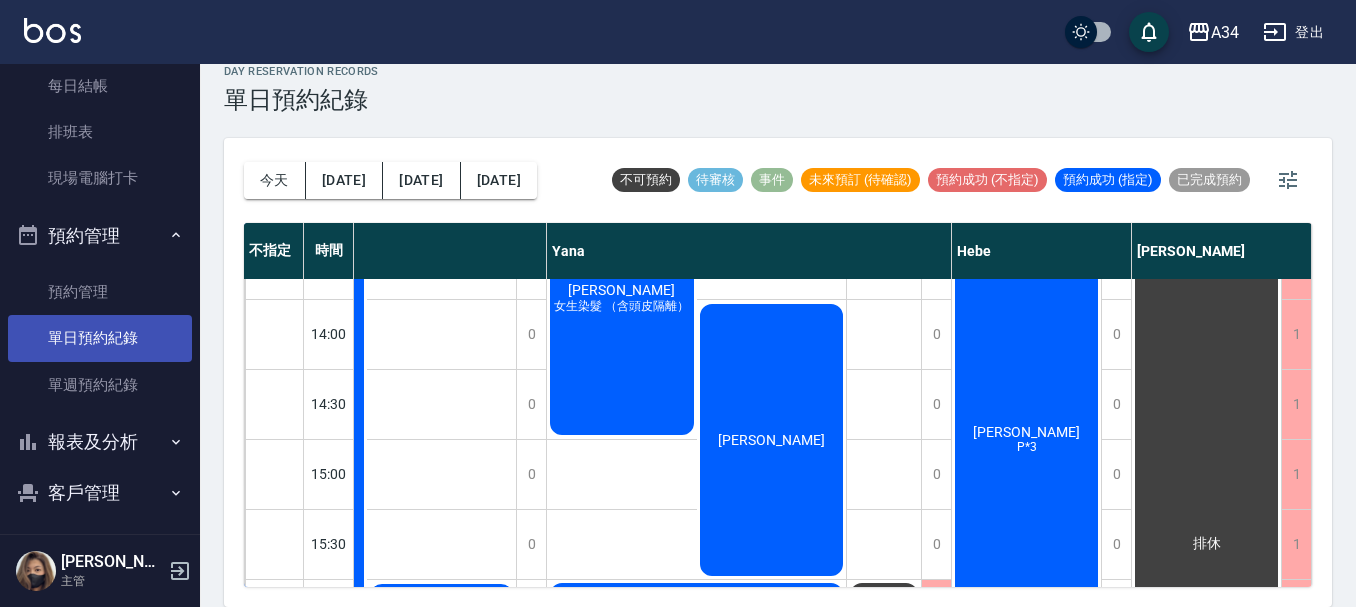 click on "單日預約紀錄" at bounding box center [100, 338] 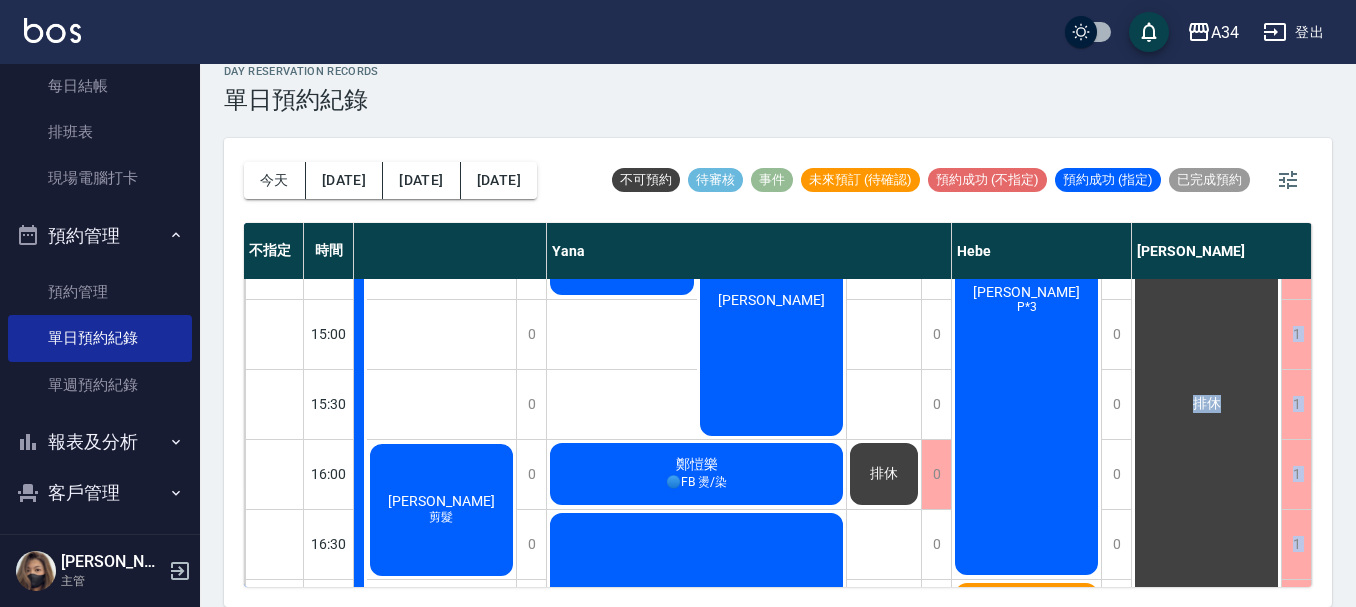 drag, startPoint x: 1034, startPoint y: 571, endPoint x: 1251, endPoint y: 571, distance: 217 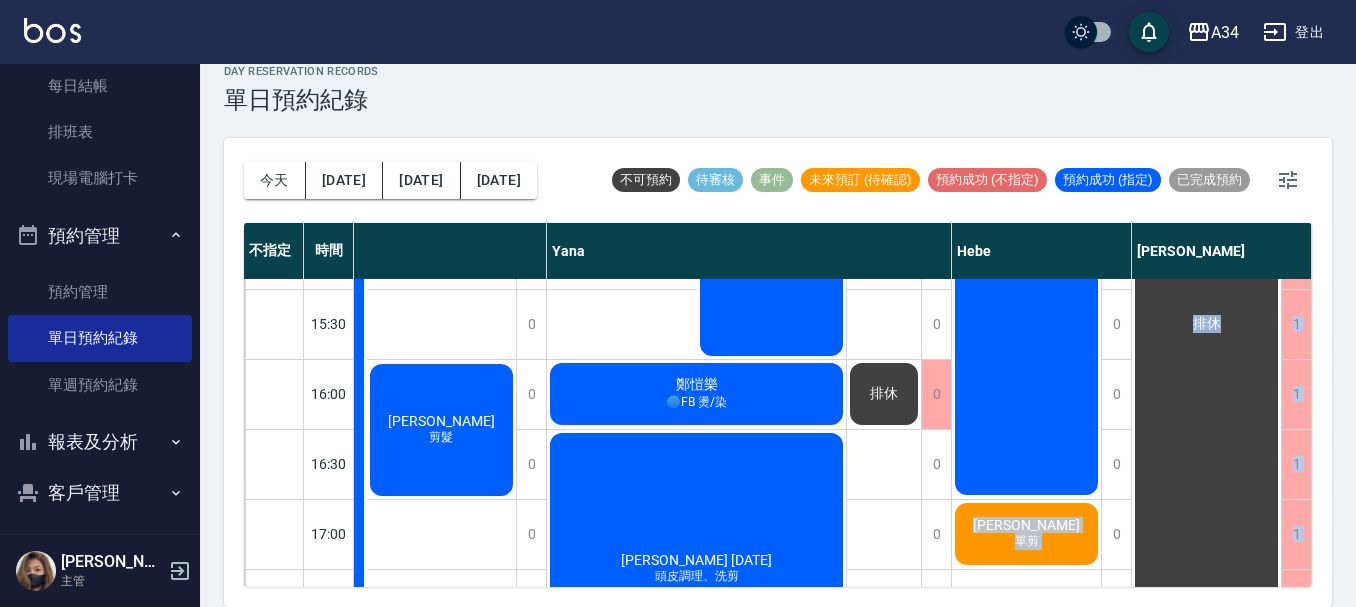 click on "排休" at bounding box center (-984, 814) 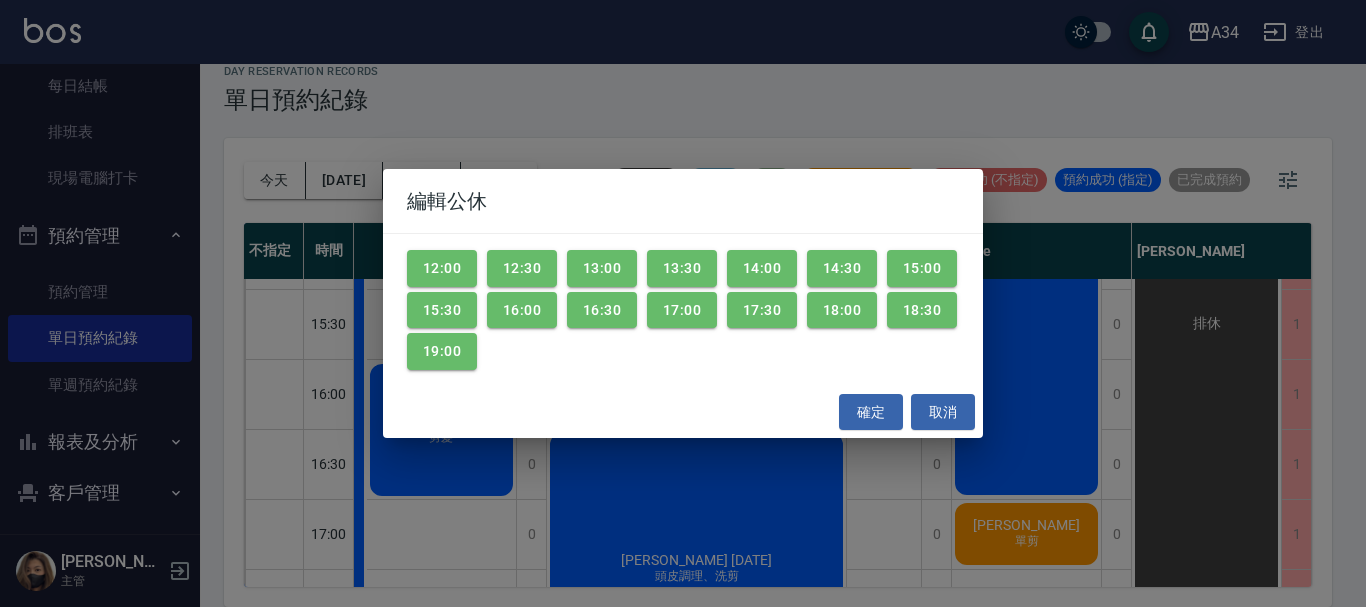 click on "編輯公休 12:00 12:30 13:00 13:30 14:00 14:30 15:00 15:30 16:00 16:30 17:00 17:30 18:00 18:30 19:00 確定 取消" at bounding box center [683, 303] 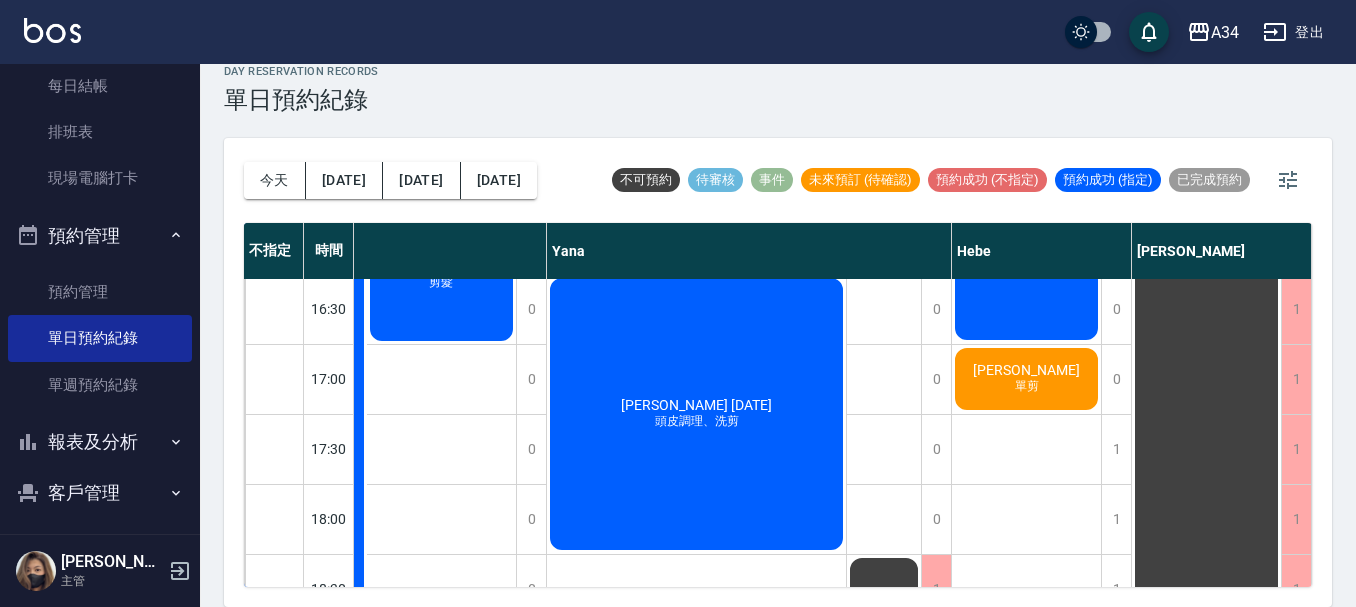 scroll, scrollTop: 820, scrollLeft: 1412, axis: both 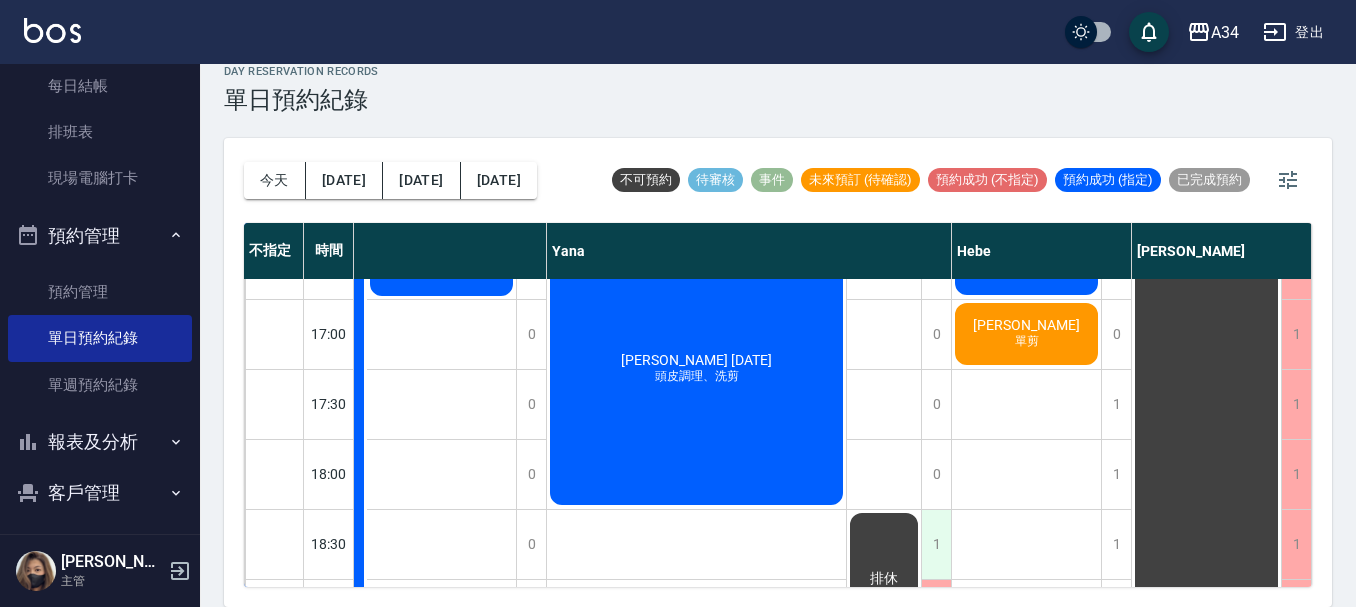 click on "1" at bounding box center (936, 544) 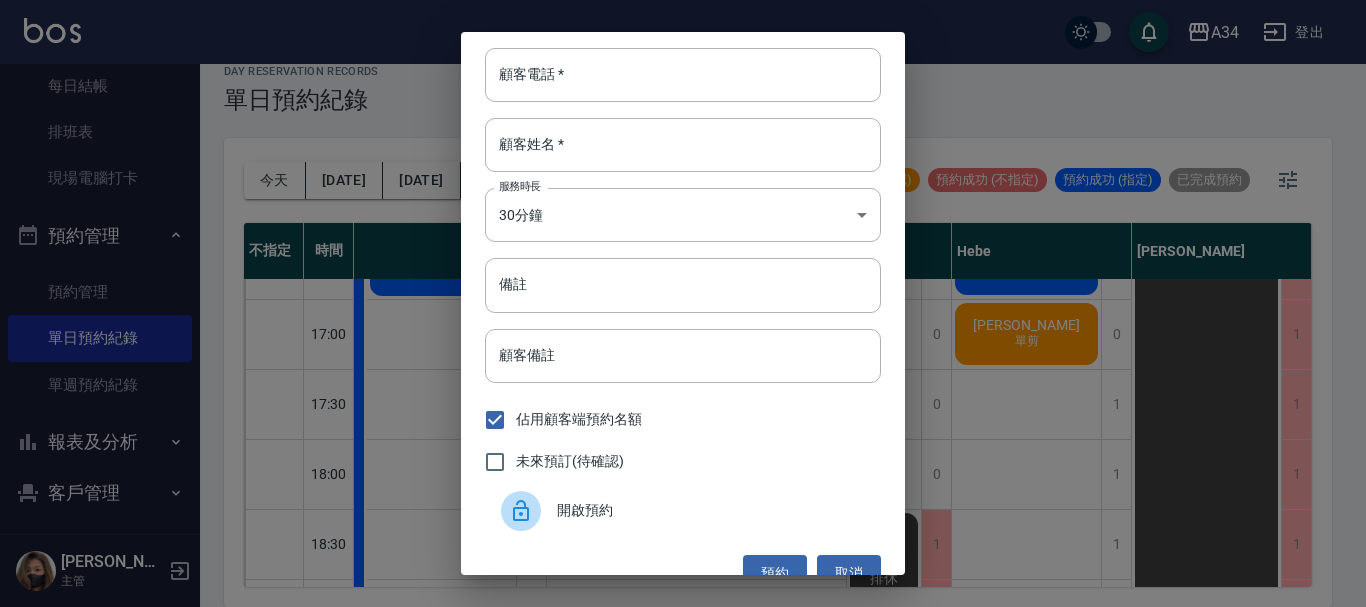 drag, startPoint x: 994, startPoint y: 561, endPoint x: 1007, endPoint y: 557, distance: 13.601471 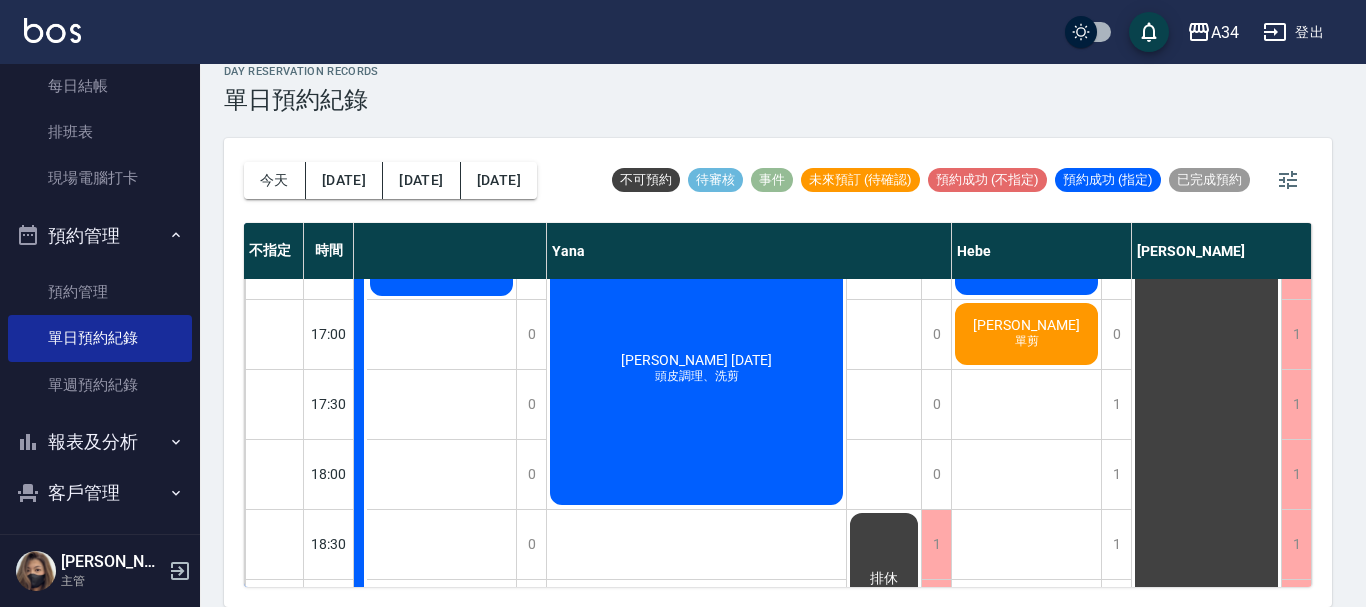 click on "顧客電話   * 顧客電話   * 顧客姓名   * 顧客姓名   * 服務時長 30分鐘 1 服務時長 備註 備註 顧客備註 顧客備註 佔用顧客端預約名額 未來預訂(待確認) 開啟預約 預約 取消" at bounding box center (683, 303) 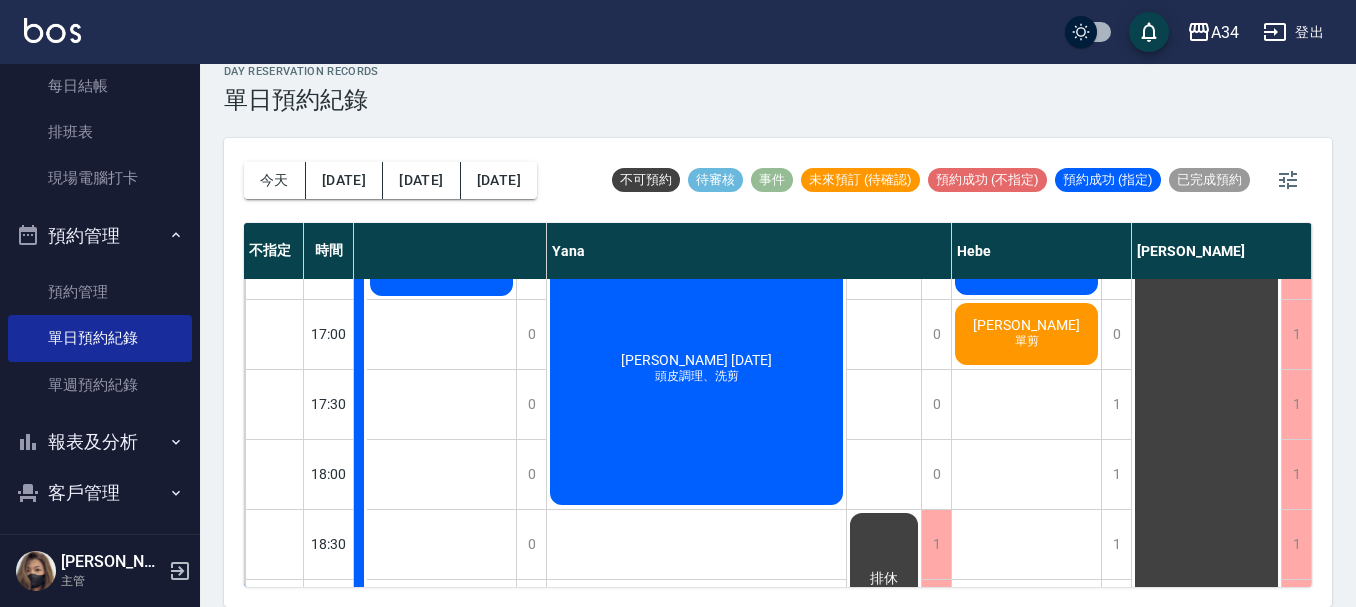 click on "區會 賴語婕 P*3 劉小姐 單剪" at bounding box center [1027, 89] 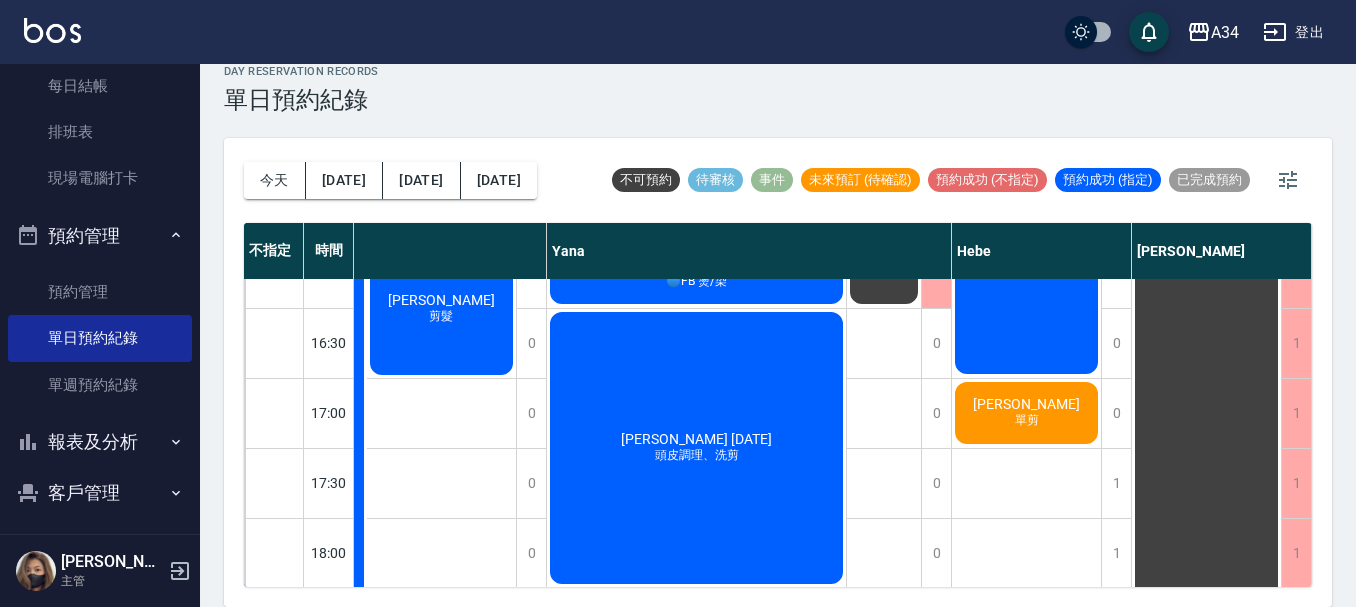 scroll, scrollTop: 668, scrollLeft: 1412, axis: both 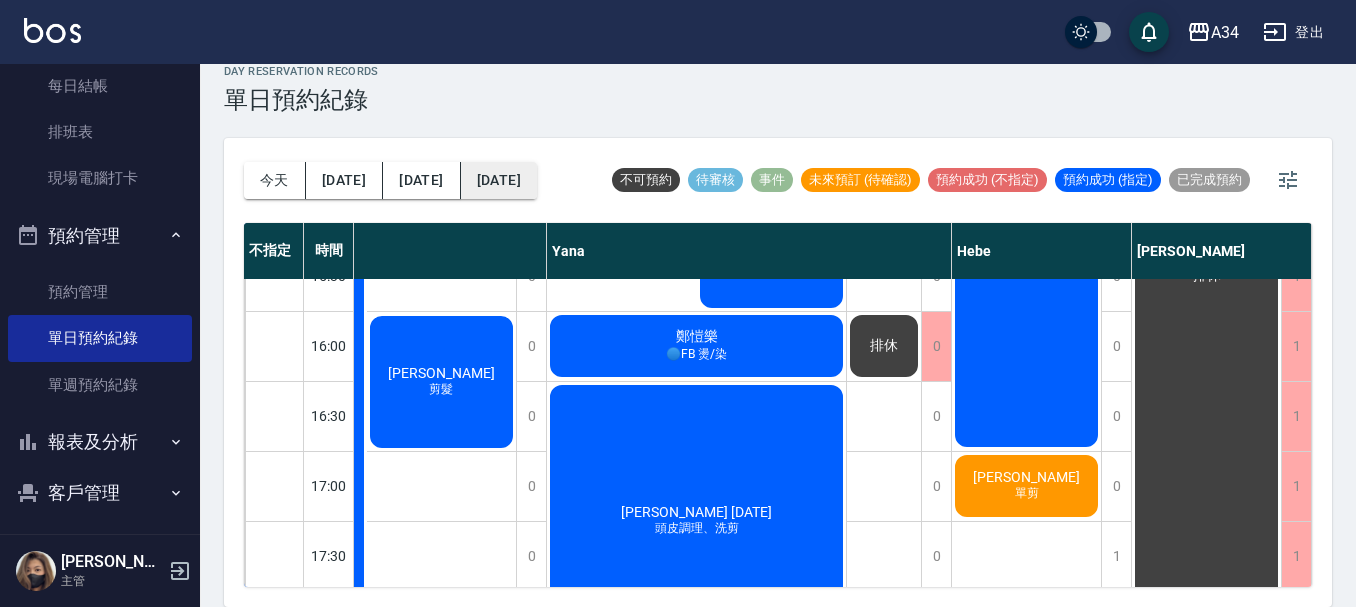 click on "[DATE]" at bounding box center [499, 180] 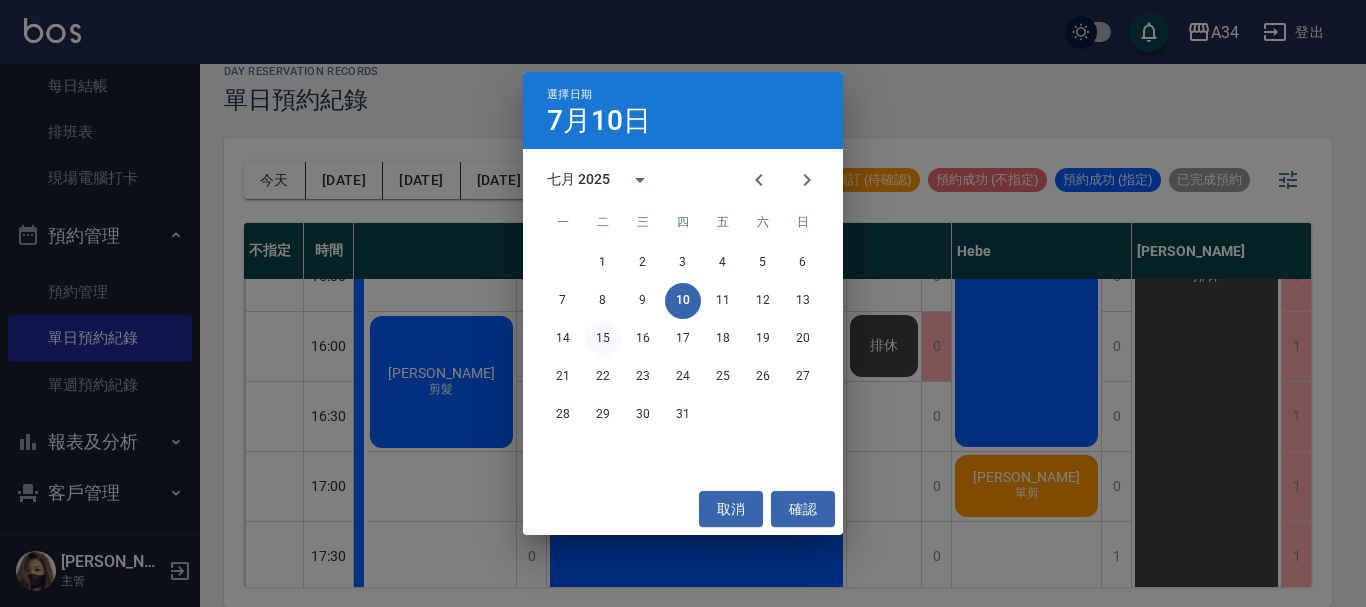 click on "15" at bounding box center [603, 339] 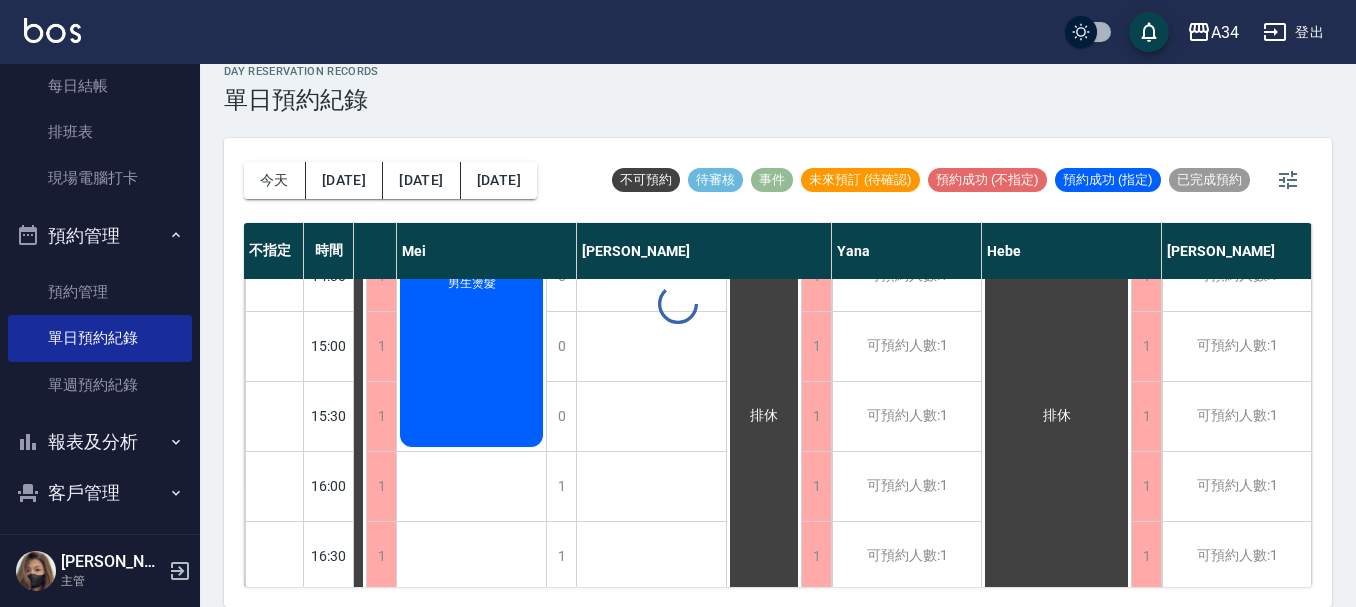 scroll, scrollTop: 668, scrollLeft: 1137, axis: both 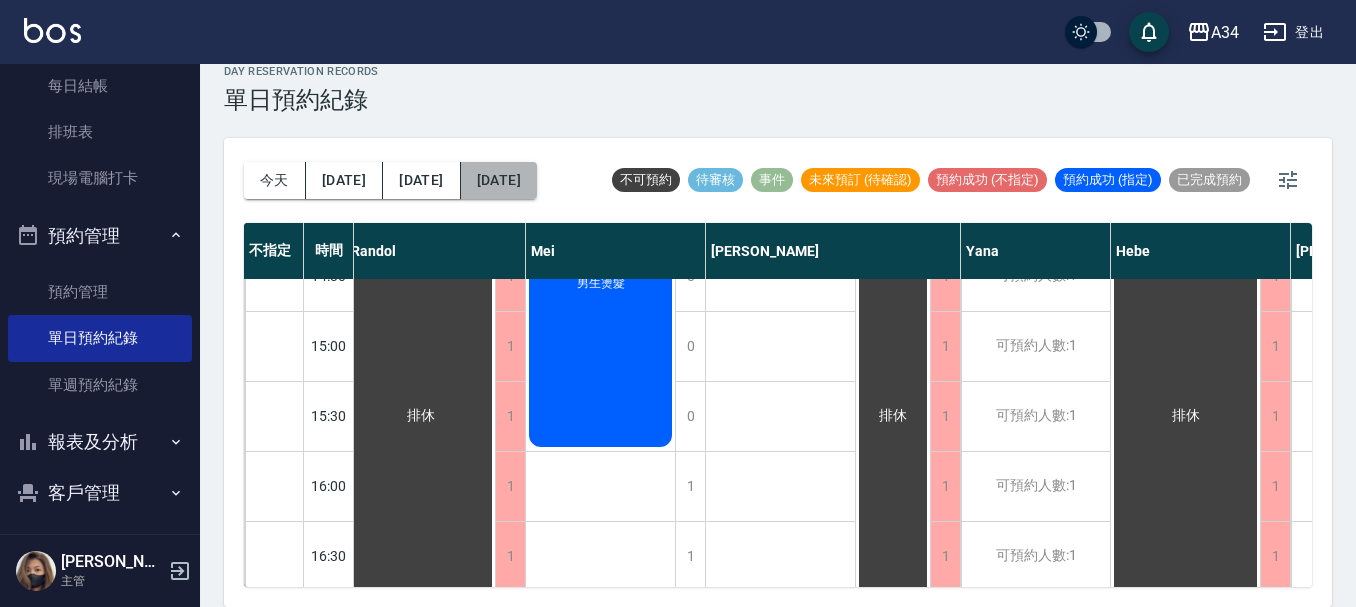 click on "2025/07/15" at bounding box center (499, 180) 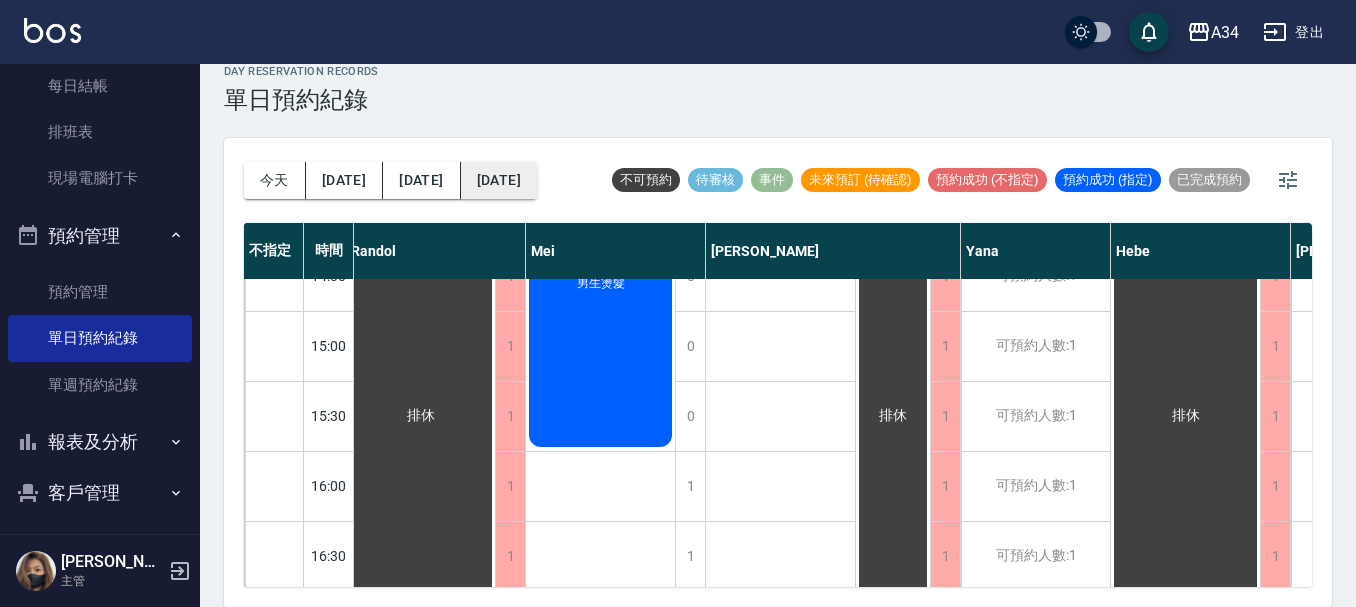 click on "2025/07/15" at bounding box center [499, 180] 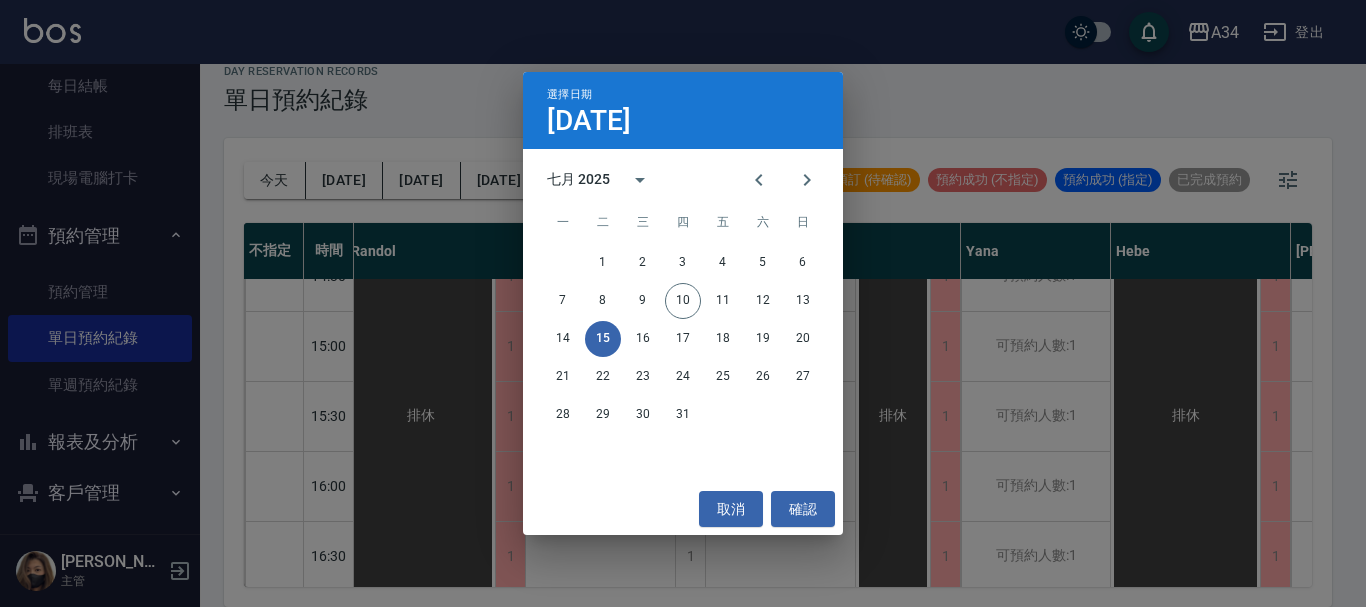 click on "14 15 16 17 18 19 20" at bounding box center [683, 339] 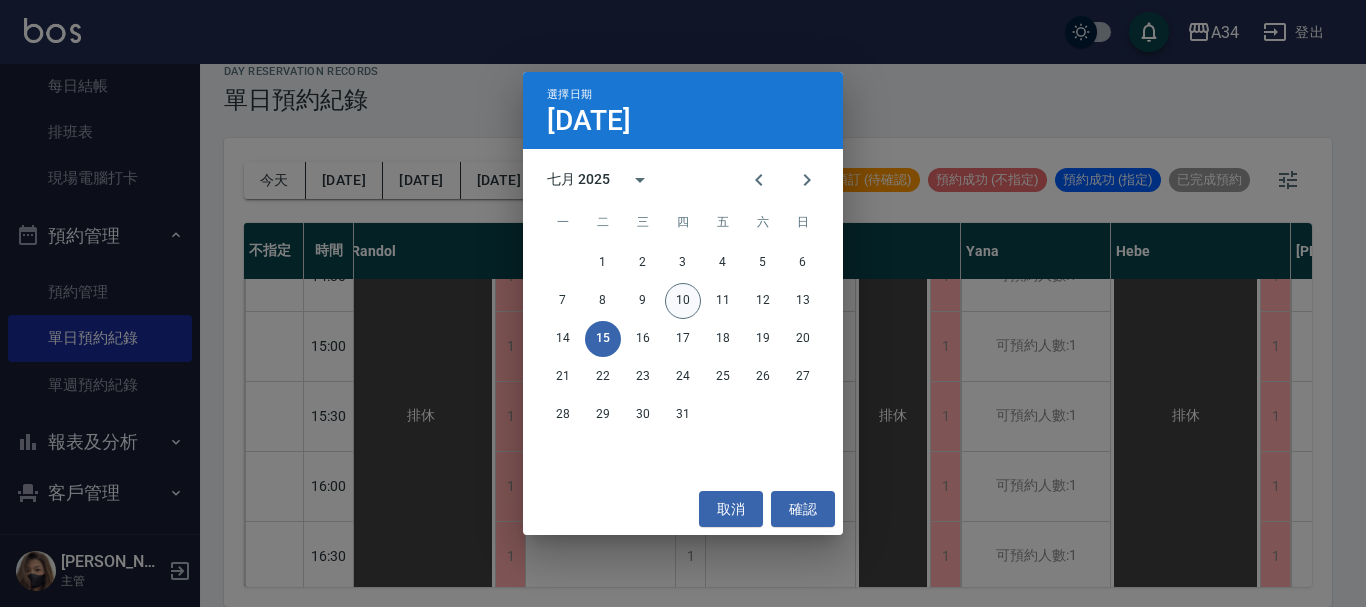 click on "10" at bounding box center [683, 301] 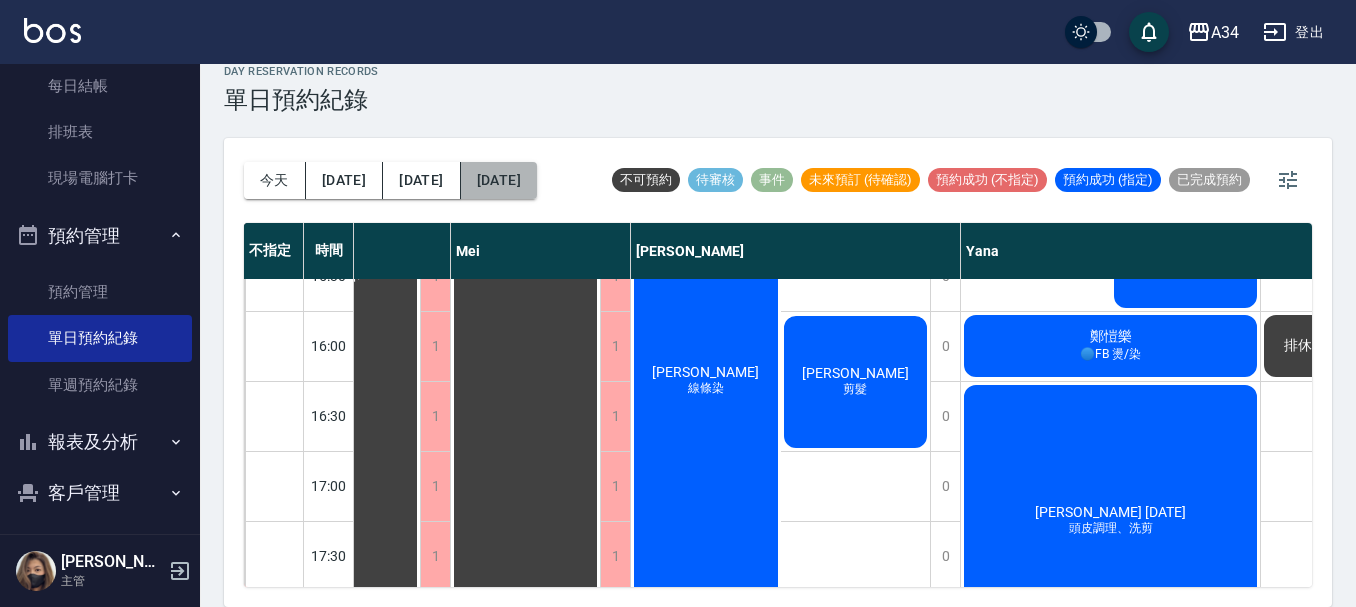 click on "[DATE]" at bounding box center (499, 180) 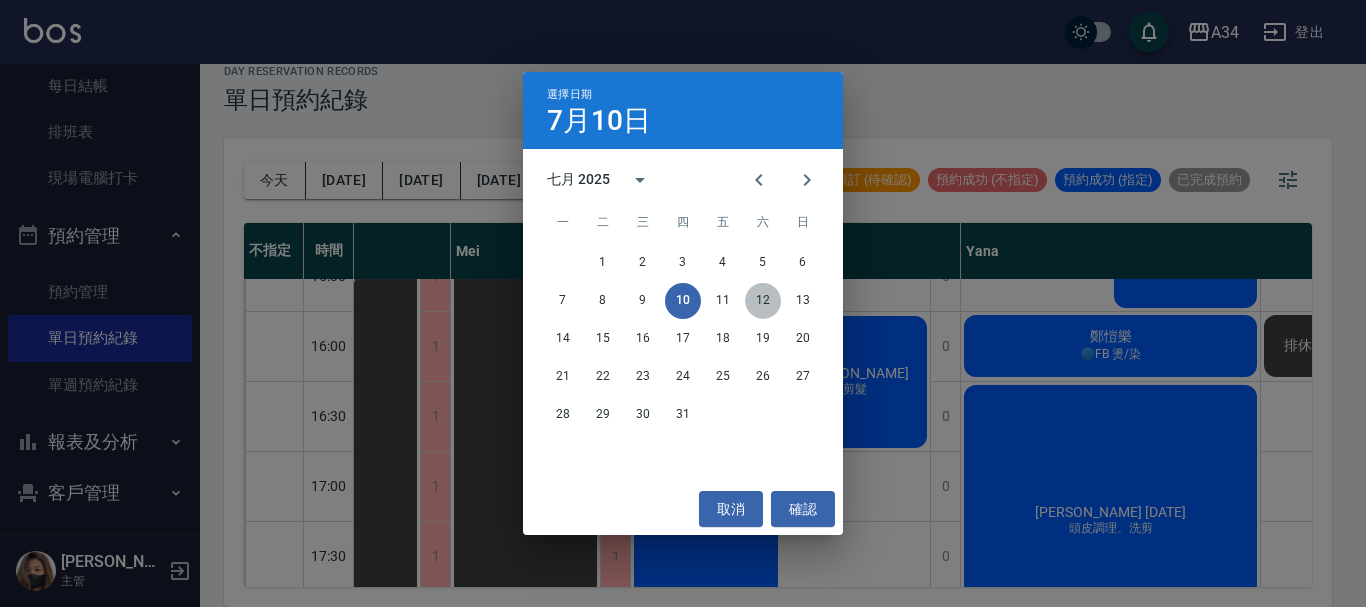 click on "12" at bounding box center [763, 301] 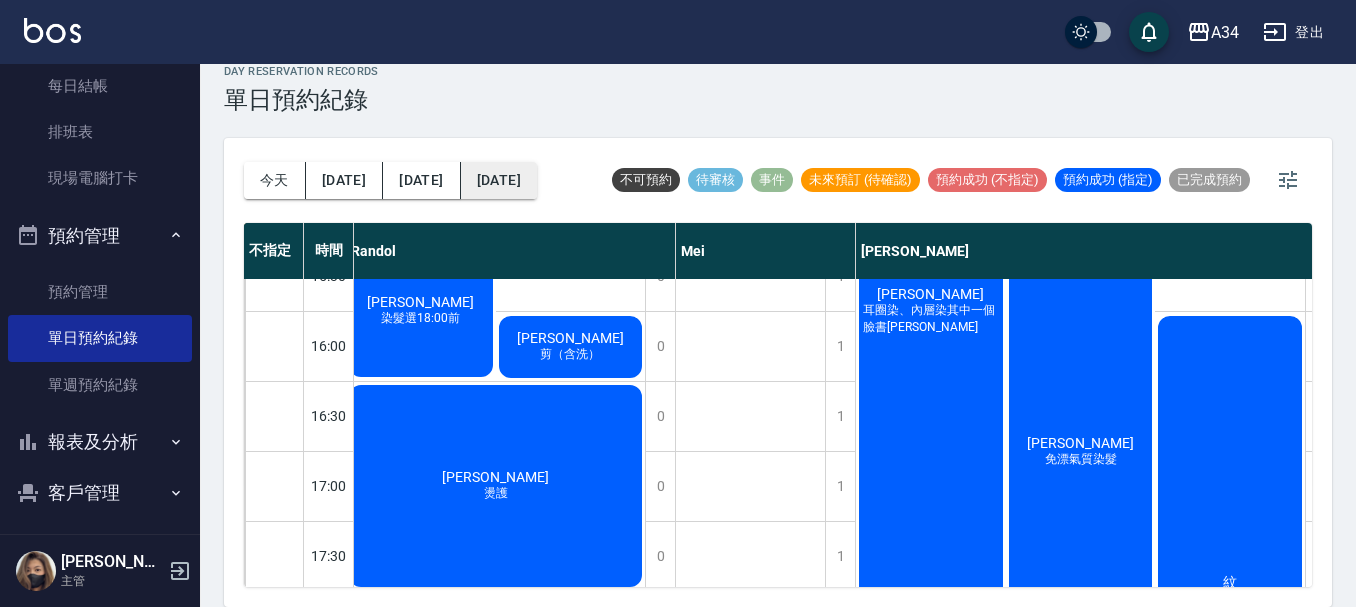 click on "2025/07/12" at bounding box center [499, 180] 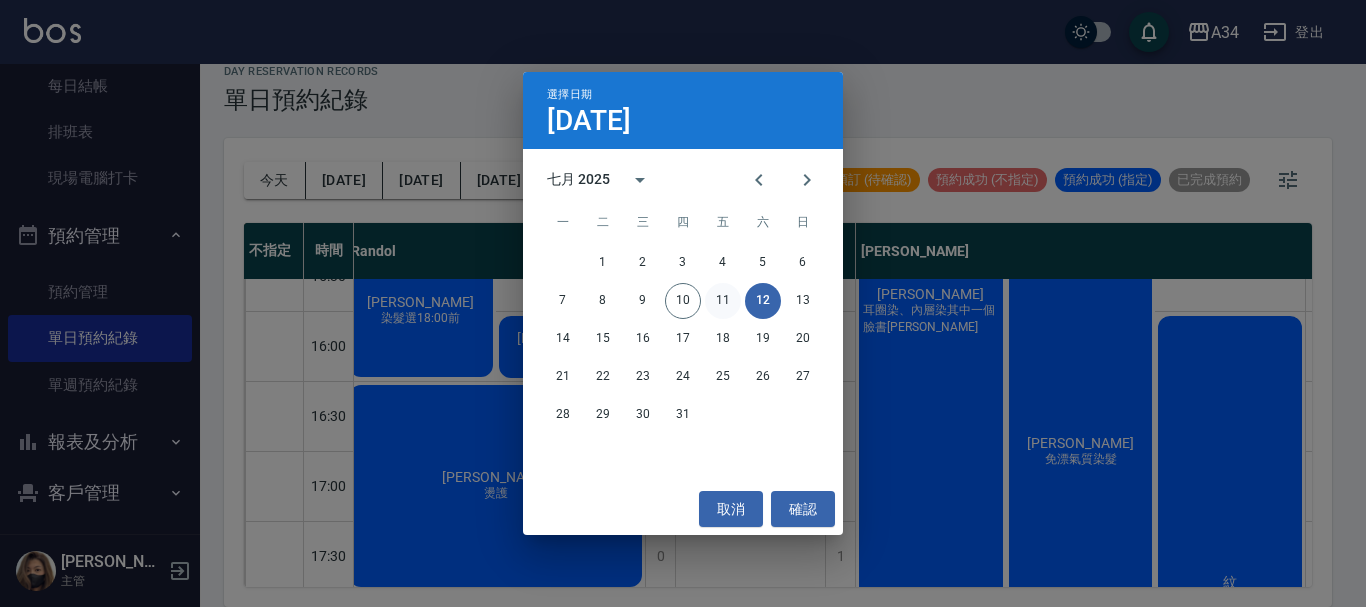 click on "11" at bounding box center (723, 301) 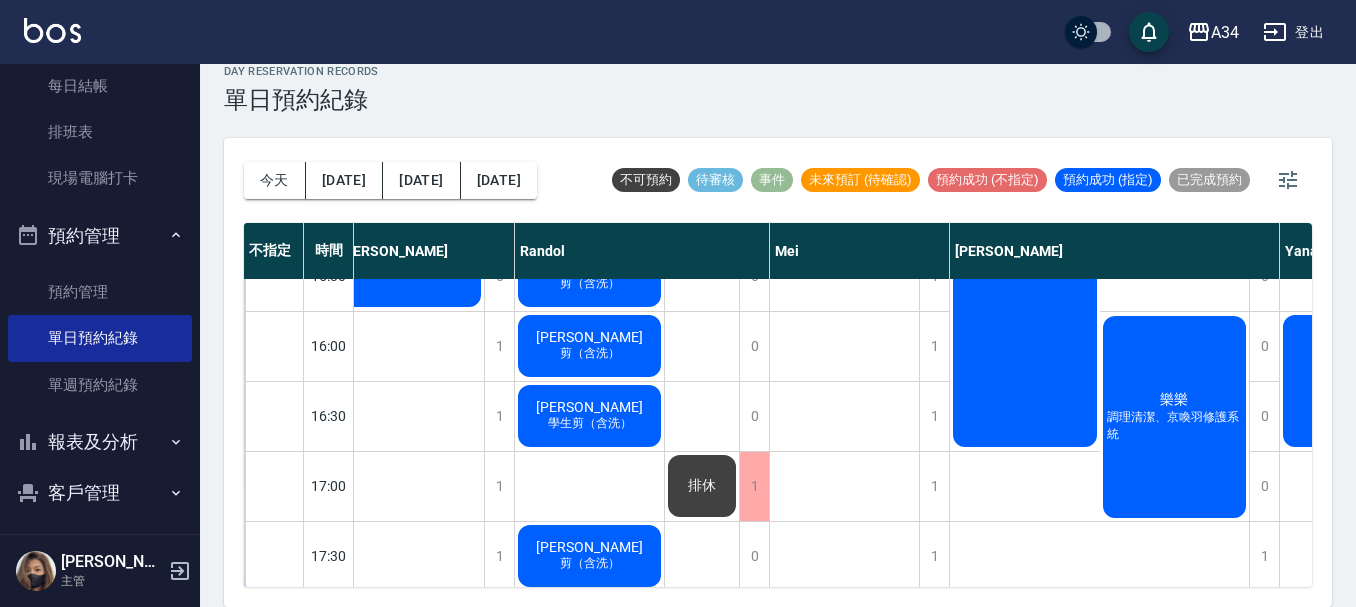 drag, startPoint x: 580, startPoint y: 597, endPoint x: 556, endPoint y: 599, distance: 24.083189 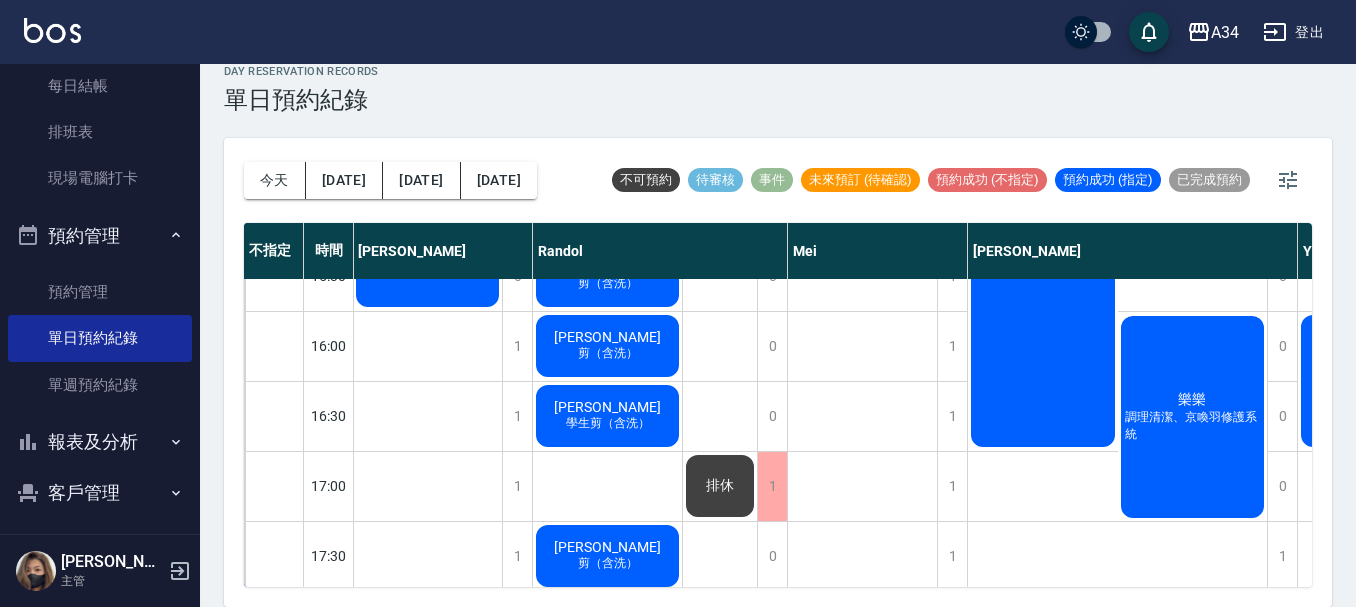 drag, startPoint x: 556, startPoint y: 599, endPoint x: 578, endPoint y: 548, distance: 55.542778 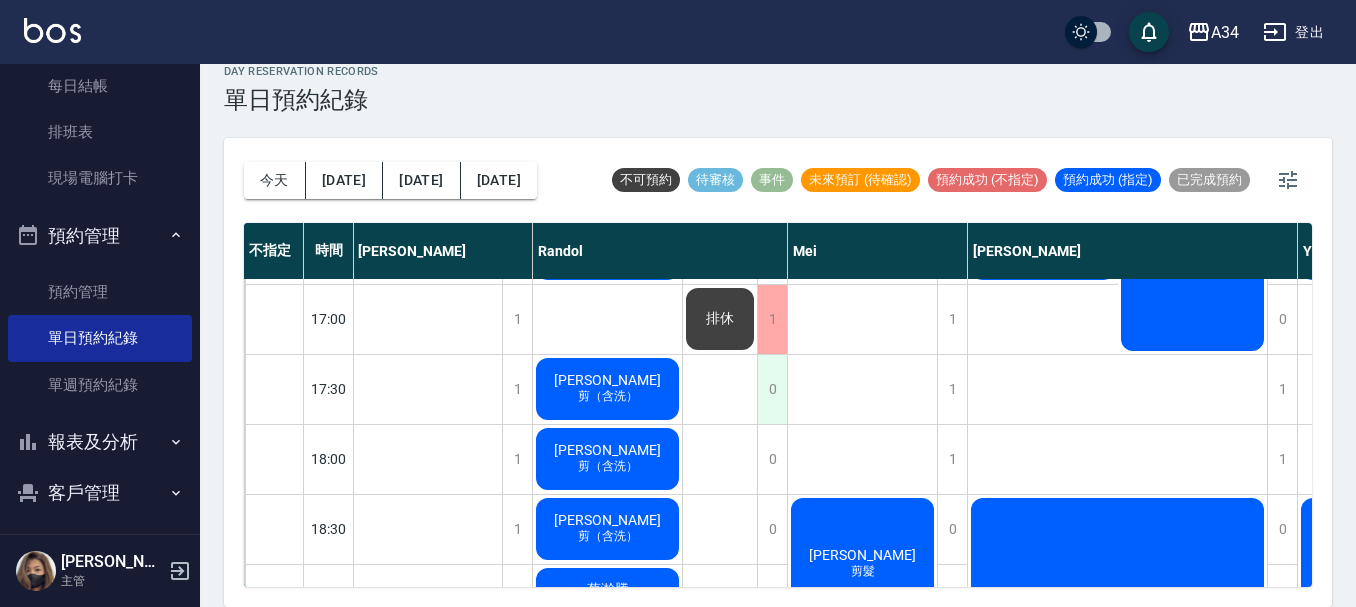 scroll, scrollTop: 800, scrollLeft: 736, axis: both 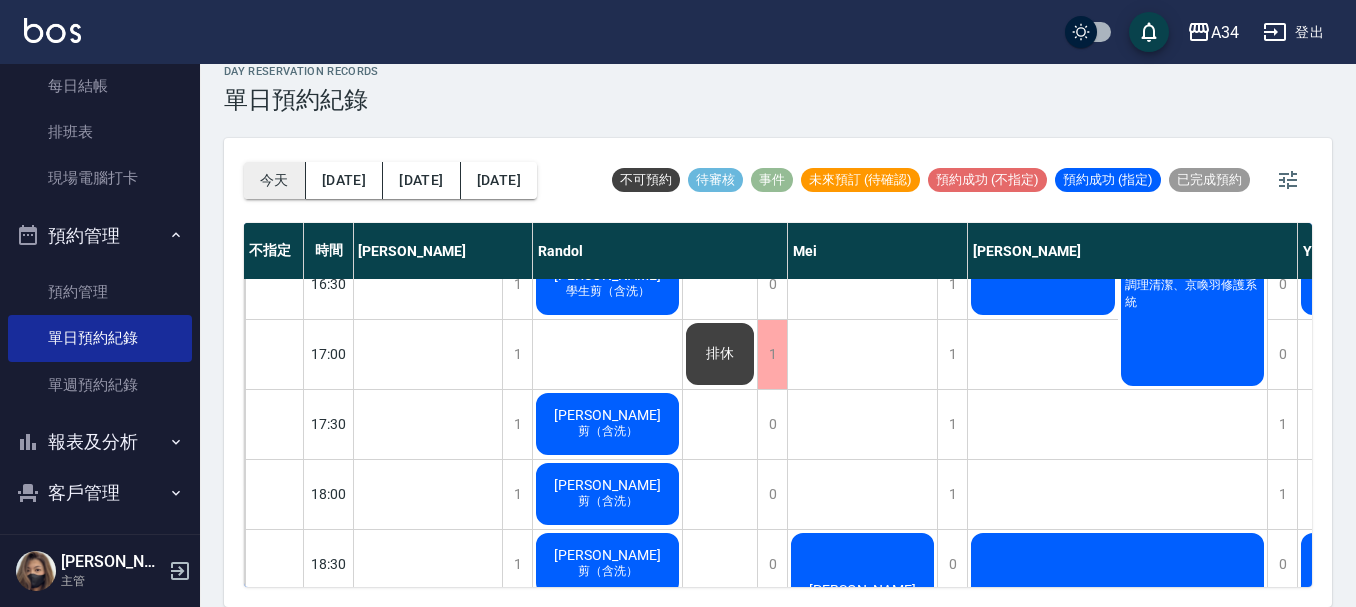 click on "今天" at bounding box center (275, 180) 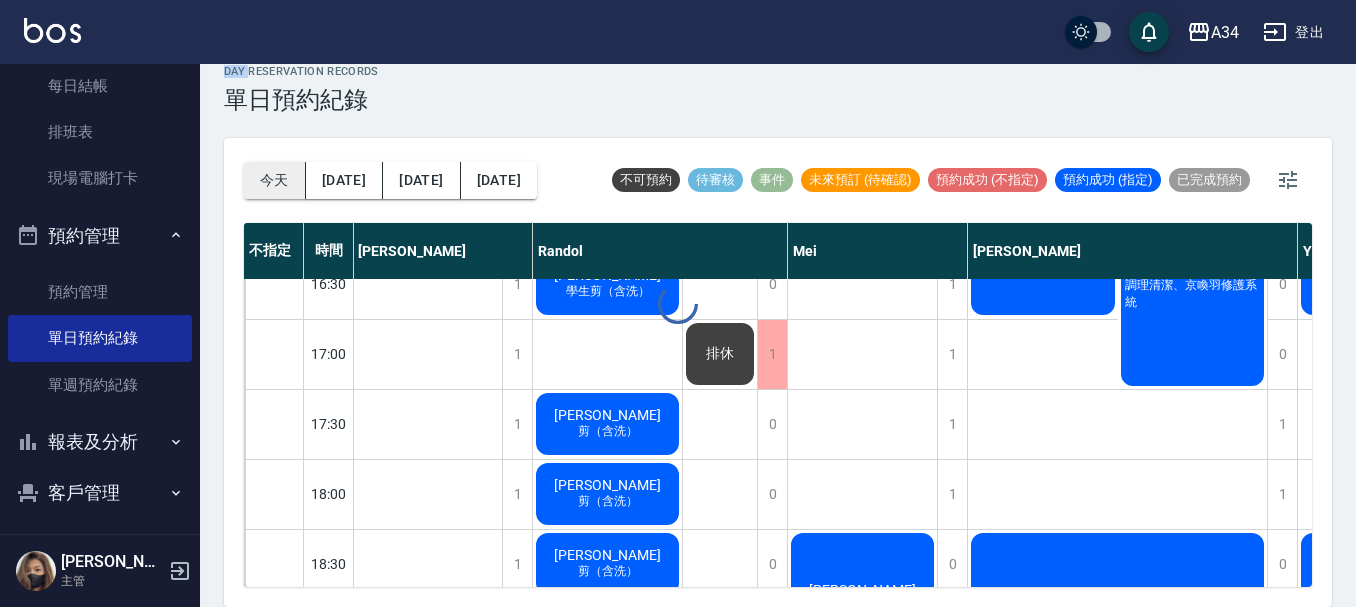 click at bounding box center [678, 303] 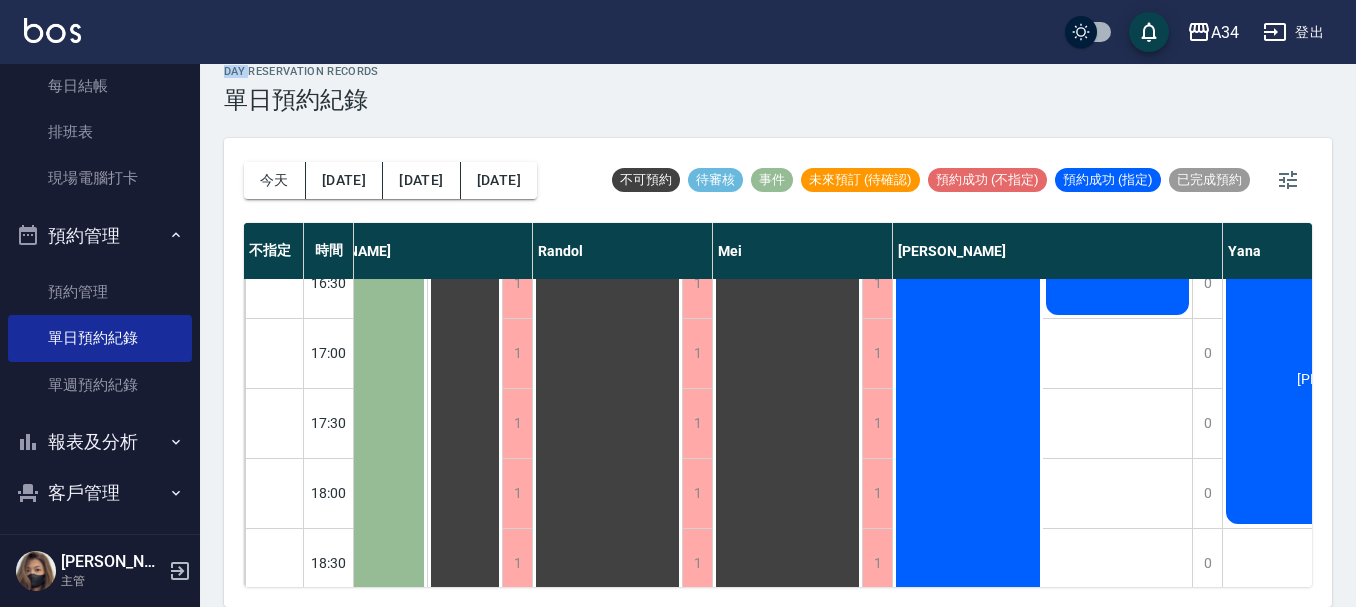 scroll, scrollTop: 668, scrollLeft: 736, axis: both 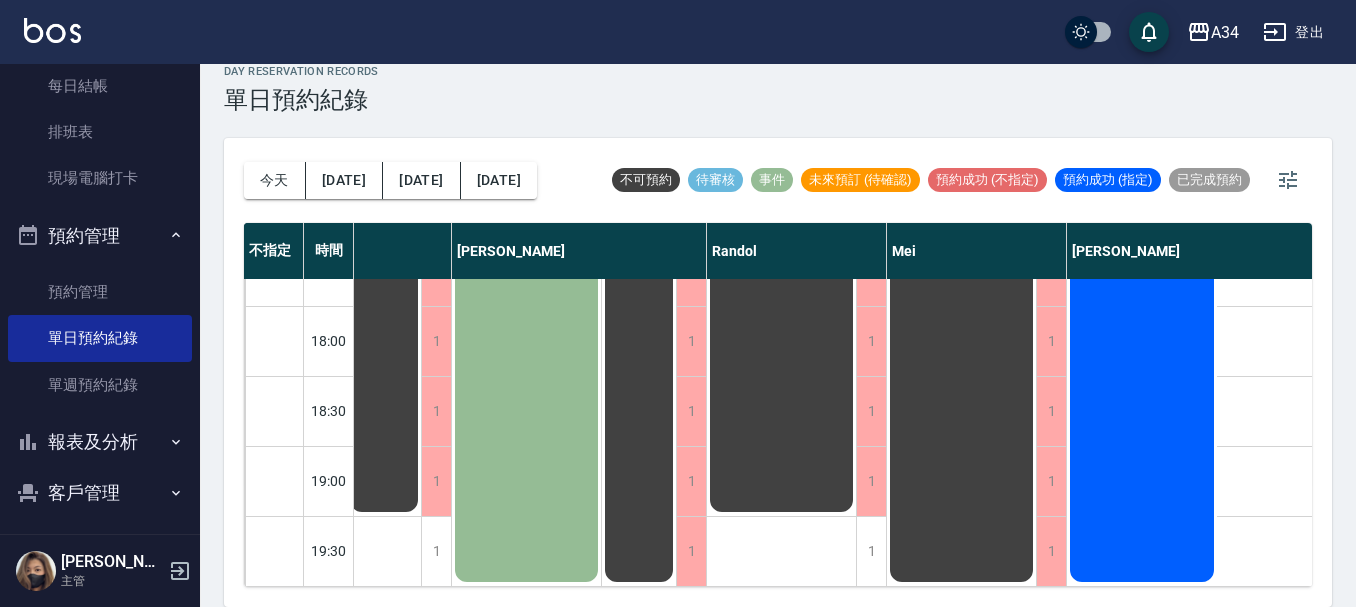 drag, startPoint x: 1356, startPoint y: 523, endPoint x: 984, endPoint y: 73, distance: 583.8527 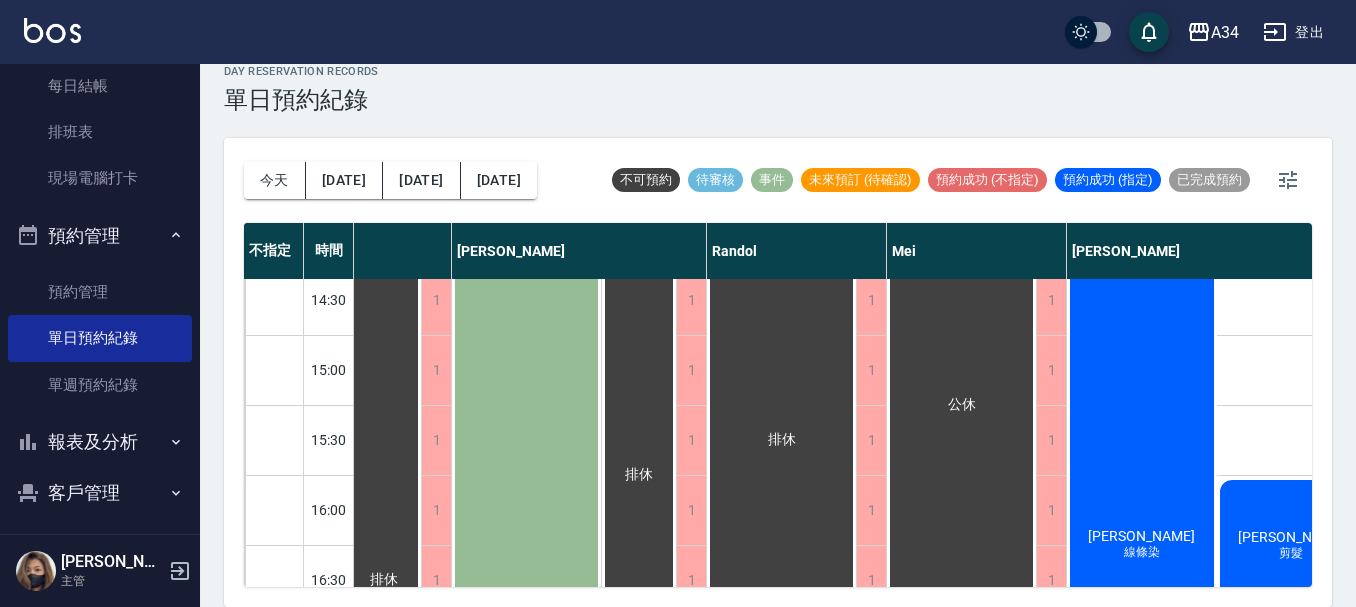 scroll, scrollTop: 500, scrollLeft: 562, axis: both 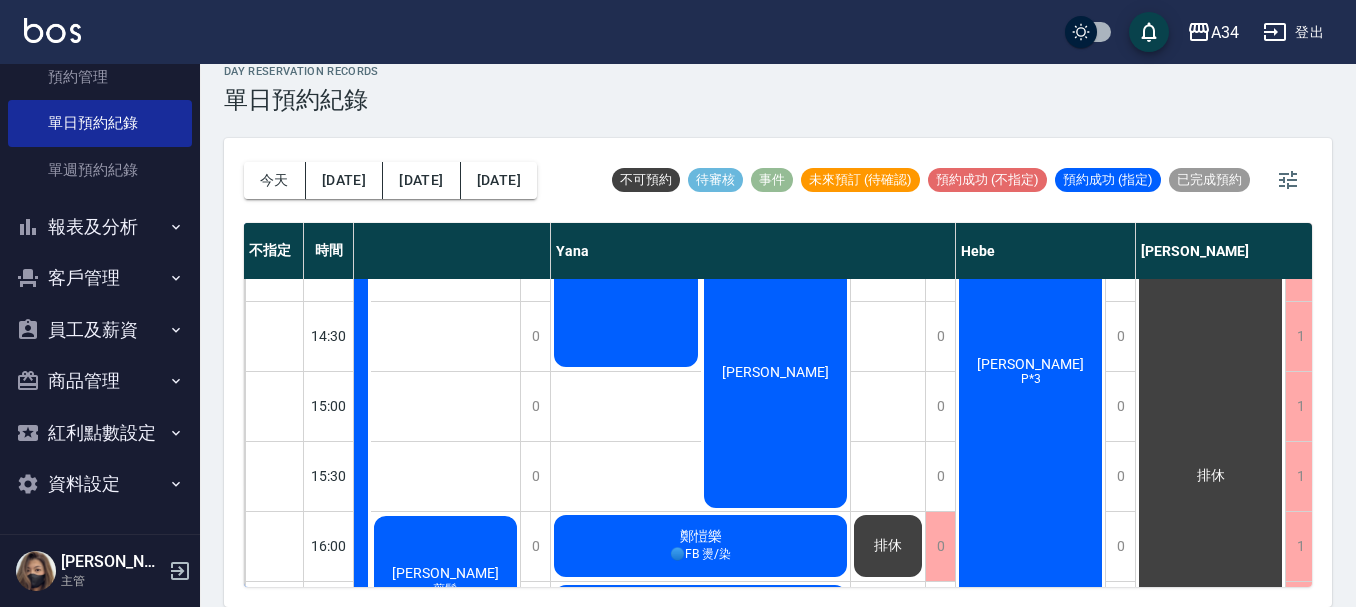 click on "排休" at bounding box center [-980, 966] 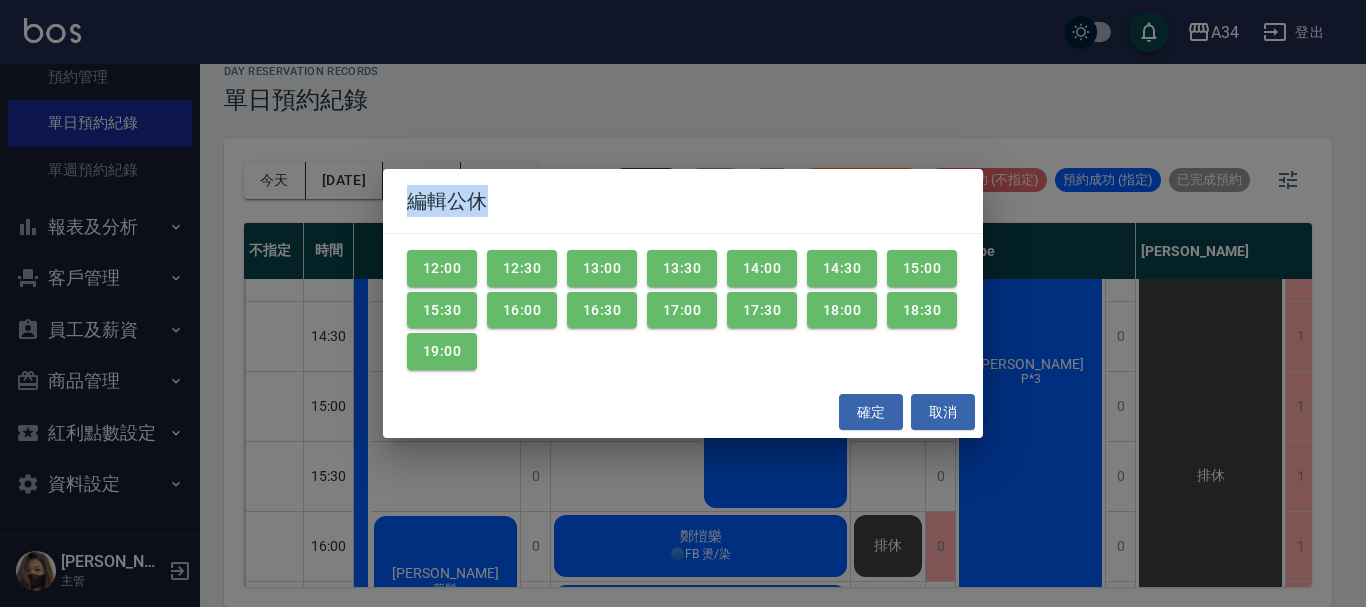 click on "編輯公休 12:00 12:30 13:00 13:30 14:00 14:30 15:00 15:30 16:00 16:30 17:00 17:30 18:00 18:30 19:00 確定 取消" at bounding box center (683, 303) 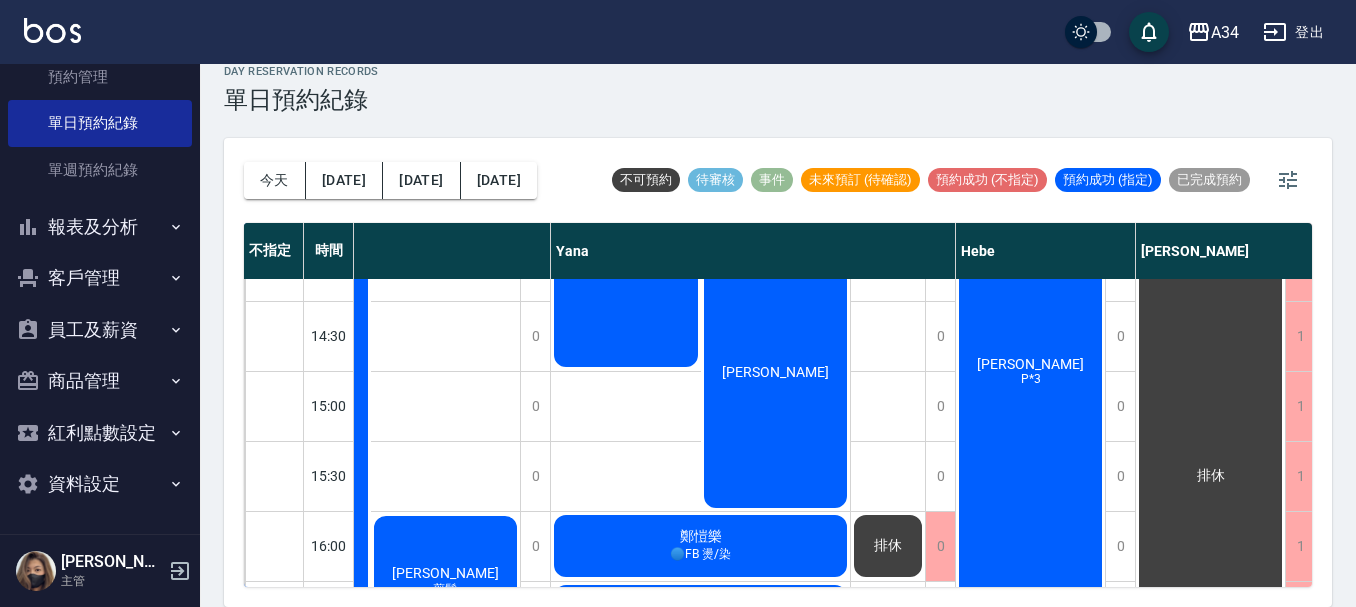 scroll, scrollTop: 468, scrollLeft: 1422, axis: both 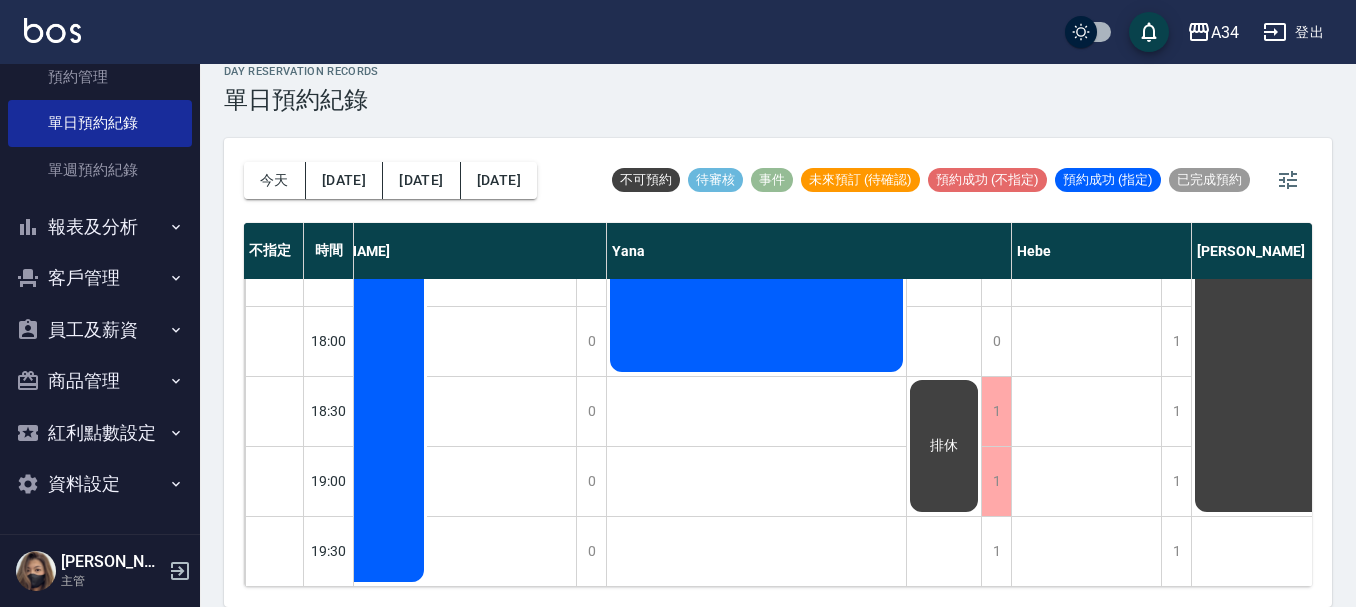 drag, startPoint x: 758, startPoint y: 597, endPoint x: 746, endPoint y: 601, distance: 12.649111 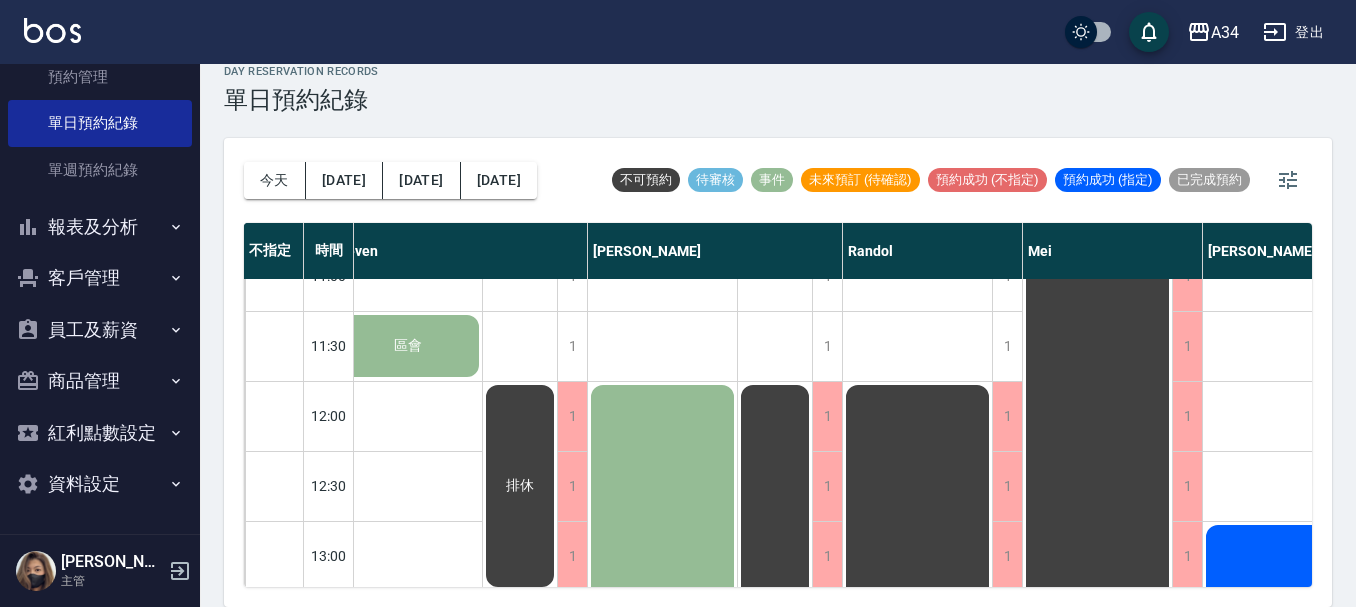 scroll, scrollTop: 0, scrollLeft: 426, axis: horizontal 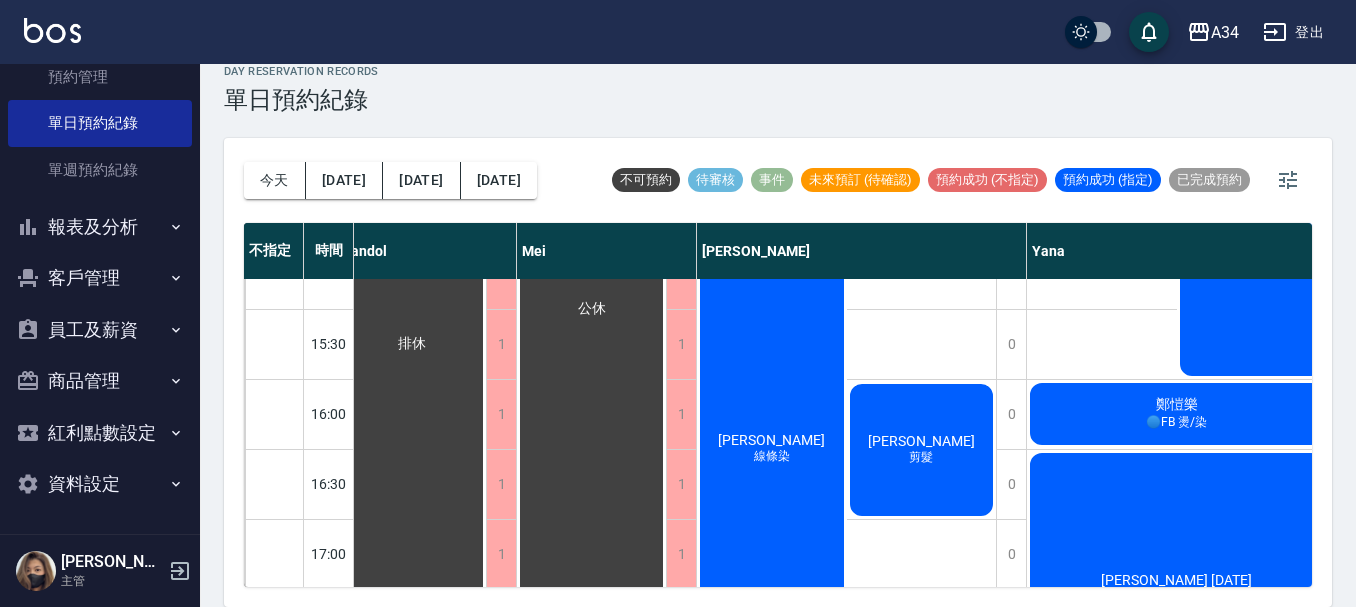 drag, startPoint x: 1161, startPoint y: 596, endPoint x: 1183, endPoint y: 604, distance: 23.409399 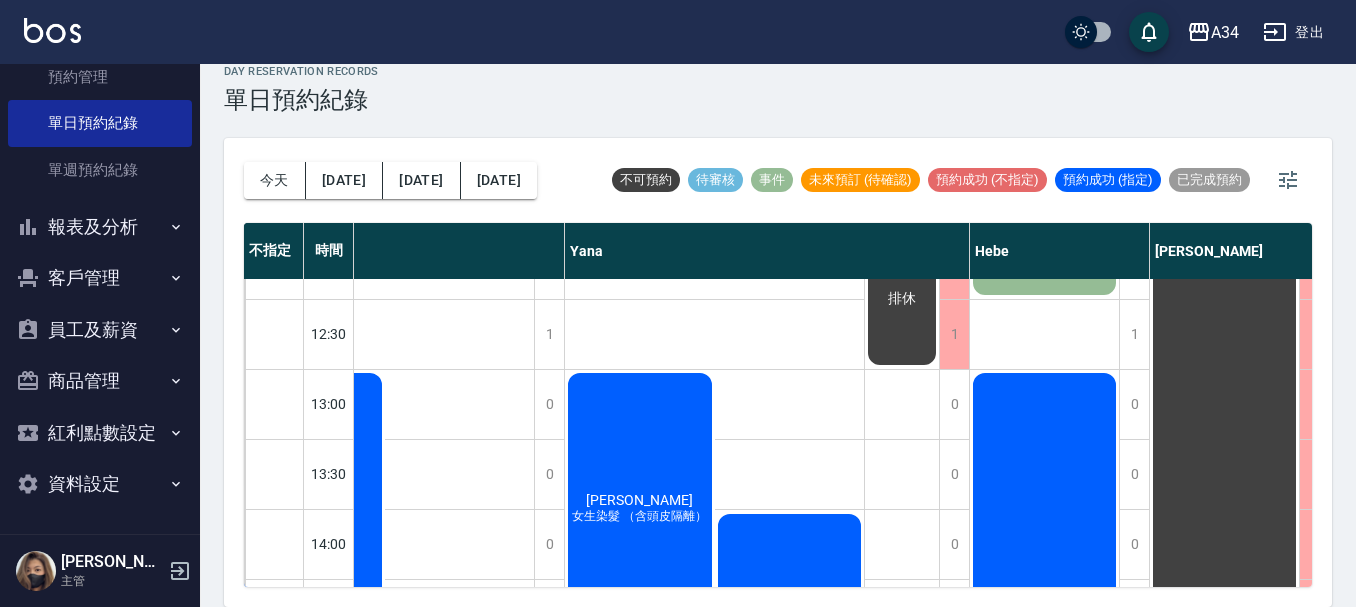 scroll, scrollTop: 300, scrollLeft: 1394, axis: both 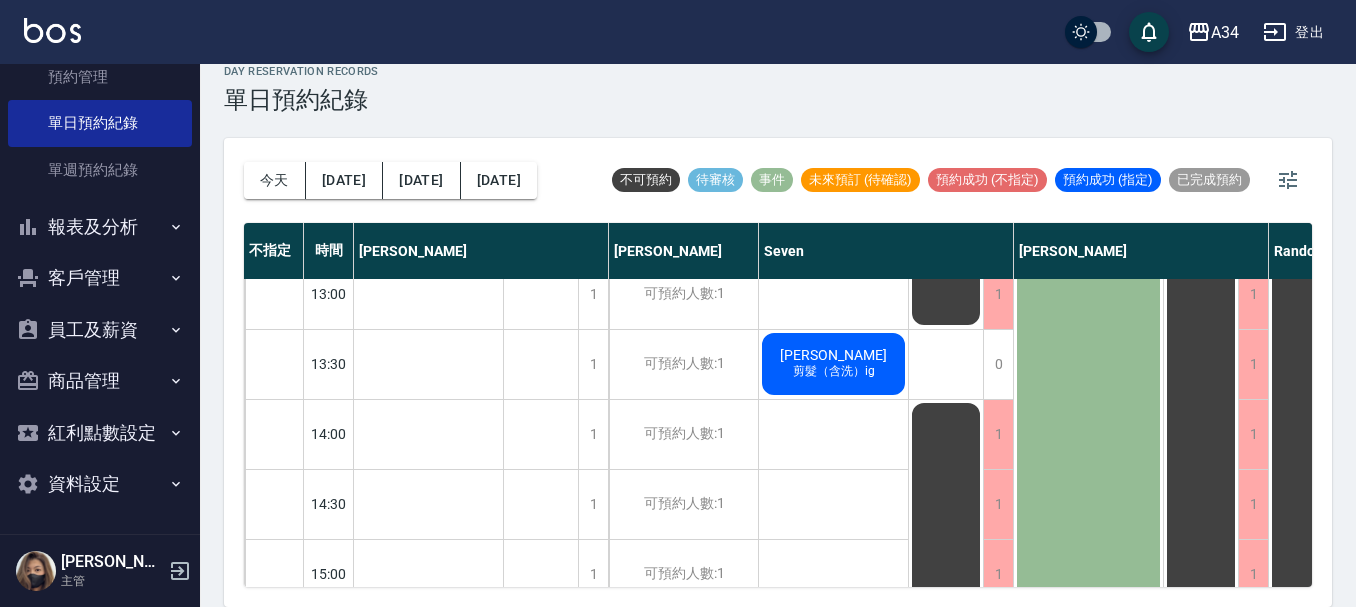 click on "張小芬 剪髮（含洗）ig" at bounding box center (428, 1134) 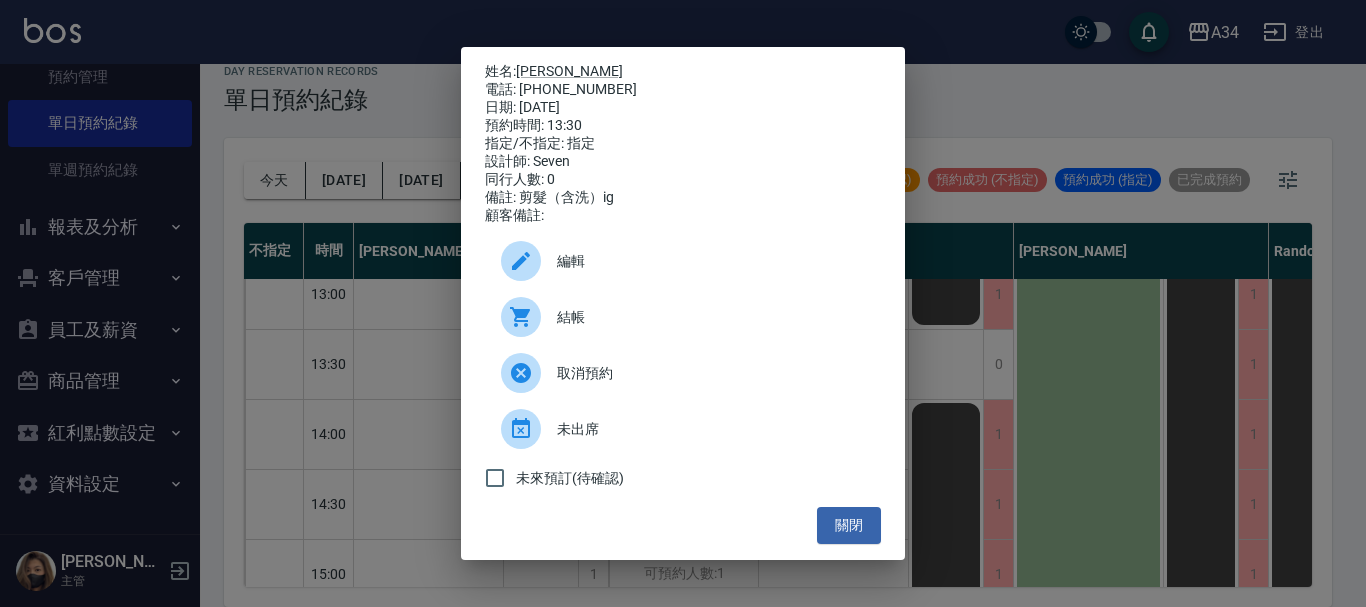 click on "結帳" at bounding box center [711, 317] 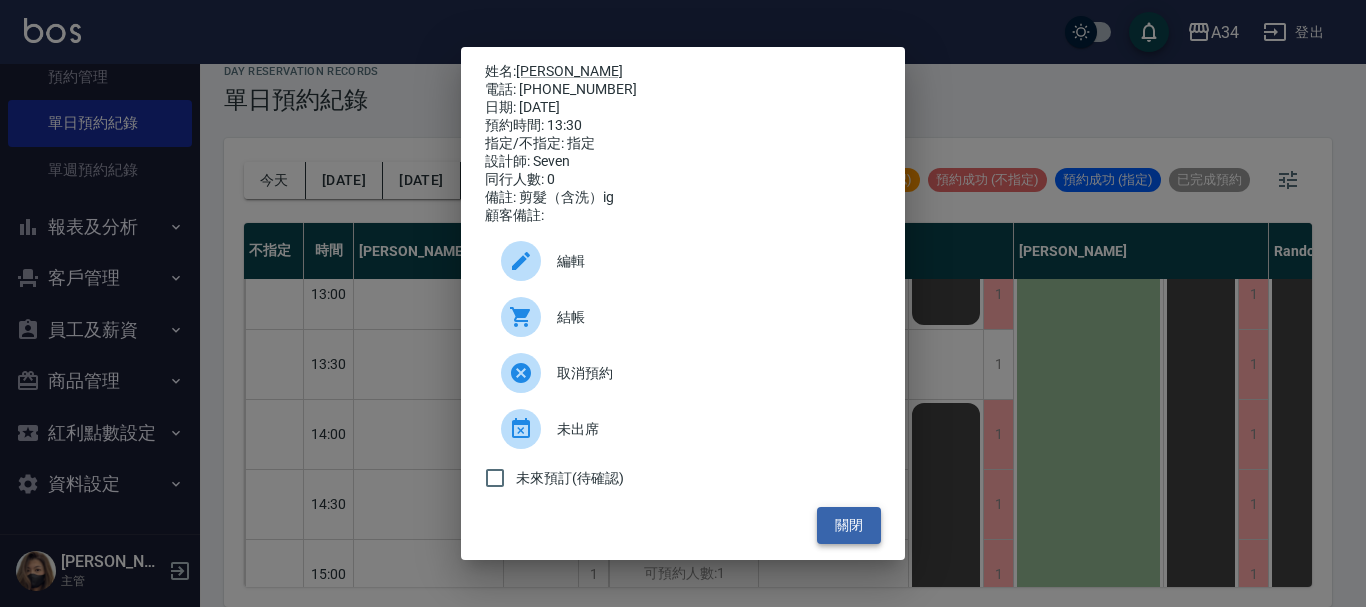 click on "關閉" at bounding box center (849, 525) 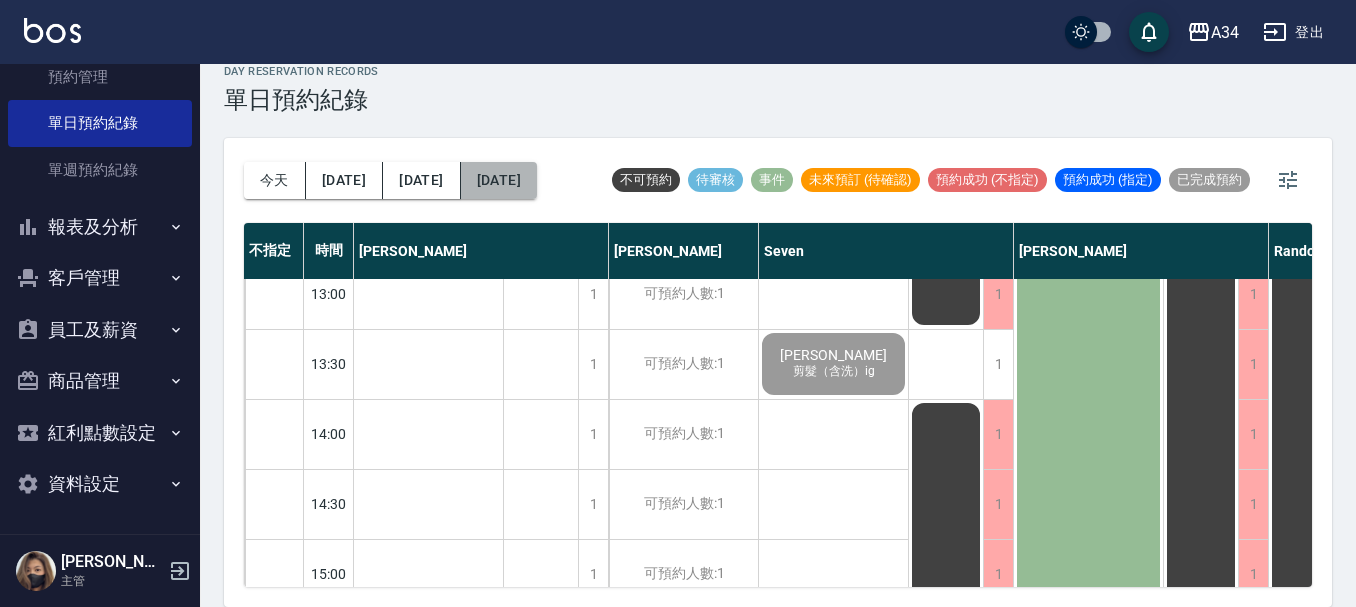 click on "[DATE]" at bounding box center [499, 180] 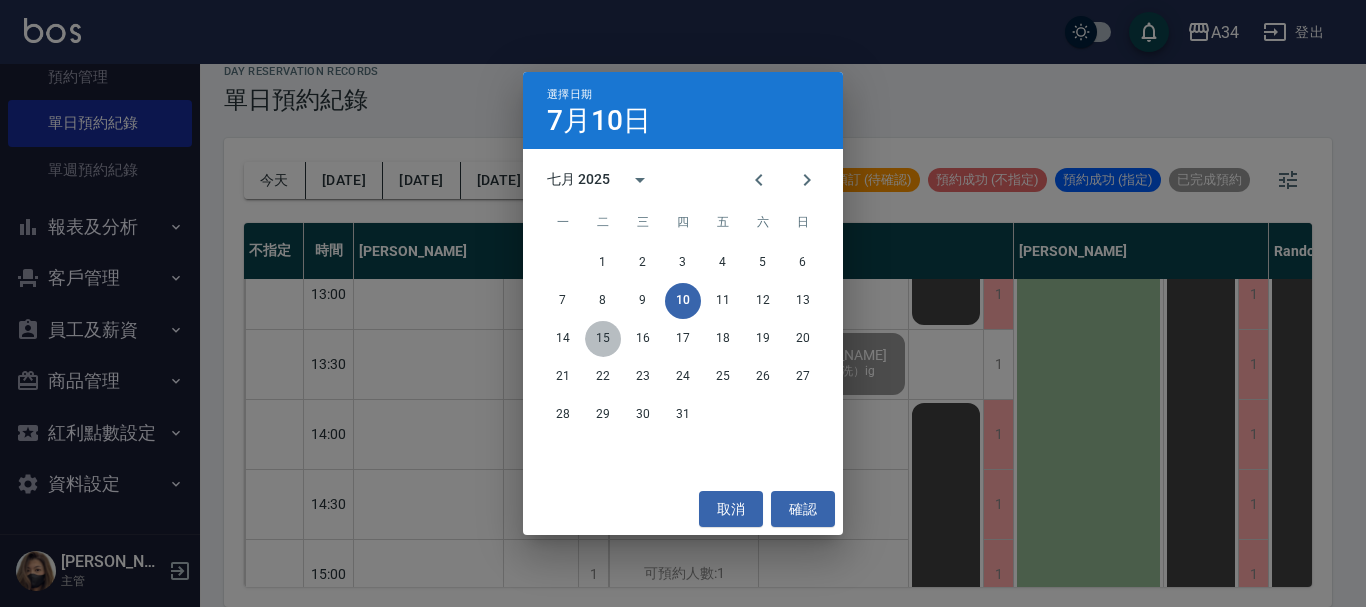 click on "15" at bounding box center [603, 339] 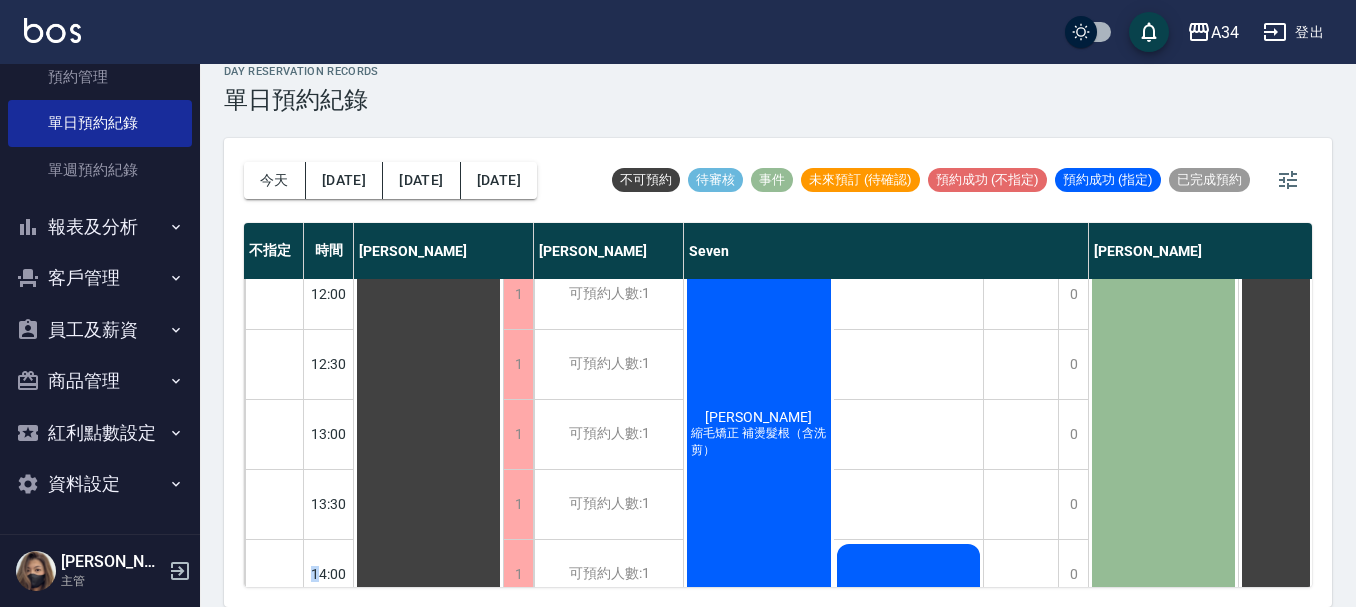 click on "今天 明天 後天 2025/07/15 不可預約 待審核 事件 未來預訂 (待確認) 預約成功 (不指定) 預約成功 (指定) 已完成預約 不指定 時間 Gina Wendy Seven annie Randol Mei Emily Yana Hebe Emma 10:00 10:30 11:00 11:30 12:00 12:30 13:00 13:30 14:00 14:30 15:00 15:30 16:00 16:30 17:00 17:30 18:00 18:30 19:00 19:30 1 1 1 1 1 1 1 1 1 1 1 1 1 1 1 1 1 1 1 1 排休 可預約人數:1 可預約人數:1 可預約人數:1 可預約人數:1 可預約人數:1 可預約人數:1 可預約人數:1 可預約人數:1 可預約人數:1 可預約人數:1 可預約人數:1 可預約人數:1 可預約人數:1 可預約人數:1 可預約人數:1 可預約人數:1 可預約人數:1 可預約人數:1 可預約人數:1 可預約人數:1 1 1 1 1 0 0 0 0 0 0 1 1 1 1 1 1 1 1 1 1 股東會 王淑娟 縮毛矯正  補燙髮根（含洗剪） 邱鈺筑 剪髮（含洗）@ 排休 排休 1 1 1 1 1 1 1 1 1 1 1 1 1 1 1 1 1 1 1 1 排休 1 1 1 1 1 1 1 1 1 1 1 1 1 1 1 1 1 1 1 1 排休 1 1 1 1 1 1 1 0 0 0 0 0 1 1 1 1 1 1" at bounding box center (778, 372) 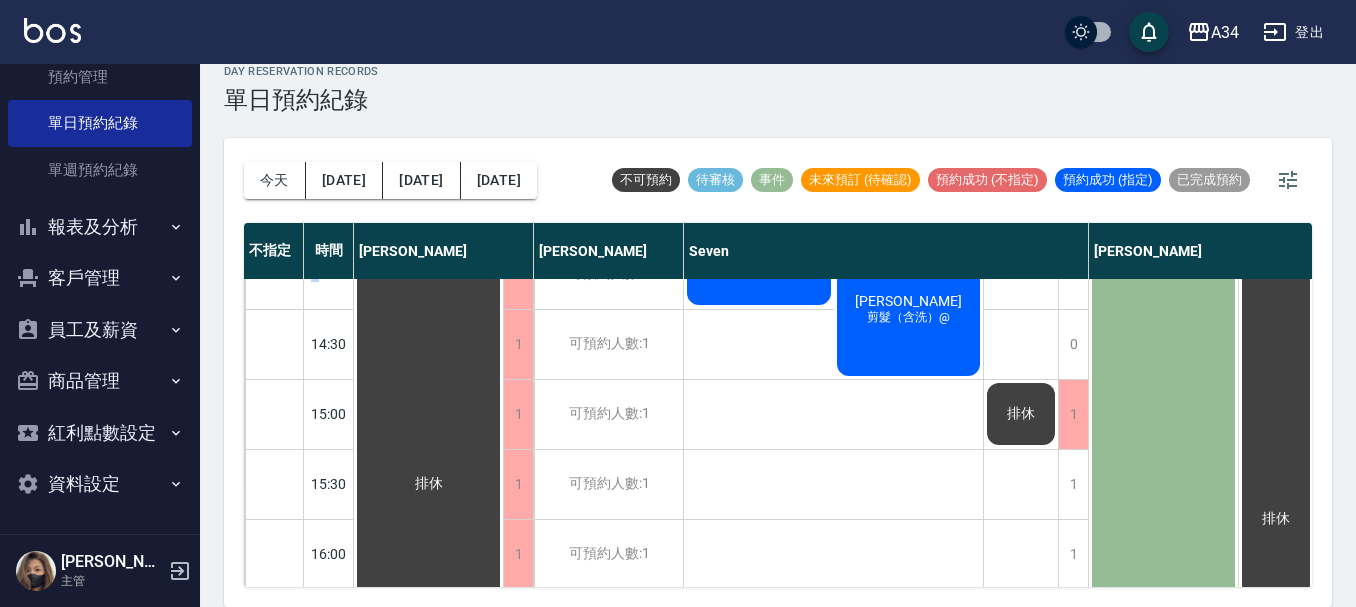 scroll, scrollTop: 500, scrollLeft: 0, axis: vertical 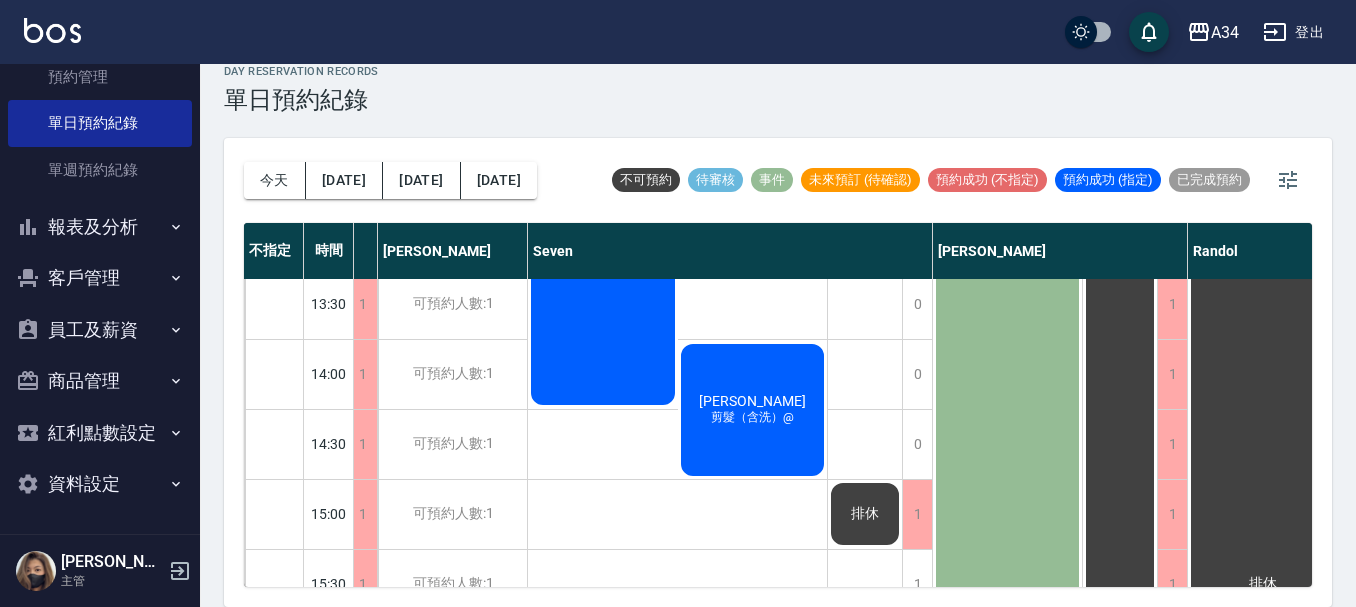 drag, startPoint x: 762, startPoint y: 564, endPoint x: 780, endPoint y: 563, distance: 18.027756 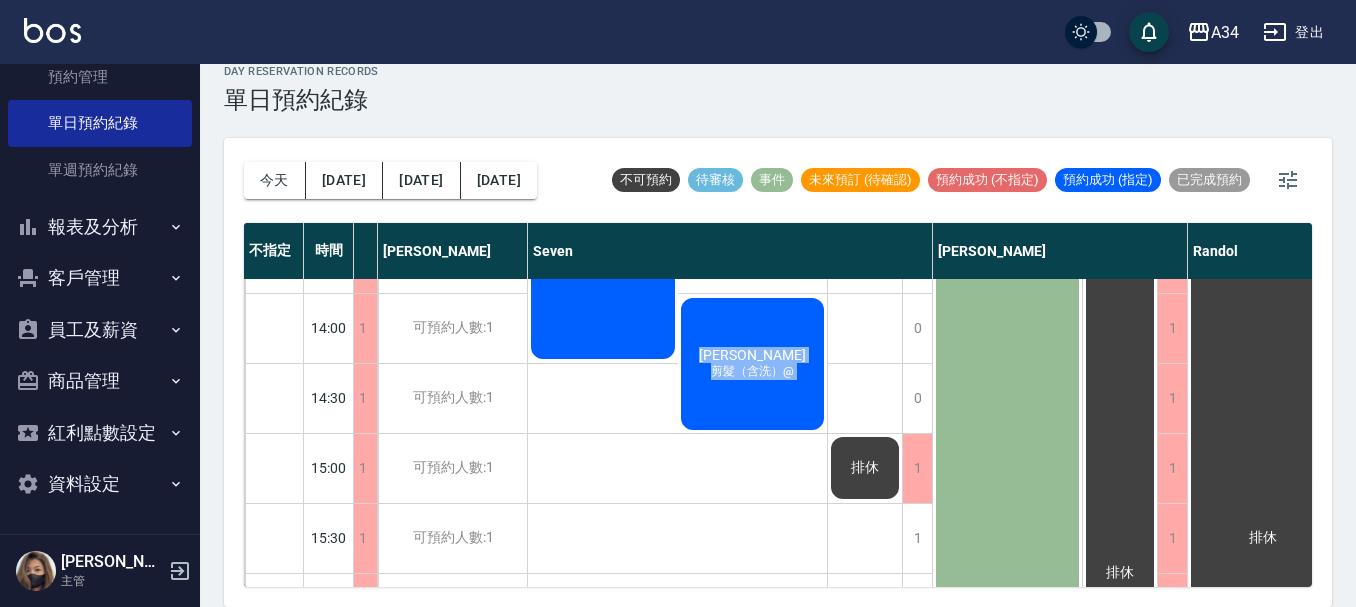 drag, startPoint x: 810, startPoint y: 560, endPoint x: 842, endPoint y: 554, distance: 32.55764 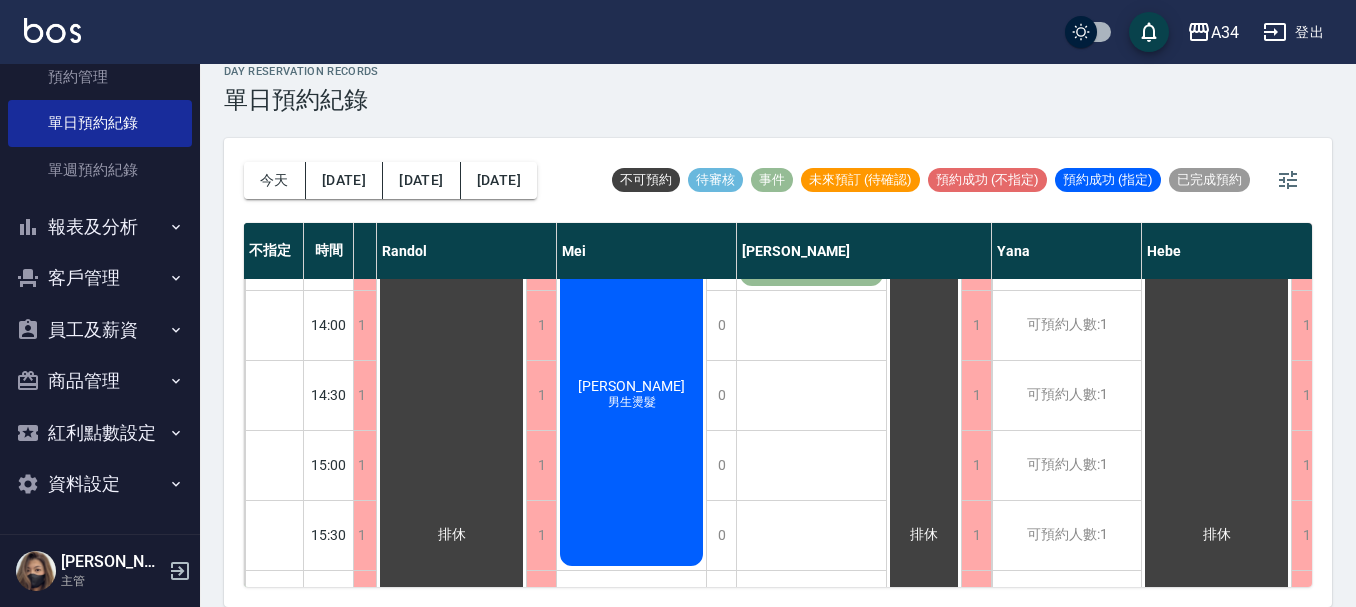 scroll, scrollTop: 549, scrollLeft: 990, axis: both 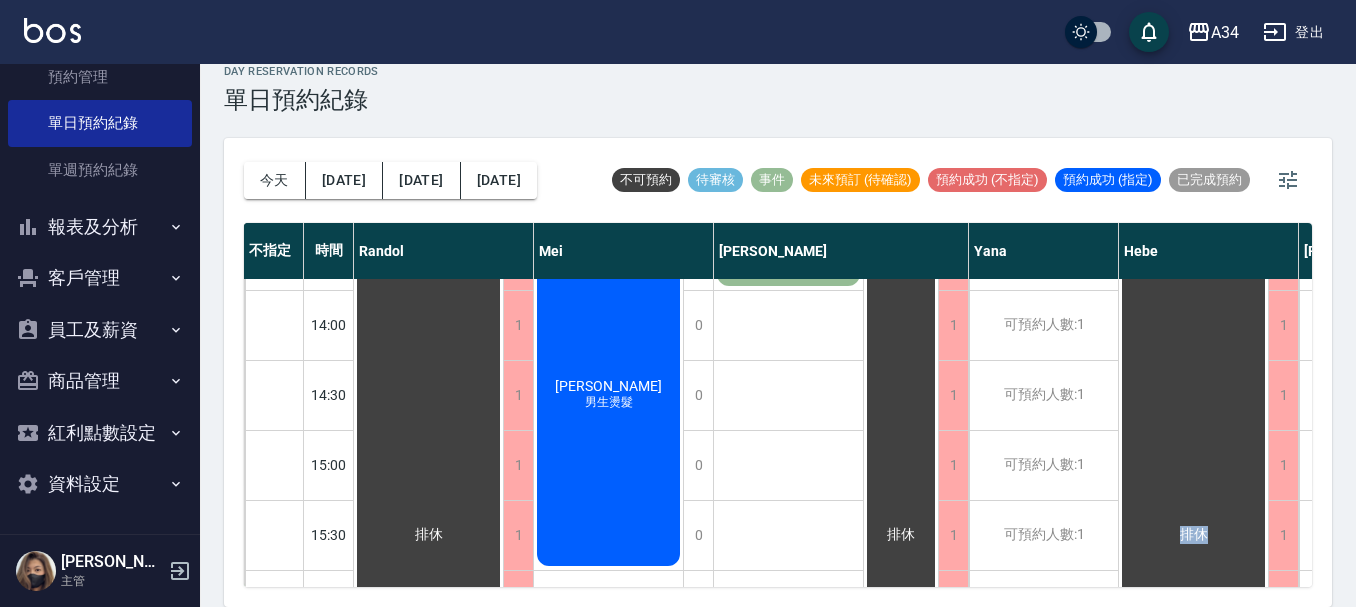 drag, startPoint x: 1145, startPoint y: 549, endPoint x: 1230, endPoint y: 549, distance: 85 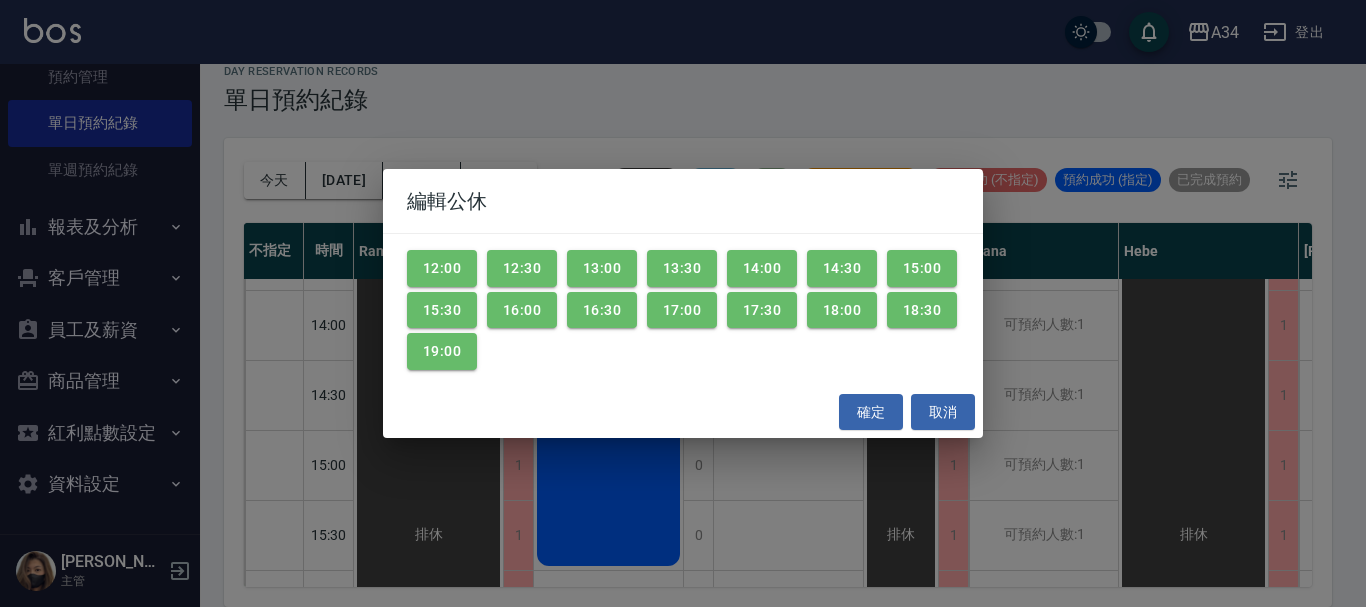 click on "編輯公休 12:00 12:30 13:00 13:30 14:00 14:30 15:00 15:30 16:00 16:30 17:00 17:30 18:00 18:30 19:00 確定 取消" at bounding box center [683, 303] 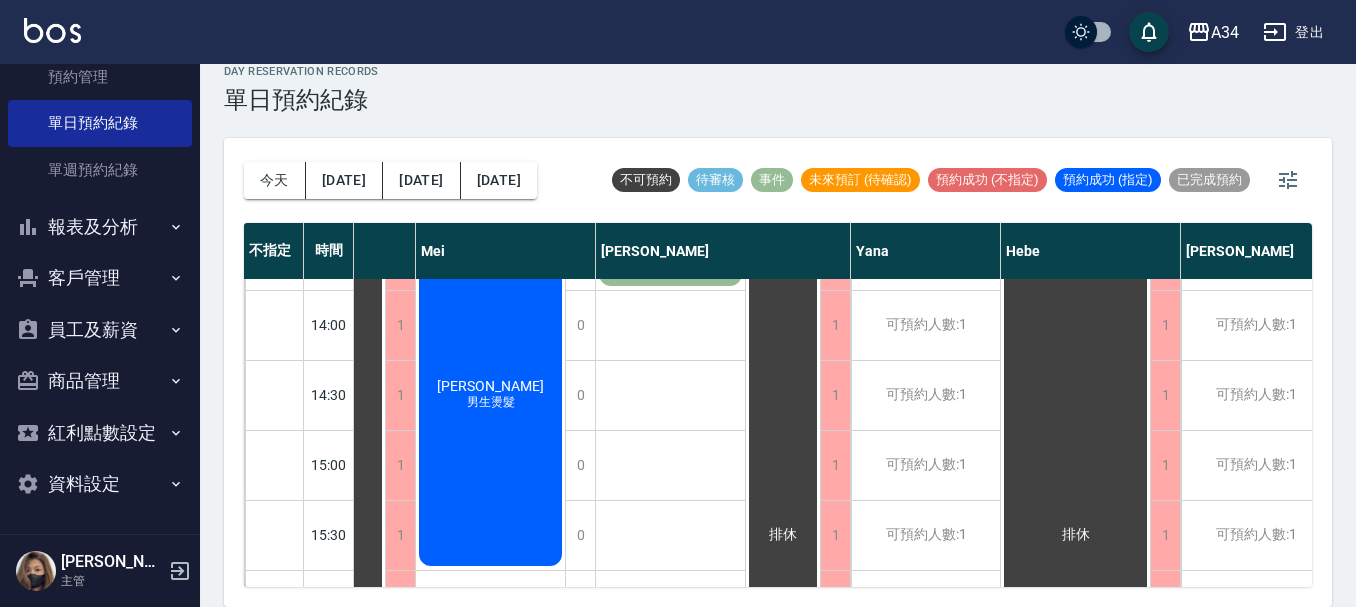 scroll, scrollTop: 549, scrollLeft: 1137, axis: both 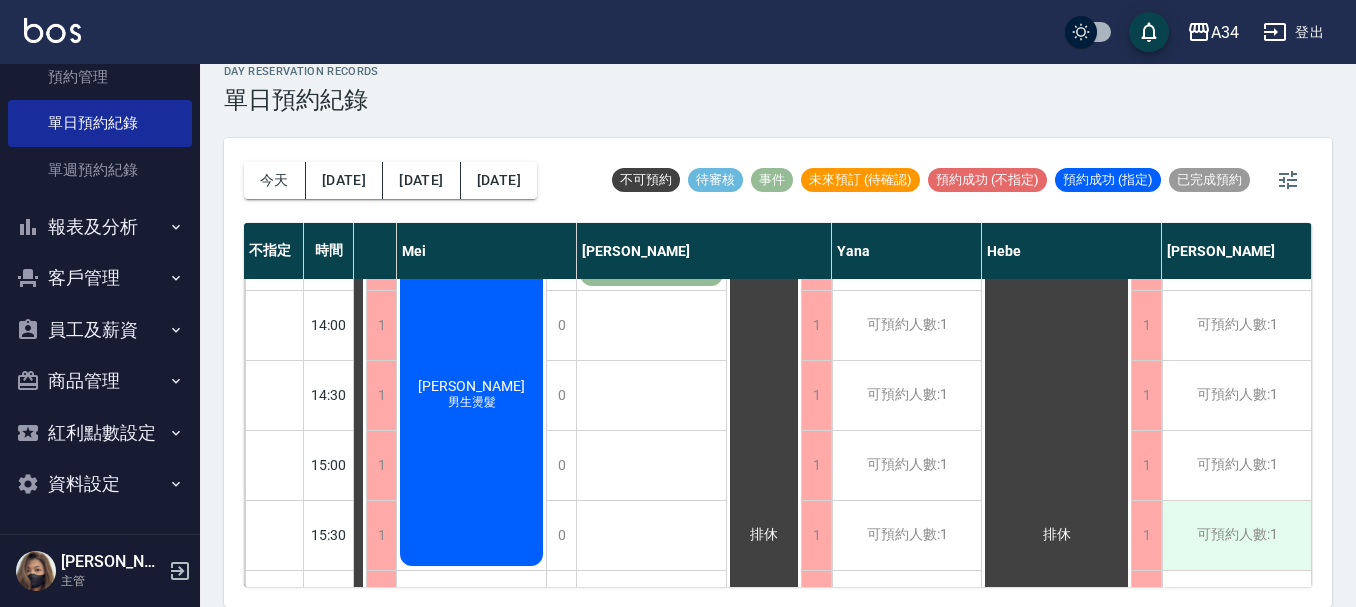 click on "可預約人數:1" at bounding box center (1236, 535) 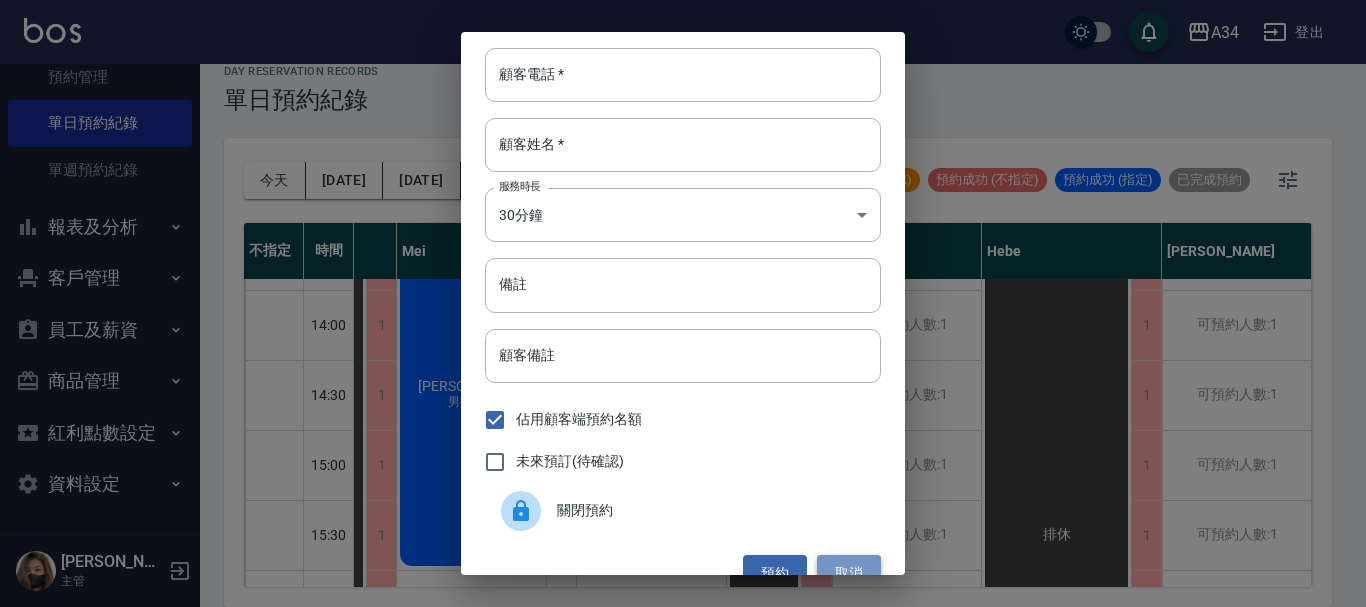 click on "取消" at bounding box center [849, 573] 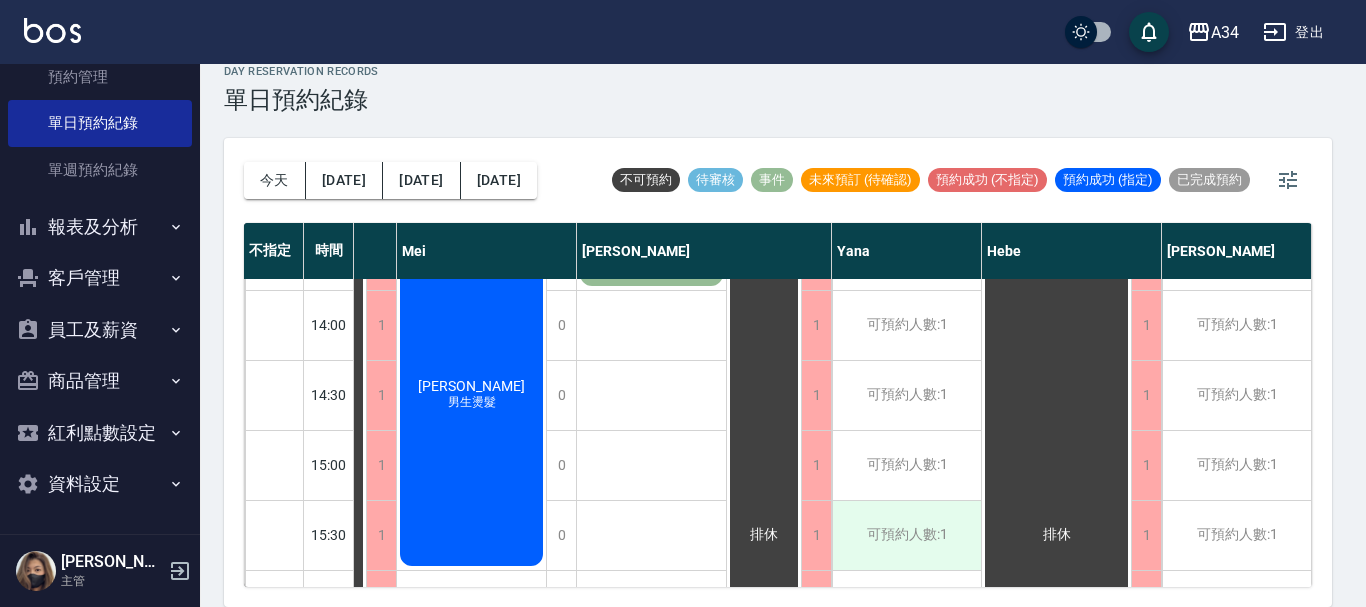 scroll, scrollTop: 549, scrollLeft: 1127, axis: both 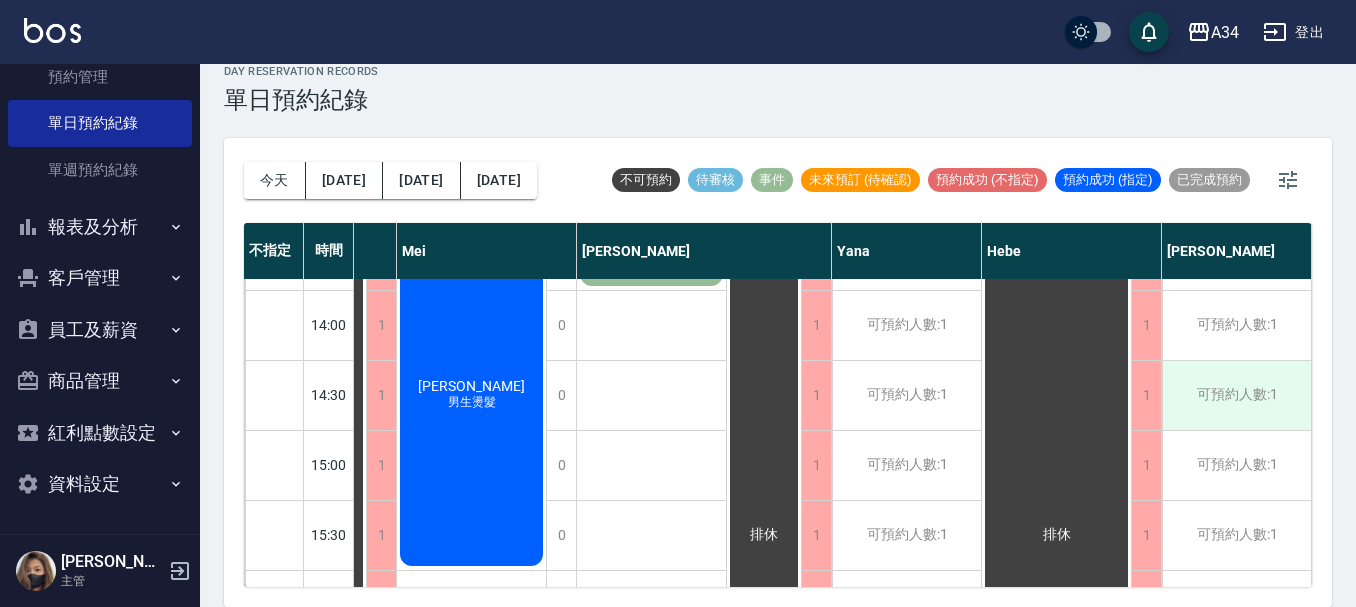 click on "可預約人數:1" at bounding box center [1236, 395] 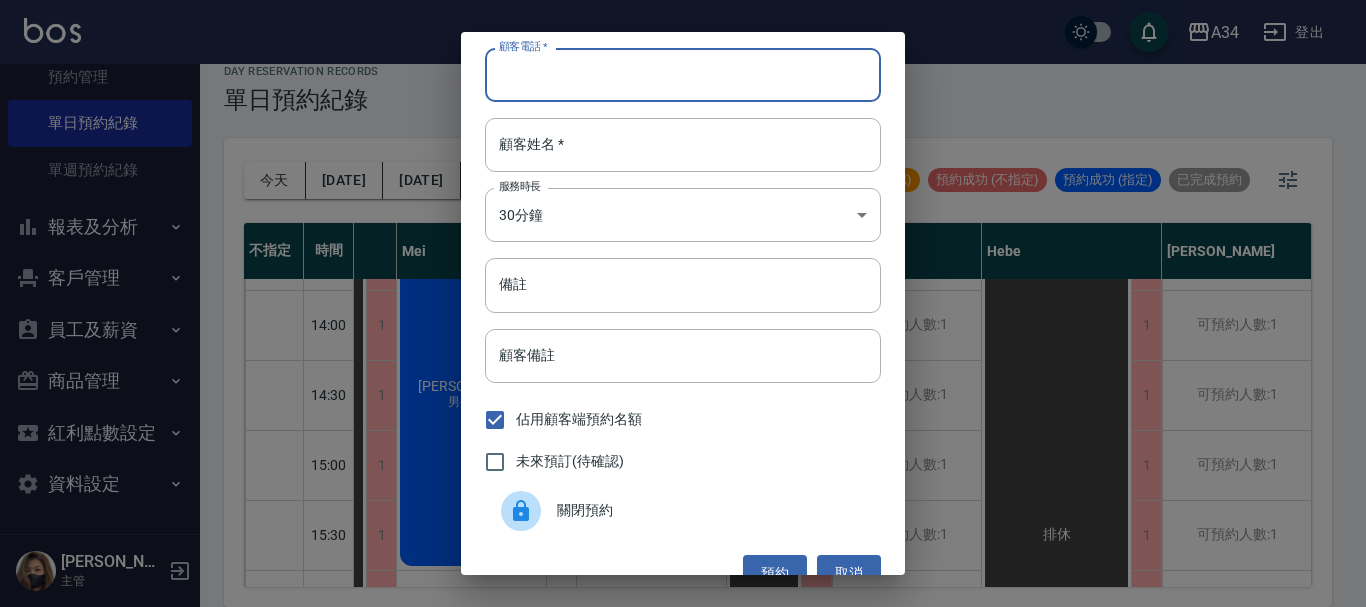 click on "顧客電話   *" at bounding box center (683, 75) 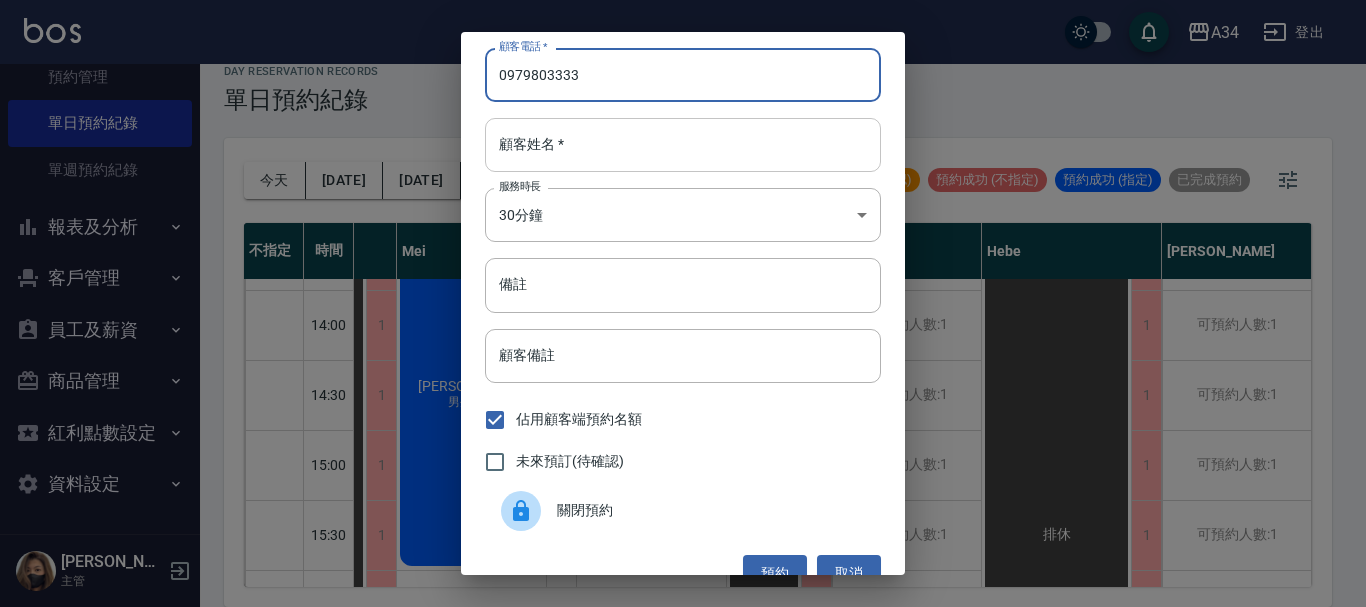 type on "0979803333" 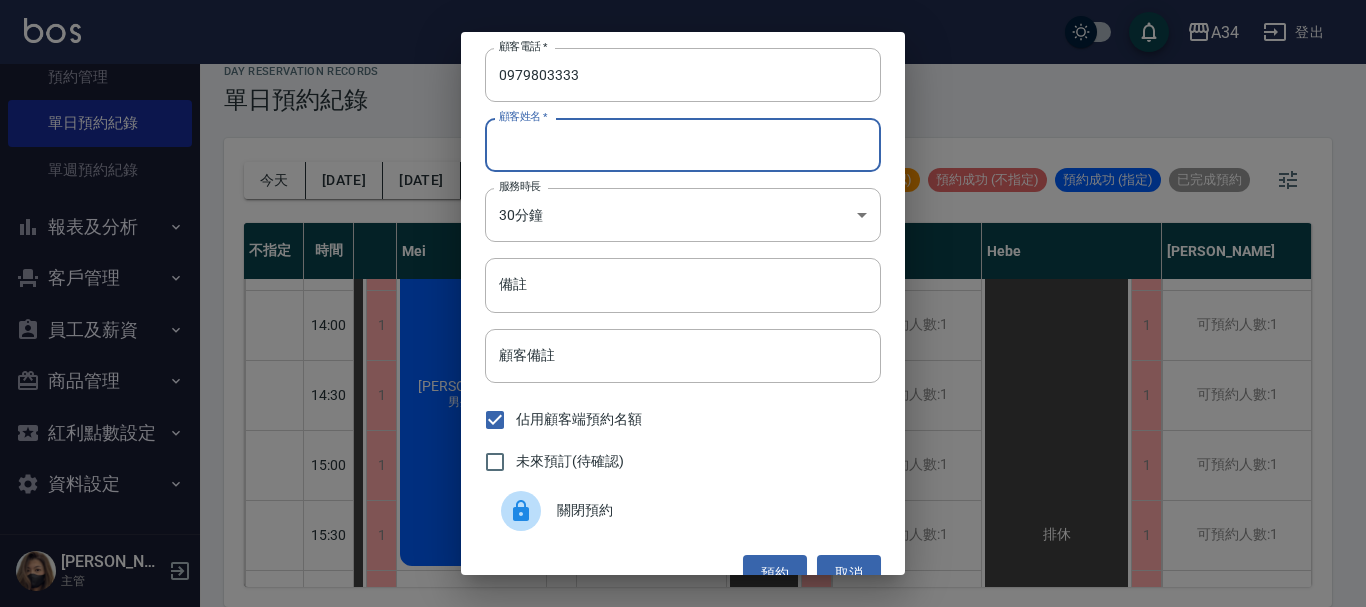 click on "顧客姓名   *" at bounding box center (683, 145) 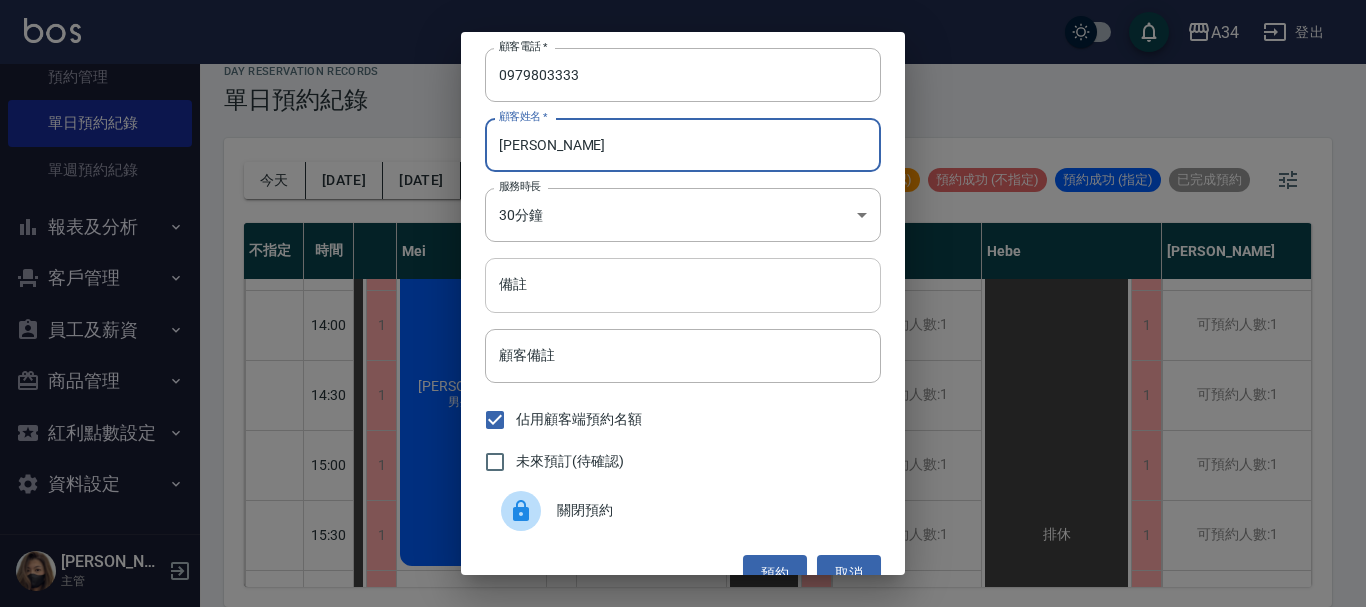type on "蔡s" 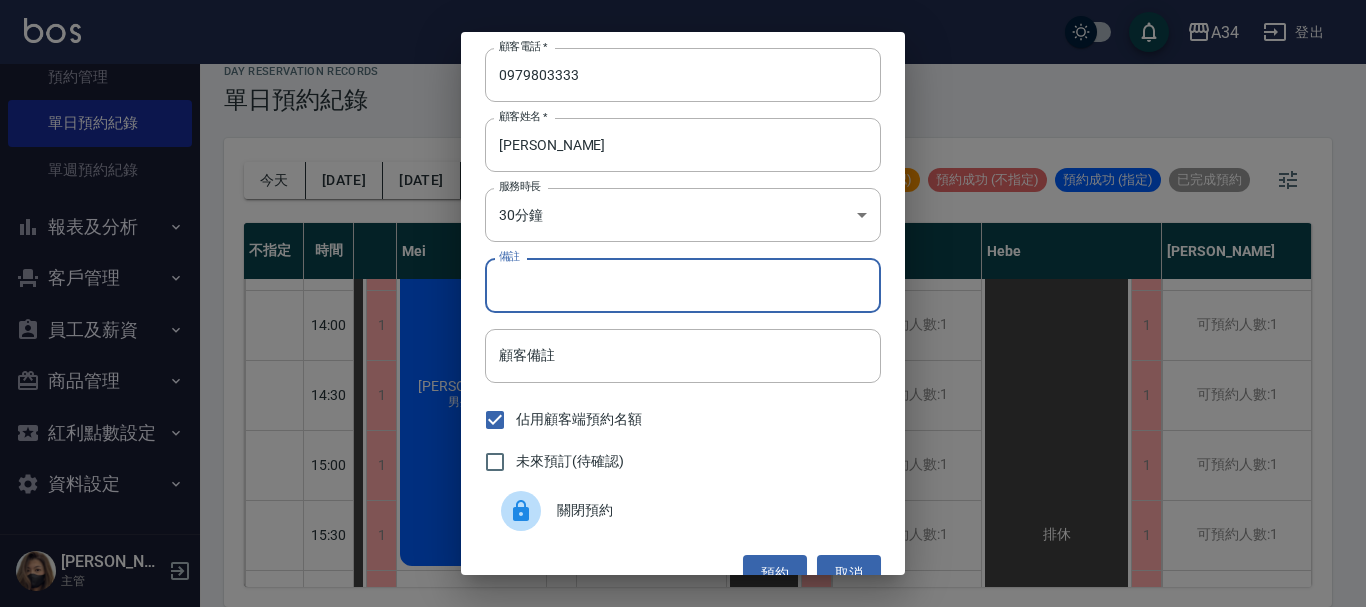 click on "備註" at bounding box center (683, 285) 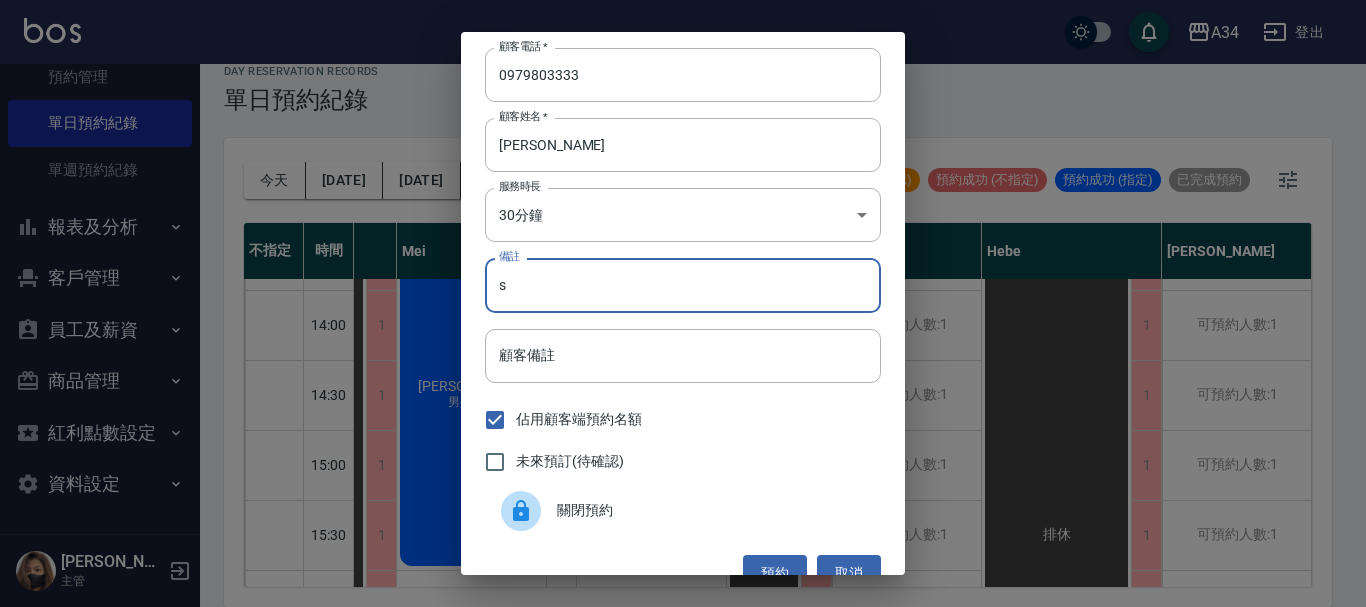 click on "s" at bounding box center (683, 285) 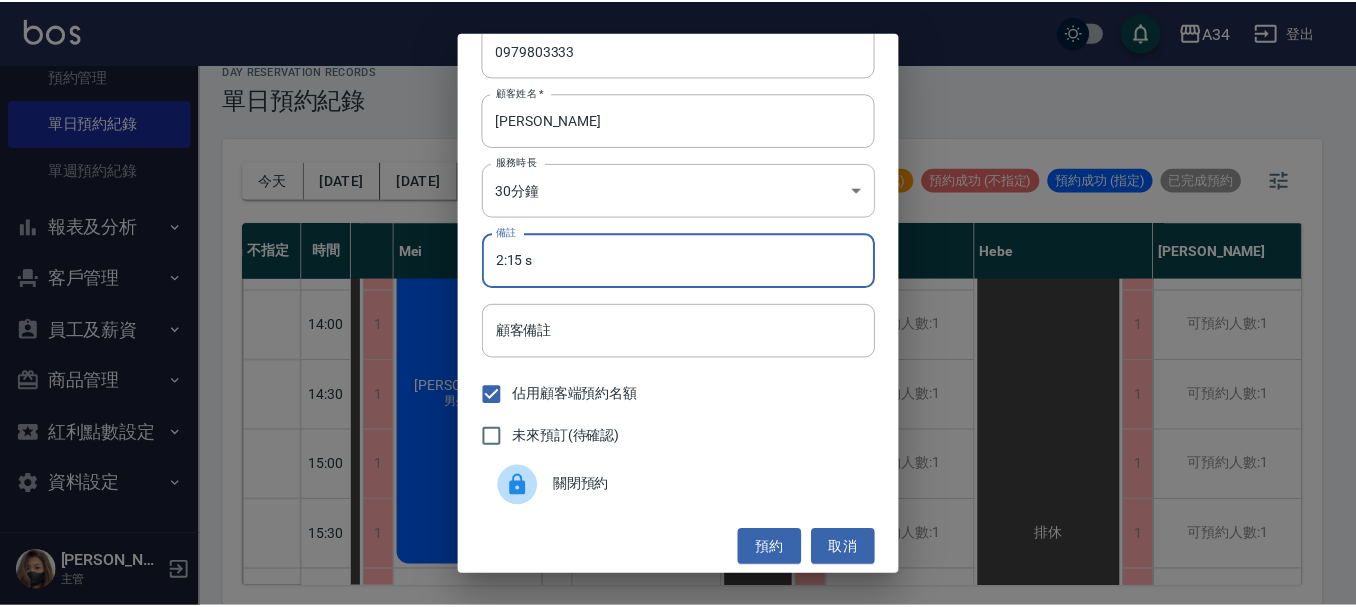 scroll, scrollTop: 32, scrollLeft: 0, axis: vertical 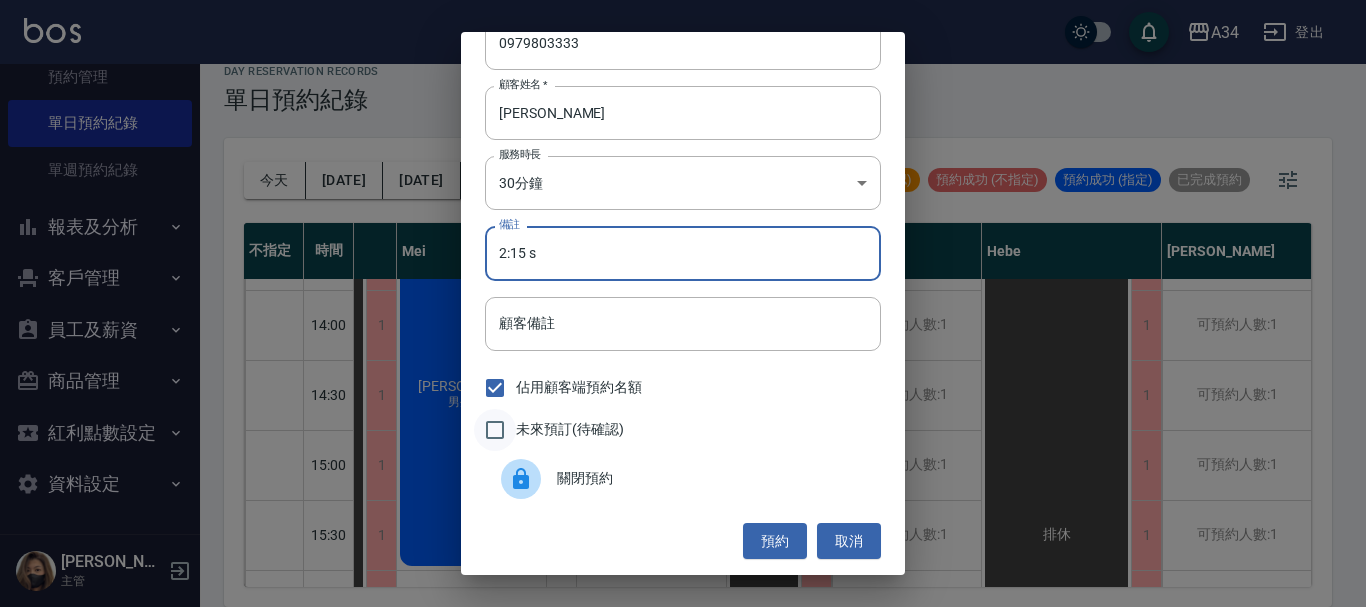 type on "2:15 s" 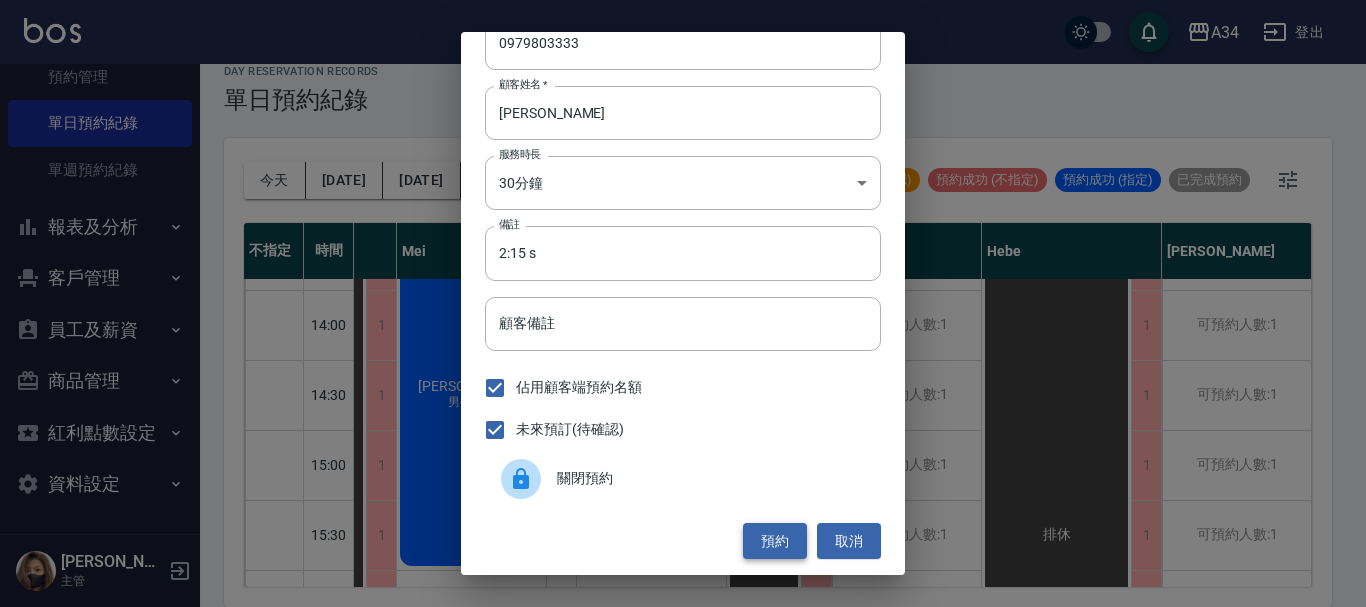 click on "預約" at bounding box center [775, 541] 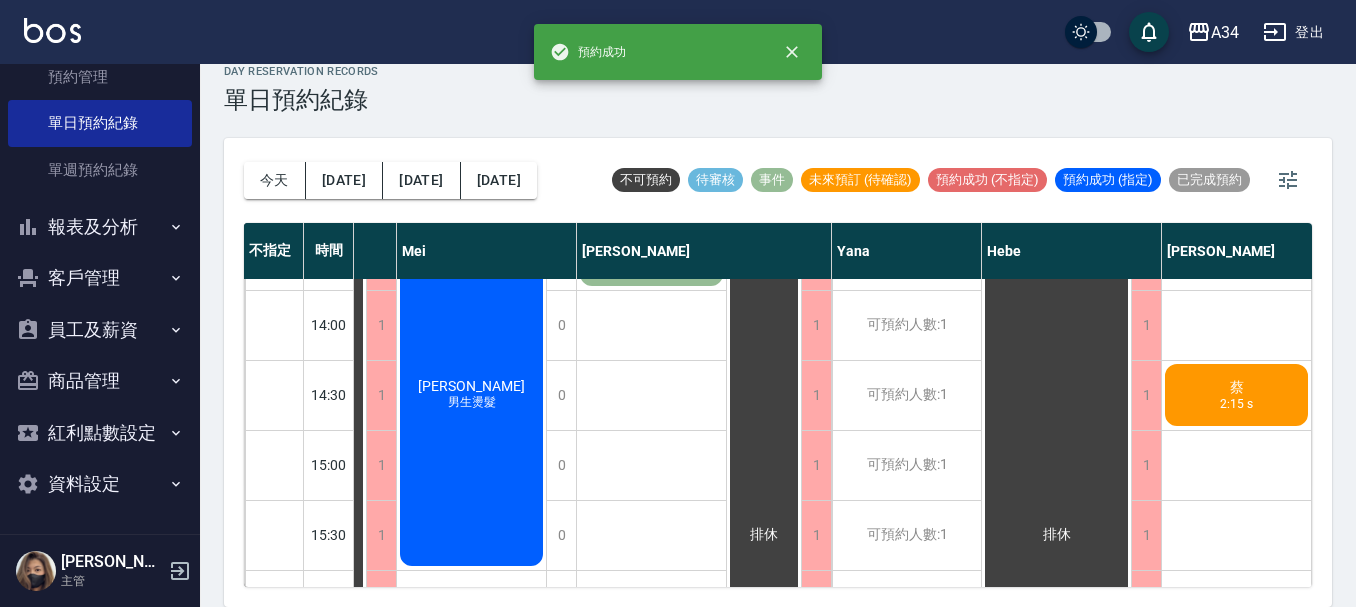 click on "蔡 2:15 s" at bounding box center [1237, 430] 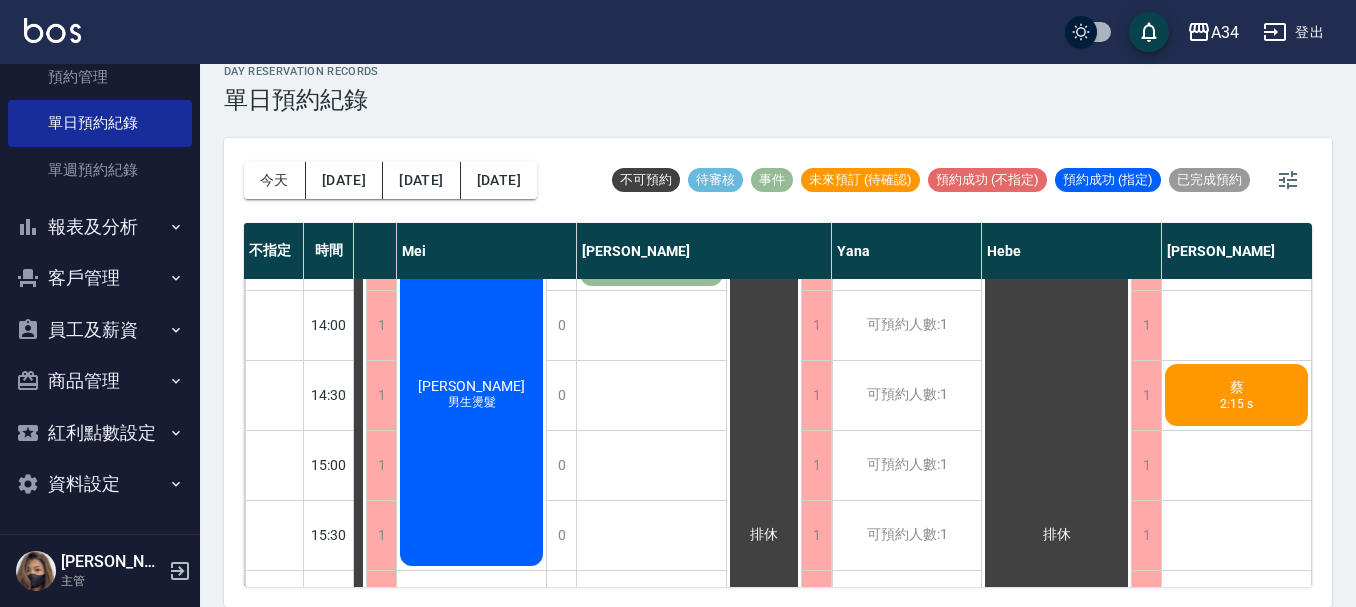 click on "蔡 2:15 s" at bounding box center [1237, 430] 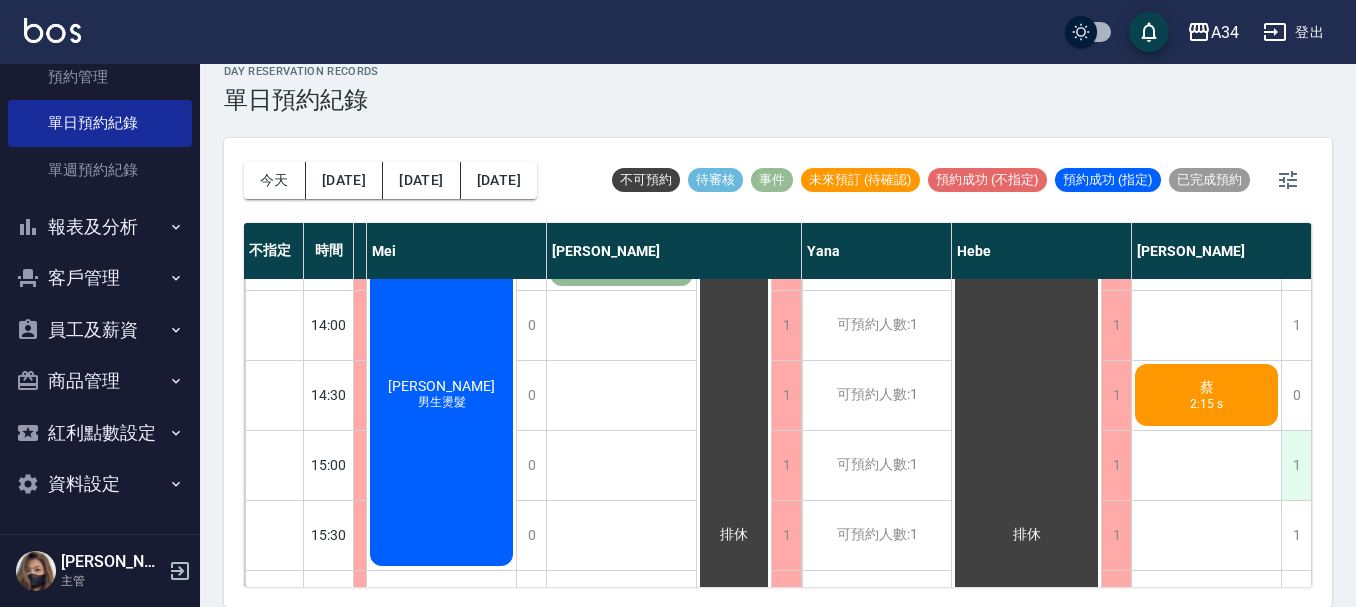 click on "1" at bounding box center [1296, 465] 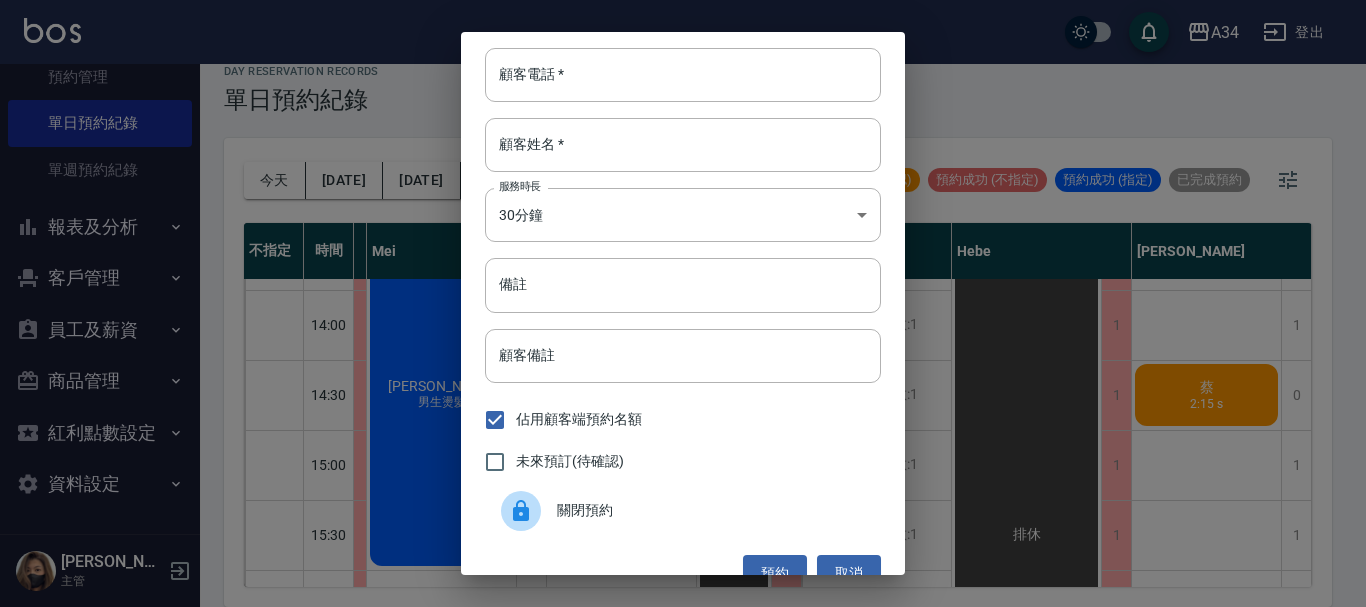click on "關閉預約" at bounding box center (711, 510) 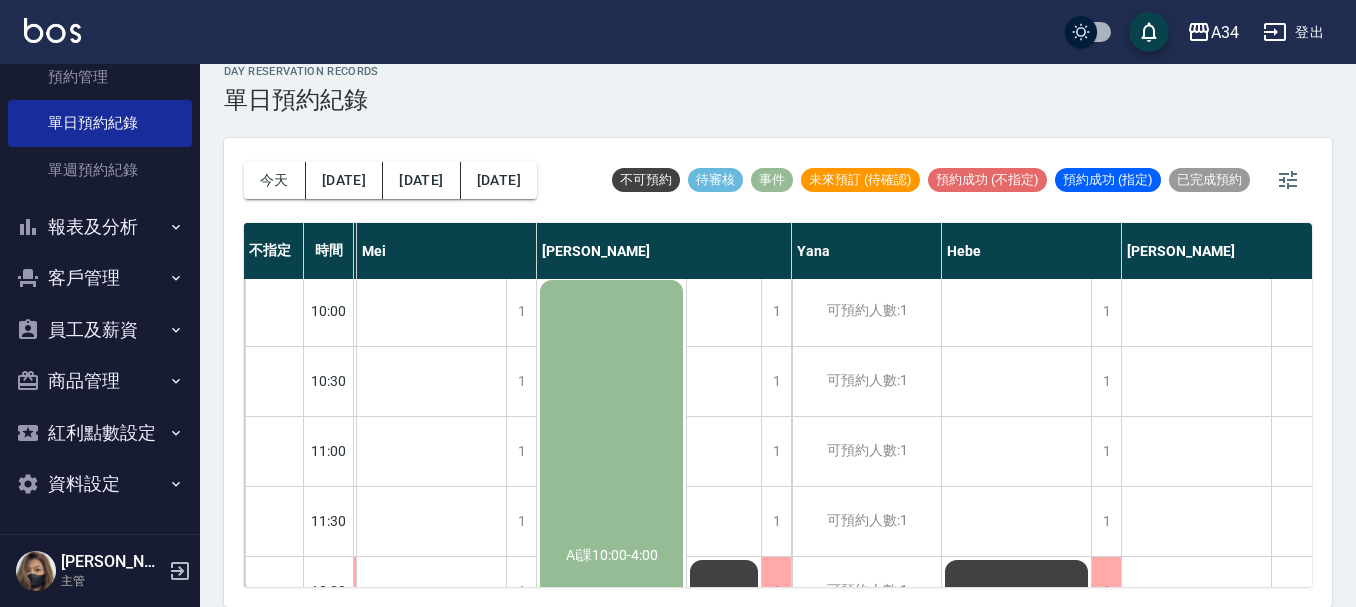 scroll, scrollTop: 0, scrollLeft: 1167, axis: horizontal 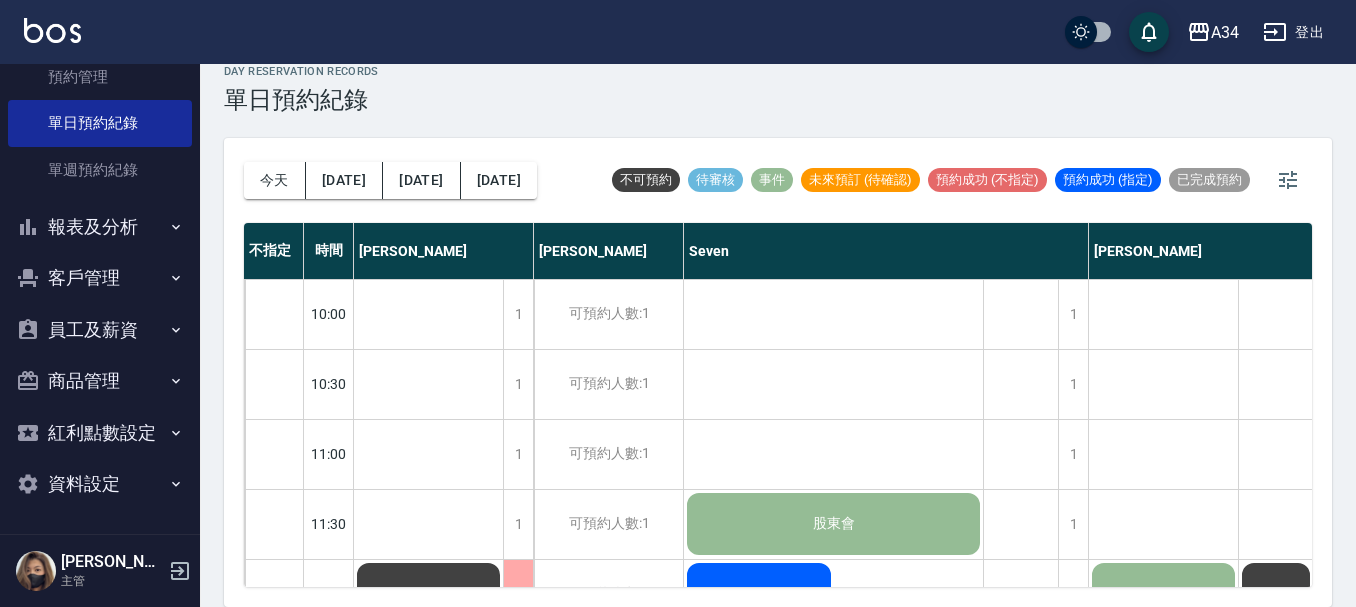 click on "今天 明天 後天 2025/07/15 不可預約 待審核 事件 未來預訂 (待確認) 預約成功 (不指定) 預約成功 (指定) 已完成預約 不指定 時間 Gina Wendy Seven annie Randol Mei Emily Yana Hebe Emma 10:00 10:30 11:00 11:30 12:00 12:30 13:00 13:30 14:00 14:30 15:00 15:30 16:00 16:30 17:00 17:30 18:00 18:30 19:00 19:30 1 1 1 1 1 1 1 1 1 1 1 1 1 1 1 1 1 1 1 1 排休 可預約人數:1 可預約人數:1 可預約人數:1 可預約人數:1 可預約人數:1 可預約人數:1 可預約人數:1 可預約人數:1 可預約人數:1 可預約人數:1 可預約人數:1 可預約人數:1 可預約人數:1 可預約人數:1 可預約人數:1 可預約人數:1 可預約人數:1 可預約人數:1 可預約人數:1 可預約人數:1 1 1 1 1 0 0 0 0 0 0 1 1 1 1 1 1 1 1 1 1 股東會 王淑娟 縮毛矯正  補燙髮根（含洗剪） 邱鈺筑 剪髮（含洗）@ 排休 排休 1 1 1 1 1 1 1 1 1 1 1 1 1 1 1 1 1 1 1 1 排休 1 1 1 1 1 1 1 1 1 1 1 1 1 1 1 1 1 1 1 1 排休 1 1 1 1 1 1 1 0 0 0 0 0 1 1 1 1 1 1" at bounding box center [778, 372] 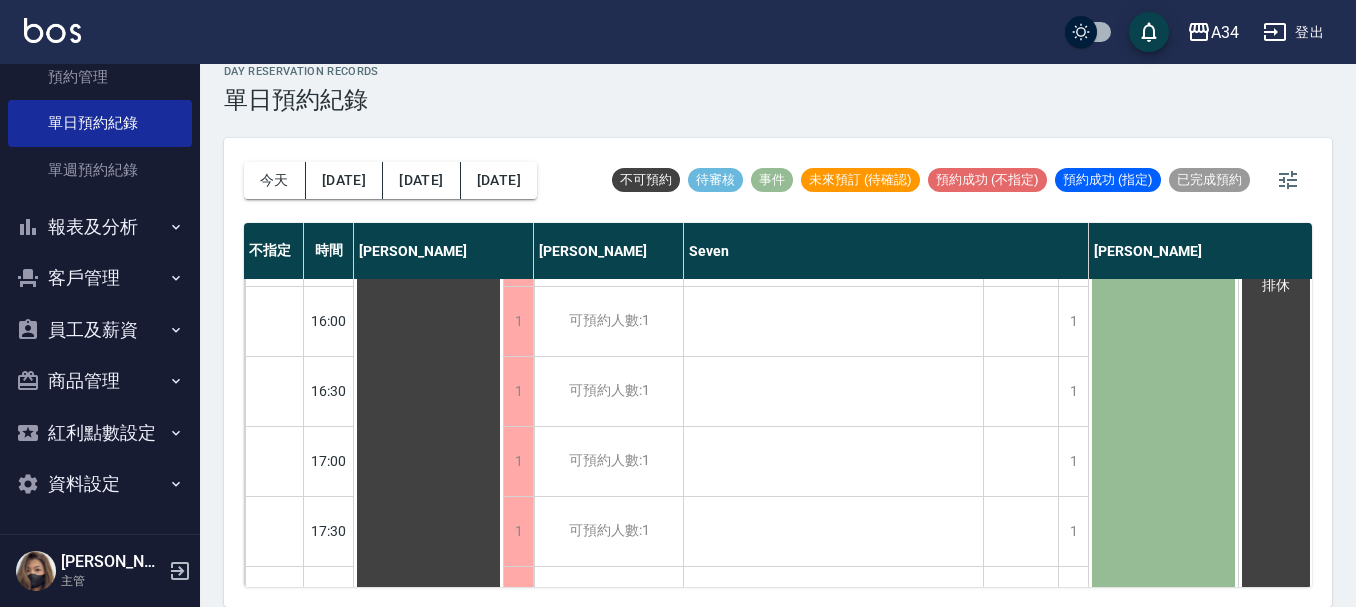 scroll, scrollTop: 908, scrollLeft: 0, axis: vertical 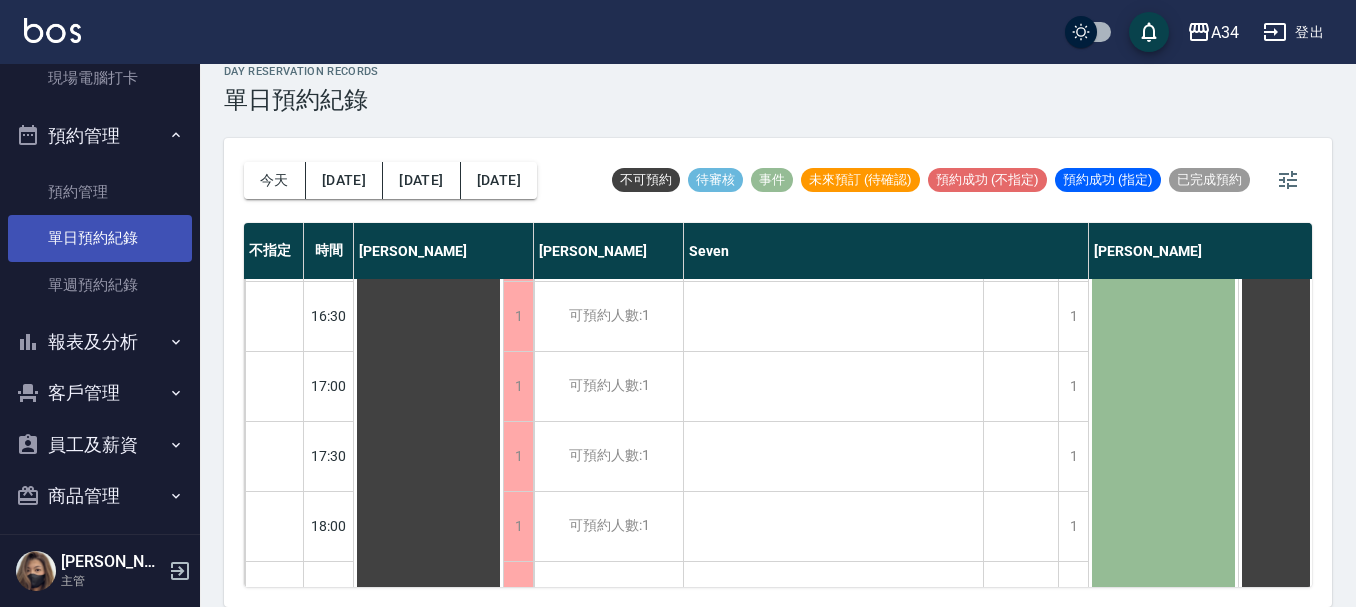 click on "單日預約紀錄" at bounding box center (100, 238) 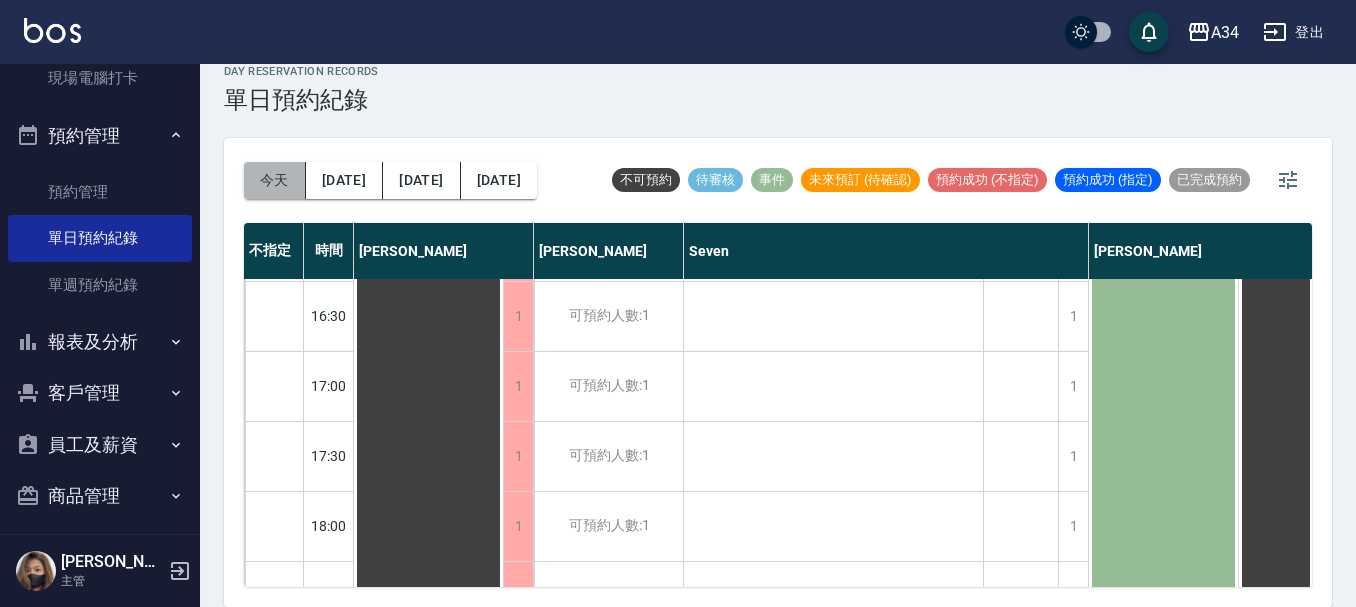 click on "今天" at bounding box center (275, 180) 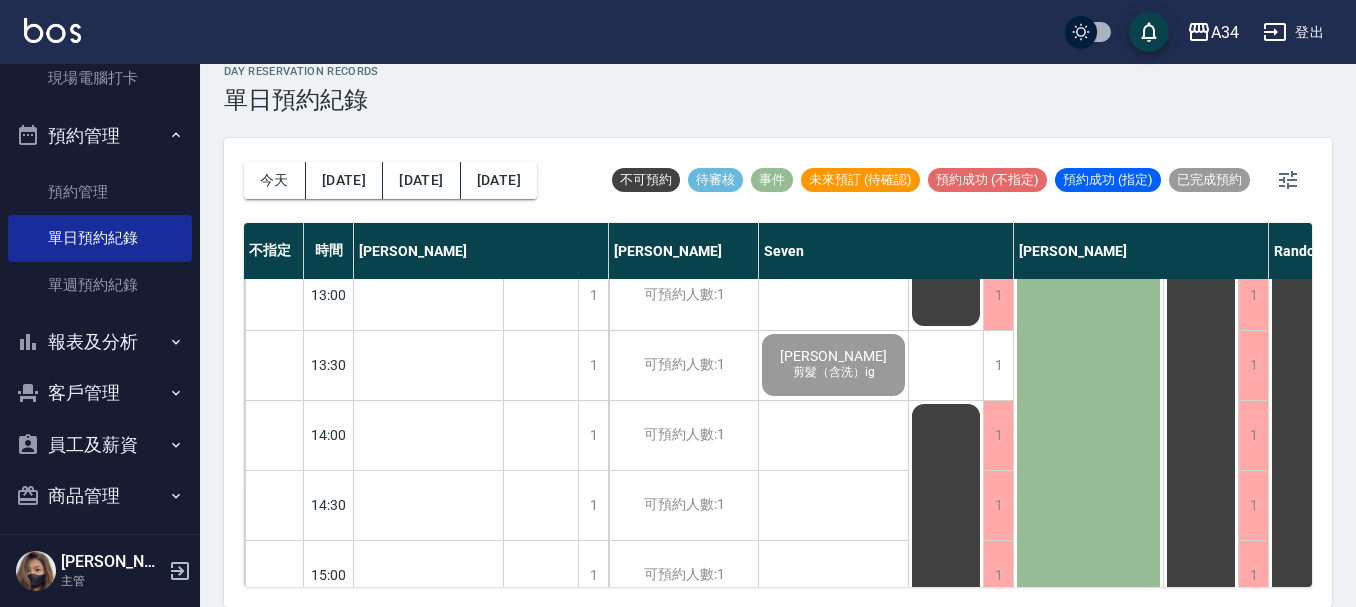 scroll, scrollTop: 300, scrollLeft: 0, axis: vertical 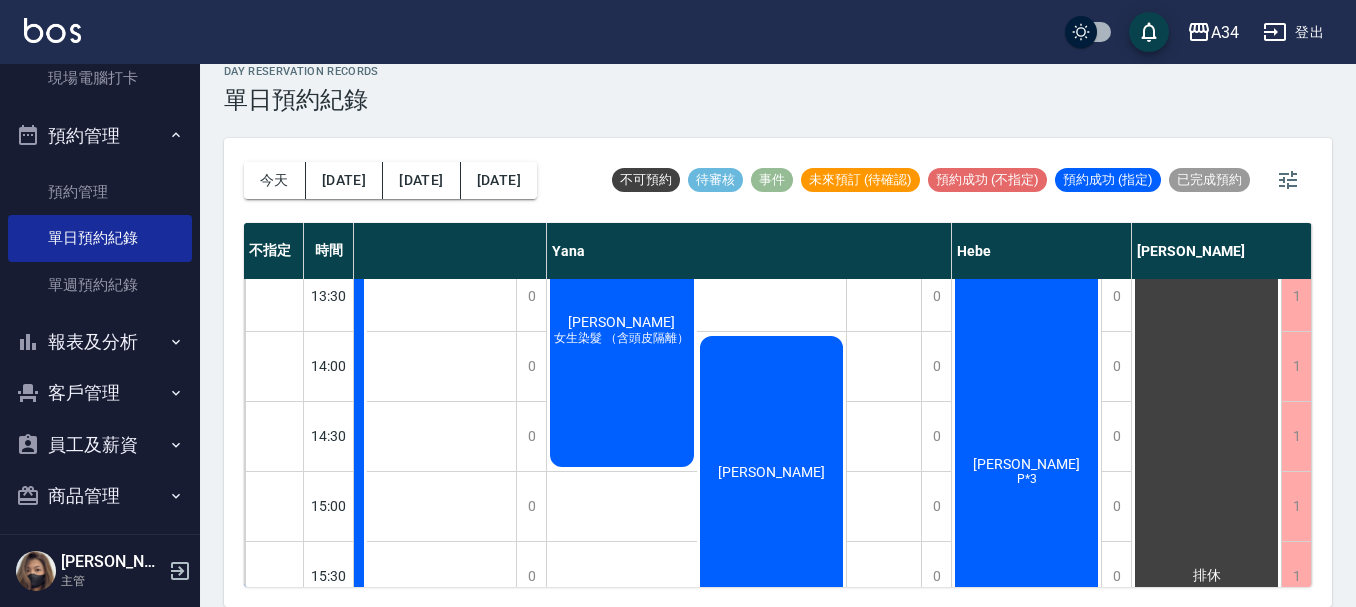 type 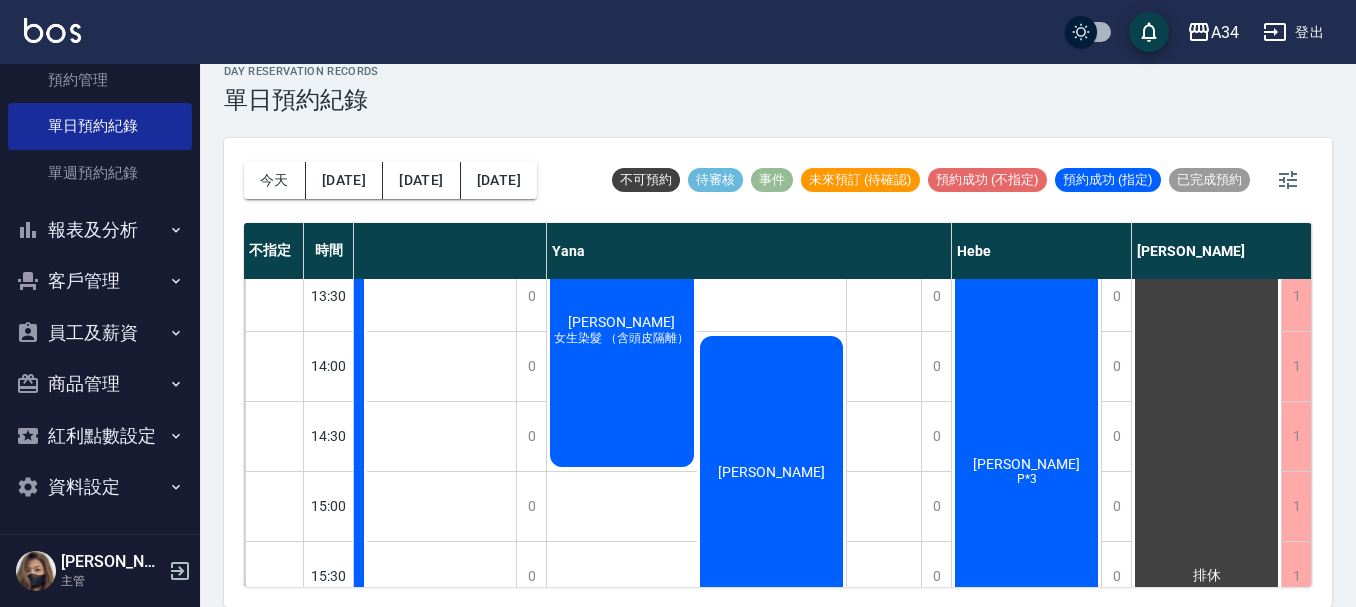 scroll, scrollTop: 515, scrollLeft: 0, axis: vertical 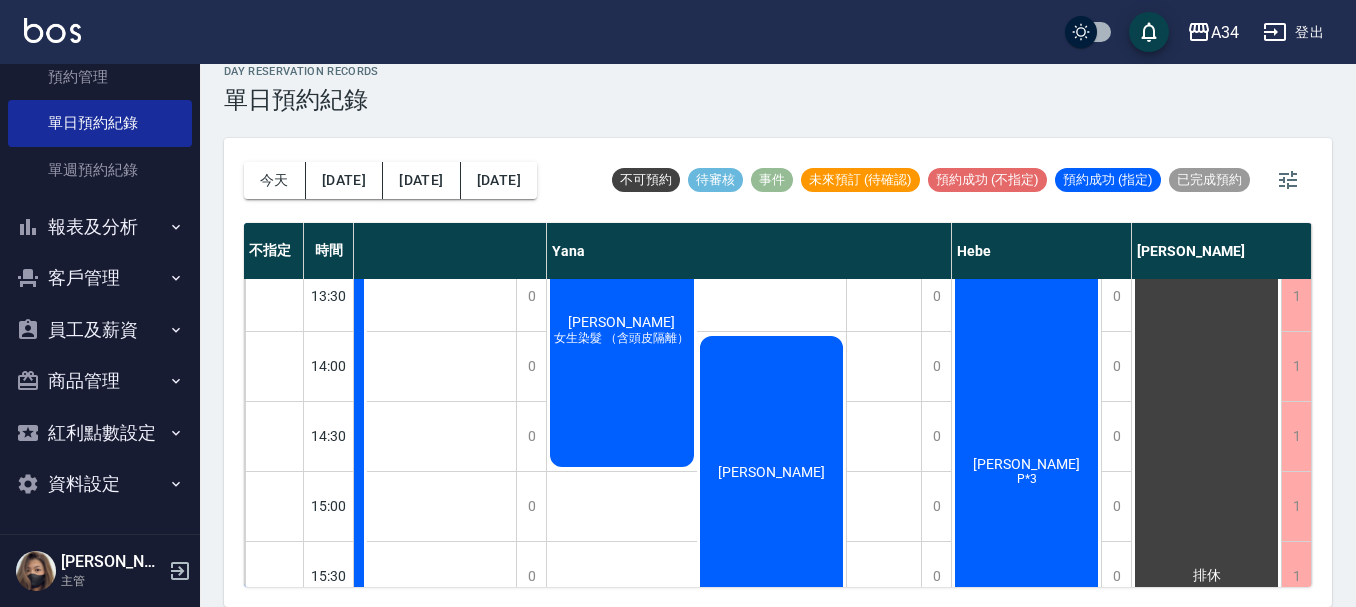 click on "紅利點數設定" at bounding box center (100, 433) 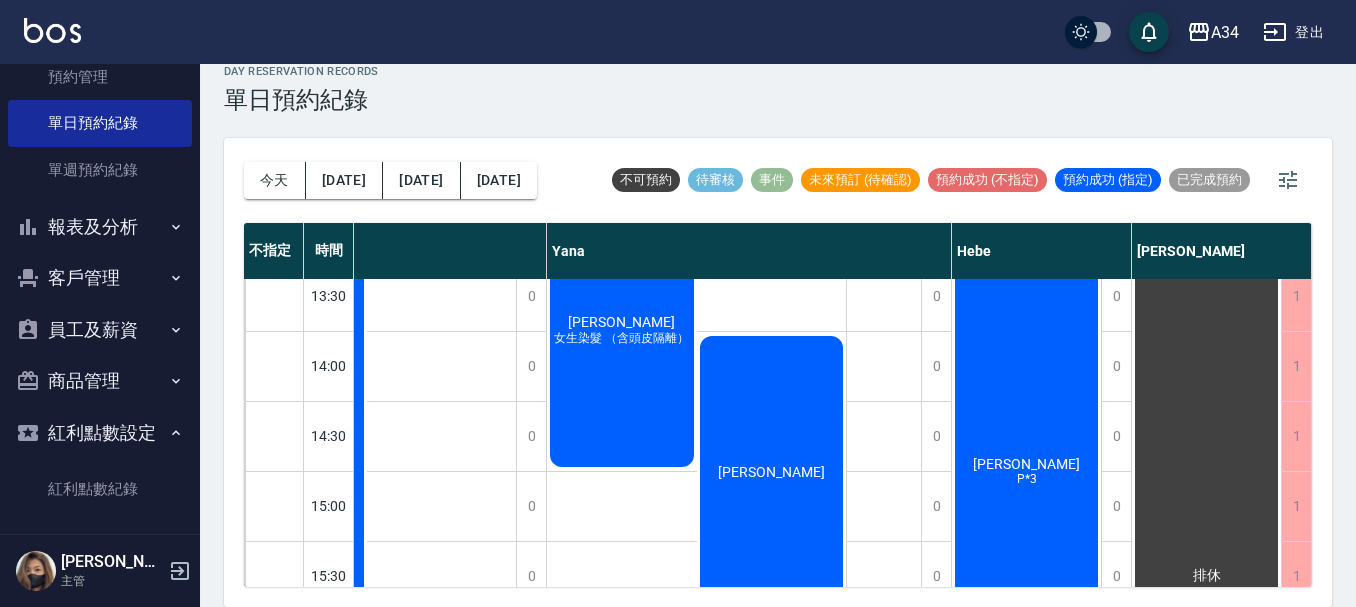 scroll, scrollTop: 577, scrollLeft: 0, axis: vertical 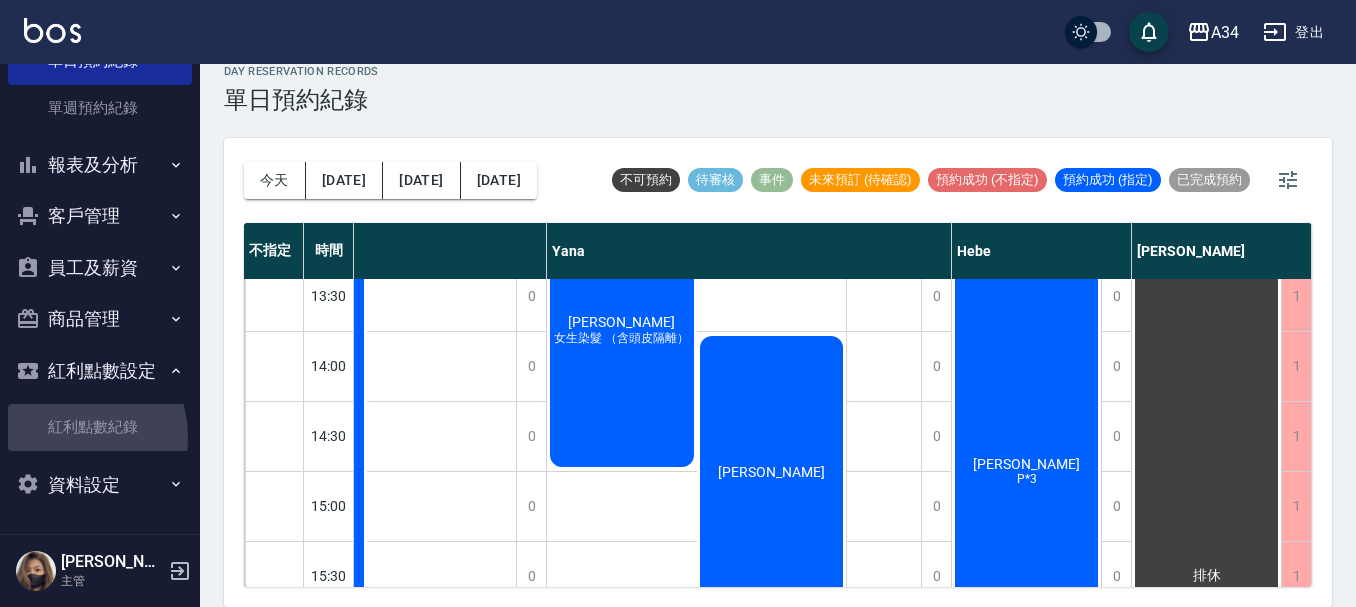 click on "紅利點數紀錄" at bounding box center (100, 427) 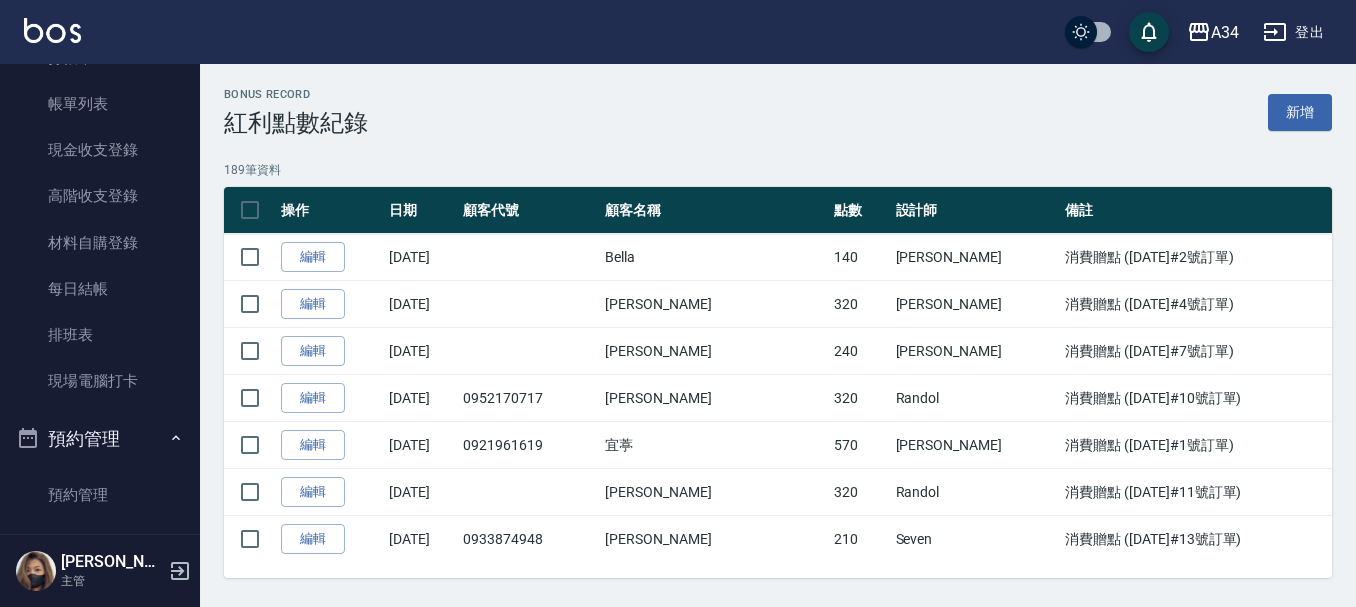 scroll, scrollTop: 0, scrollLeft: 0, axis: both 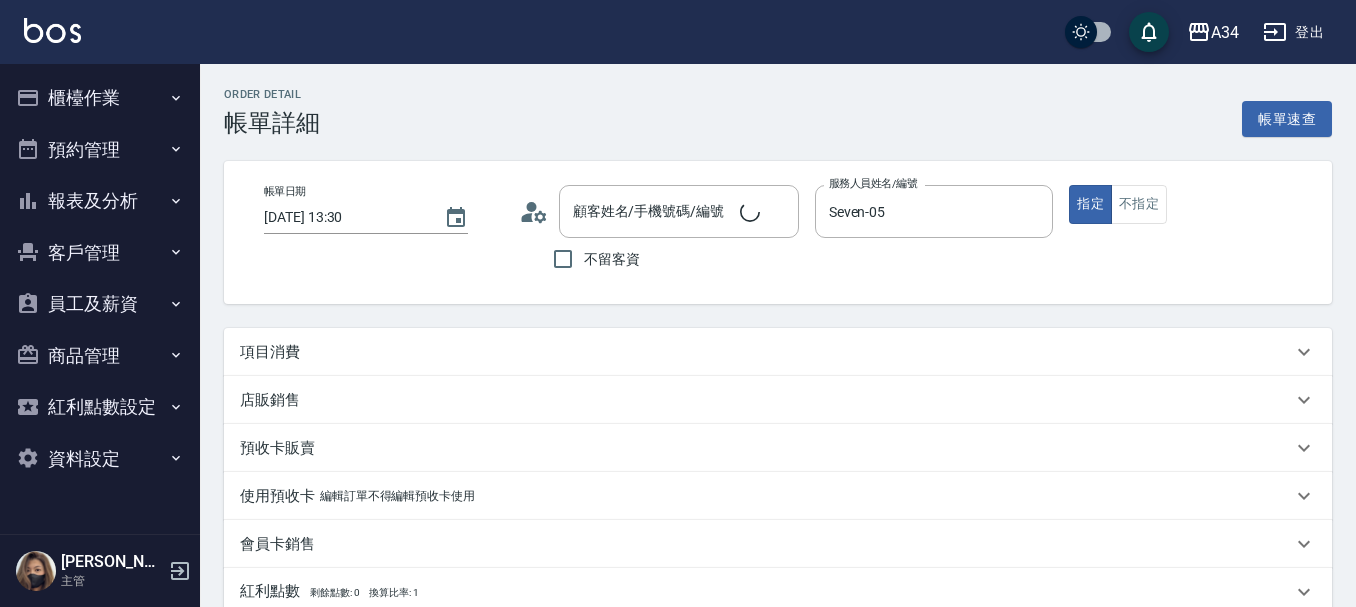 type on "[DATE] 13:30" 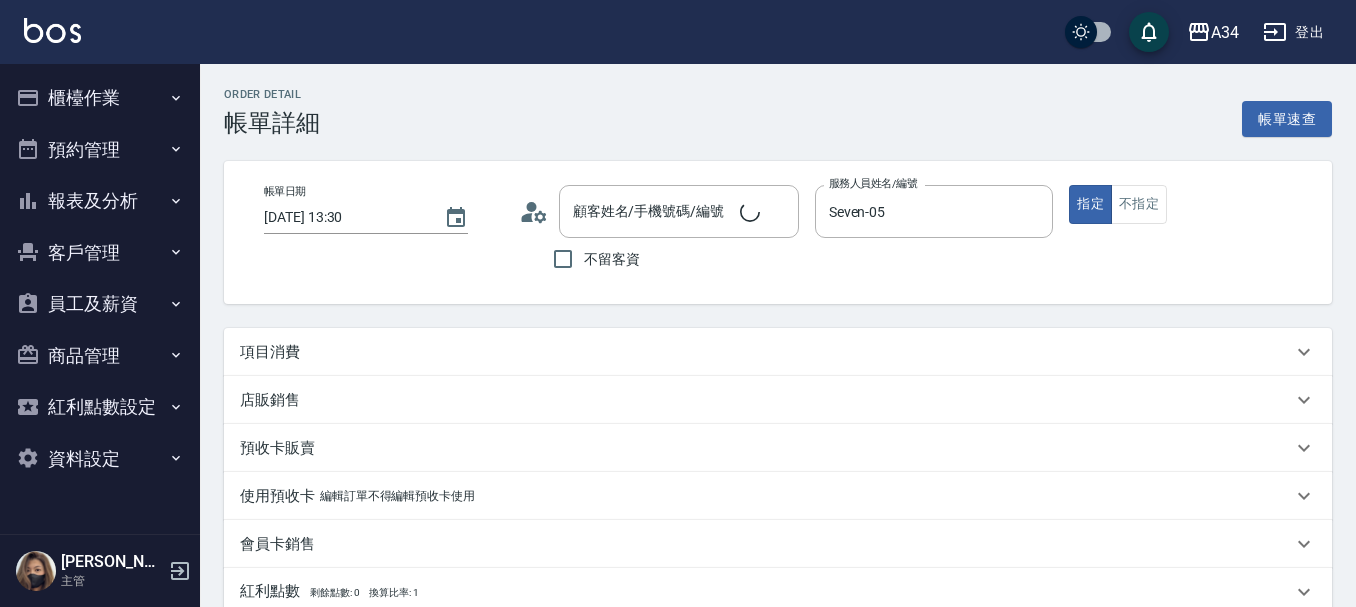 type on "Seven-05" 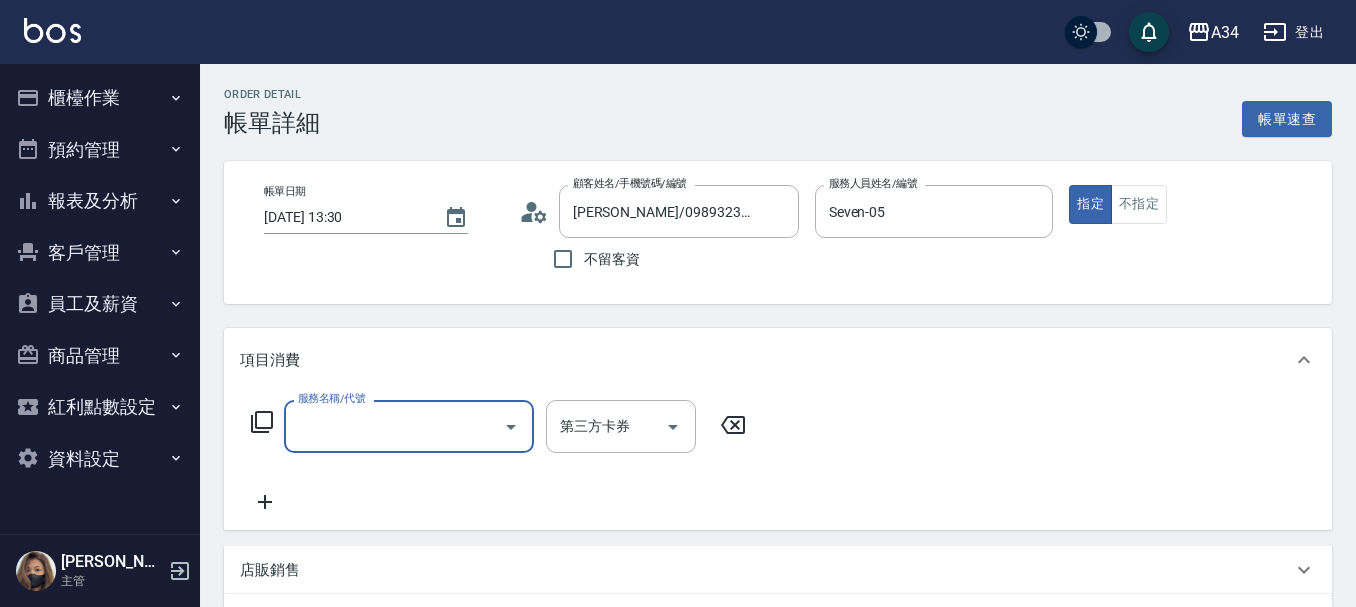 type on "[PERSON_NAME]/0989323696/0989323696" 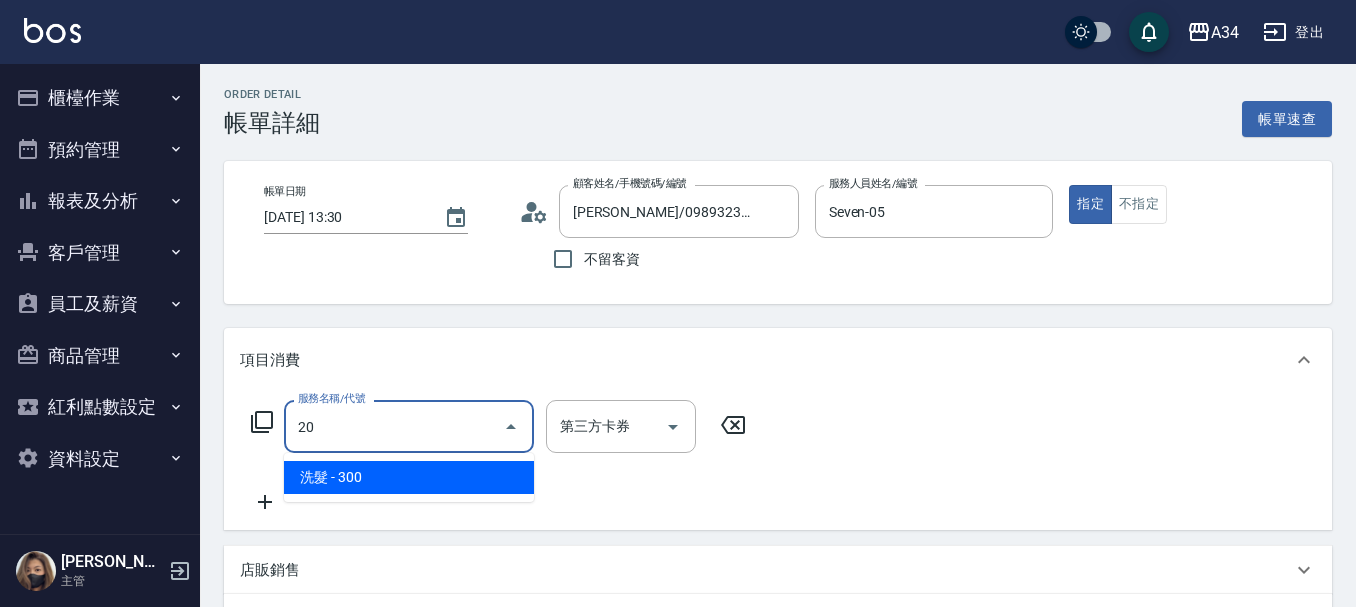 type on "201" 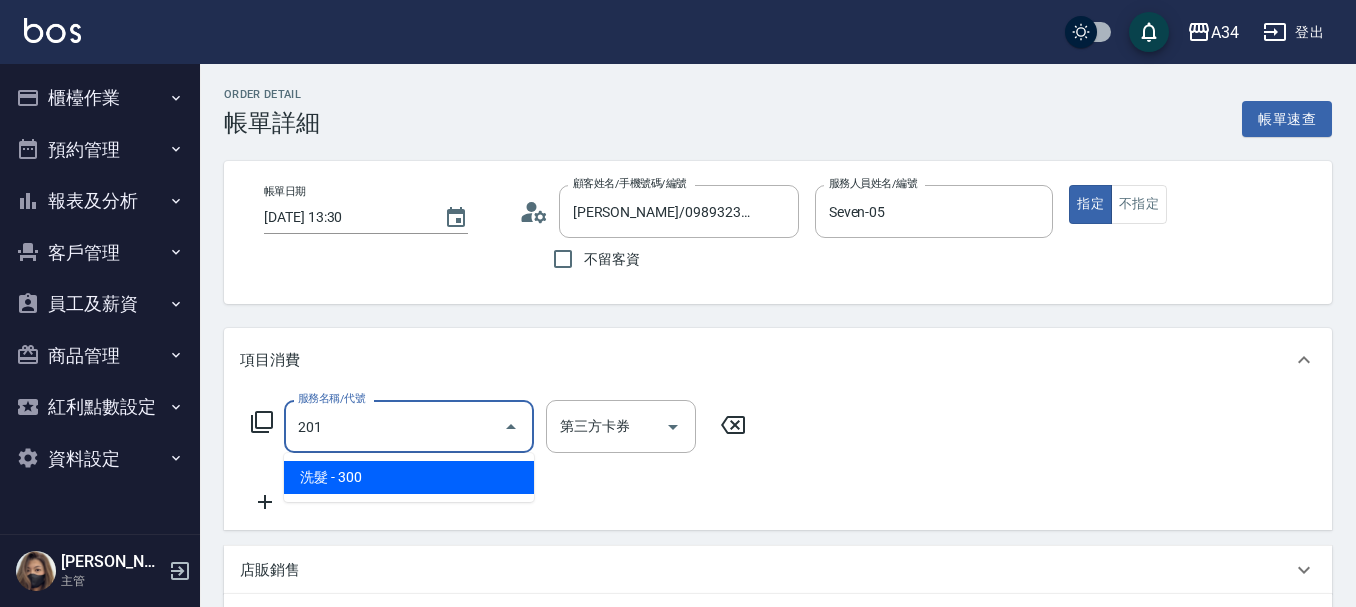 type on "30" 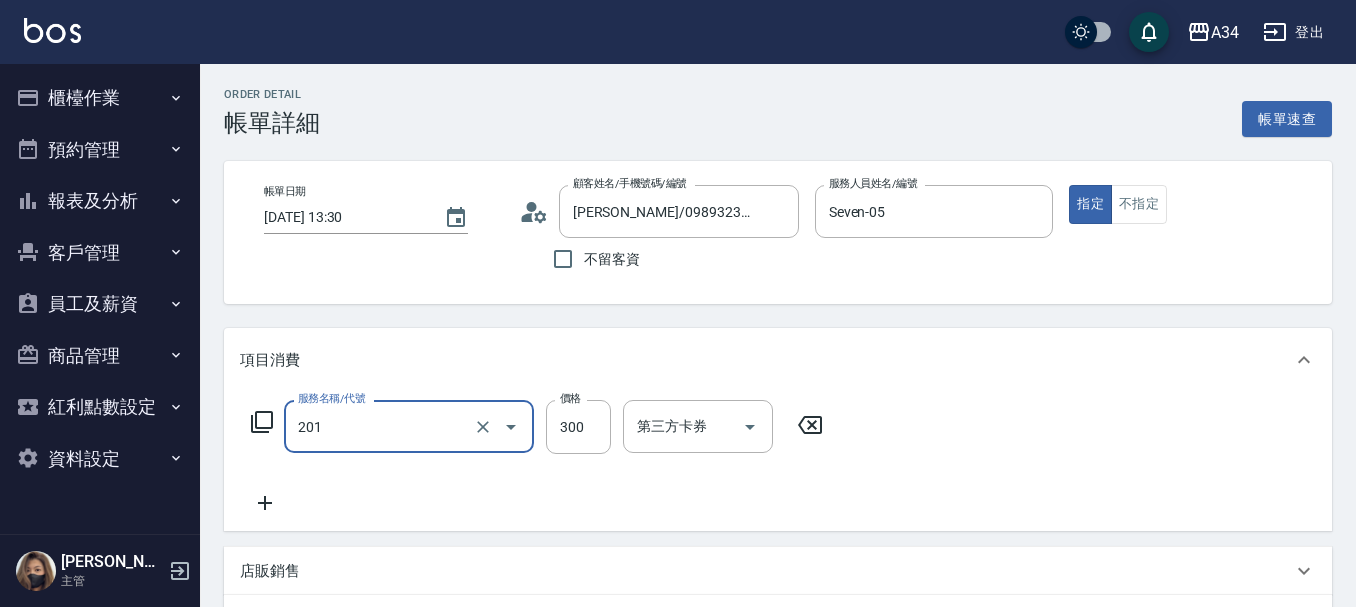 type on "洗髮(201)" 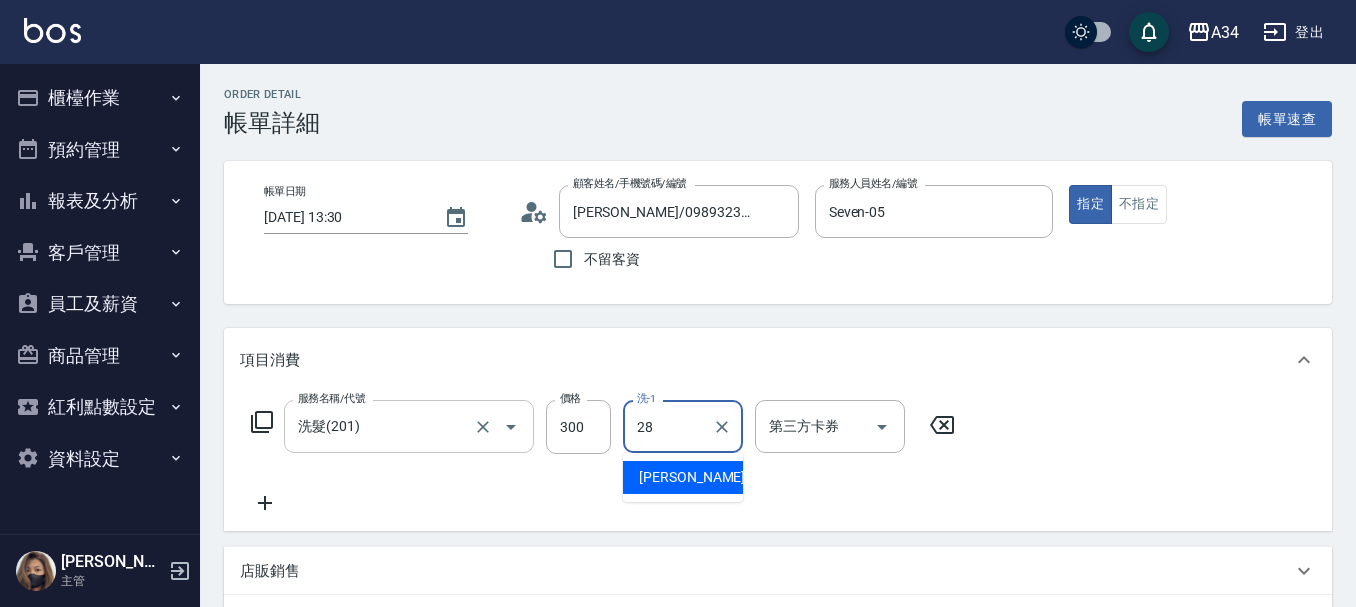 type on "[PERSON_NAME]-28" 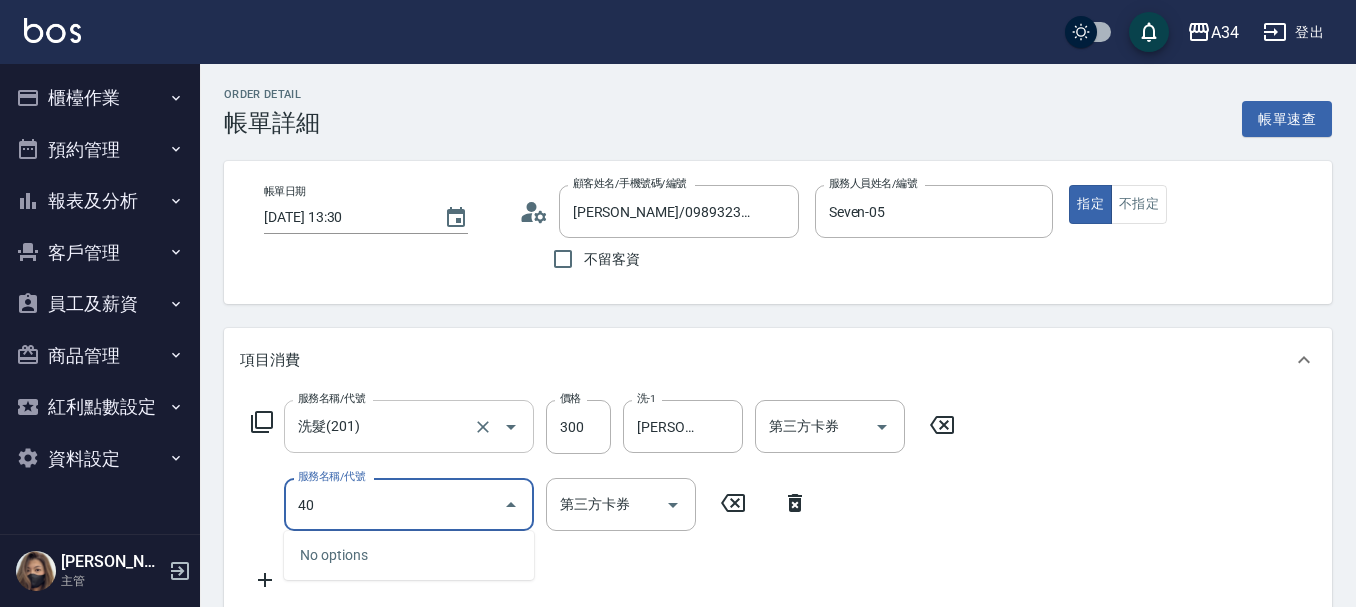type on "401" 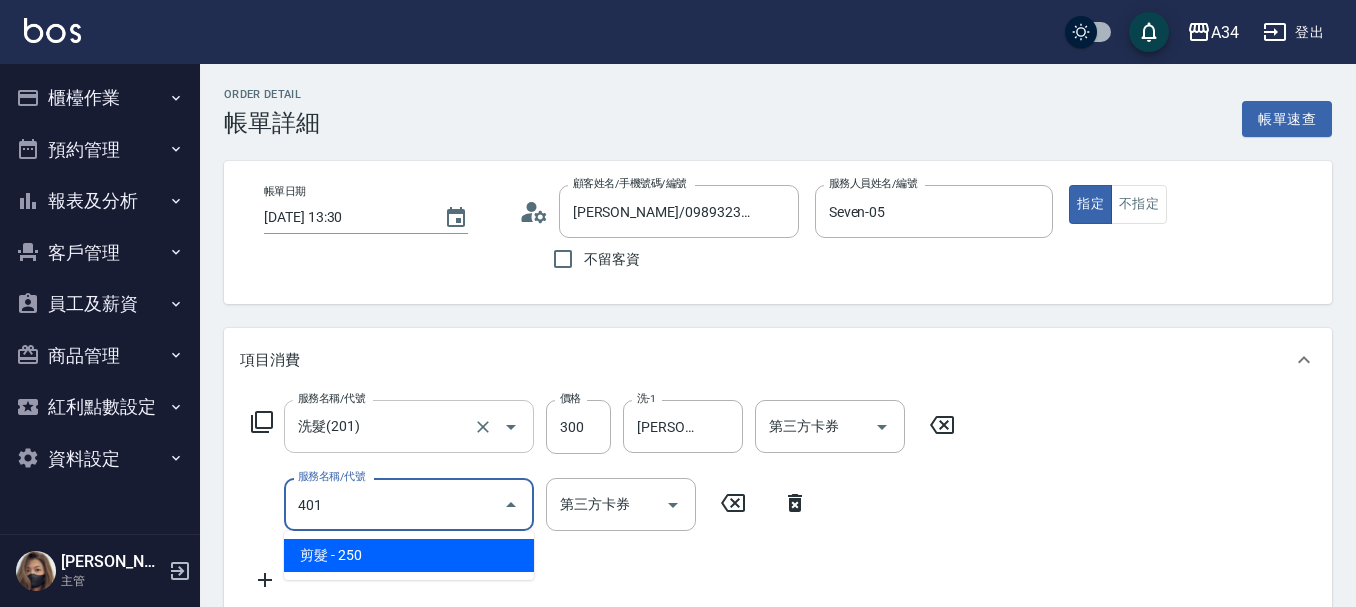 type on "50" 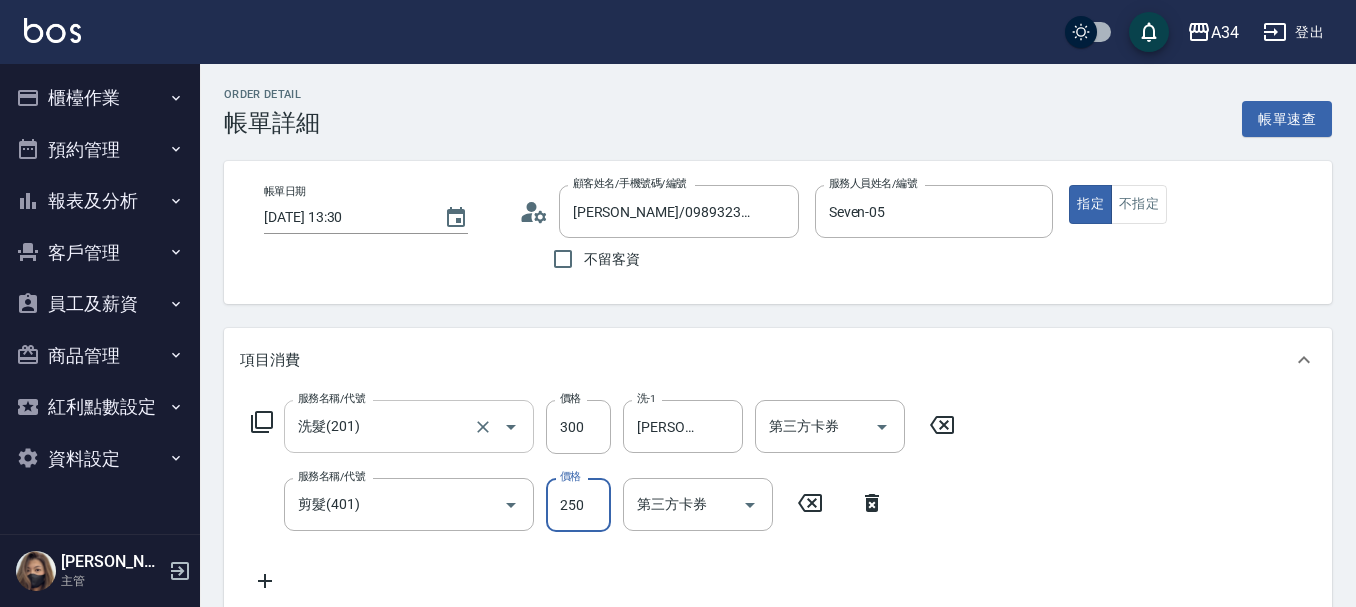 type on "30" 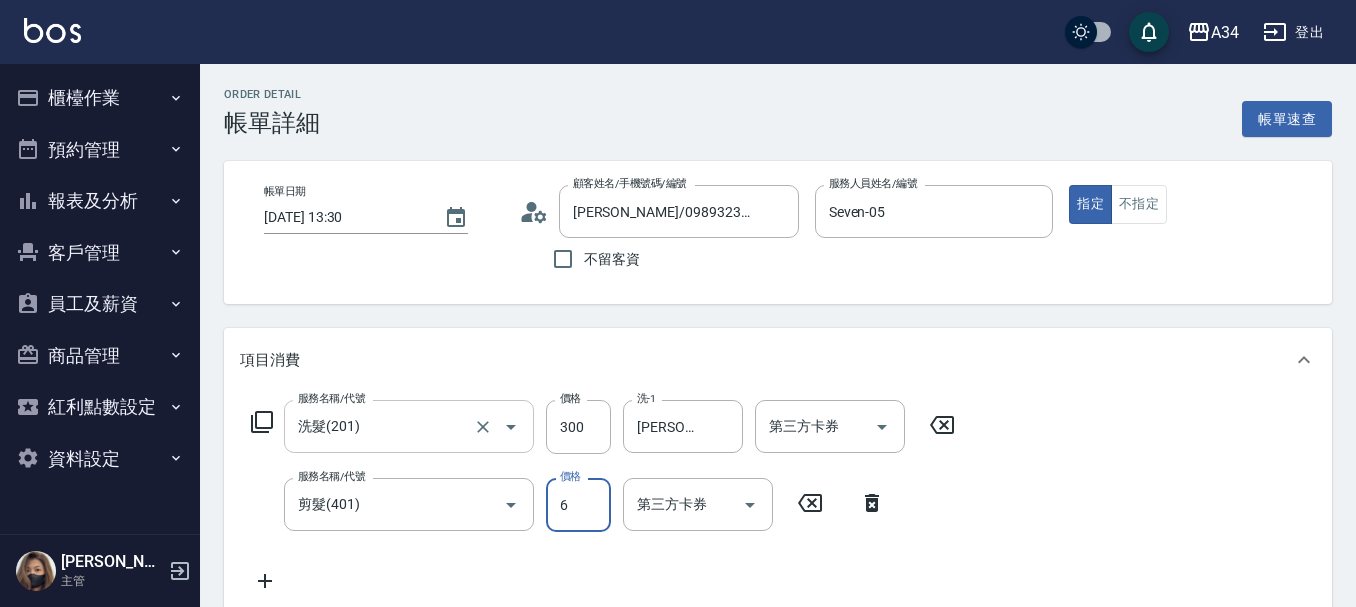type on "60" 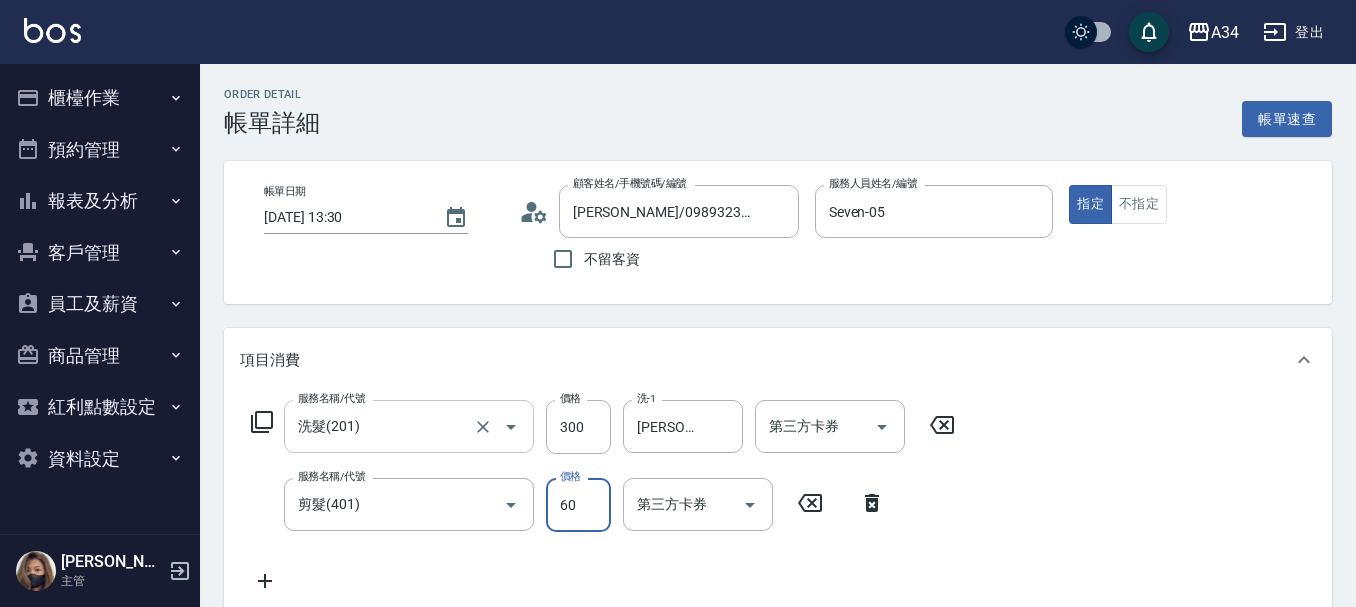 type on "90" 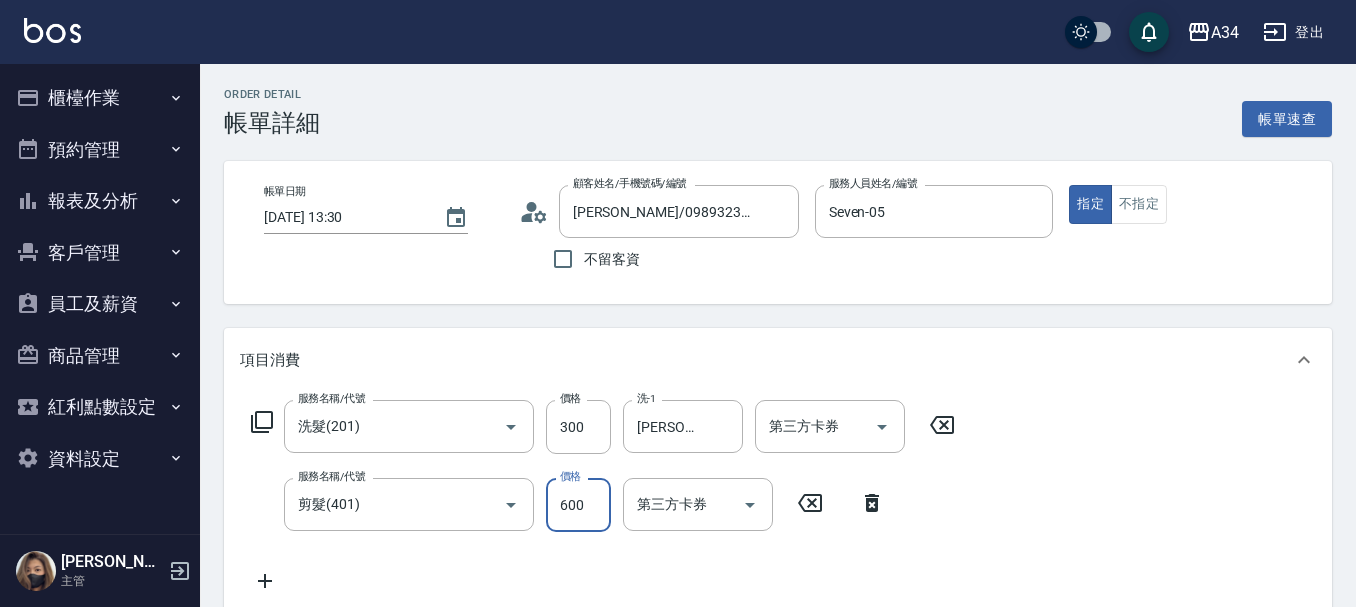 type on "600" 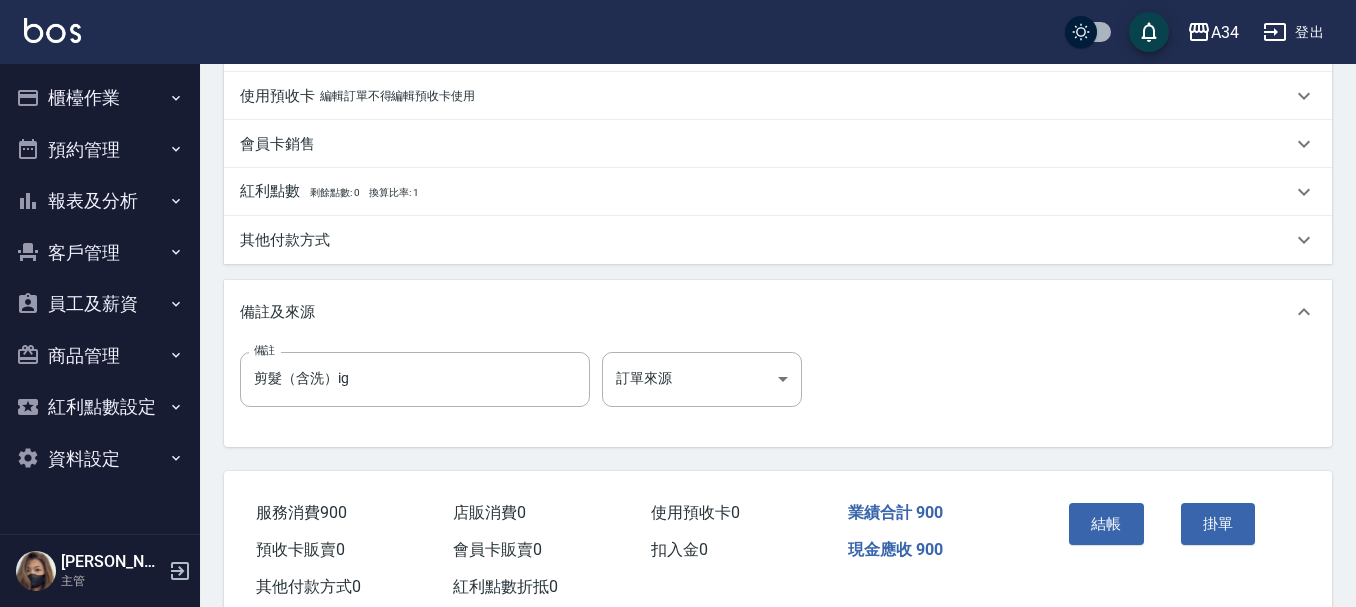 scroll, scrollTop: 700, scrollLeft: 0, axis: vertical 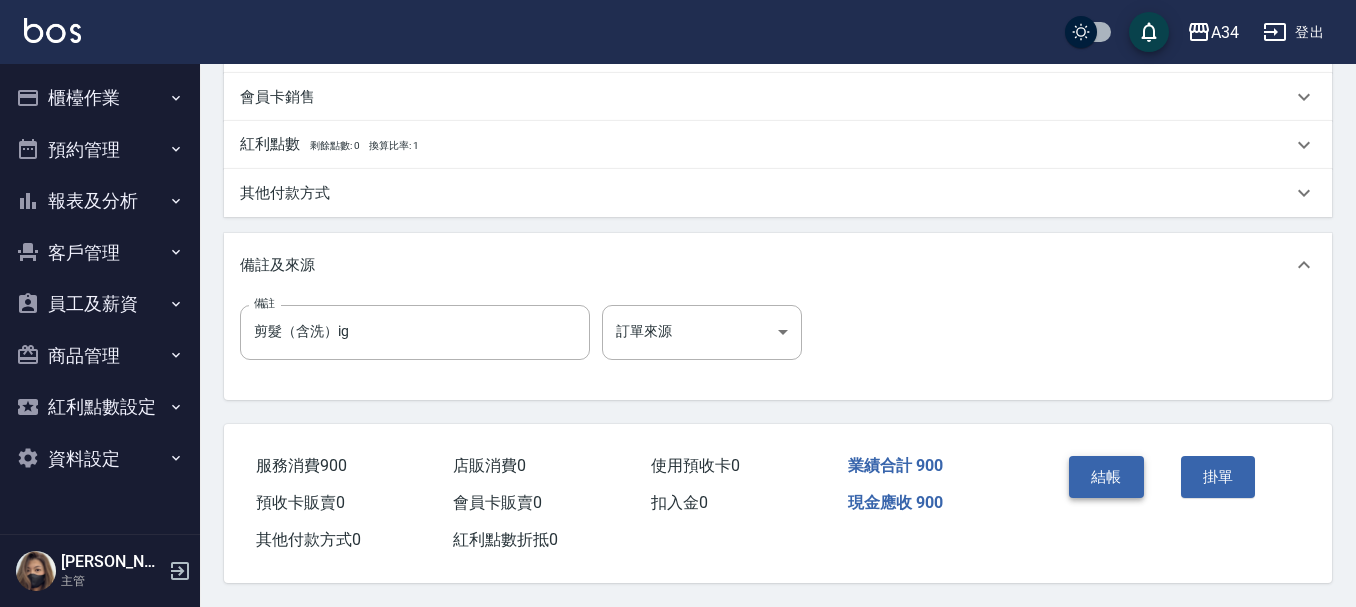 click on "結帳" at bounding box center (1106, 477) 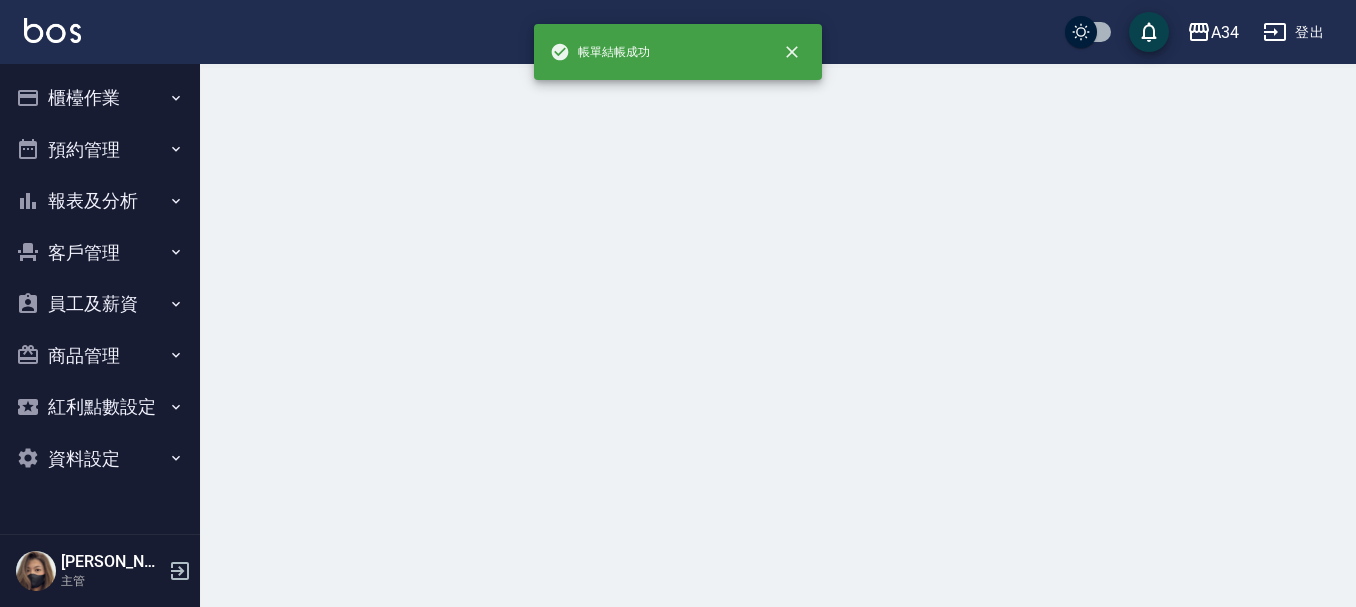 scroll, scrollTop: 0, scrollLeft: 0, axis: both 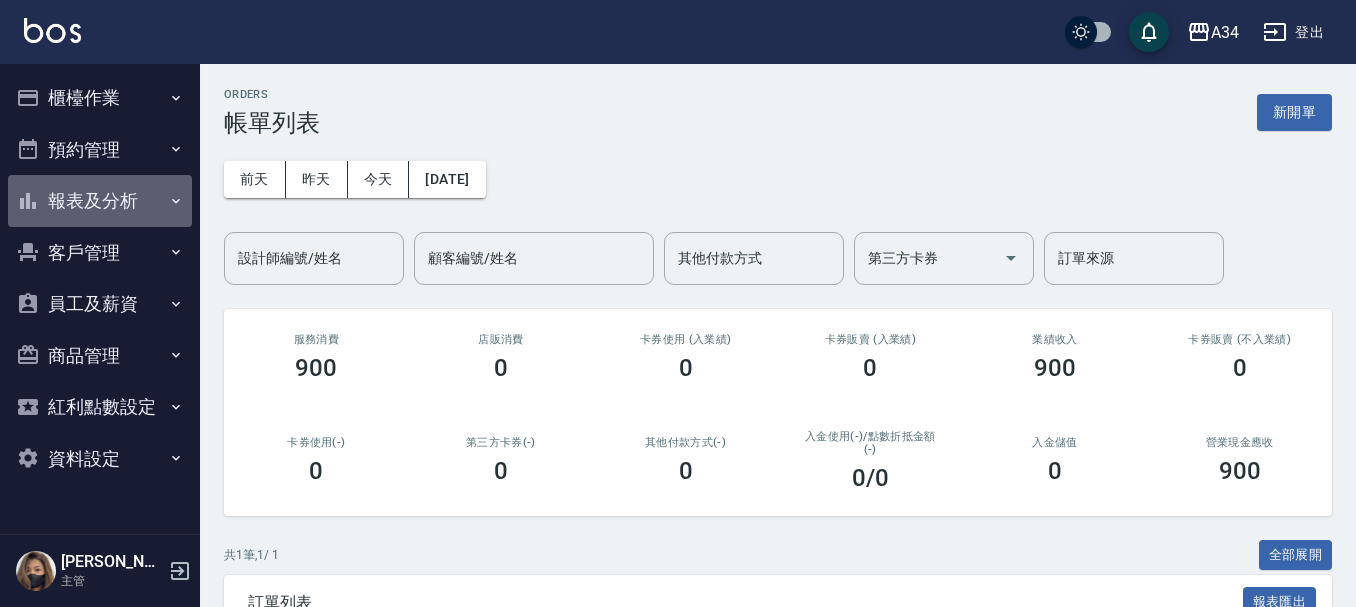 click on "報表及分析" at bounding box center [100, 201] 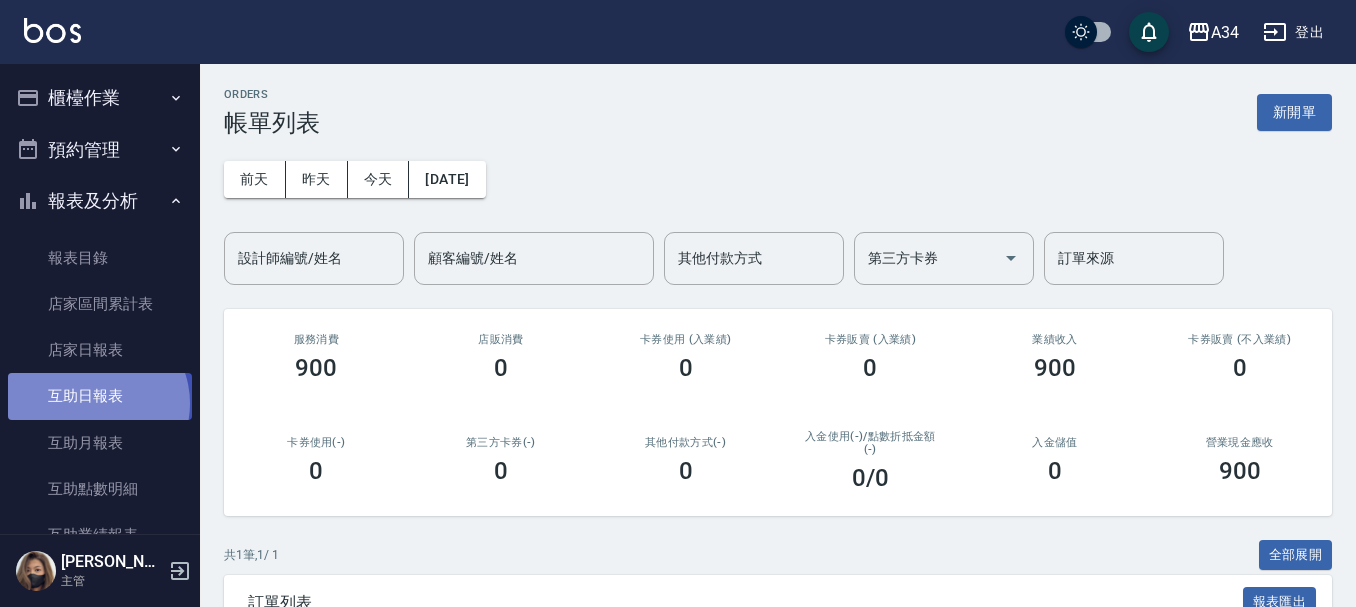 click on "互助日報表" at bounding box center (100, 396) 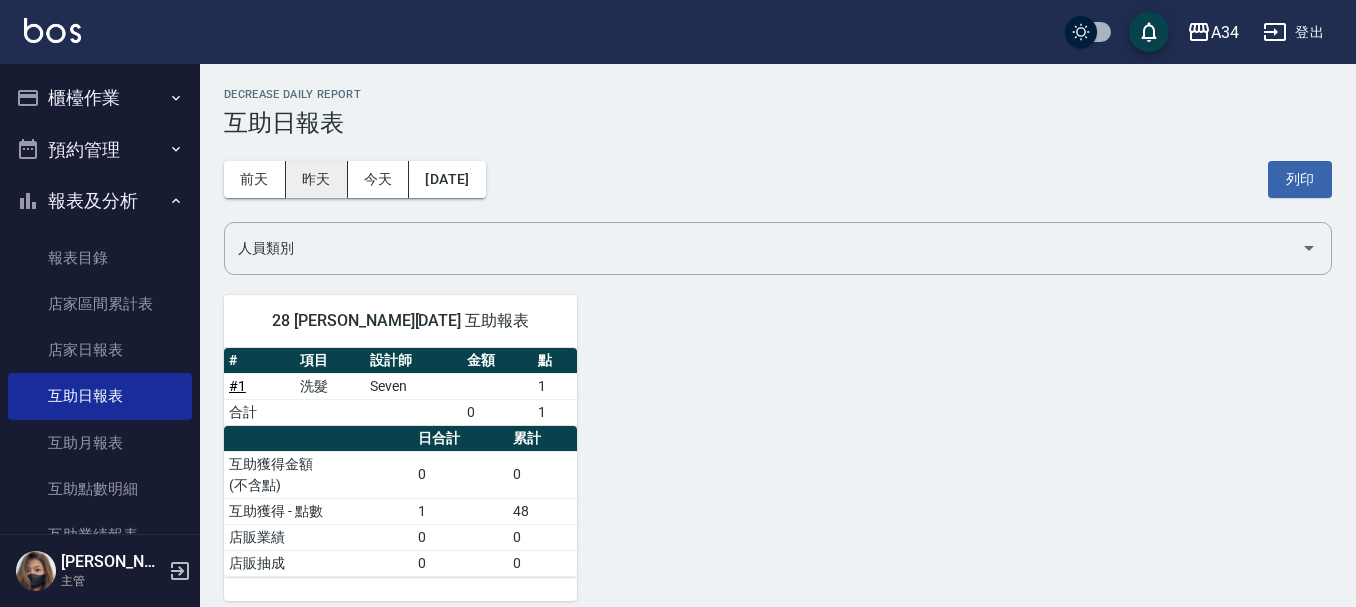 click on "昨天" at bounding box center (317, 179) 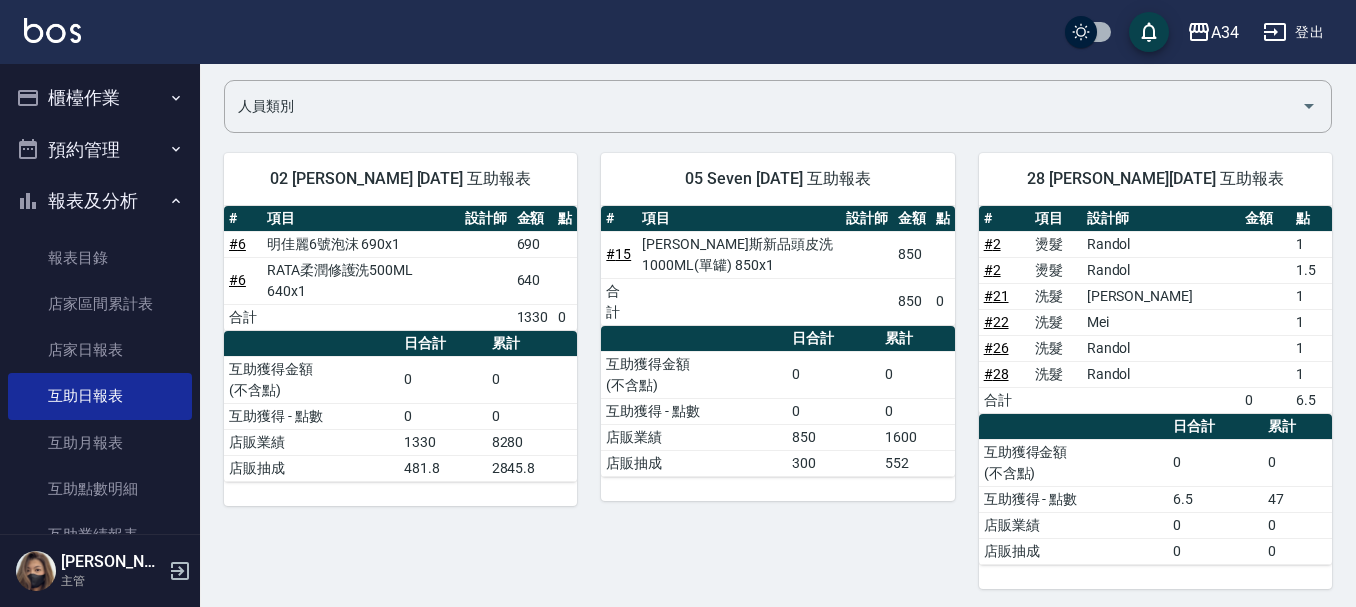 scroll, scrollTop: 0, scrollLeft: 0, axis: both 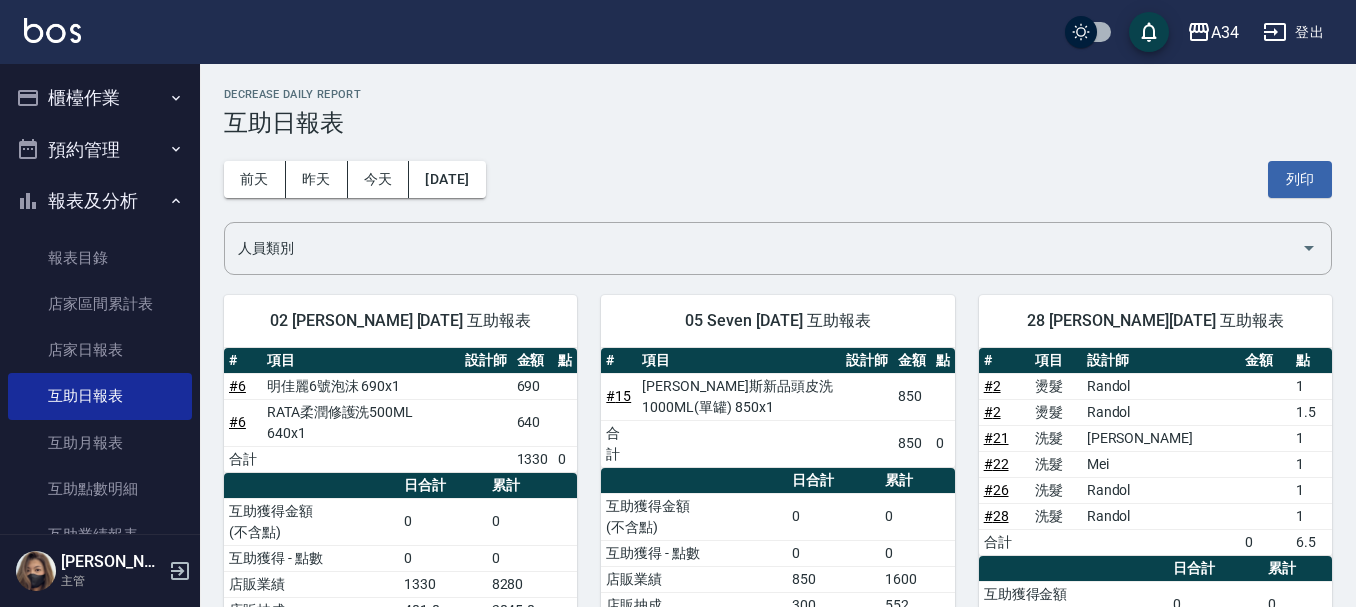click on "報表及分析" at bounding box center (100, 201) 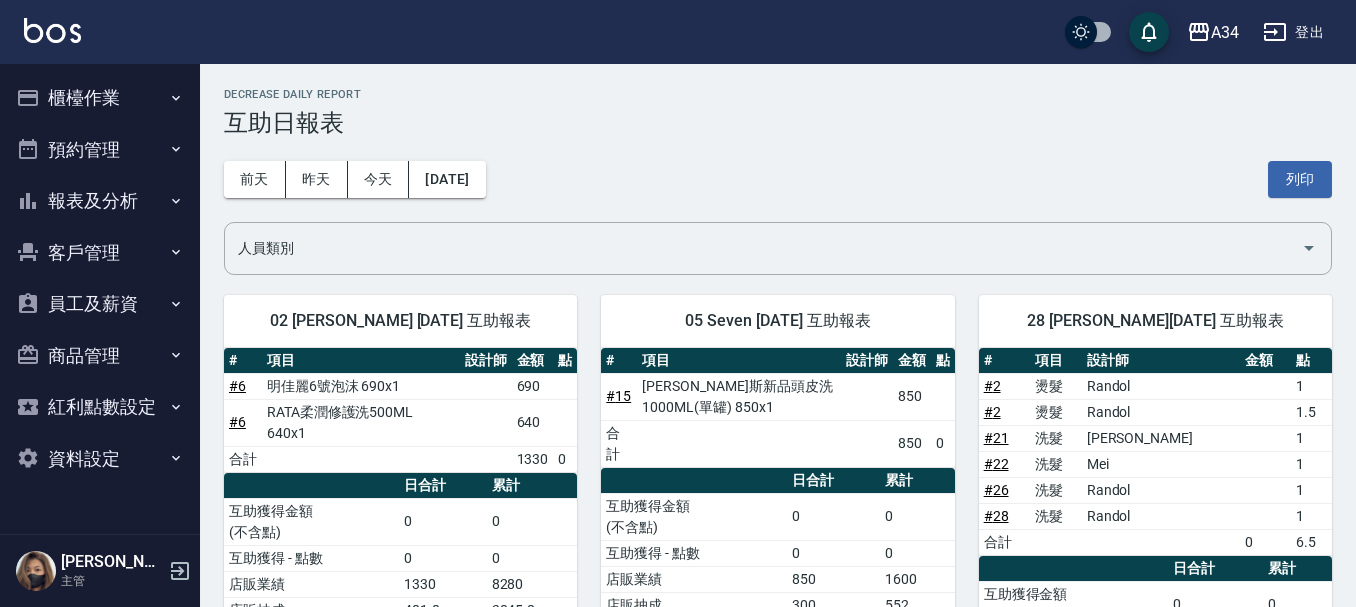 click on "預約管理" at bounding box center [100, 150] 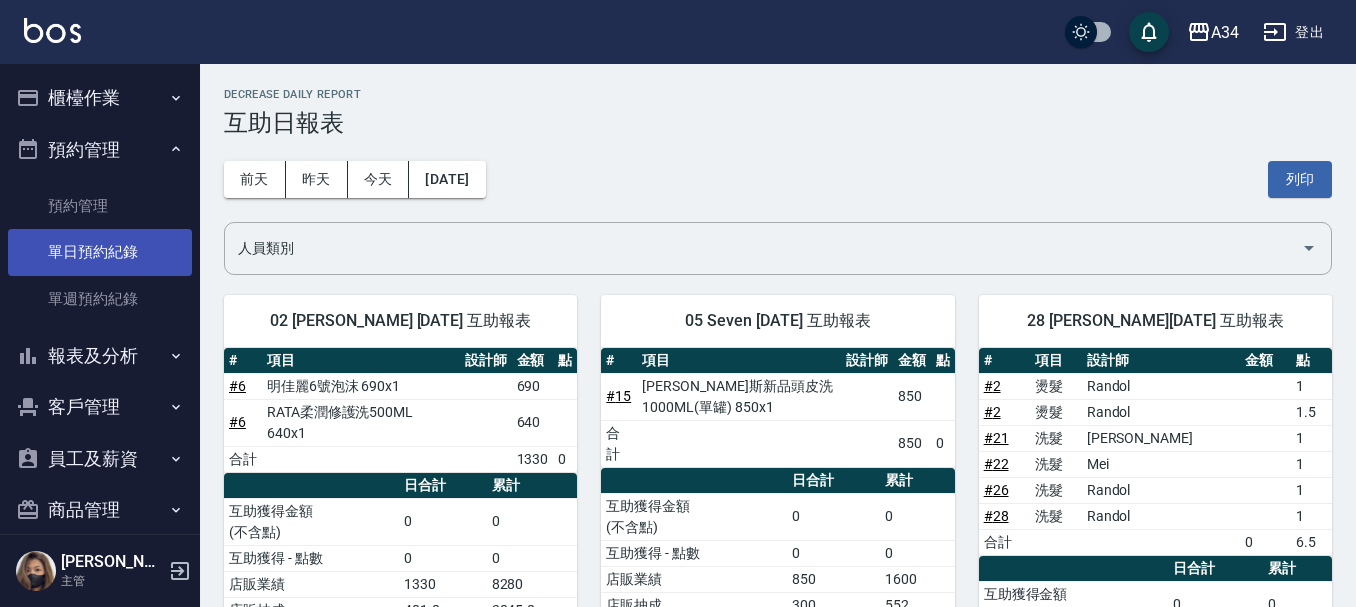 click on "單日預約紀錄" at bounding box center (100, 252) 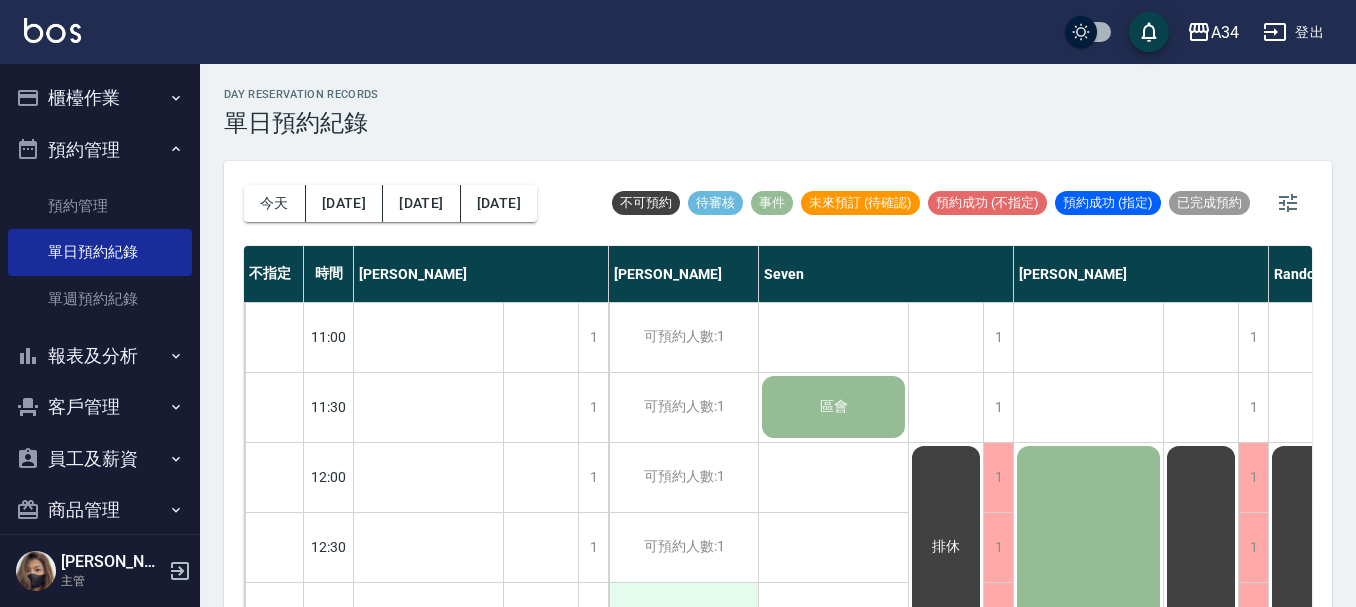 drag, startPoint x: 531, startPoint y: 589, endPoint x: 675, endPoint y: 583, distance: 144.12494 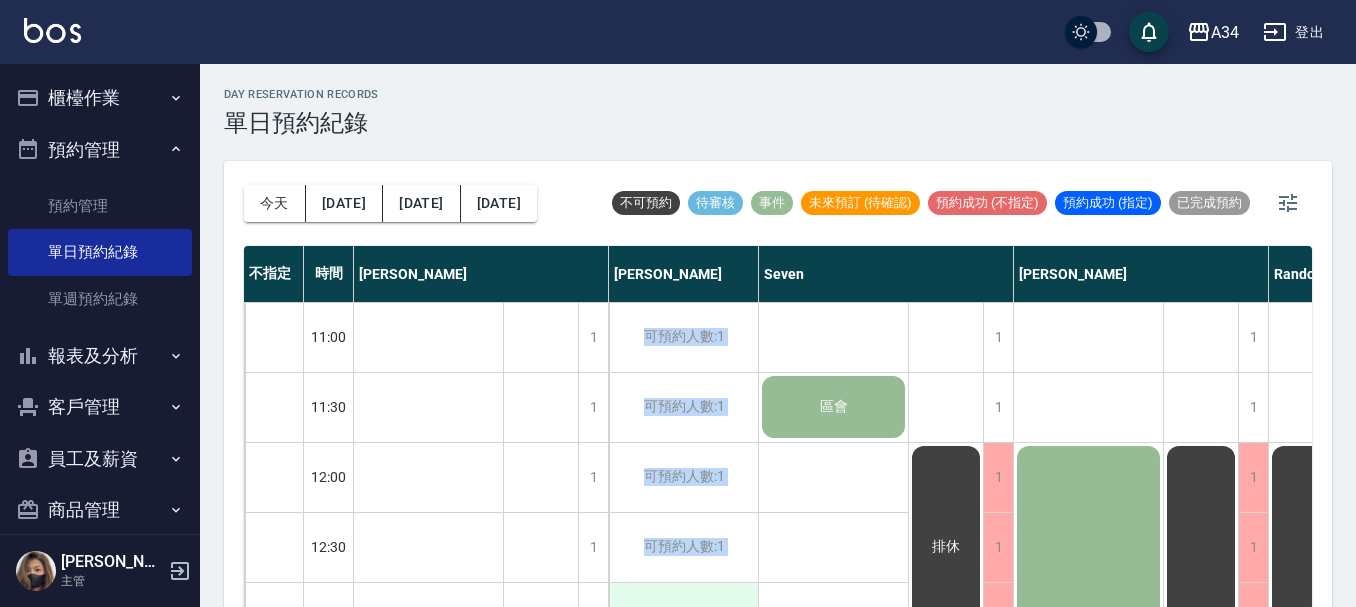 scroll, scrollTop: 18, scrollLeft: 0, axis: vertical 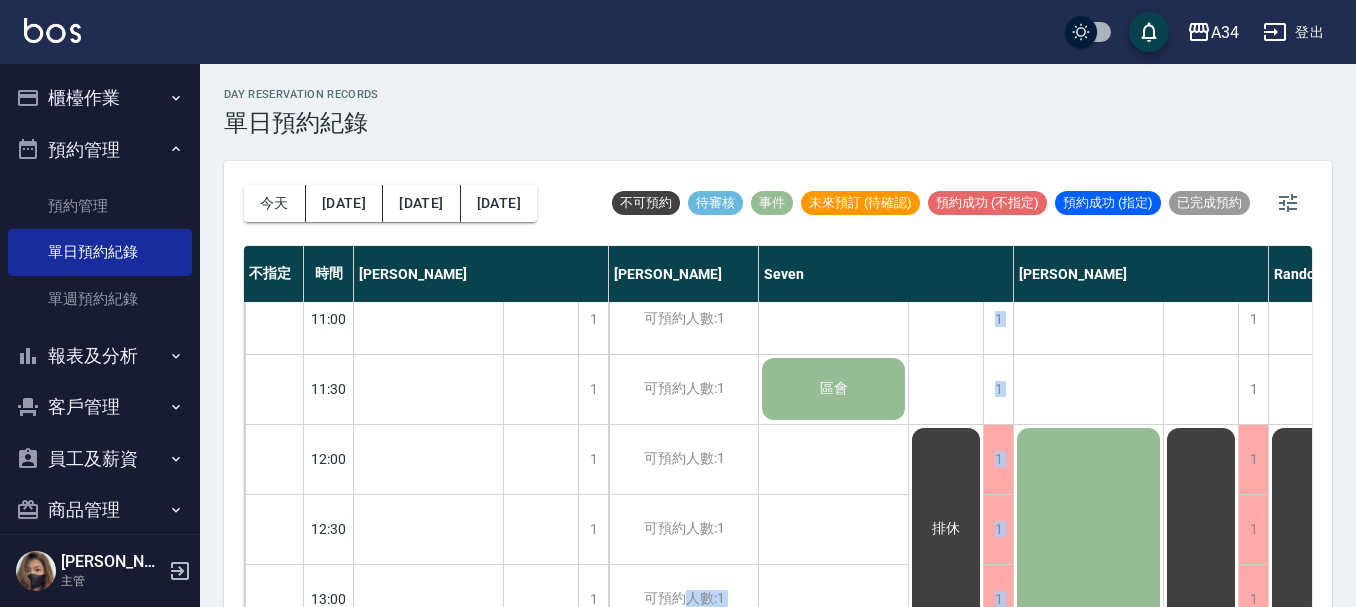 drag, startPoint x: 702, startPoint y: 574, endPoint x: 785, endPoint y: 553, distance: 85.61542 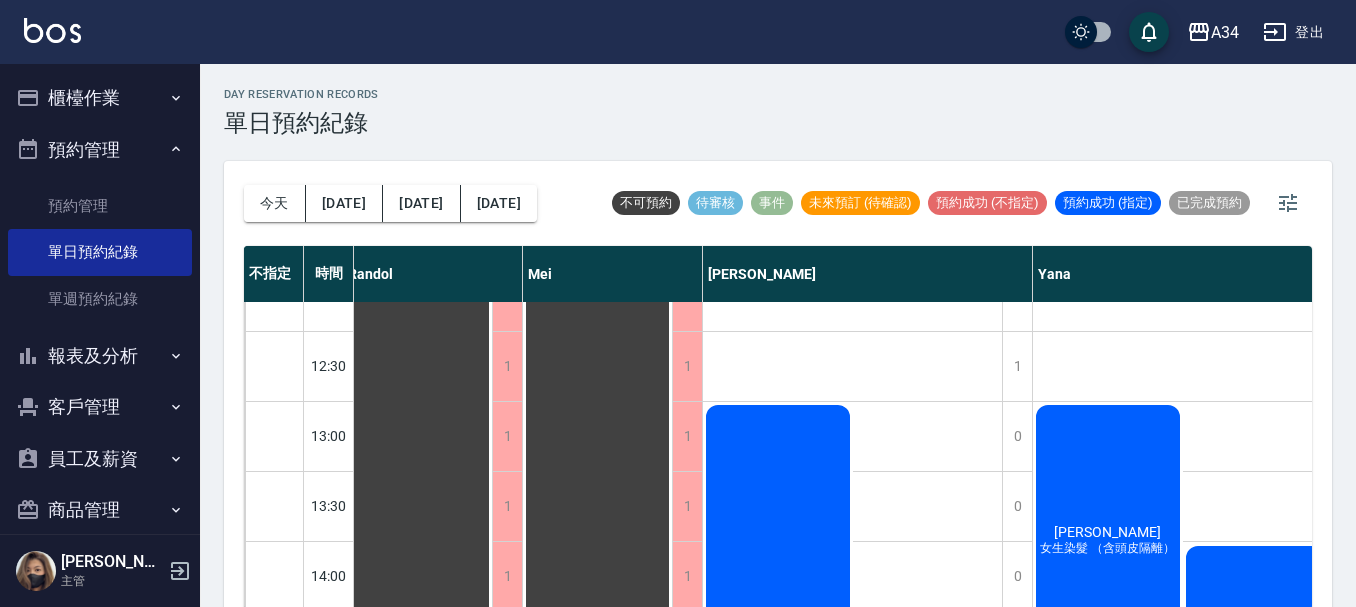 scroll, scrollTop: 218, scrollLeft: 926, axis: both 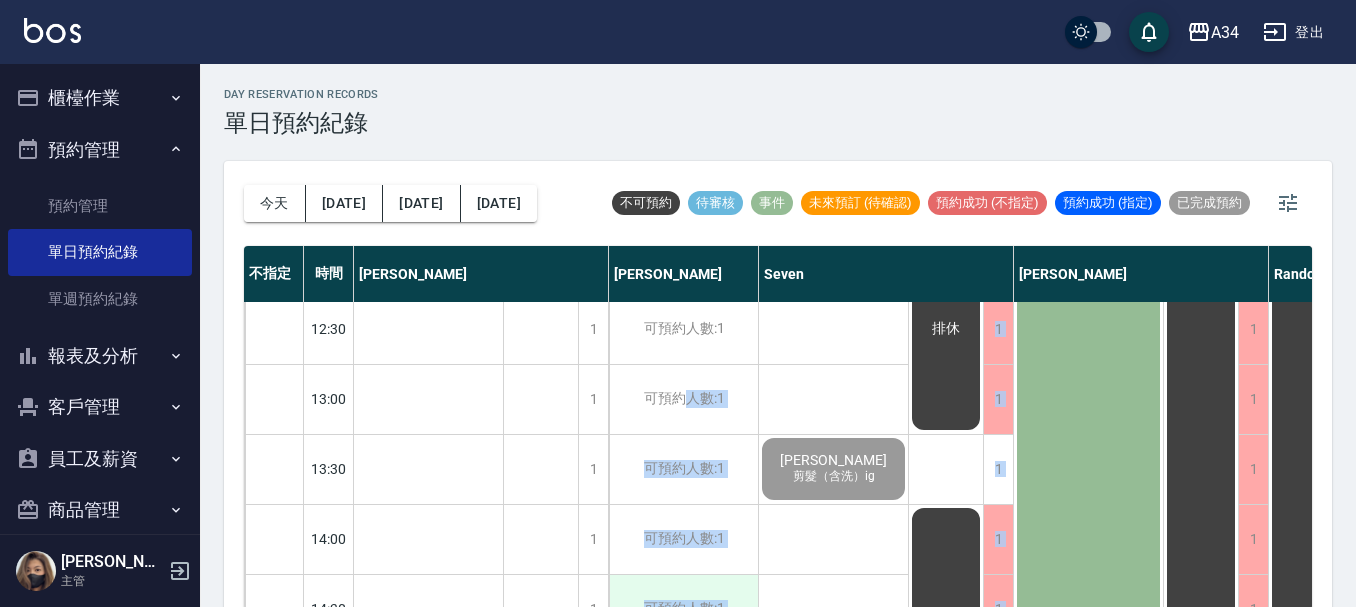 click on "可預約人數:1" at bounding box center [683, 609] 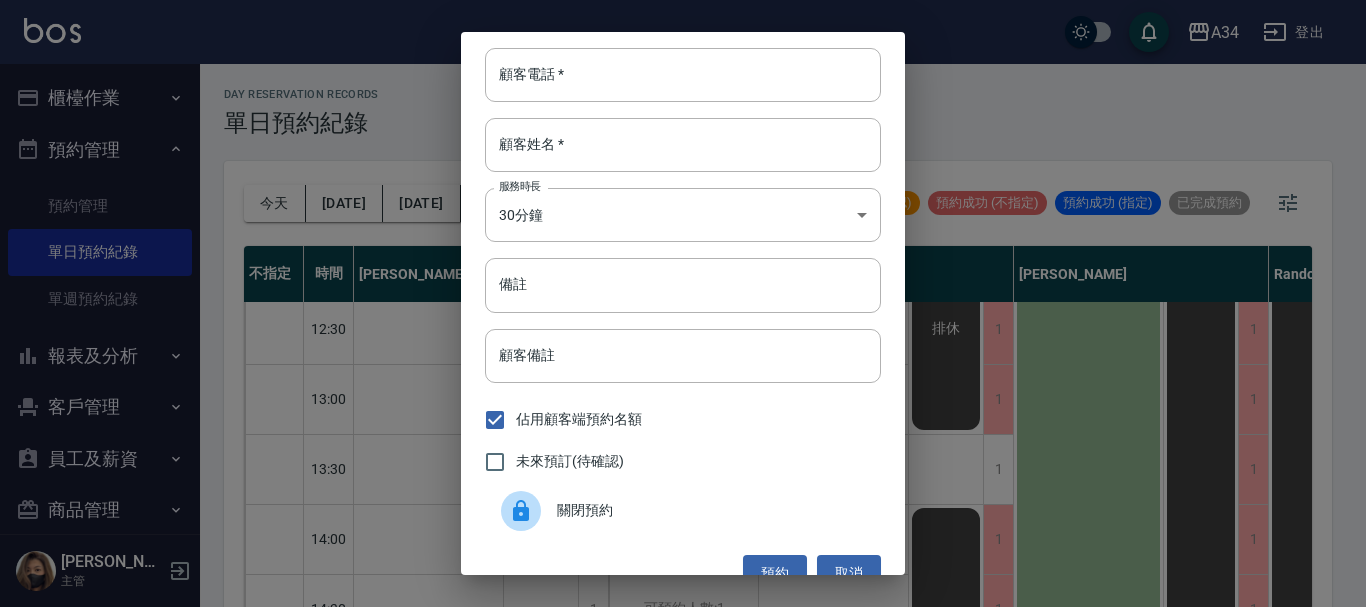 click on "顧客電話   * 顧客電話   * 顧客姓名   * 顧客姓名   * 服務時長 30分鐘 1 服務時長 備註 備註 顧客備註 顧客備註 佔用顧客端預約名額 未來預訂(待確認) 關閉預約 預約 取消" at bounding box center (683, 303) 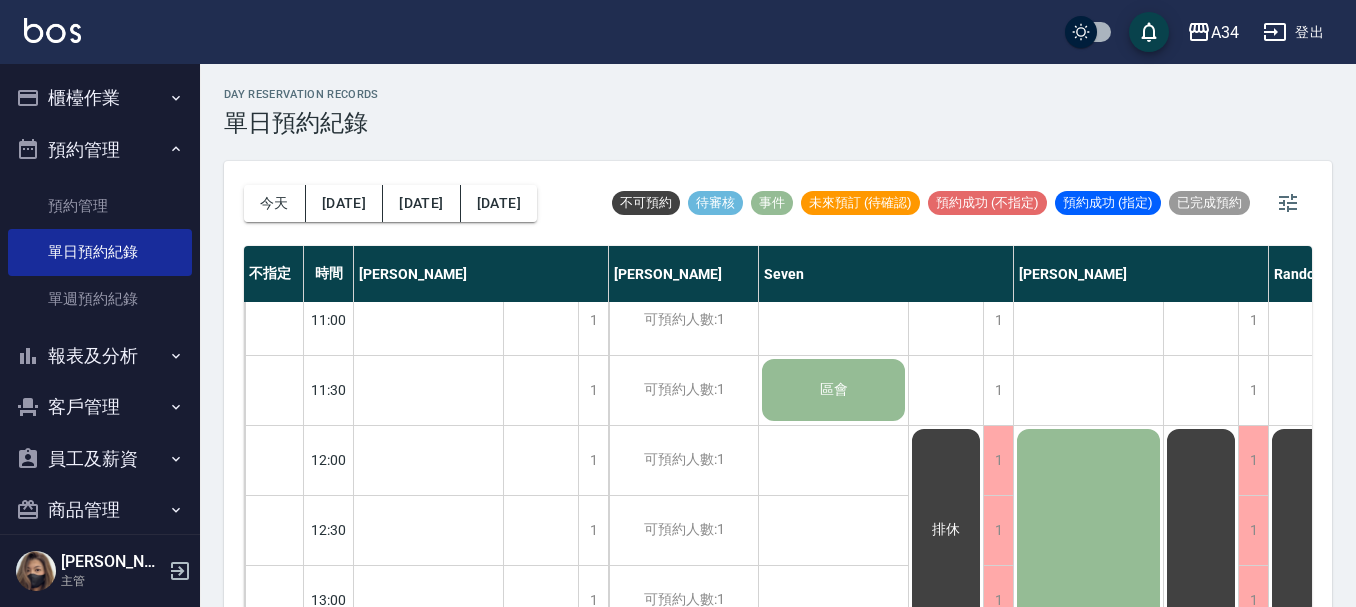 scroll, scrollTop: 0, scrollLeft: 0, axis: both 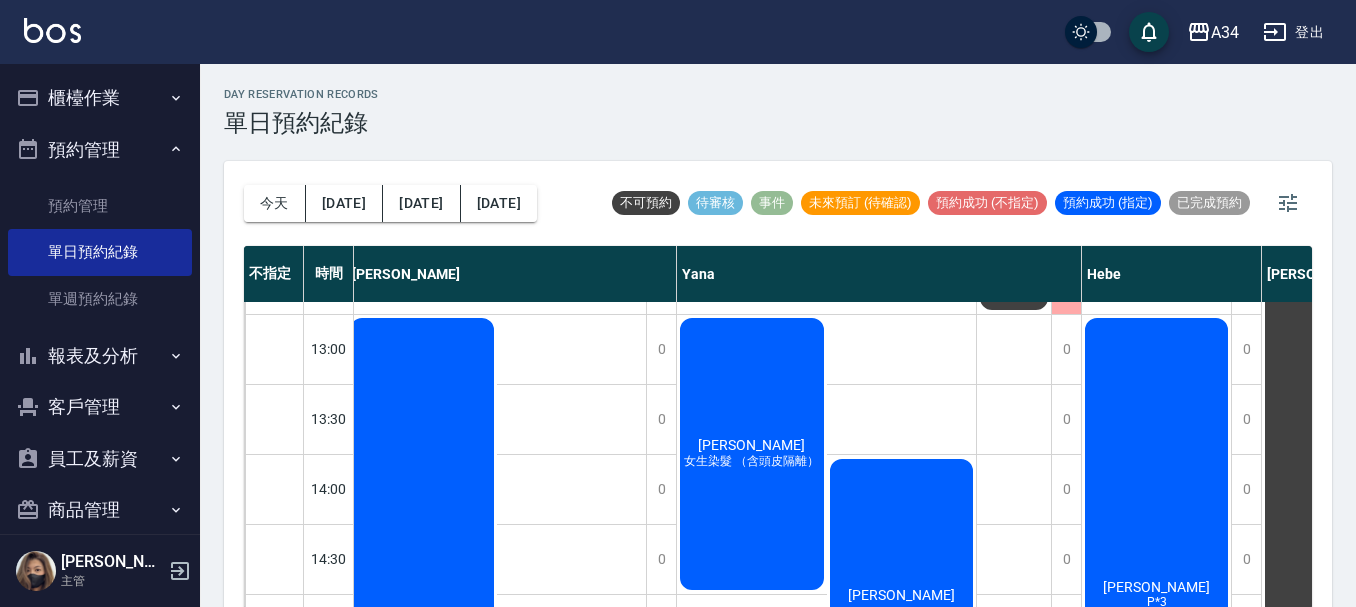 click on "賴語婕 P*3" at bounding box center (-854, 1189) 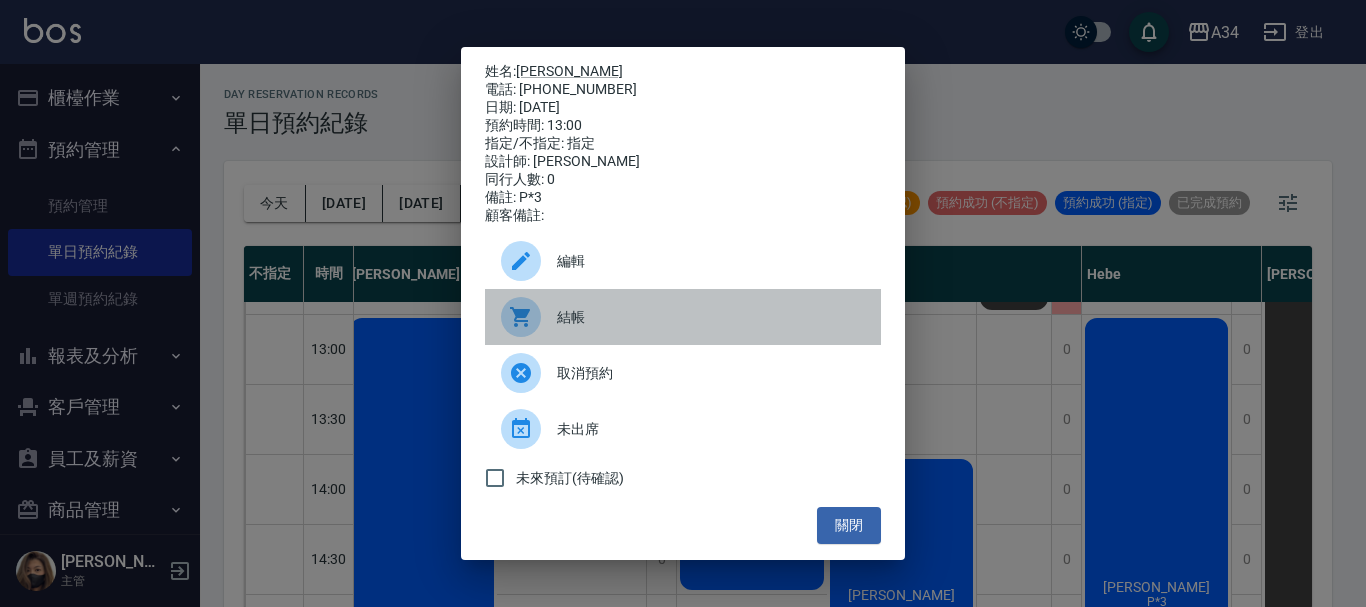 click on "結帳" at bounding box center [711, 317] 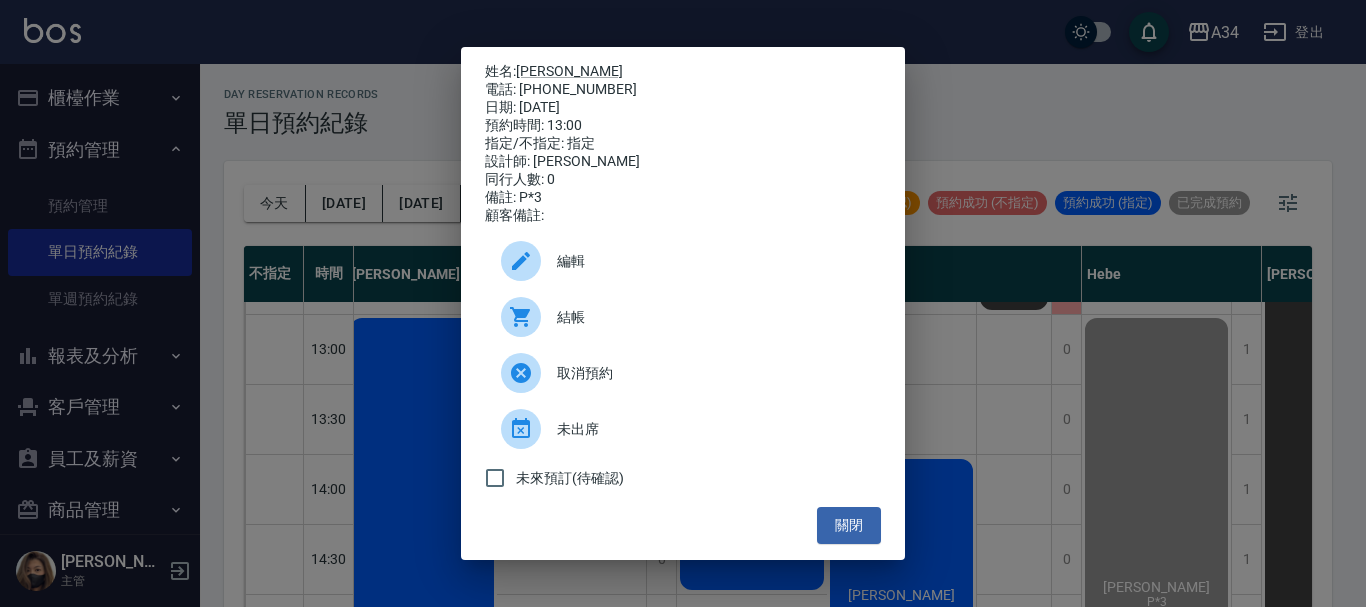click on "姓名:  賴語婕 電話: 0988825772 日期: 2025/07/10 預約時間: 13:00 指定/不指定: 指定 設計師: Hebe 同行人數: 0 備註: P*3 顧客備註:  編輯 結帳 取消預約 未出席 未來預訂(待確認) 關閉" at bounding box center [683, 303] 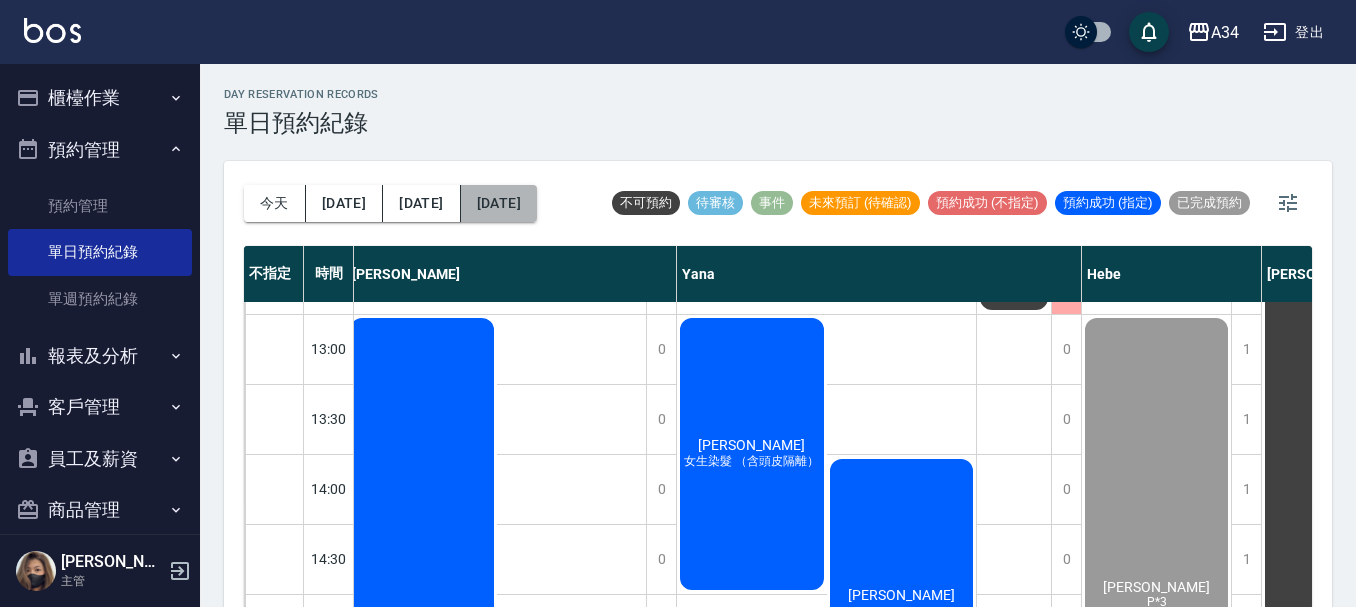 click on "[DATE]" at bounding box center (499, 203) 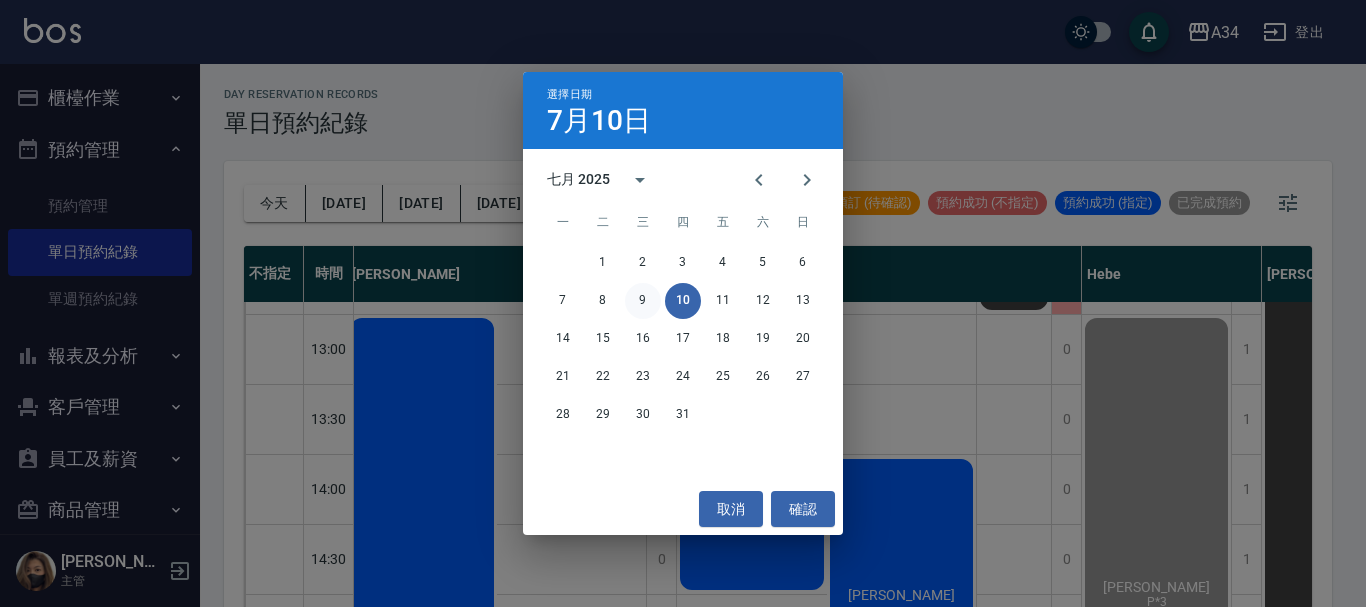 click on "9" at bounding box center [643, 301] 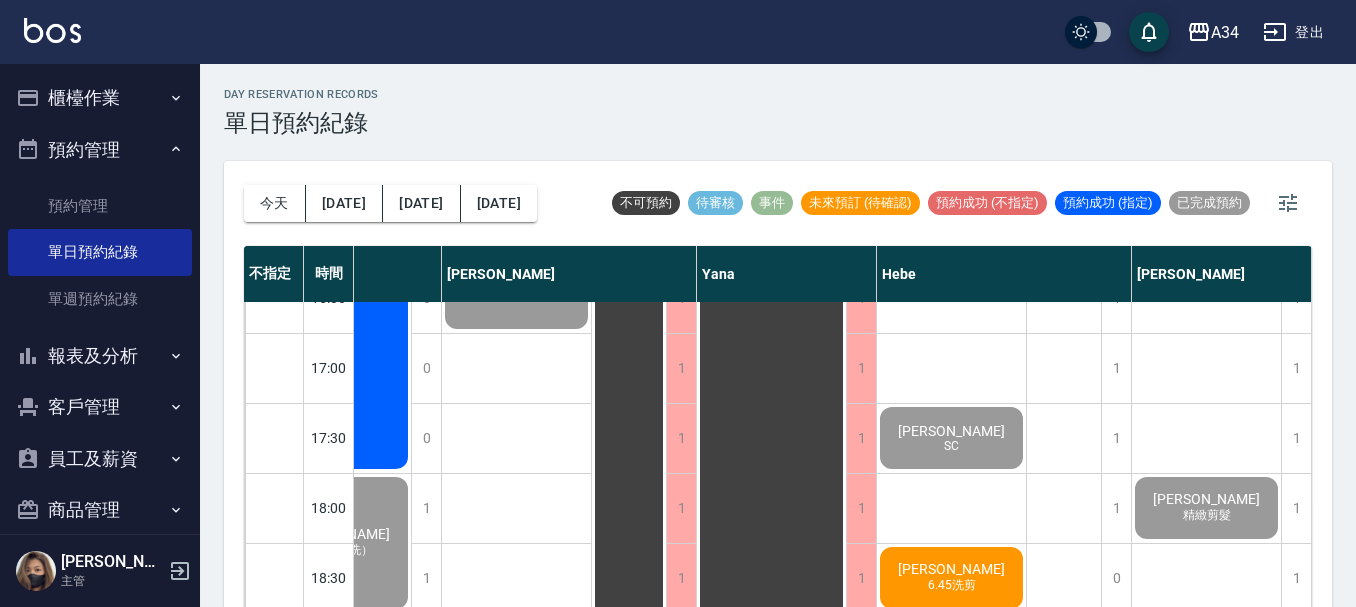 scroll, scrollTop: 968, scrollLeft: 1122, axis: both 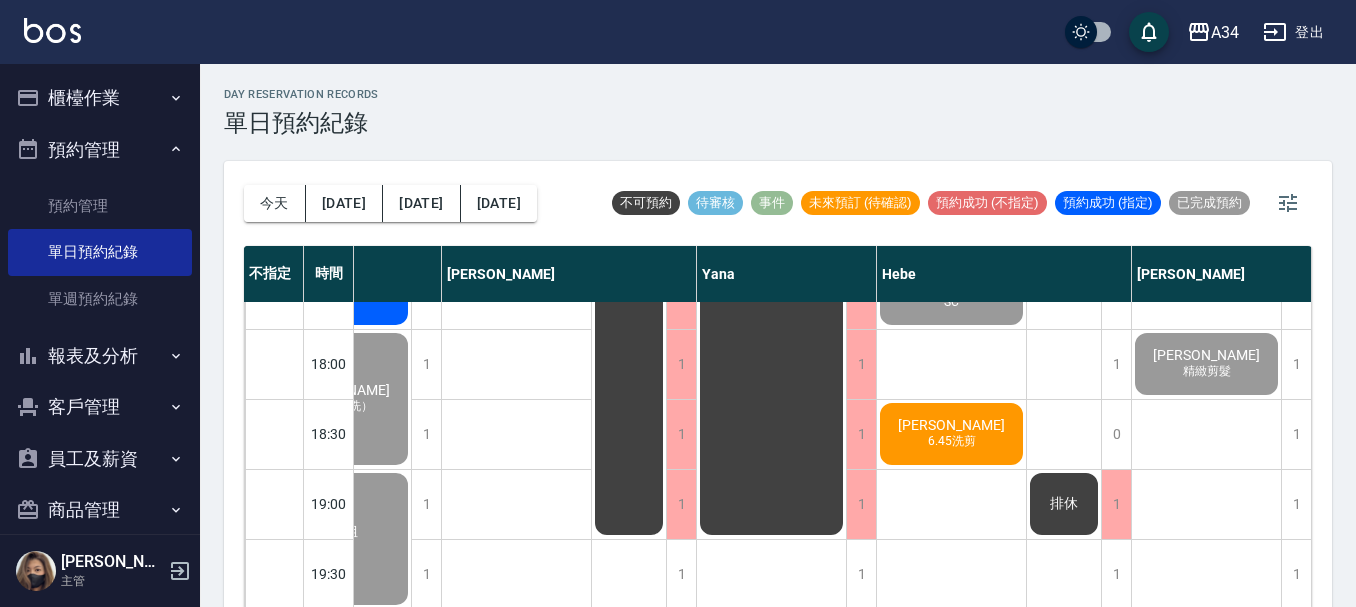click on "6.45洗剪" at bounding box center (-684, -48) 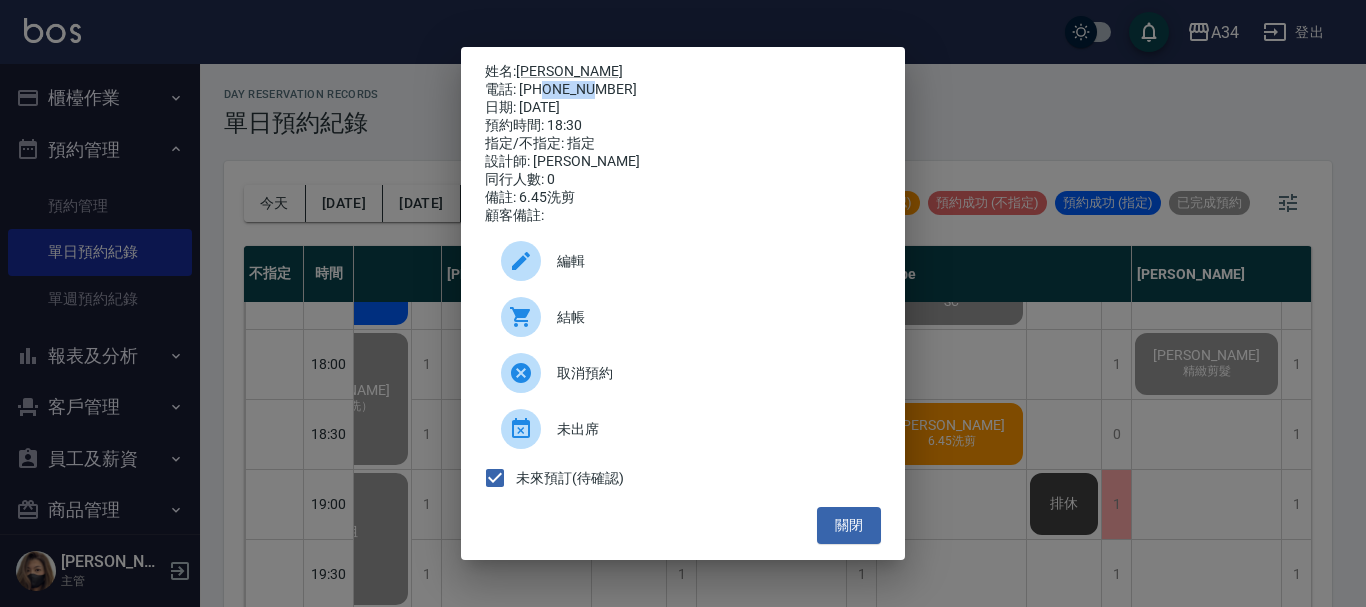drag, startPoint x: 593, startPoint y: 85, endPoint x: 541, endPoint y: 90, distance: 52.23983 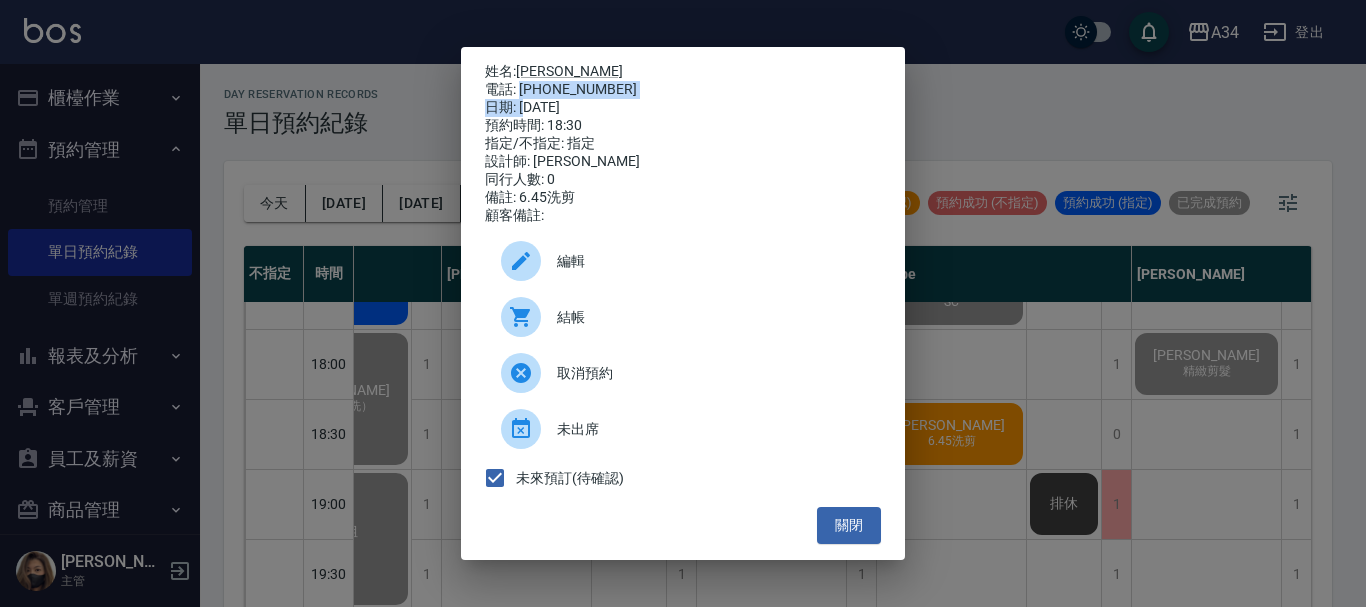 click on "姓名:  陳怡婷婷 電話: 0909550772 日期: 2025/07/09 預約時間: 18:30 指定/不指定: 指定 設計師: Hebe 同行人數: 0 備註: 6.45洗剪 顧客備註:" at bounding box center (683, 144) 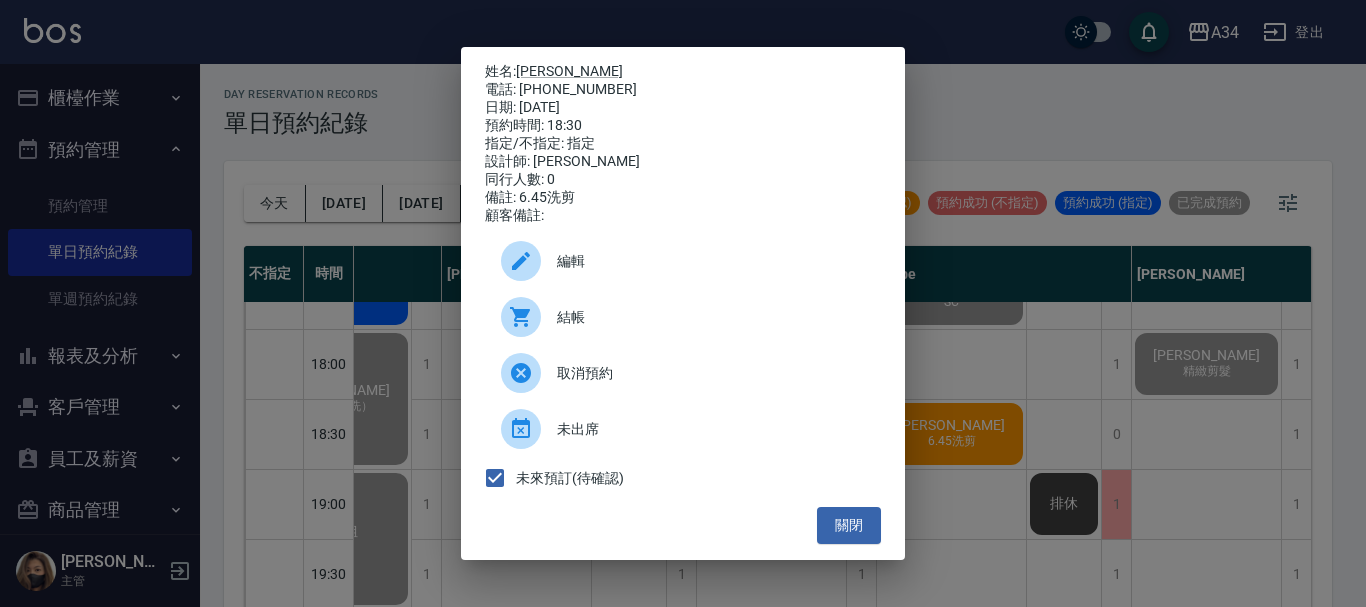 click on "日期: 2025/07/09" at bounding box center [683, 108] 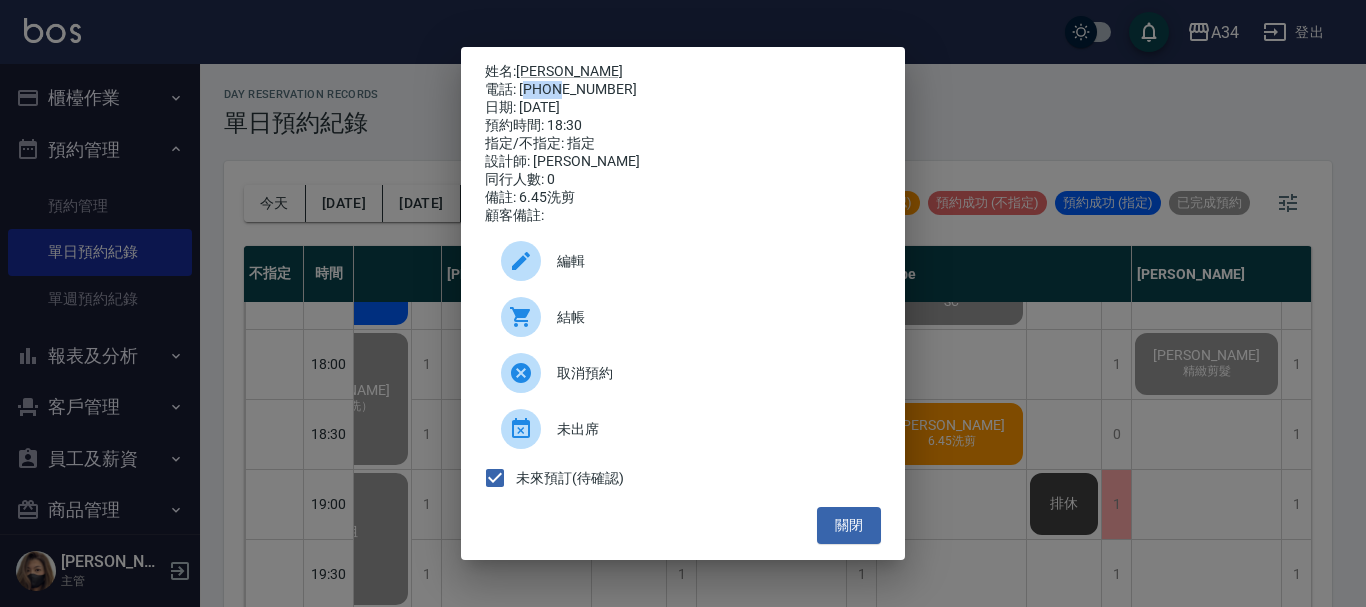 drag, startPoint x: 524, startPoint y: 87, endPoint x: 561, endPoint y: 92, distance: 37.336308 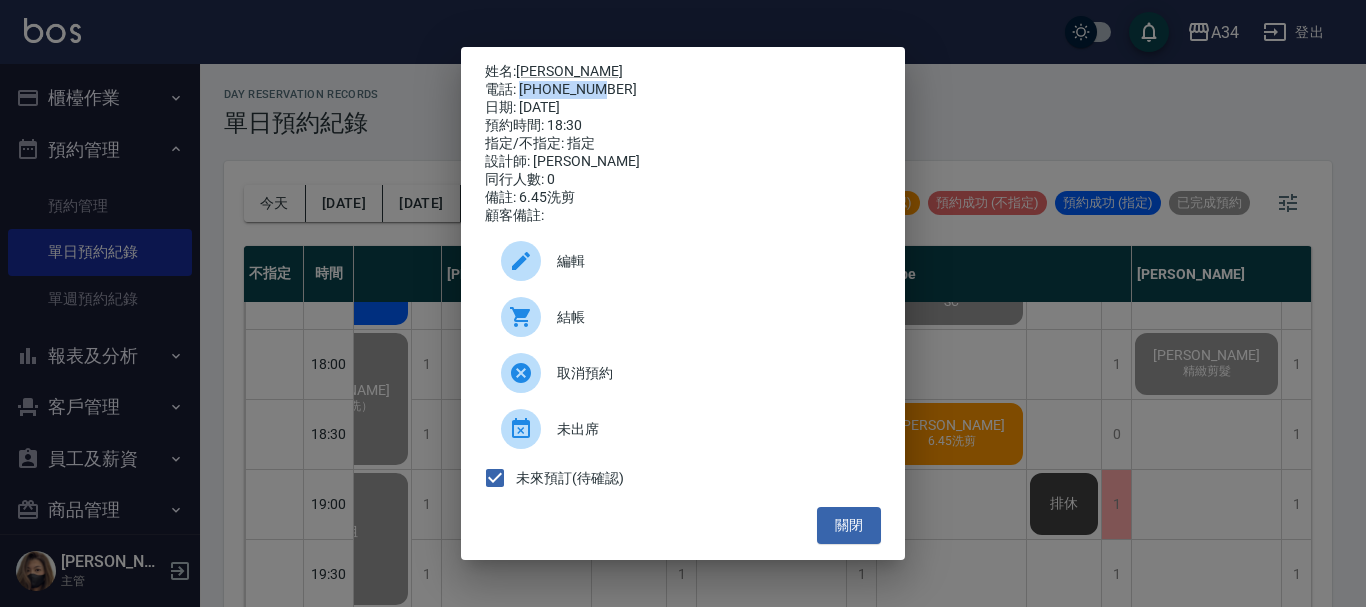 drag, startPoint x: 523, startPoint y: 86, endPoint x: 595, endPoint y: 89, distance: 72.06247 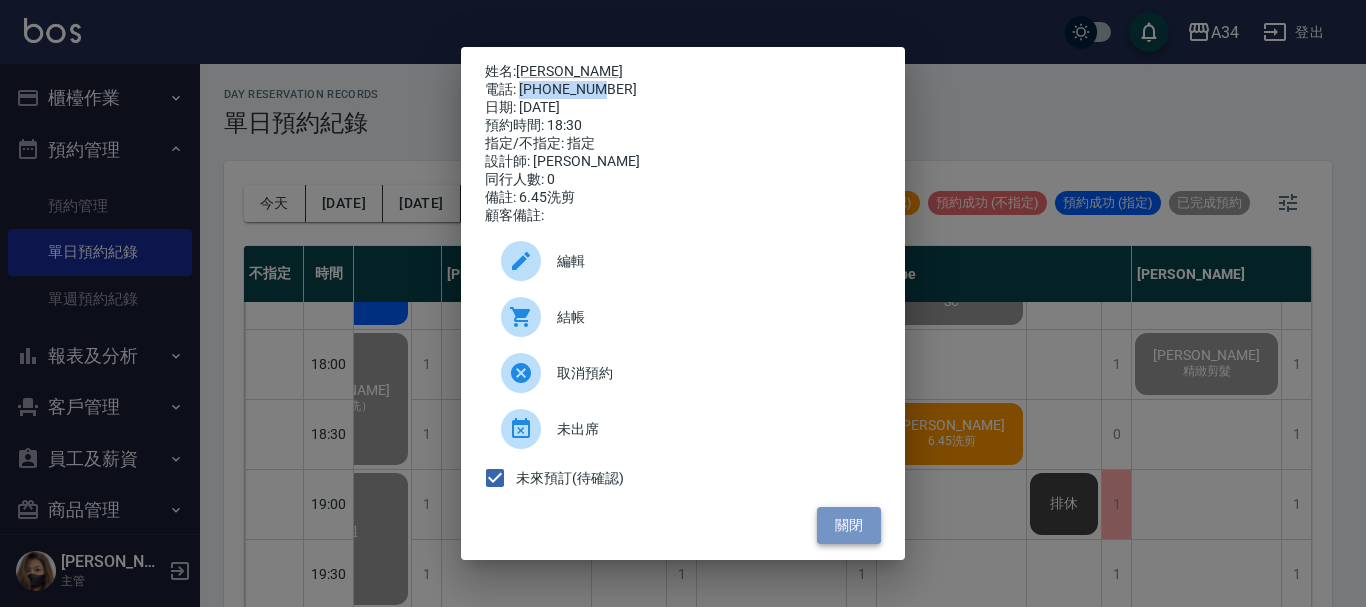 click on "關閉" at bounding box center [849, 525] 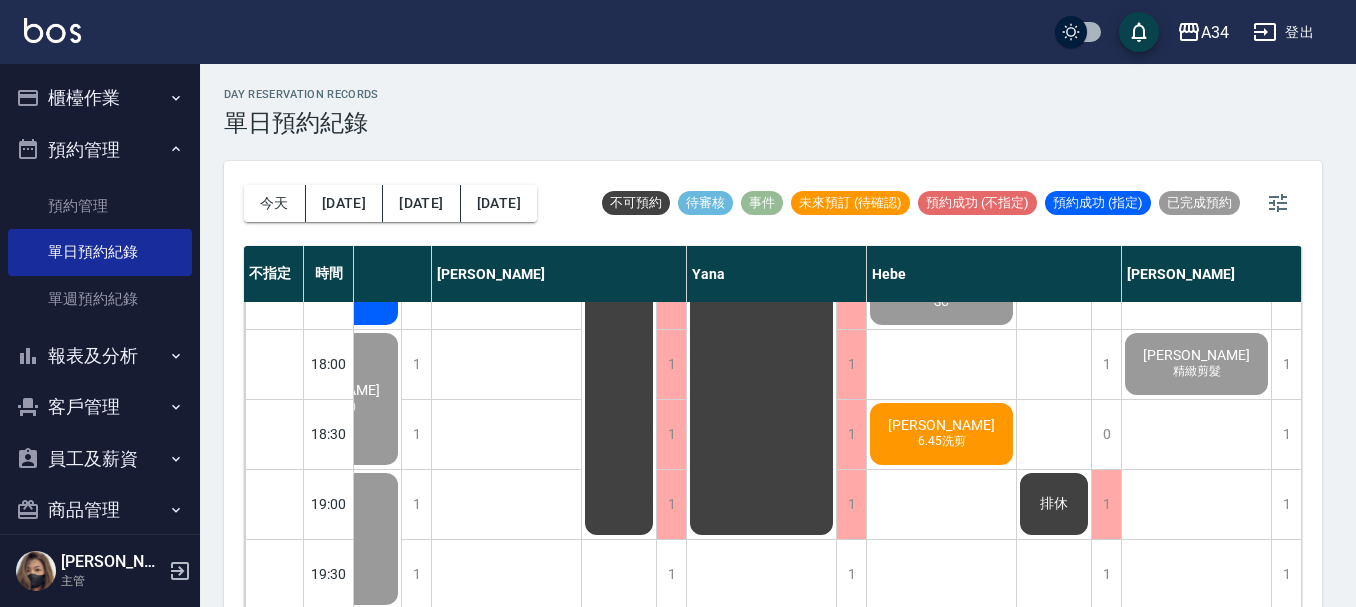 scroll, scrollTop: 968, scrollLeft: 1112, axis: both 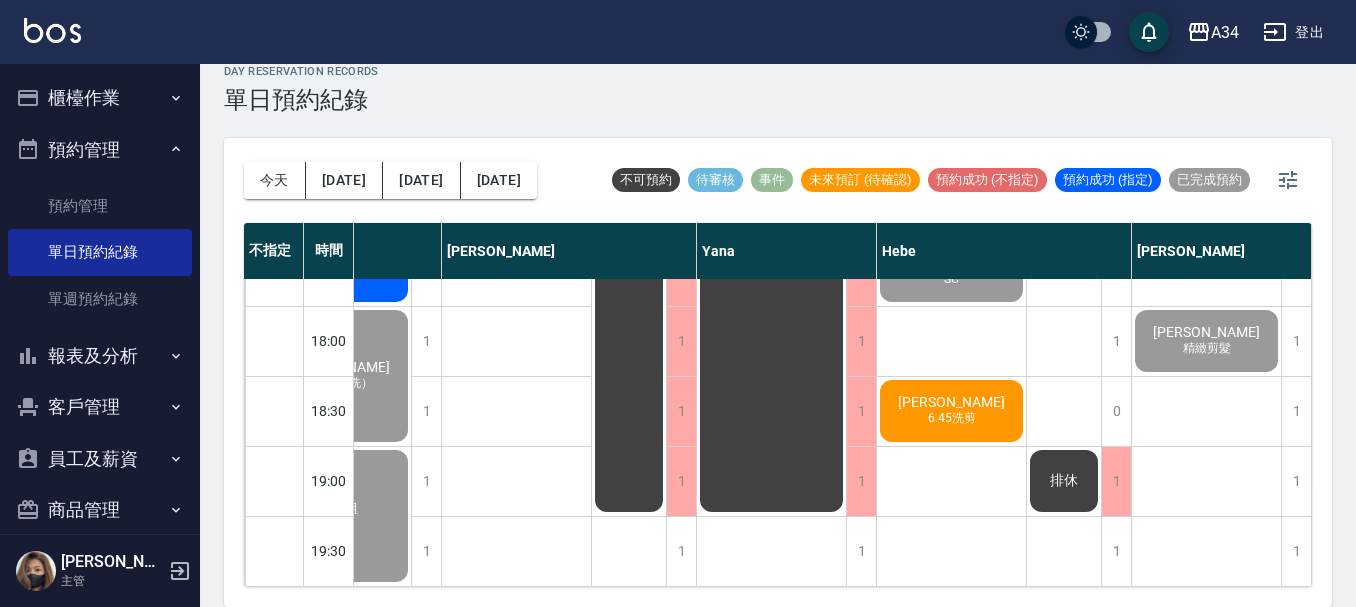 click on "今天 明天 後天 2025/07/09 不可預約 待審核 事件 未來預訂 (待確認) 預約成功 (不指定) 預約成功 (指定) 已完成預約 不指定 時間 Gina Wendy Seven annie Randol Mei Emily Yana Hebe Emma 11:00 11:30 12:00 12:30 13:00 13:30 14:00 14:30 15:00 15:30 16:00 16:30 17:00 17:30 18:00 18:30 19:00 19:30 1 1 1 1 1 1 1 1 1 1 1 1 1 1 0 1 1 1 陳姵蓉 小林兒 林育輝 陳姵蓉 張r c 陳姵蓉 李佳陽 排休 排休 排休 排休 排休 排休 可預約人數:1 可預約人數:1 可預約人數:1 可預約人數:1 可預約人數:1 可預約人數:1 可預約人數:1 可預約人數:1 可預約人數:1 可預約人數:1 可預約人數:1 可預約人數:1 可預約人數:1 可預約人數:1 可預約人數:1 可預約人數:1 可預約人數:1 可預約人數:1 1 1 1 1 1 1 1 1 1 1 1 1 1 1 1 1 1 1 排休 1 1 1 1 1 1 1 1 1 1 0 0 0 0 0 0 0 0 鄭偉柏 縮毛矯正 1 1 1 1 1 1 1 1 1 1 1 1 1 1 1 1 1 1 葉啟富 fb2300 連振成 剪（含洗）  廖士杰 剪（含洗）  林宗義 排休" at bounding box center (778, 372) 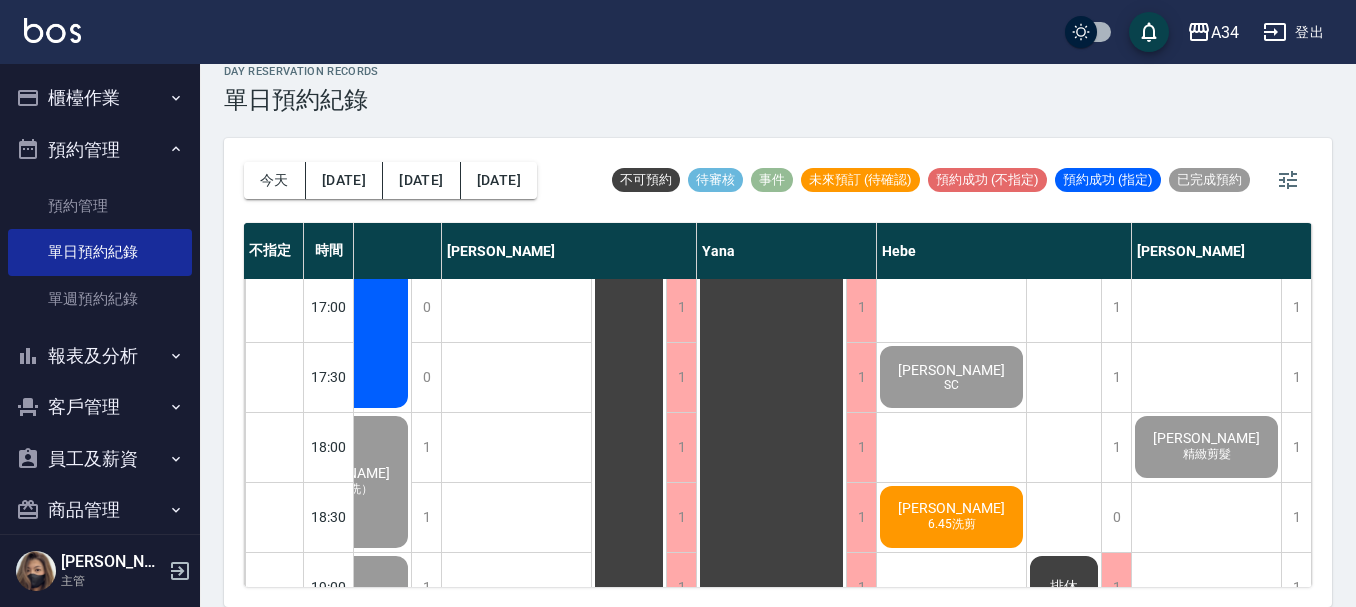 scroll, scrollTop: 840, scrollLeft: 1112, axis: both 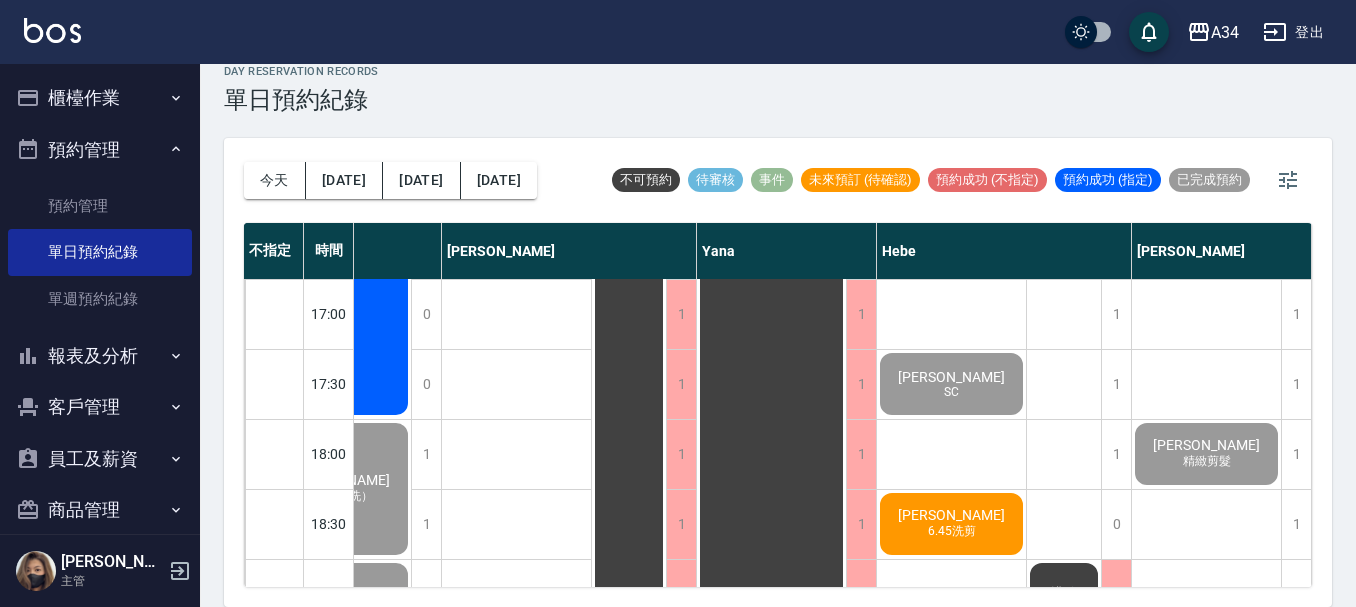 click on "今天 明天 後天 2025/07/09 不可預約 待審核 事件 未來預訂 (待確認) 預約成功 (不指定) 預約成功 (指定) 已完成預約 不指定 時間 Gina Wendy Seven annie Randol Mei Emily Yana Hebe Emma 11:00 11:30 12:00 12:30 13:00 13:30 14:00 14:30 15:00 15:30 16:00 16:30 17:00 17:30 18:00 18:30 19:00 19:30 1 1 1 1 1 1 1 1 1 1 1 1 1 1 0 1 1 1 陳姵蓉 小林兒 林育輝 陳姵蓉 張r c 陳姵蓉 李佳陽 排休 排休 排休 排休 排休 排休 可預約人數:1 可預約人數:1 可預約人數:1 可預約人數:1 可預約人數:1 可預約人數:1 可預約人數:1 可預約人數:1 可預約人數:1 可預約人數:1 可預約人數:1 可預約人數:1 可預約人數:1 可預約人數:1 可預約人數:1 可預約人數:1 可預約人數:1 可預約人數:1 1 1 1 1 1 1 1 1 1 1 1 1 1 1 1 1 1 1 排休 1 1 1 1 1 1 1 1 1 1 0 0 0 0 0 0 0 0 鄭偉柏 縮毛矯正 1 1 1 1 1 1 1 1 1 1 1 1 1 1 1 1 1 1 葉啟富 fb2300 連振成 剪（含洗）  廖士杰 剪（含洗）  林宗義 排休" at bounding box center (778, 372) 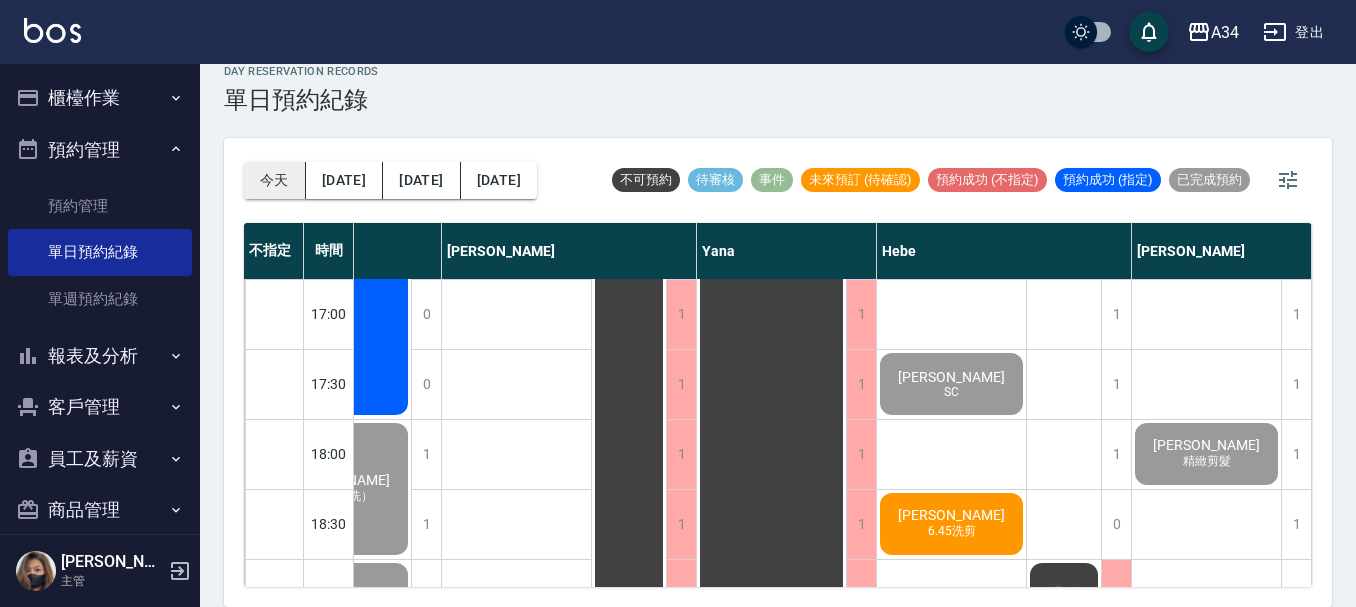 click on "今天" at bounding box center (275, 180) 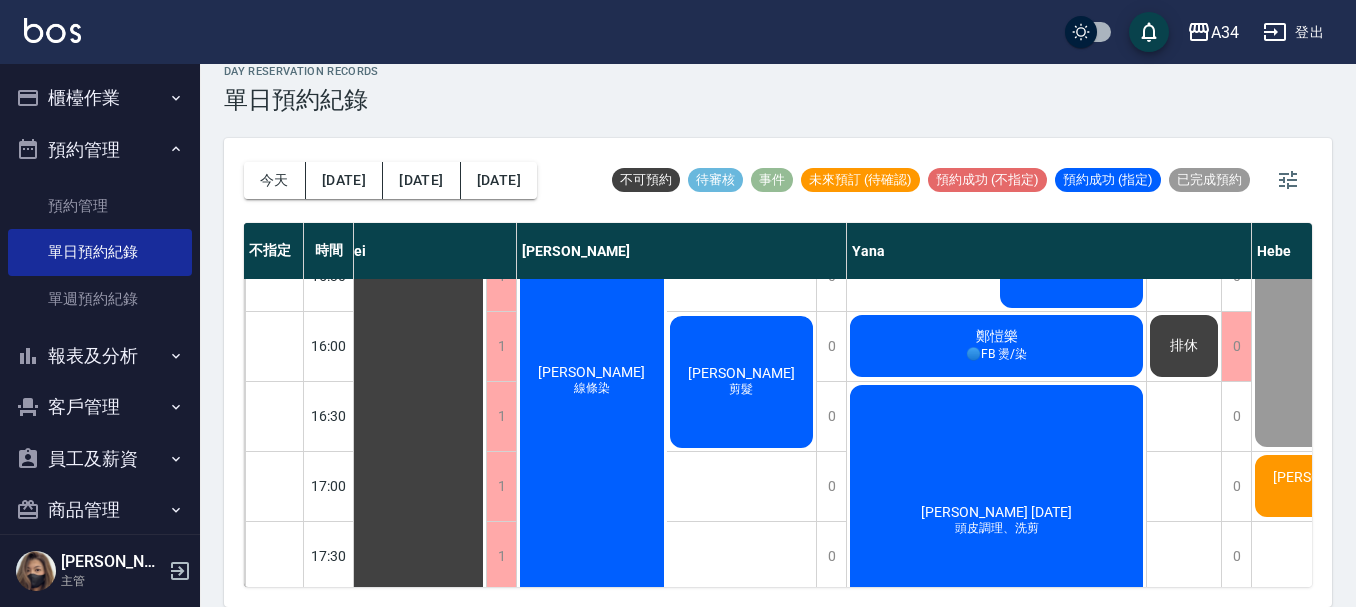 scroll, scrollTop: 768, scrollLeft: 1112, axis: both 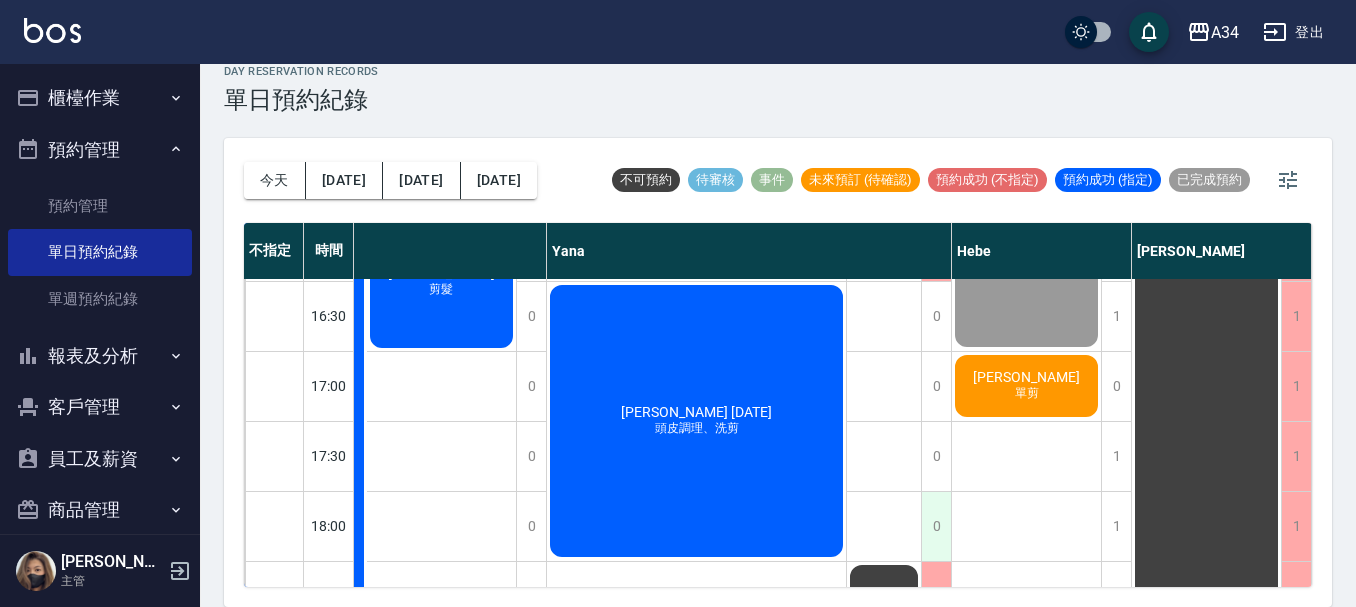 click on "0" at bounding box center [936, 526] 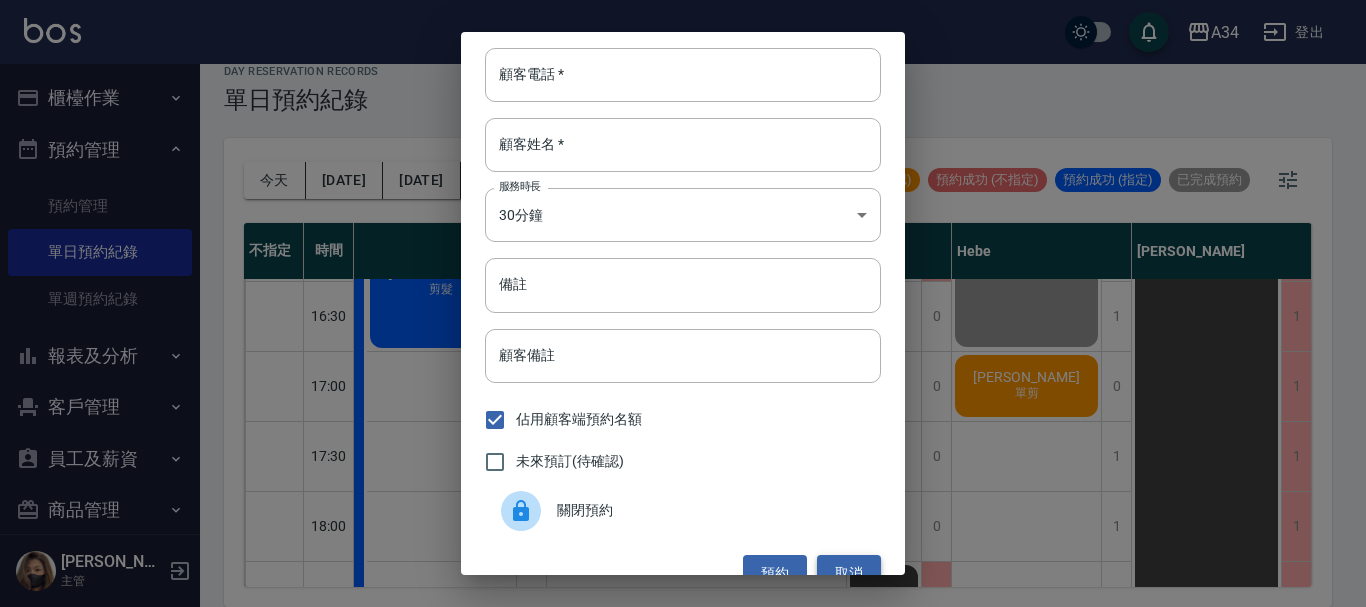 click on "取消" at bounding box center [849, 573] 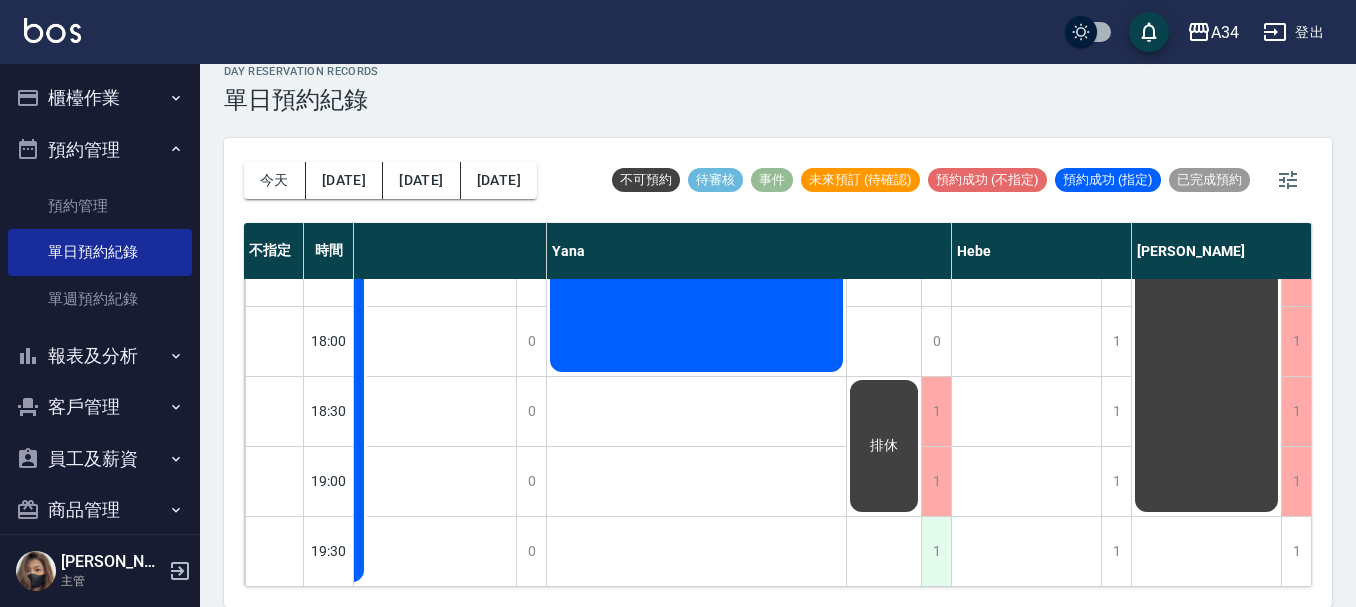 scroll, scrollTop: 968, scrollLeft: 1412, axis: both 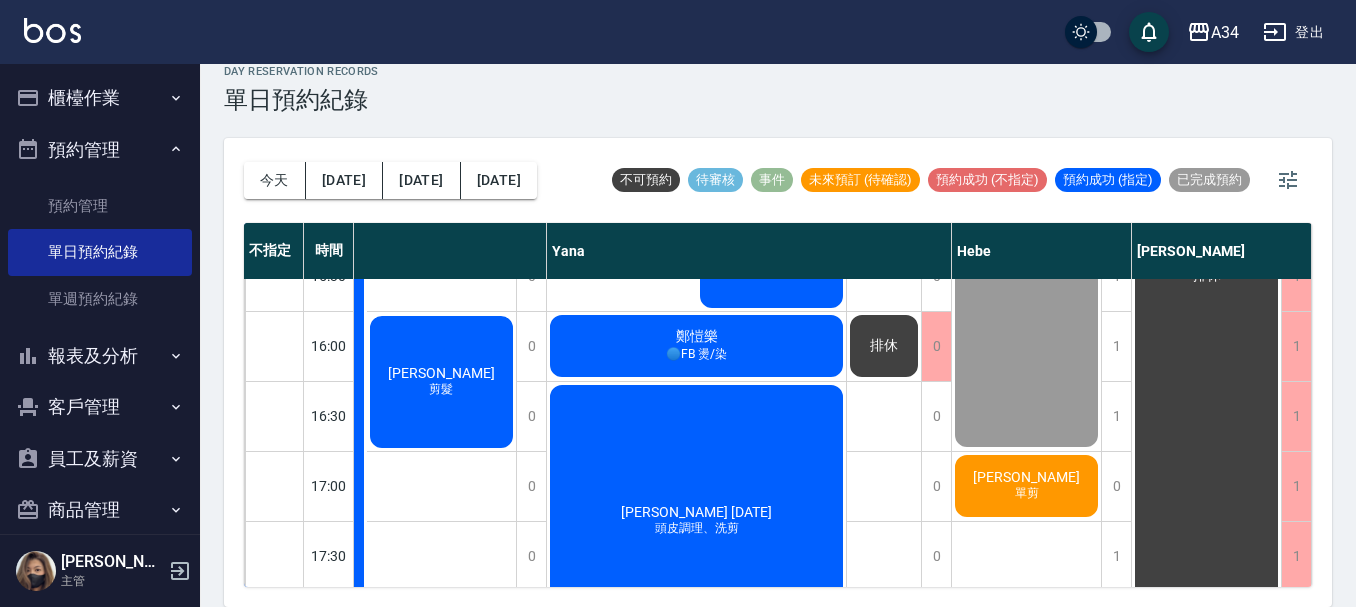click on "劉小姐" at bounding box center (-984, 766) 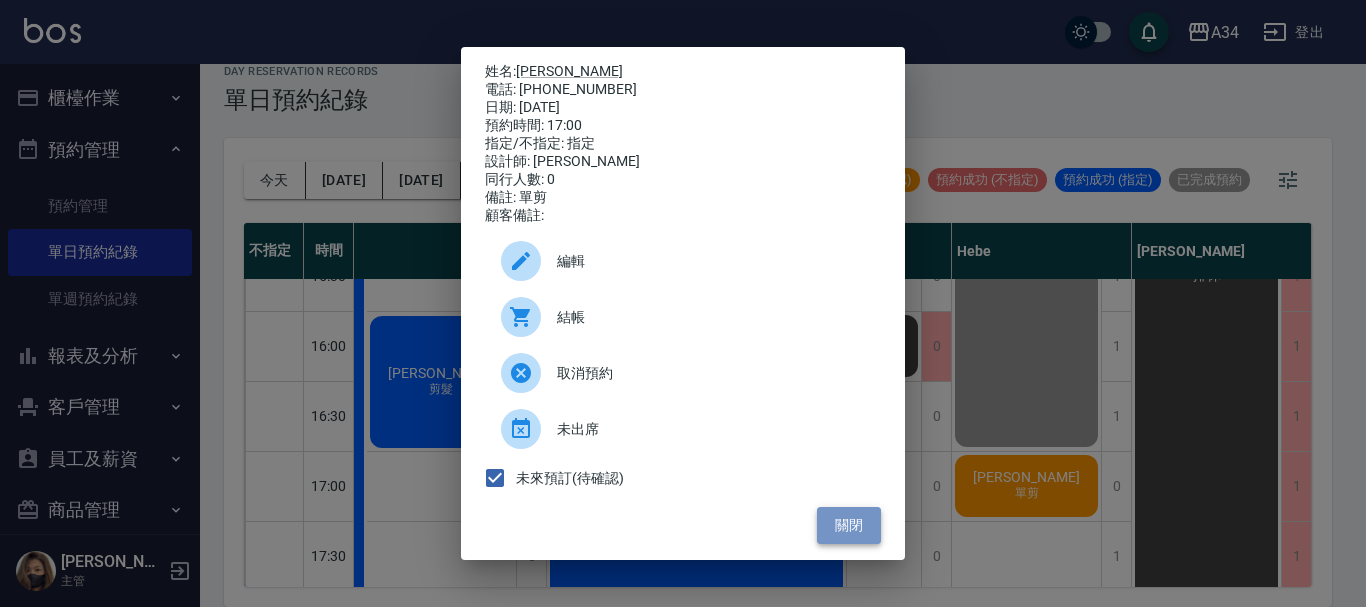 click on "關閉" at bounding box center (849, 525) 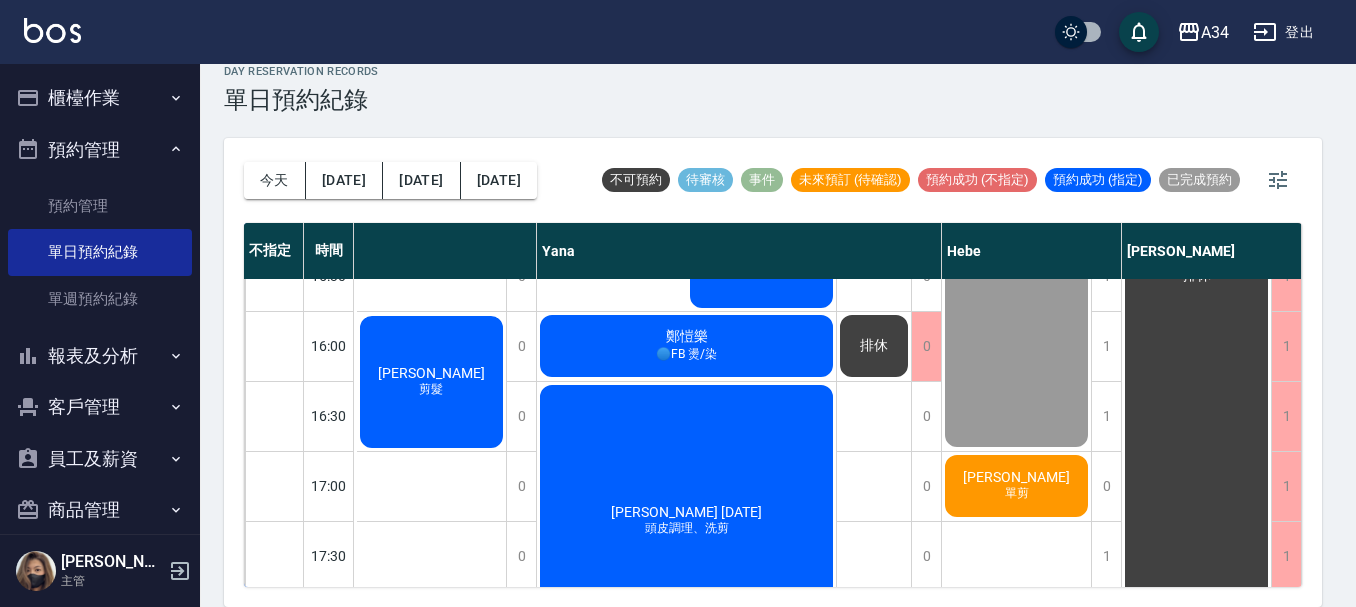scroll, scrollTop: 668, scrollLeft: 1412, axis: both 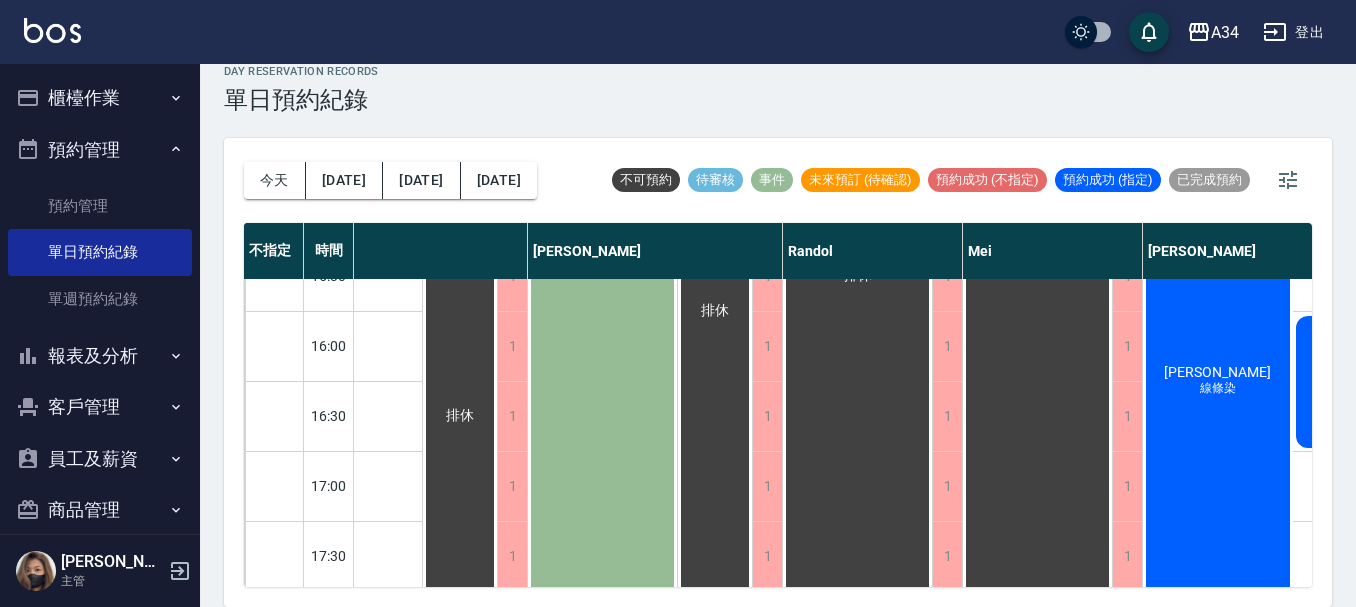 click on "今天 明天 後天 2025/07/10 不可預約 待審核 事件 未來預訂 (待確認) 預約成功 (不指定) 預約成功 (指定) 已完成預約 不指定 時間 Gina Wendy Seven annie Randol Mei Emily Yana Hebe Emma 11:00 11:30 12:00 12:30 13:00 13:30 14:00 14:30 15:00 15:30 16:00 16:30 17:00 17:30 18:00 18:30 19:00 19:30 1 1 1 1 1 1 1 1 1 1 1 1 1 1 1 1 0 1 粘家穎 排休 排休 可預約人數:1 可預約人數:1 可預約人數:1 可預約人數:1 可預約人數:1 可預約人數:1 可預約人數:1 可預約人數:1 可預約人數:1 可預約人數:1 可預約人數:1 可預約人數:1 可預約人數:1 可預約人數:1 可預約人數:1 可預約人數:1 可預約人數:1 可預約人數:1 1 1 1 1 1 1 1 1 1 1 1 1 1 1 1 1 1 1 區會 張小芬 剪髮（含洗）ig  排休 排休 1 1 1 1 1 1 1 1 1 1 1 1 1 1 1 1 1 1 排休 1 1 1 1 1 1 1 1 1 1 1 1 1 1 1 1 1 1 排休 1 1 1 1 1 1 1 1 1 1 1 1 1 1 1 1 1 1 公休 1 1 1 1 0 0 0 0 0 0 0 0 0 0 0 0 0 0 張雅絢 線條染 楊沂霖 剪髮 1 1 1 1 0 0 0 0 0 0" at bounding box center [778, 372] 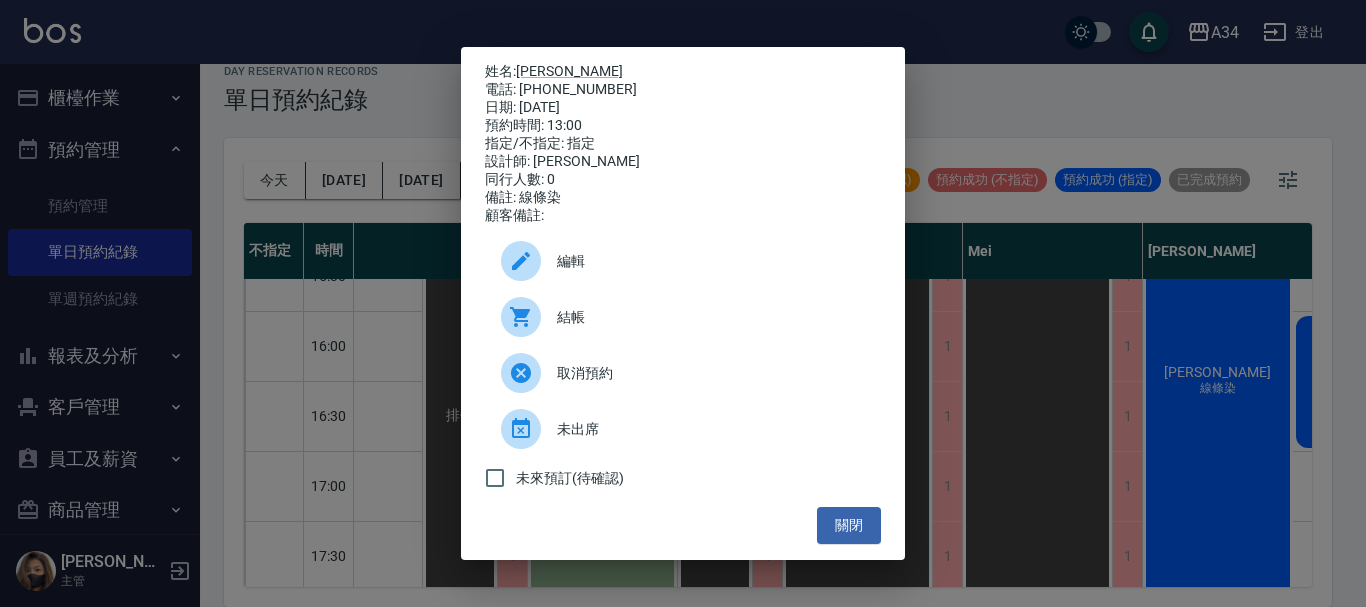 click on "結帳" at bounding box center [683, 317] 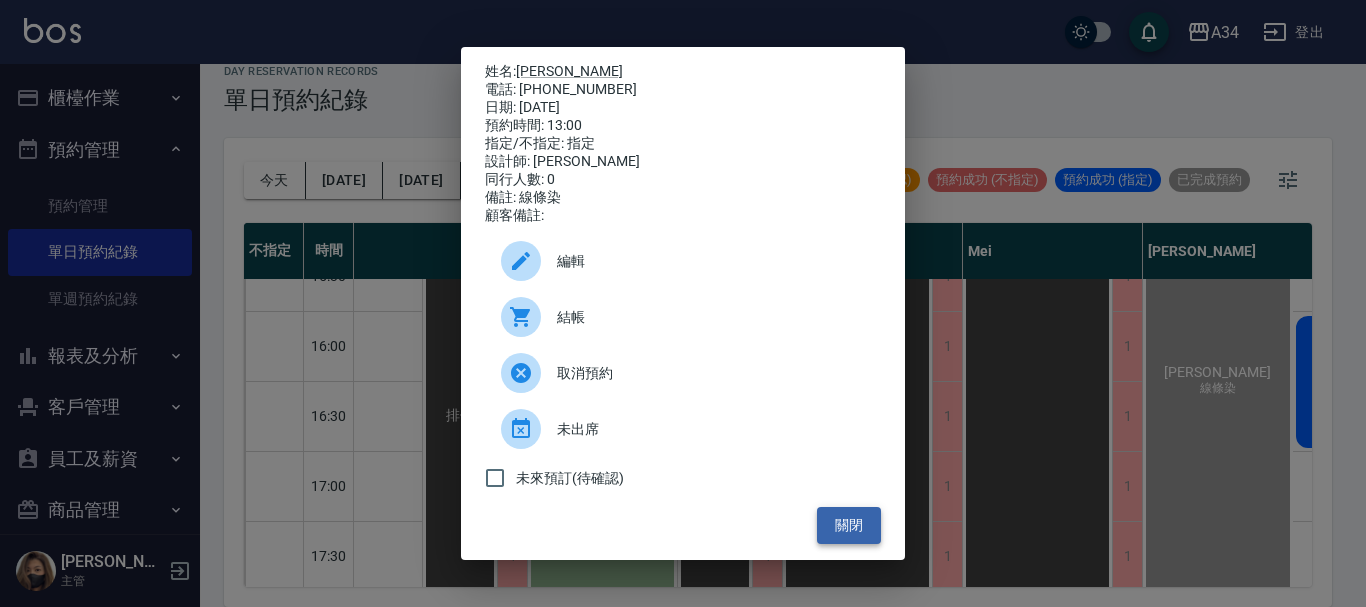 click on "關閉" at bounding box center (849, 525) 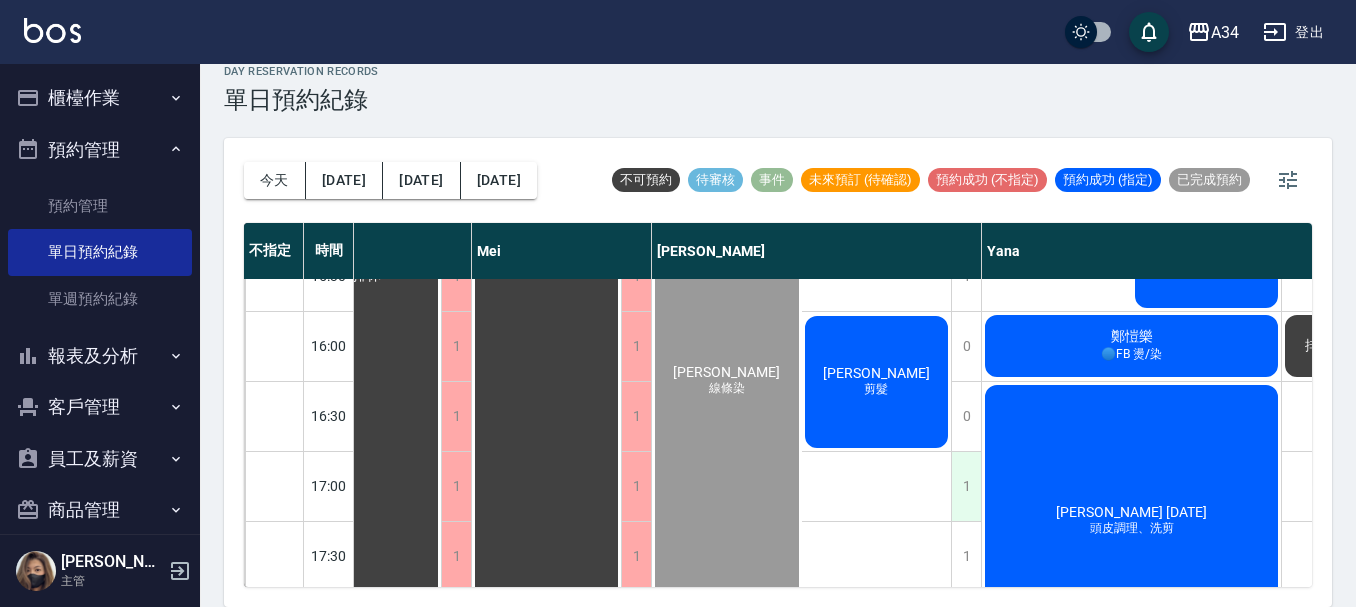scroll, scrollTop: 668, scrollLeft: 972, axis: both 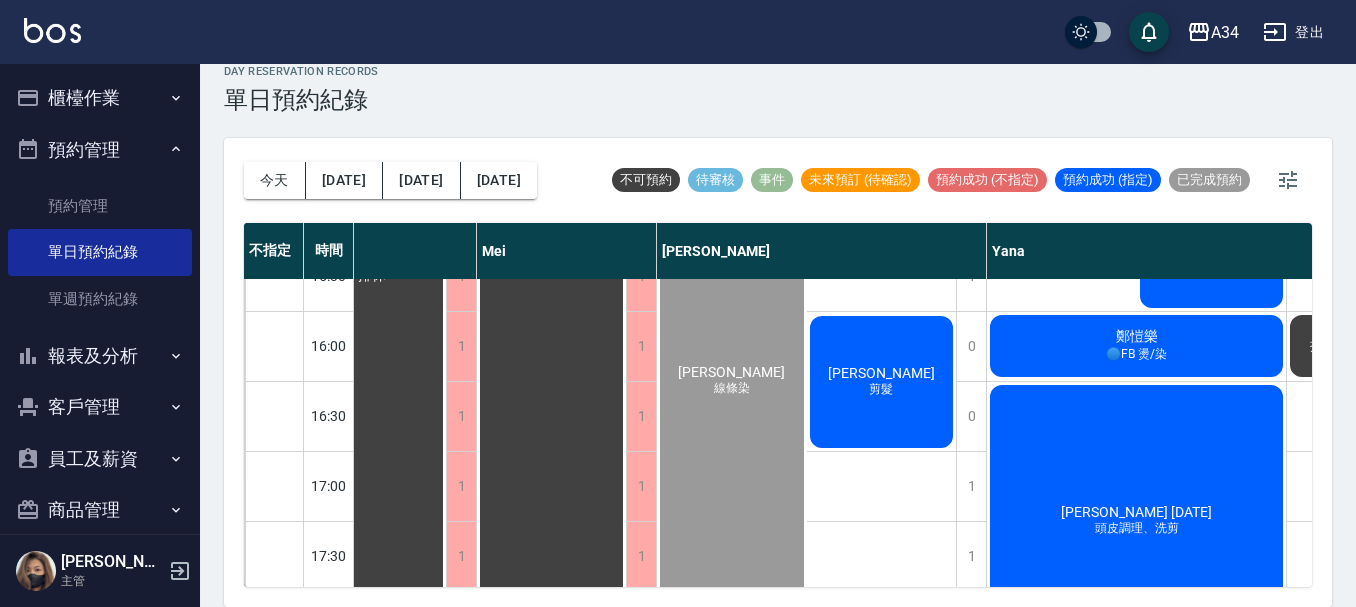 click on "楊沂霖 剪髮" at bounding box center [882, 382] 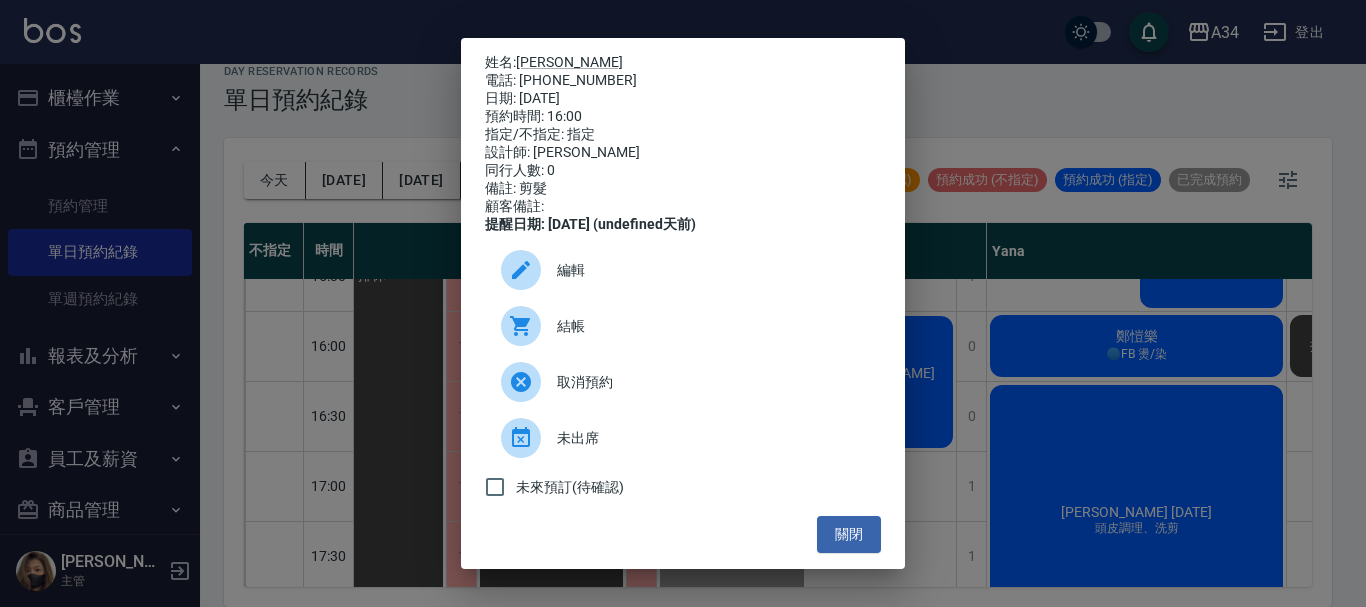 click on "結帳" at bounding box center (711, 326) 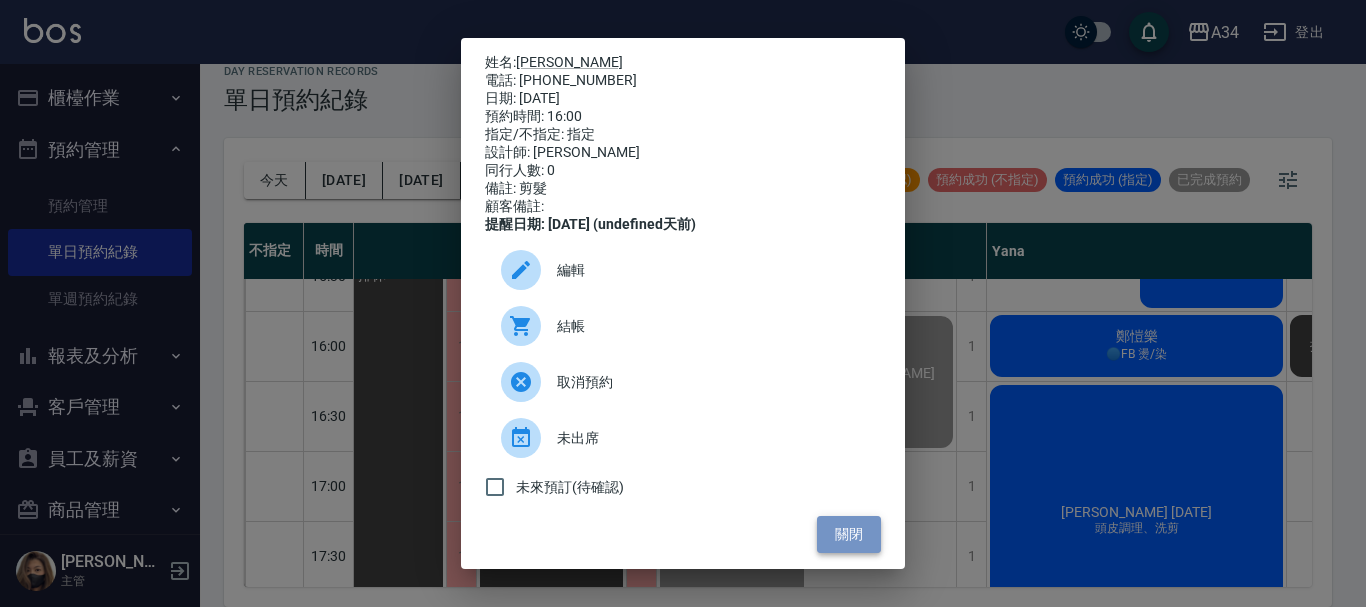 click on "關閉" at bounding box center (849, 534) 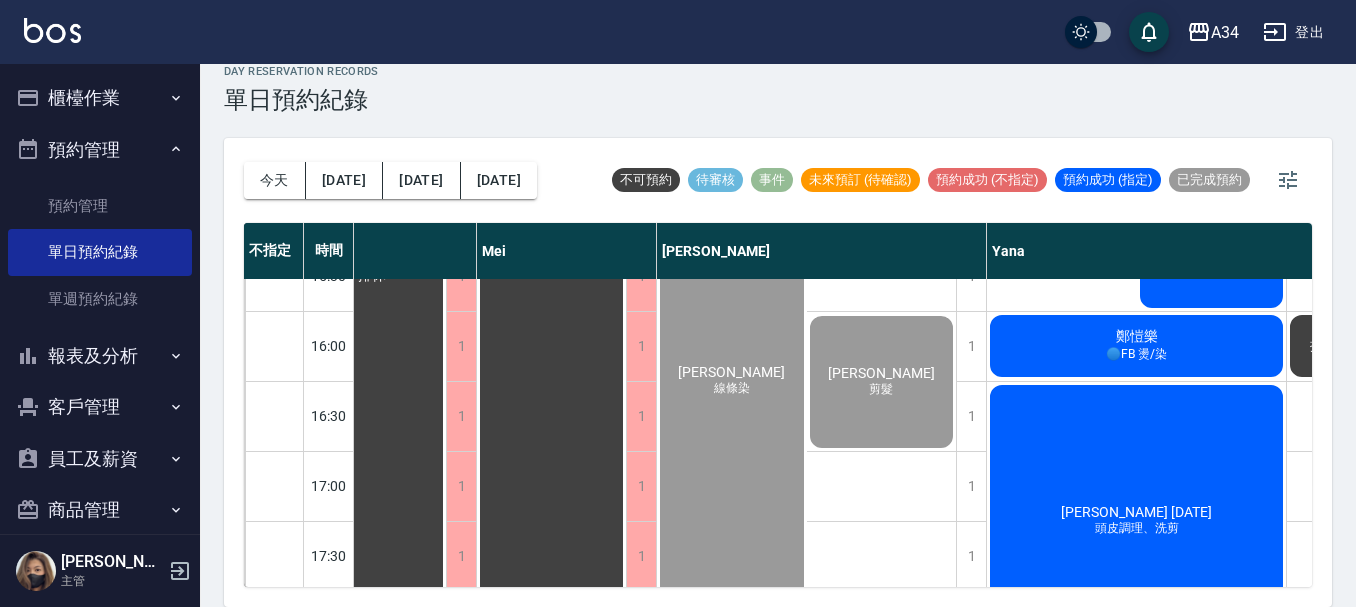 scroll, scrollTop: 668, scrollLeft: 1422, axis: both 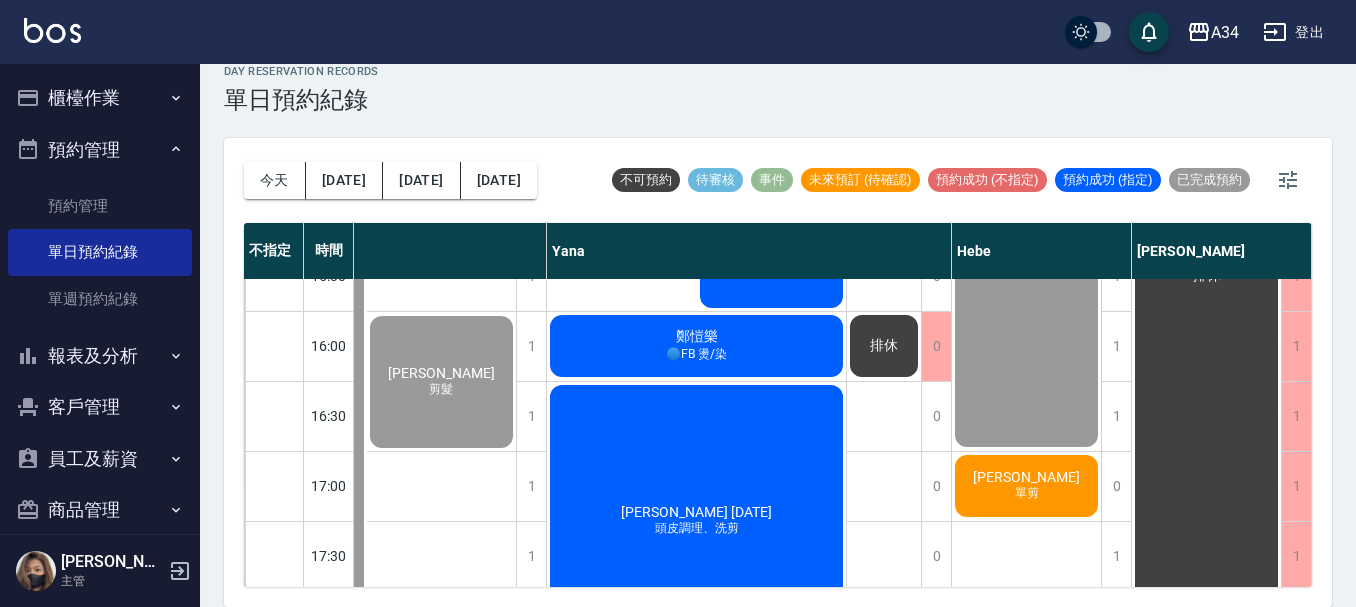 click on "單剪" at bounding box center [-983, 774] 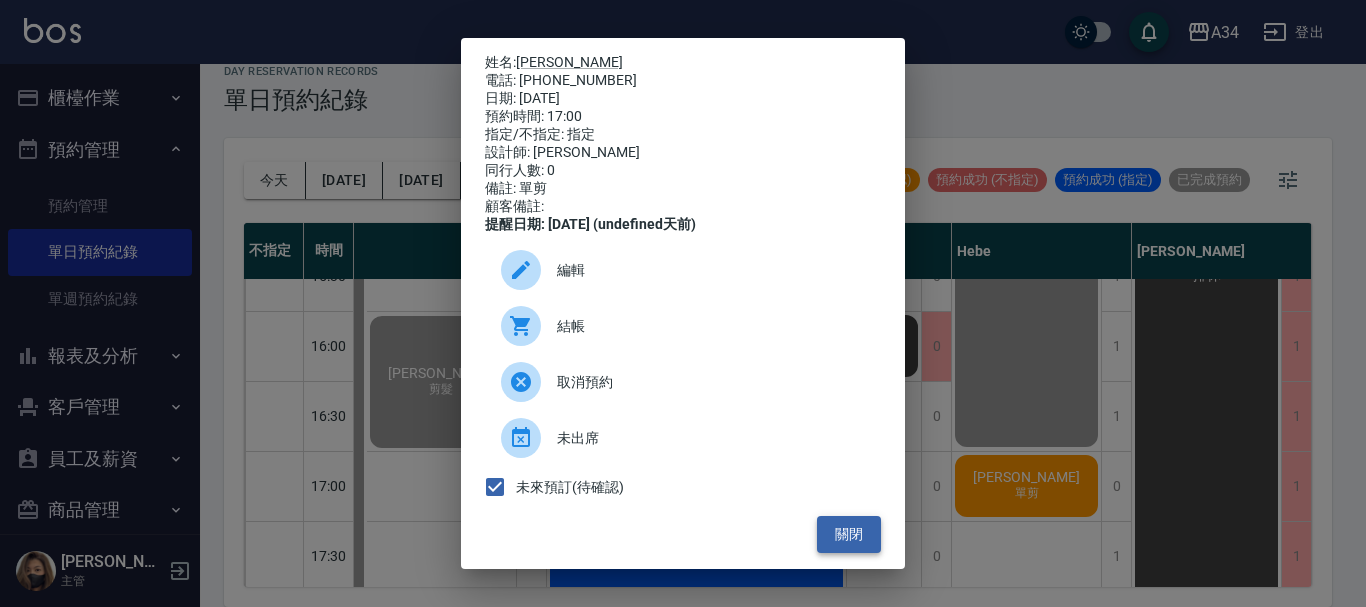 click on "關閉" at bounding box center [849, 534] 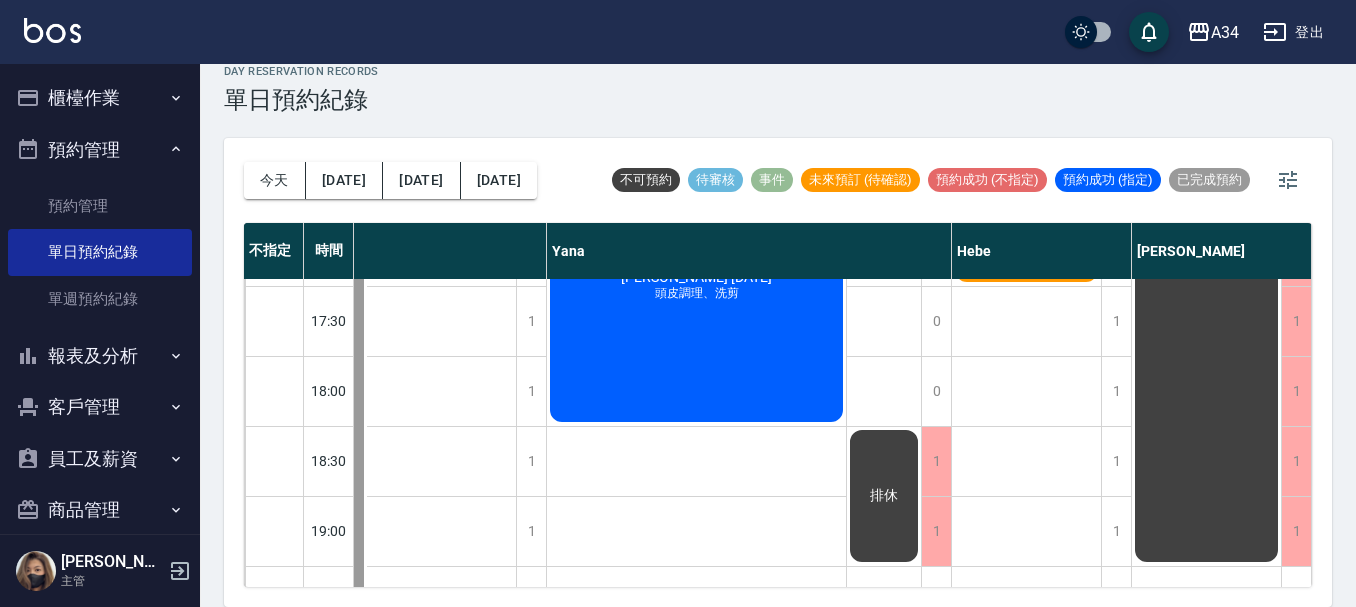 scroll, scrollTop: 868, scrollLeft: 1412, axis: both 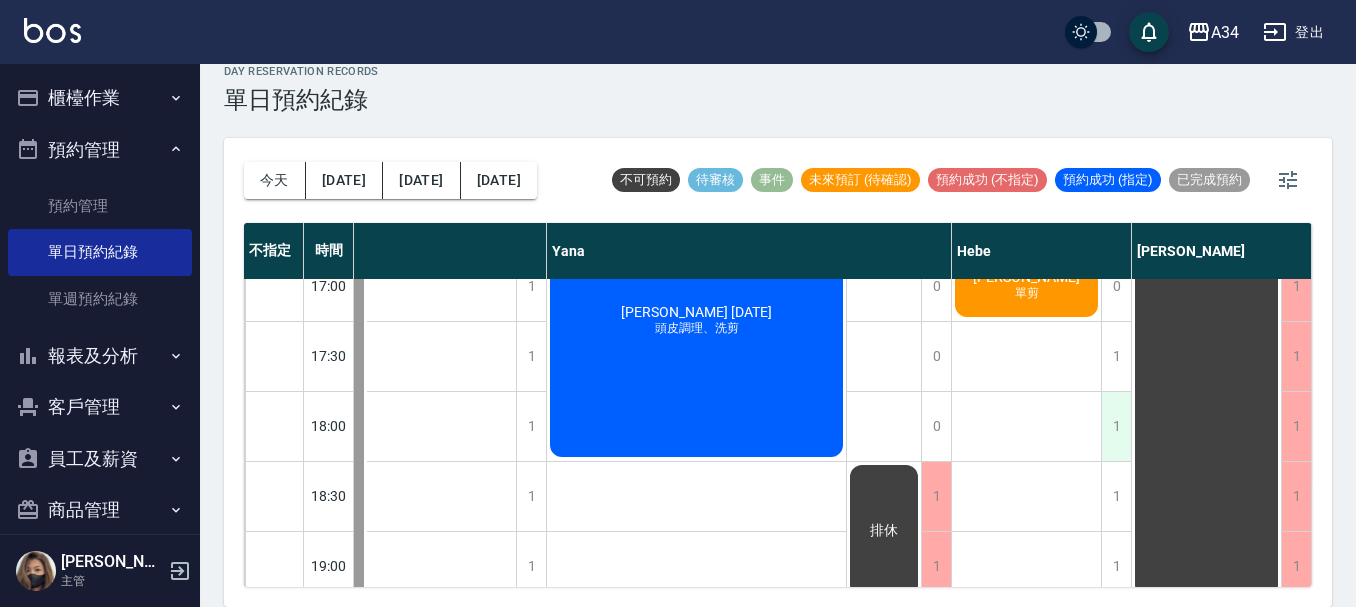click on "1" at bounding box center [1116, 426] 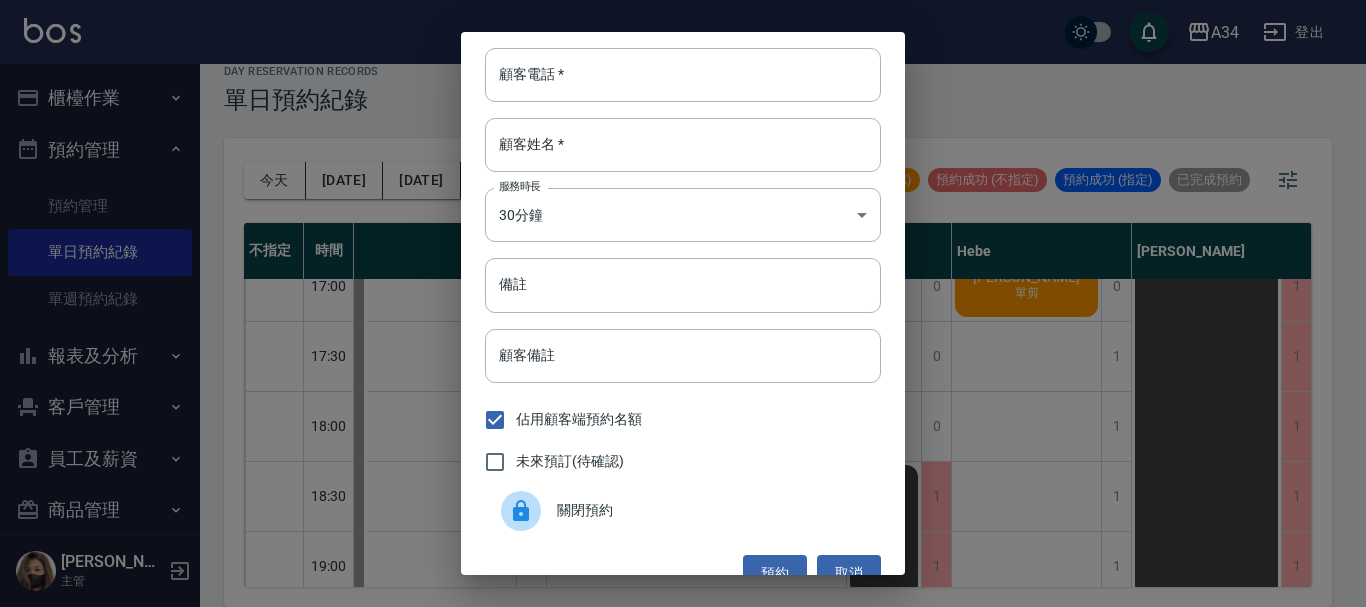 click on "未來預訂(待確認)" at bounding box center (570, 461) 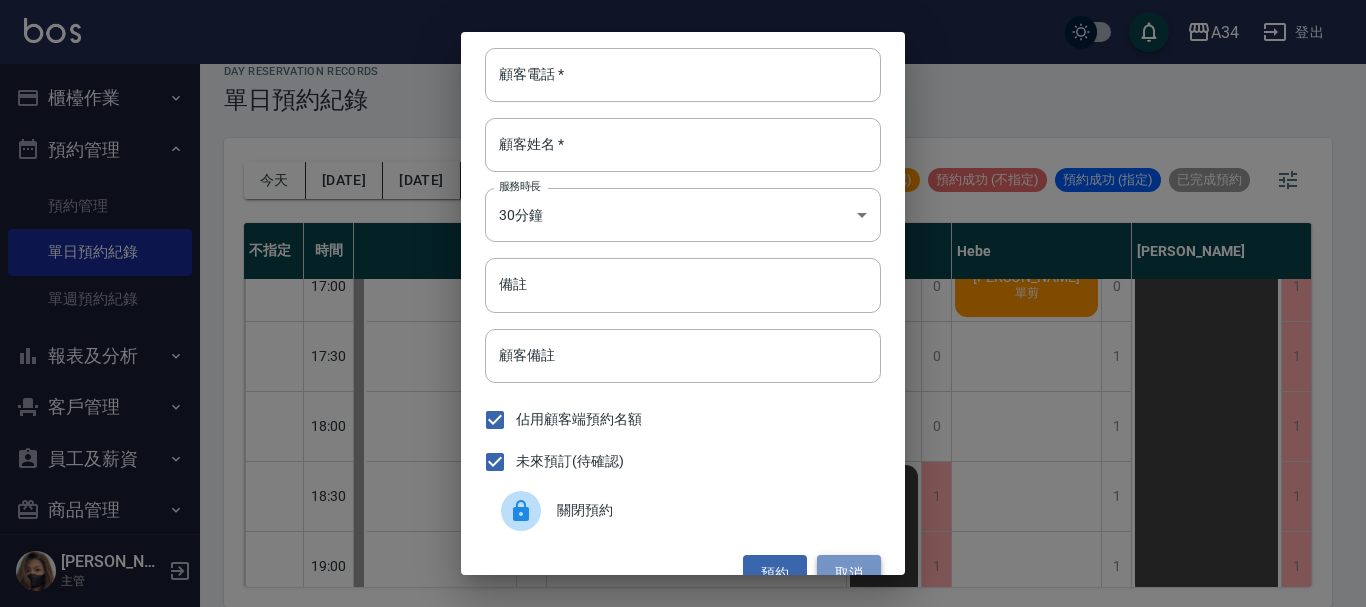 click on "取消" at bounding box center (849, 573) 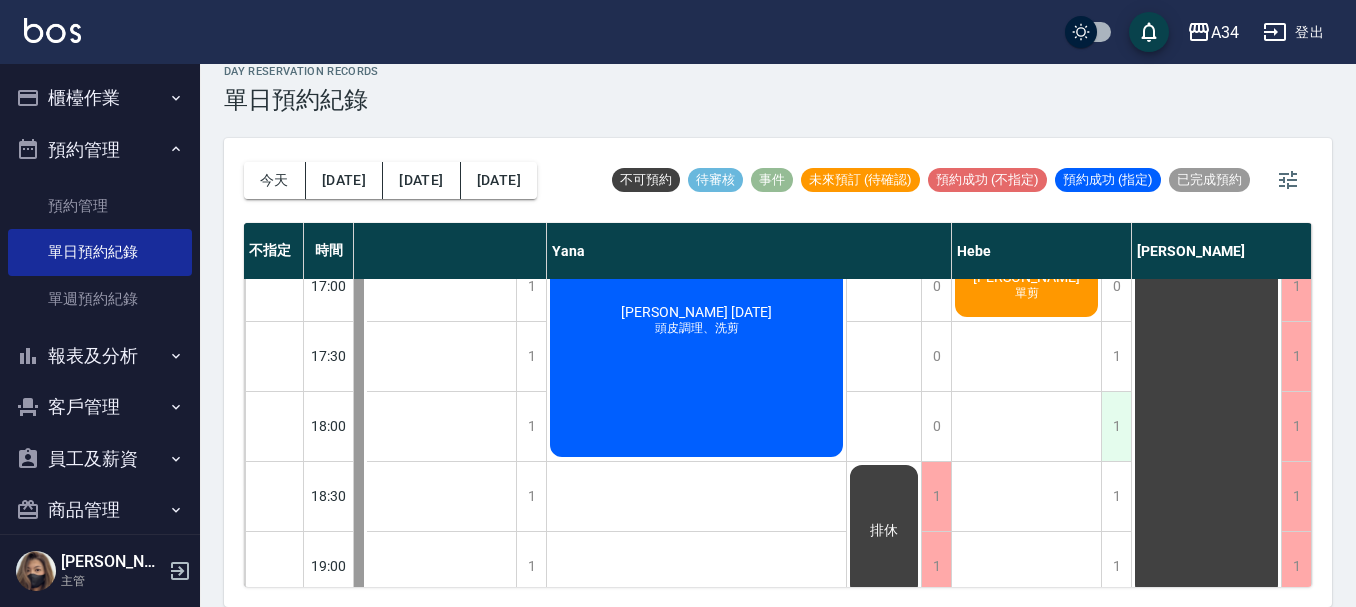 click on "1" at bounding box center [1116, 426] 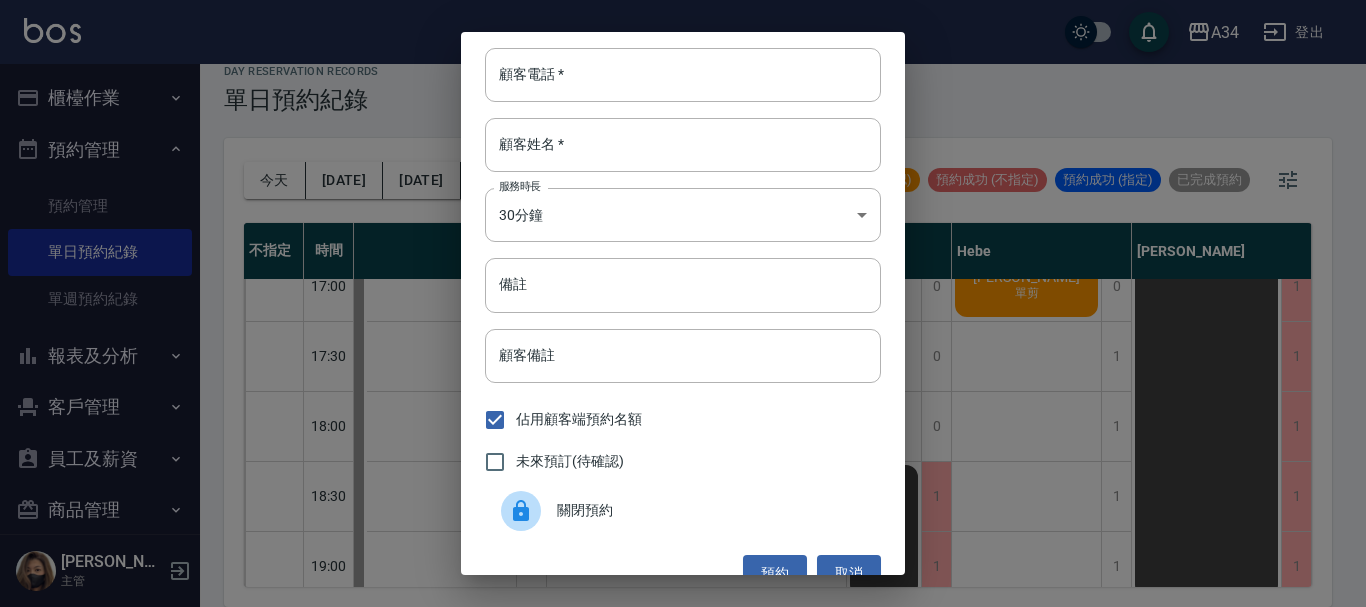 click on "未來預訂(待確認)" at bounding box center (570, 461) 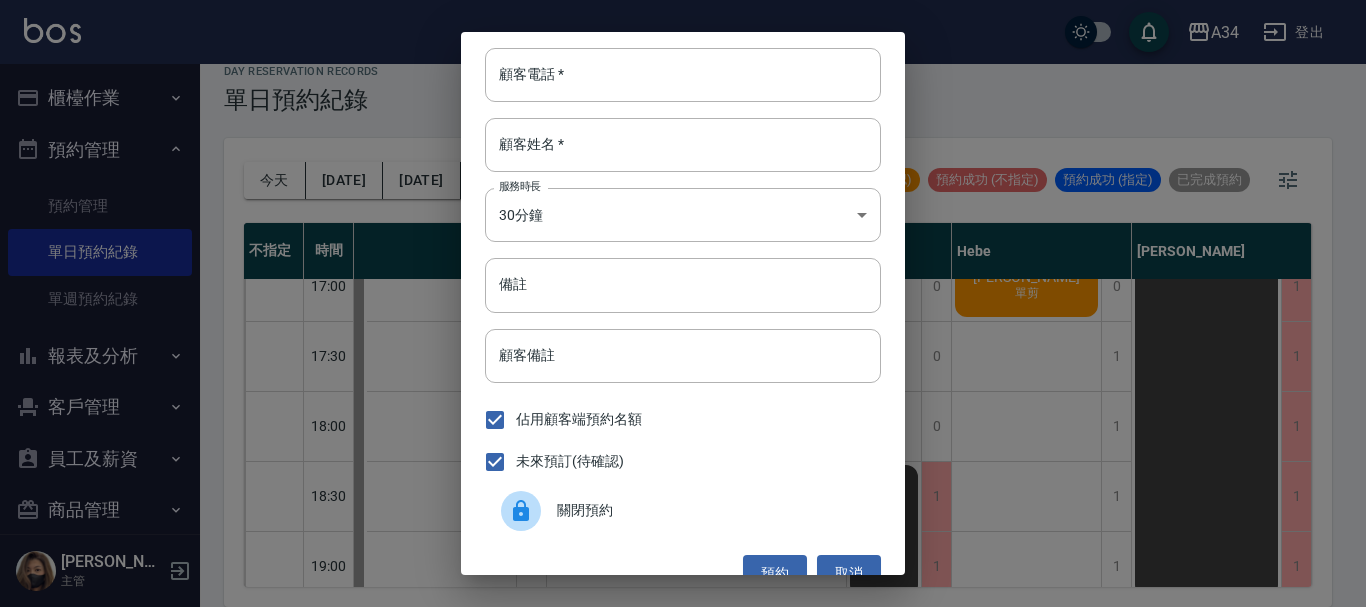 click on "未來預訂(待確認)" at bounding box center (570, 461) 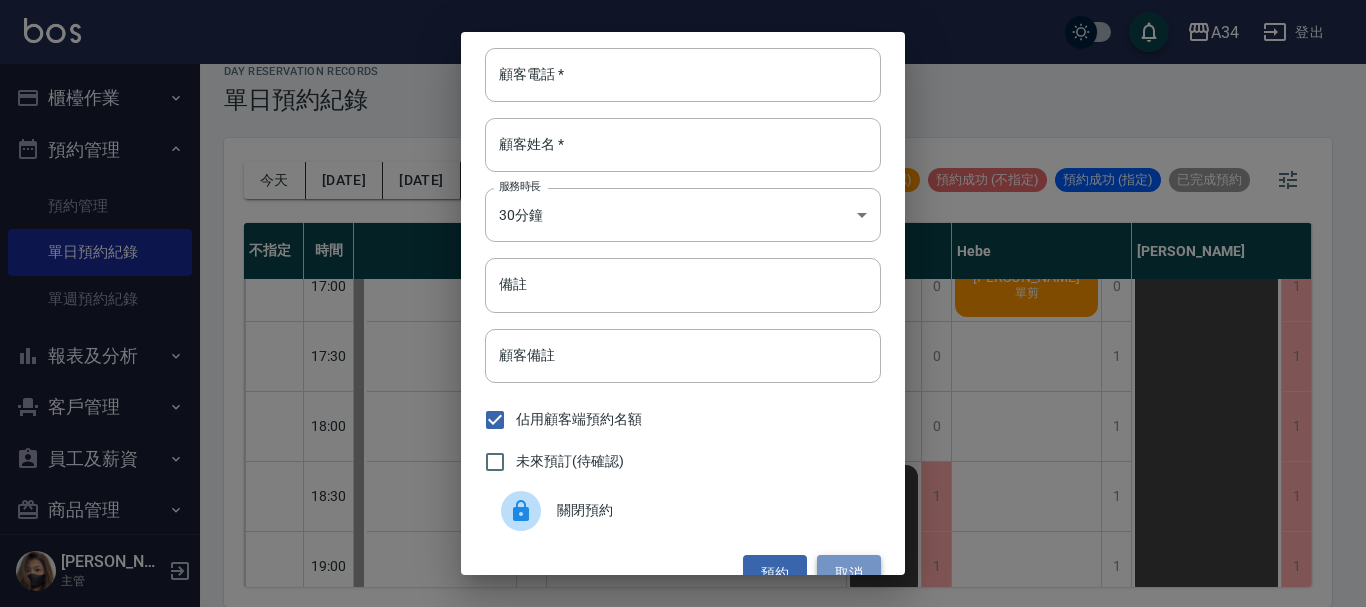 click on "取消" at bounding box center [849, 573] 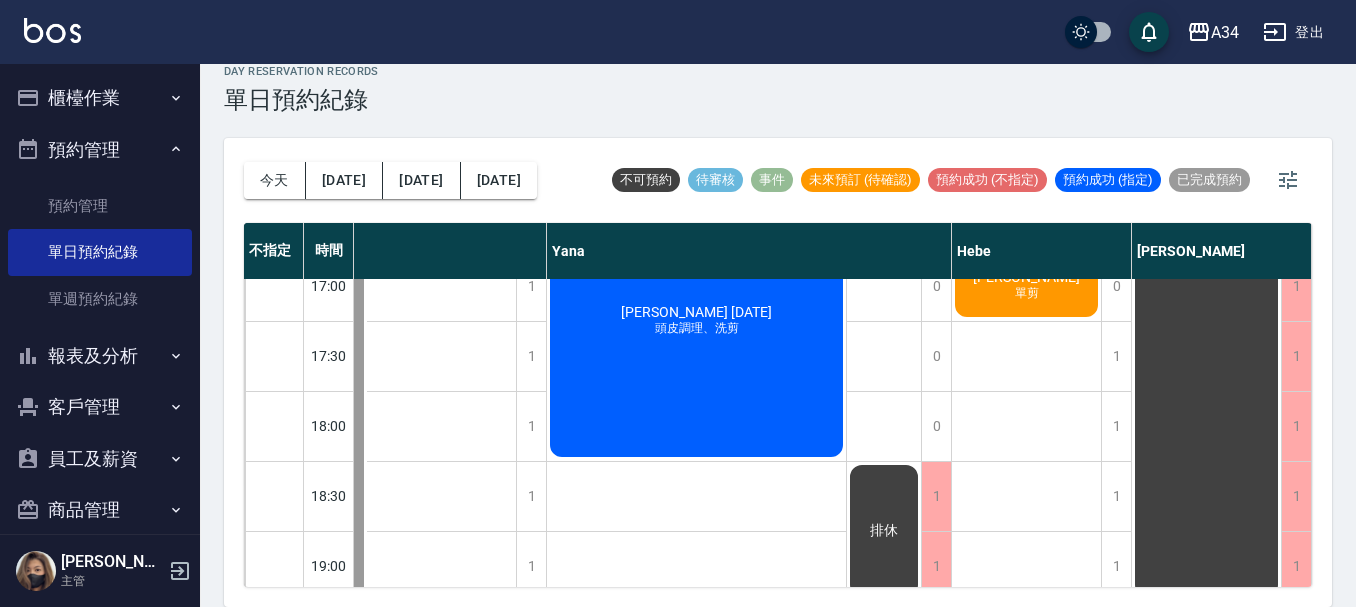 click on "單剪" at bounding box center [-983, 574] 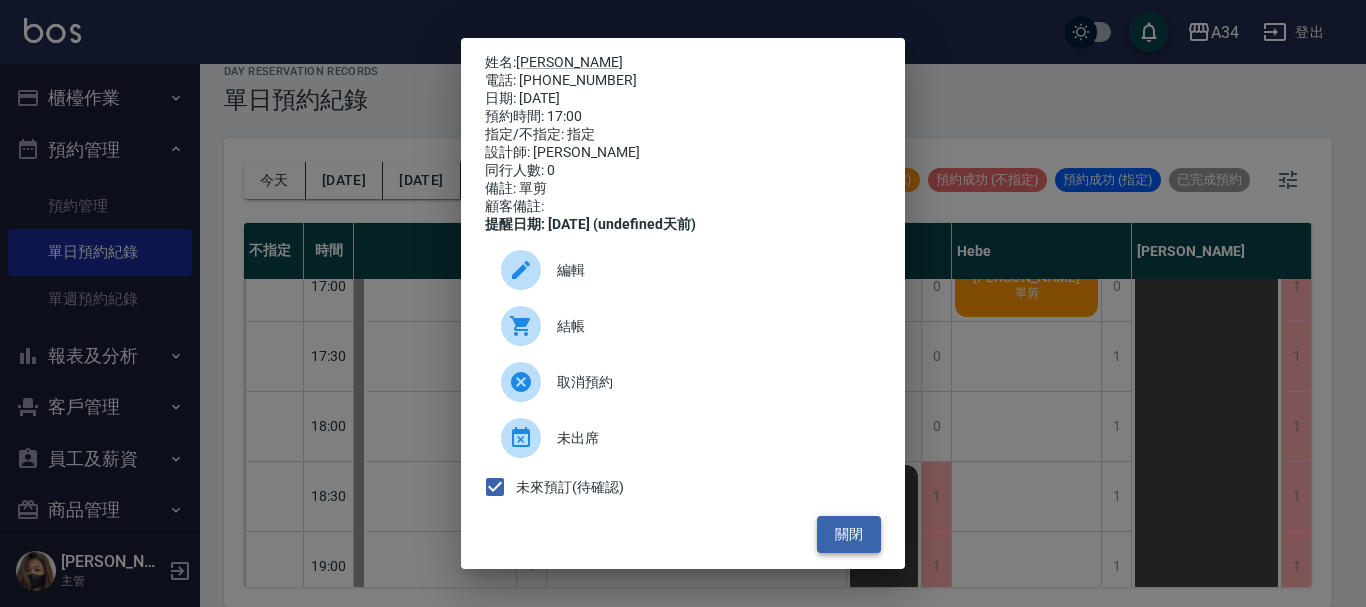 click on "關閉" at bounding box center (849, 534) 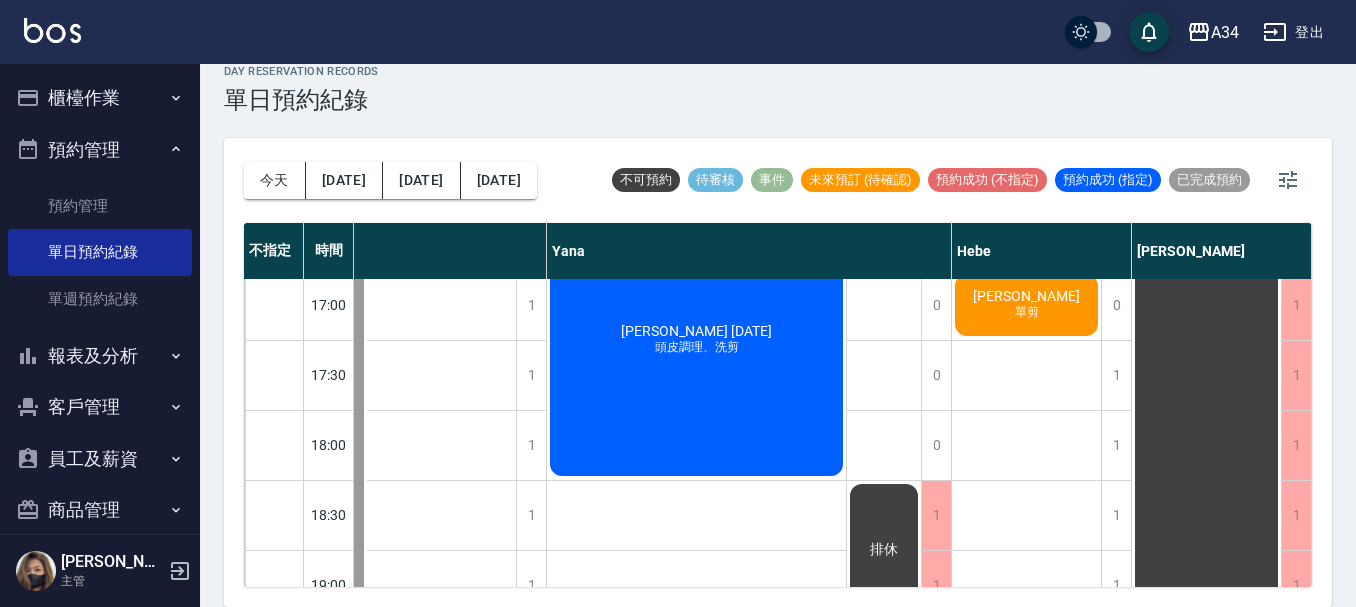 scroll, scrollTop: 868, scrollLeft: 1412, axis: both 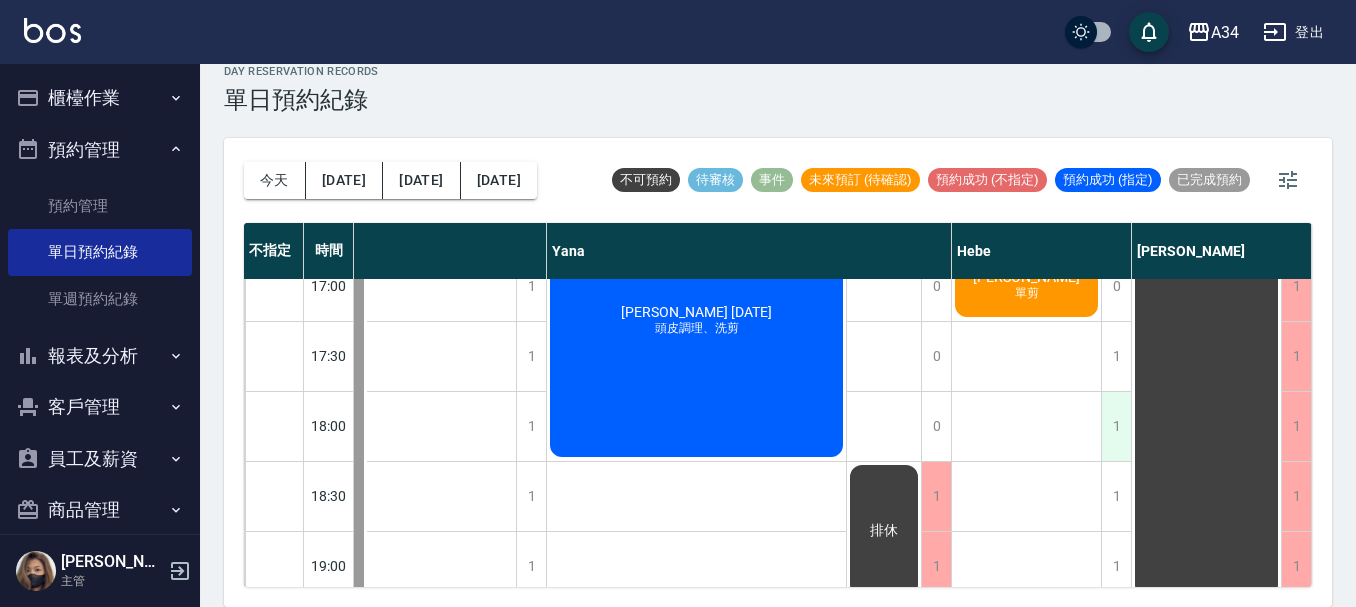 click on "1" at bounding box center (1116, 426) 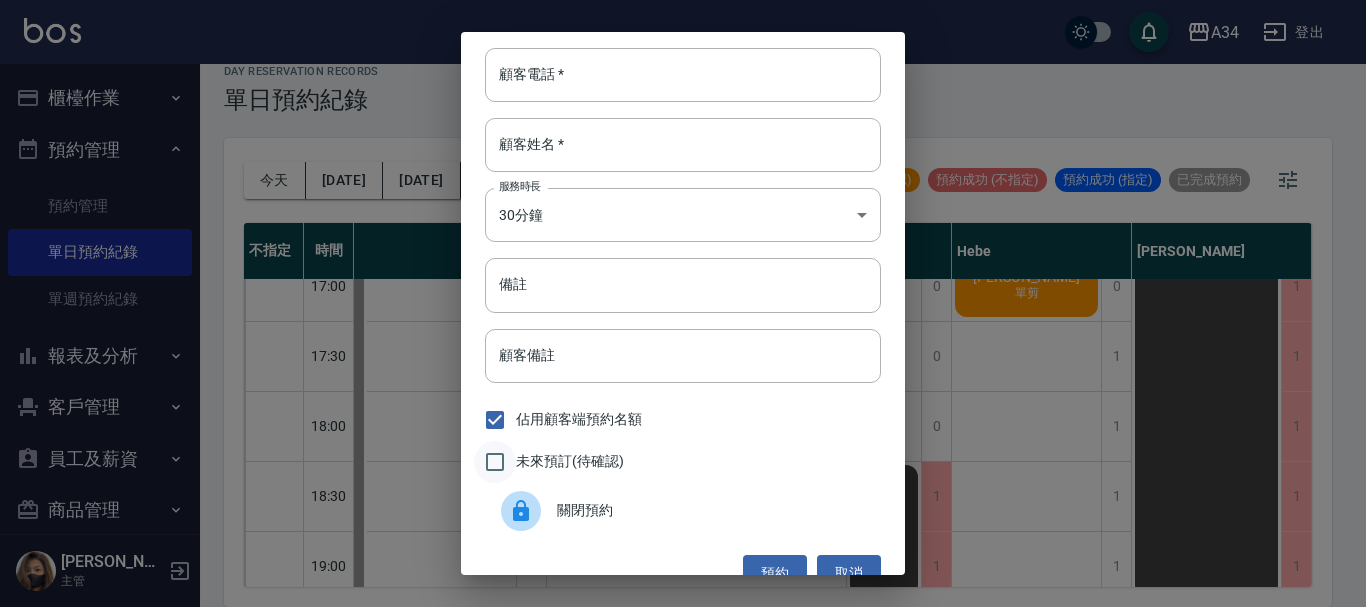 click on "未來預訂(待確認)" at bounding box center [495, 462] 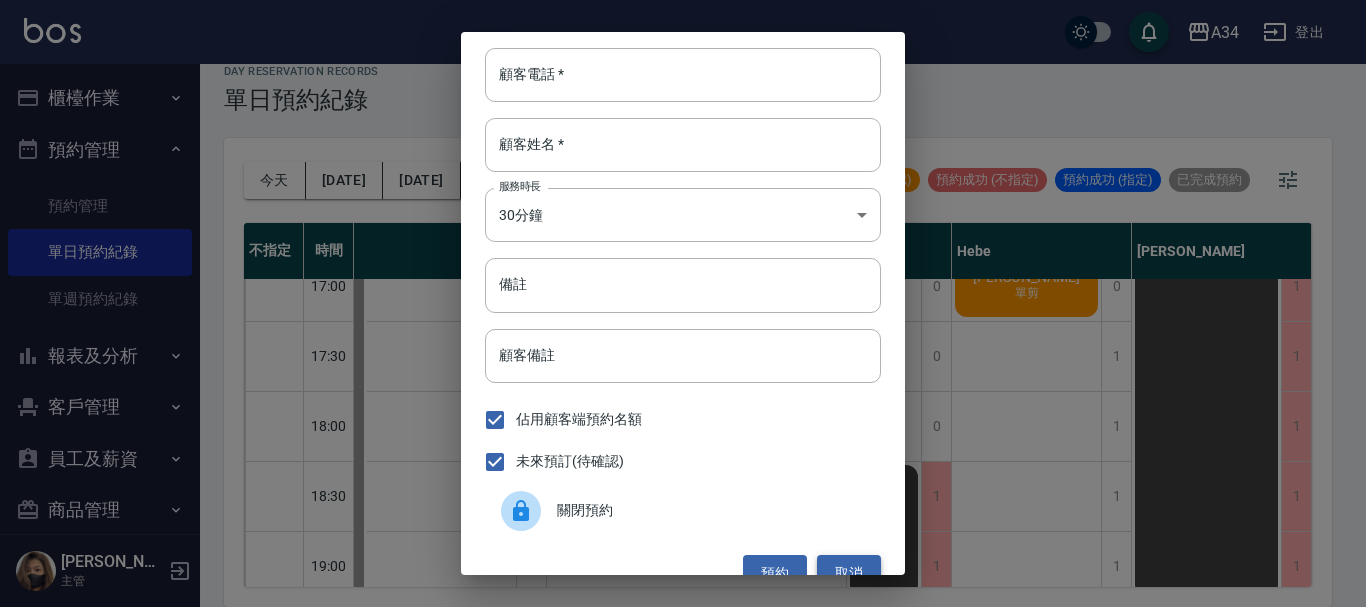 click on "取消" at bounding box center [849, 573] 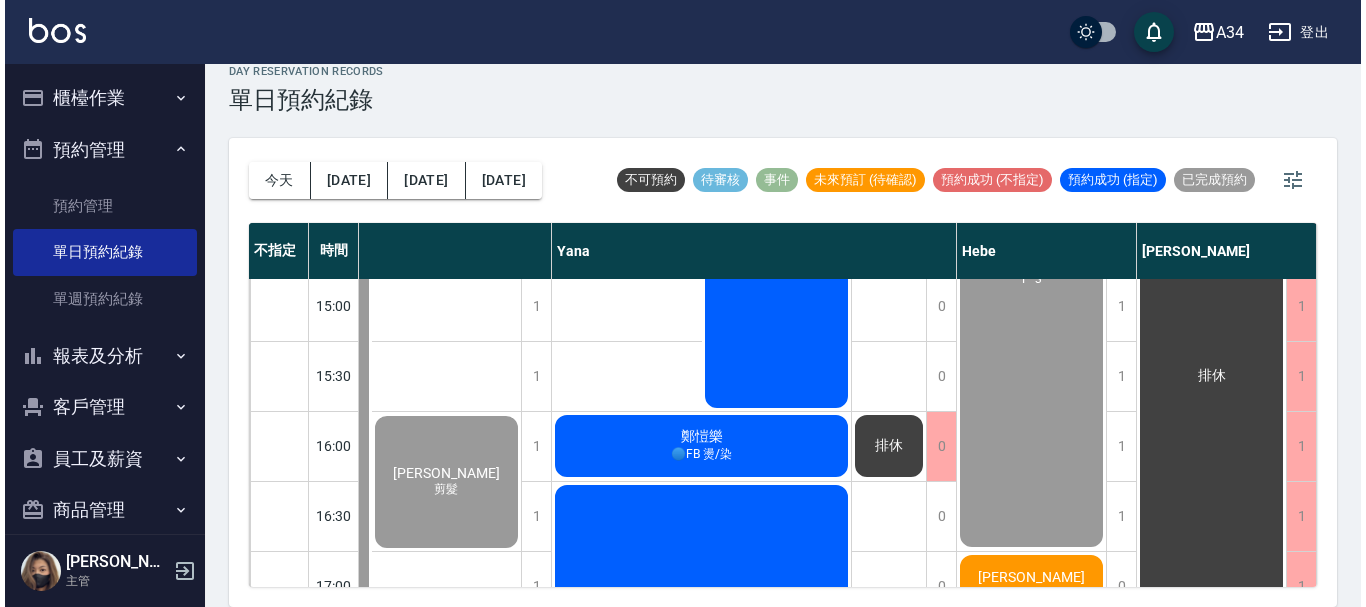 scroll, scrollTop: 668, scrollLeft: 1412, axis: both 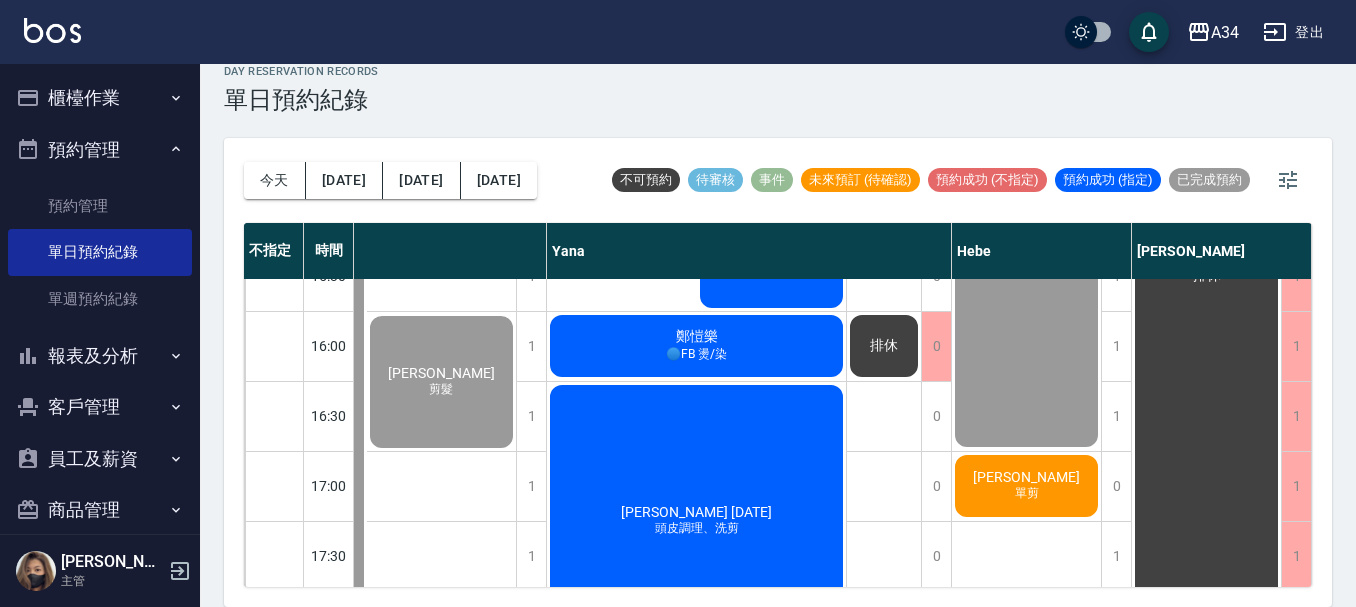 click on "劉小姐 單剪" at bounding box center [-984, 766] 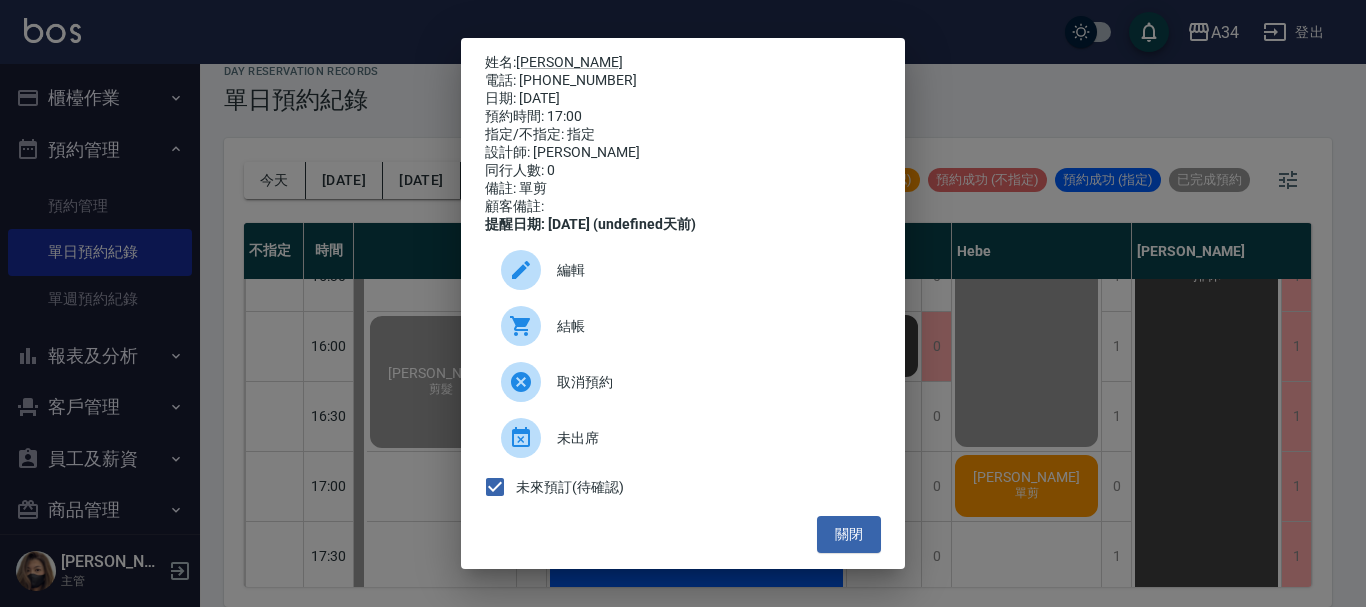 click on "結帳" at bounding box center [711, 326] 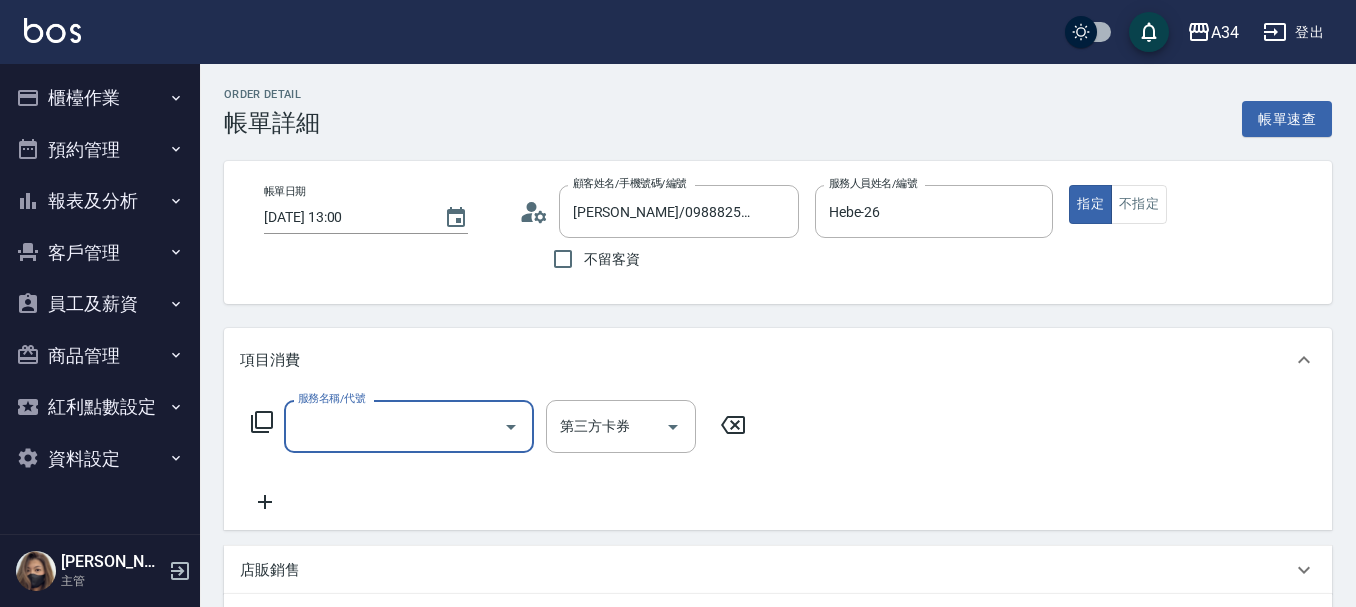 scroll, scrollTop: 0, scrollLeft: 0, axis: both 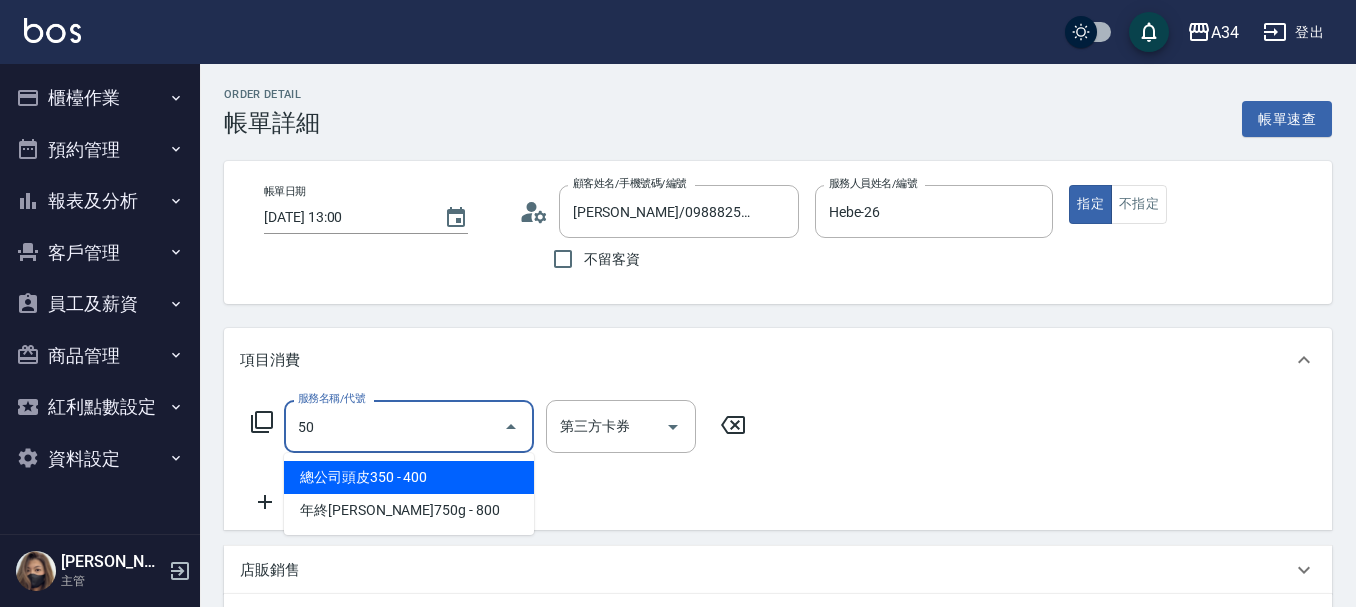 type on "501" 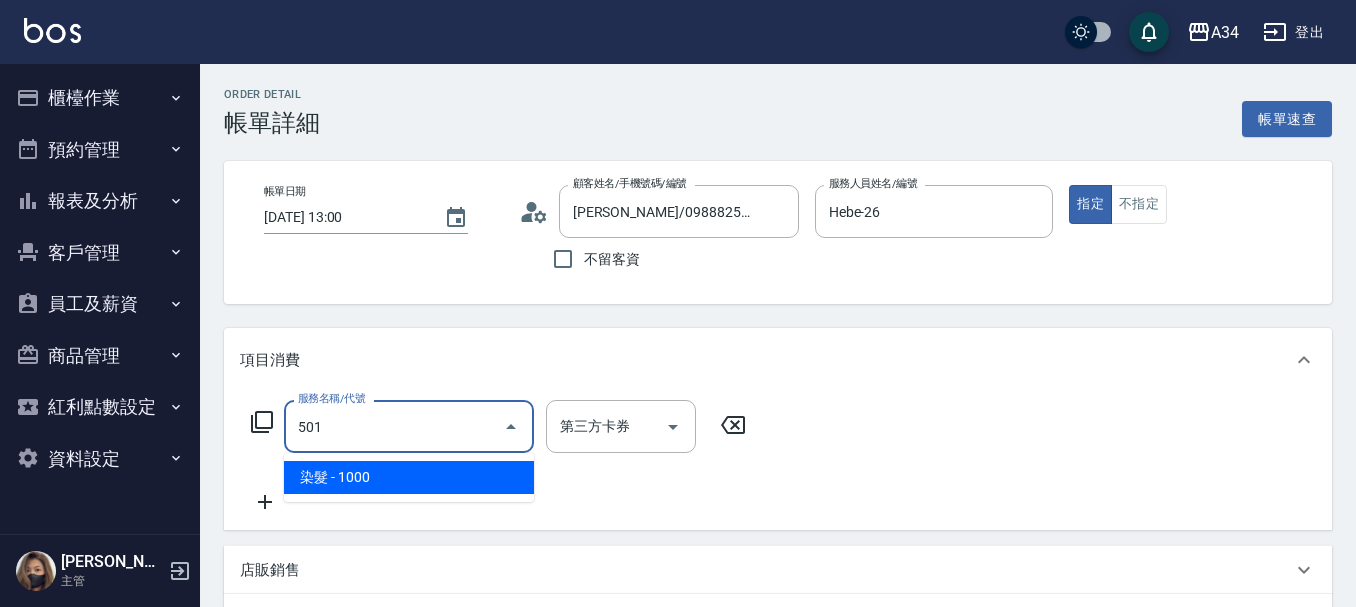 type on "100" 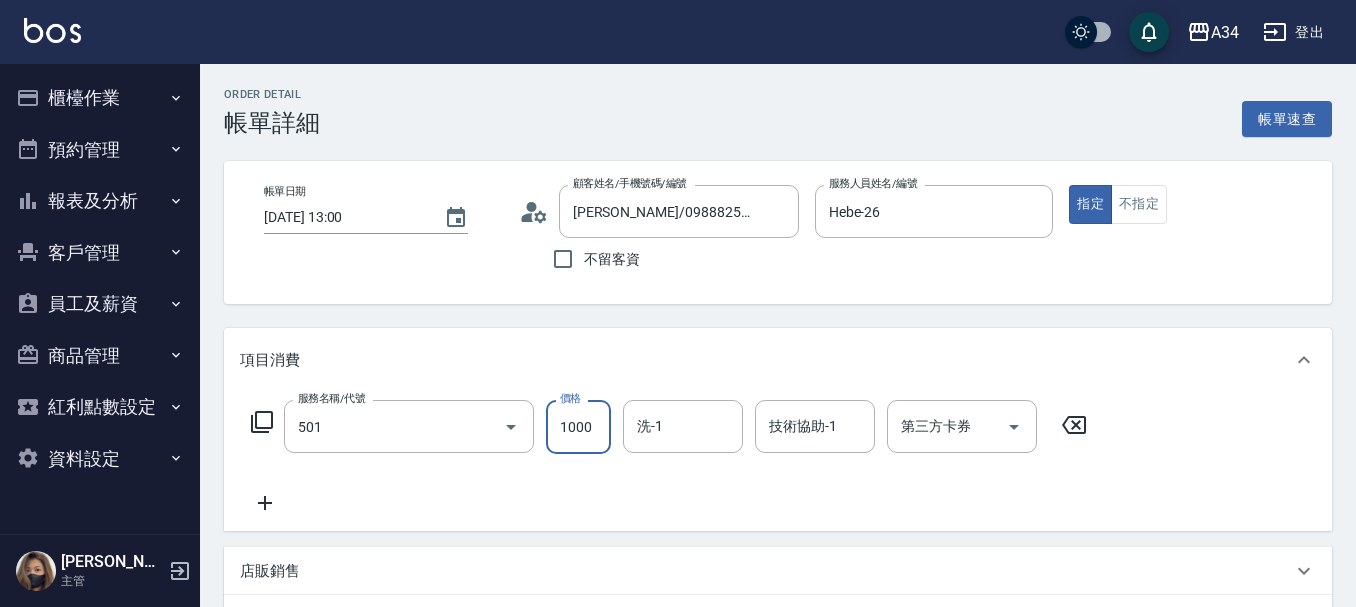 type on "染髮(501)" 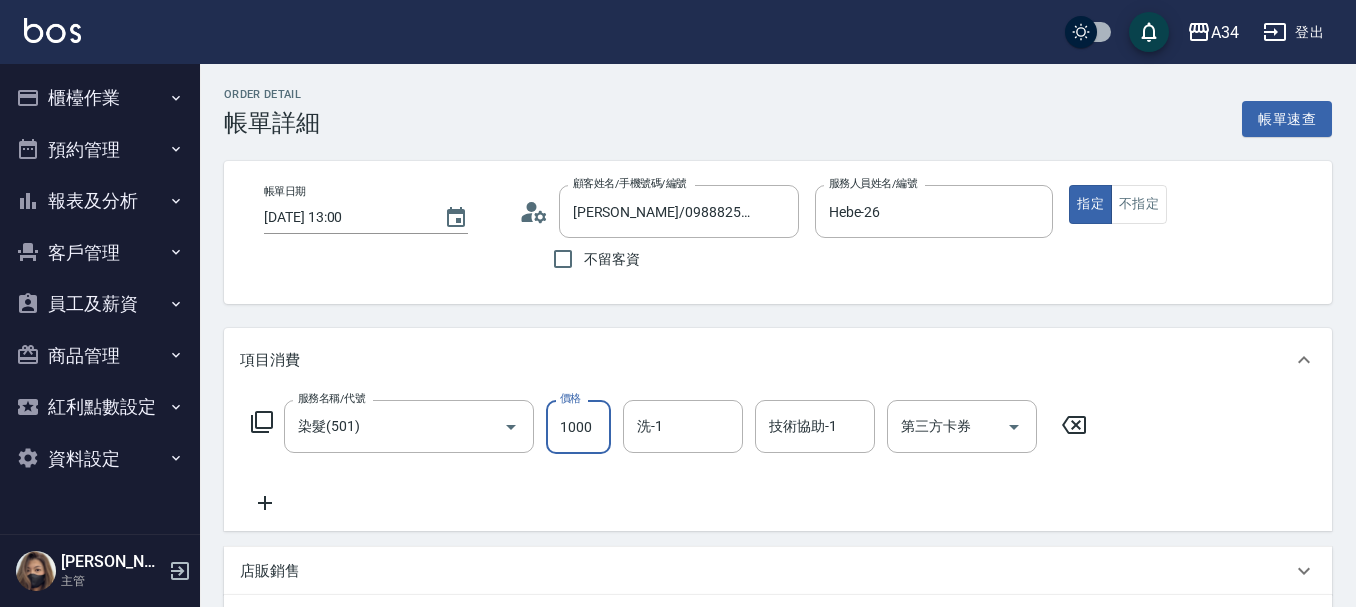 type on "0" 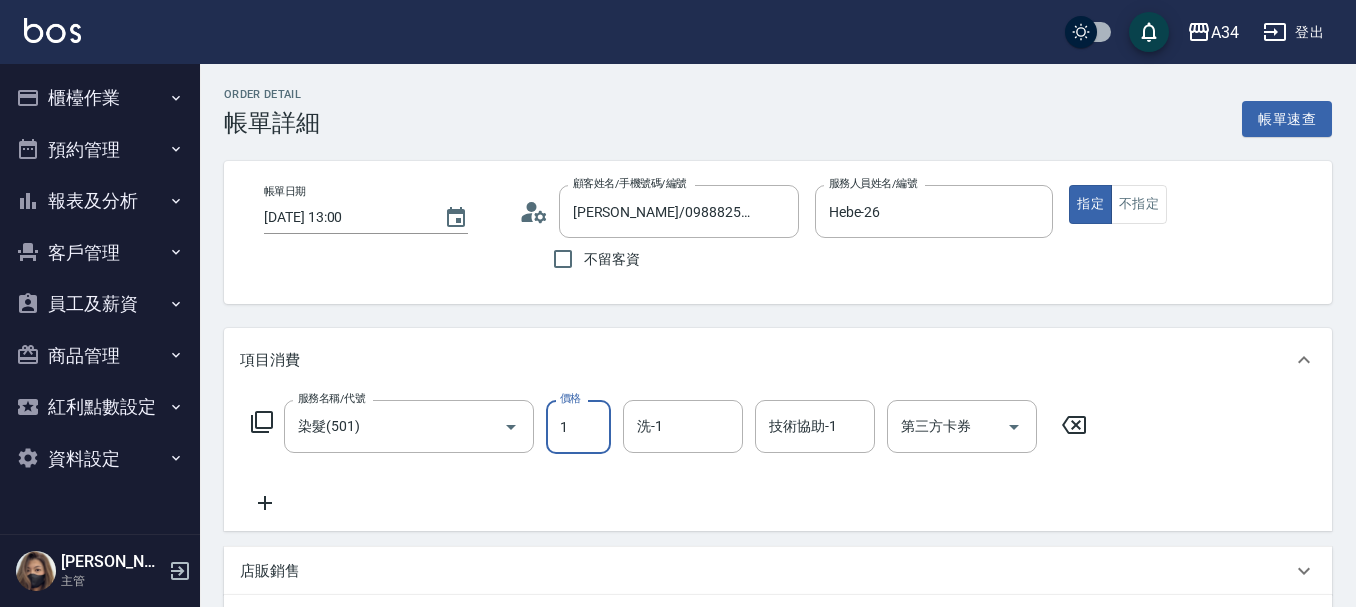 type on "15" 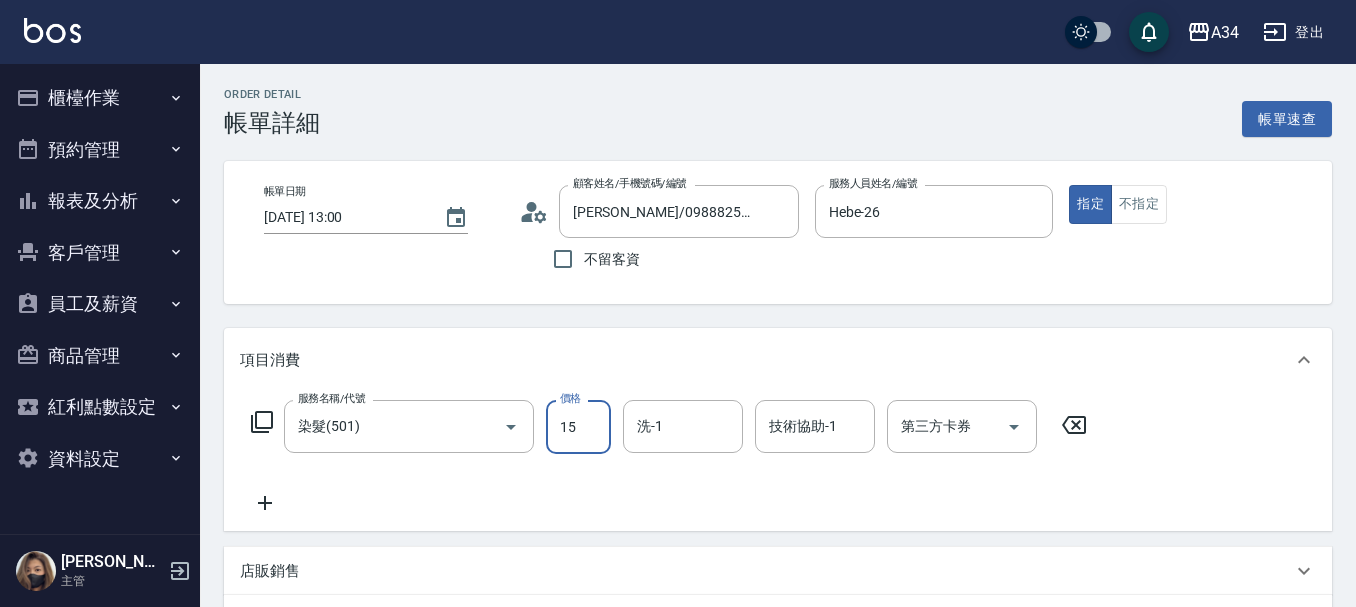 type on "10" 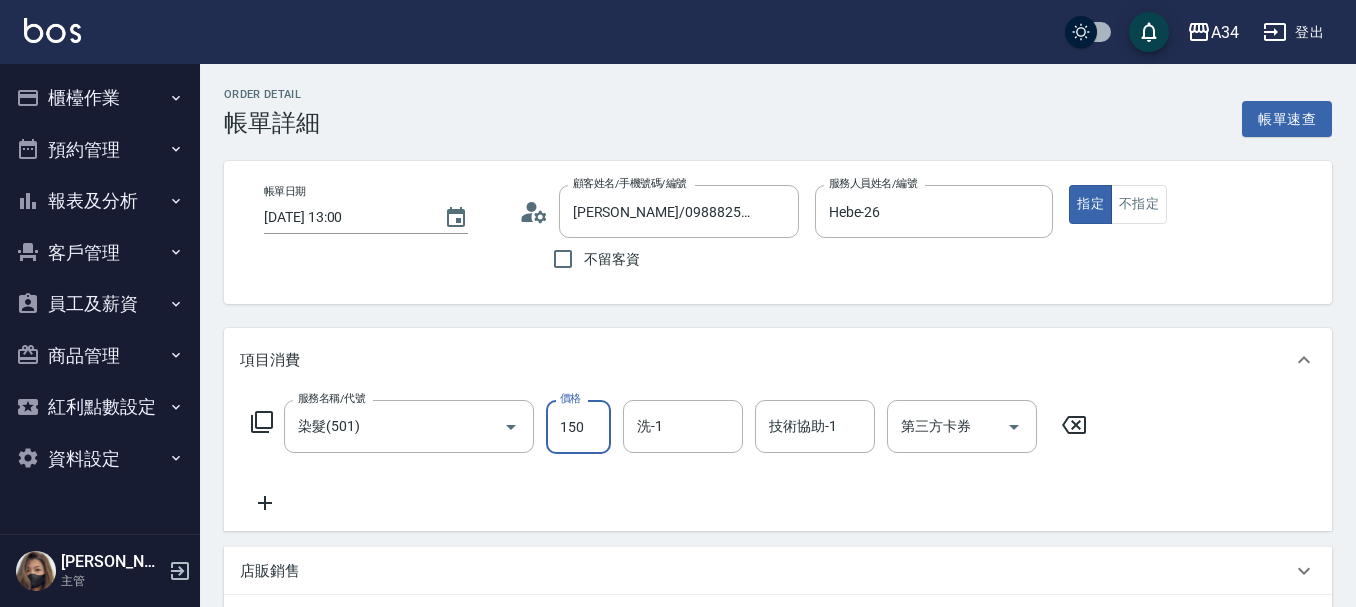 type on "1500" 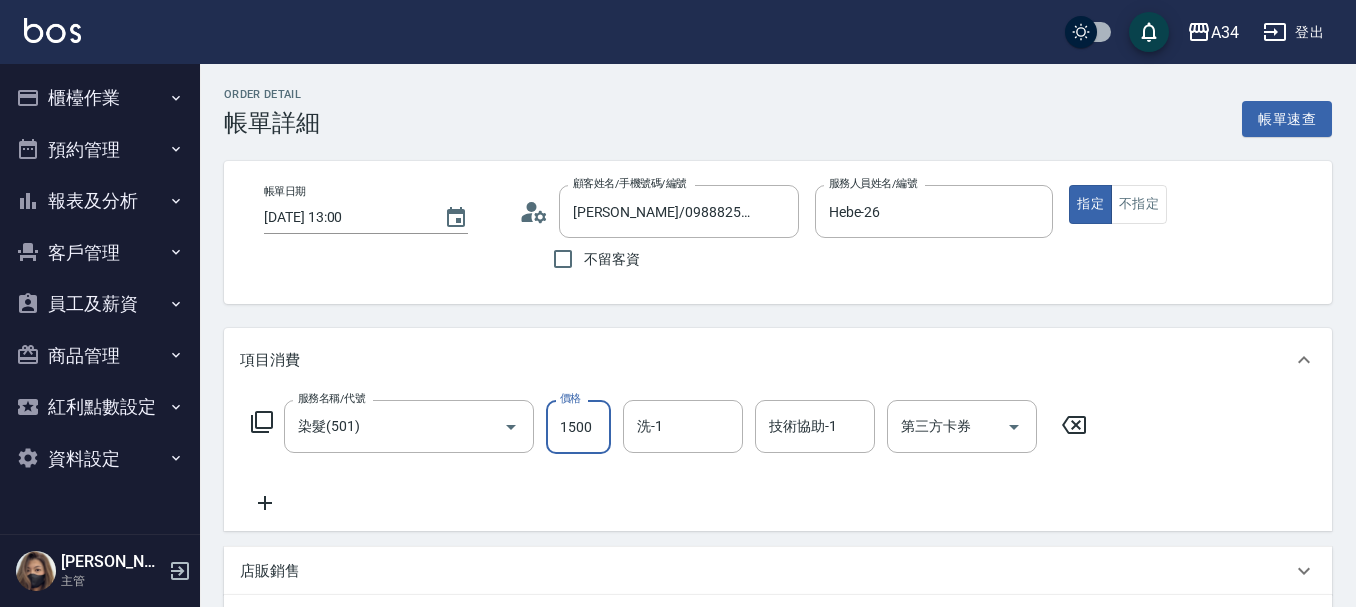 type on "150" 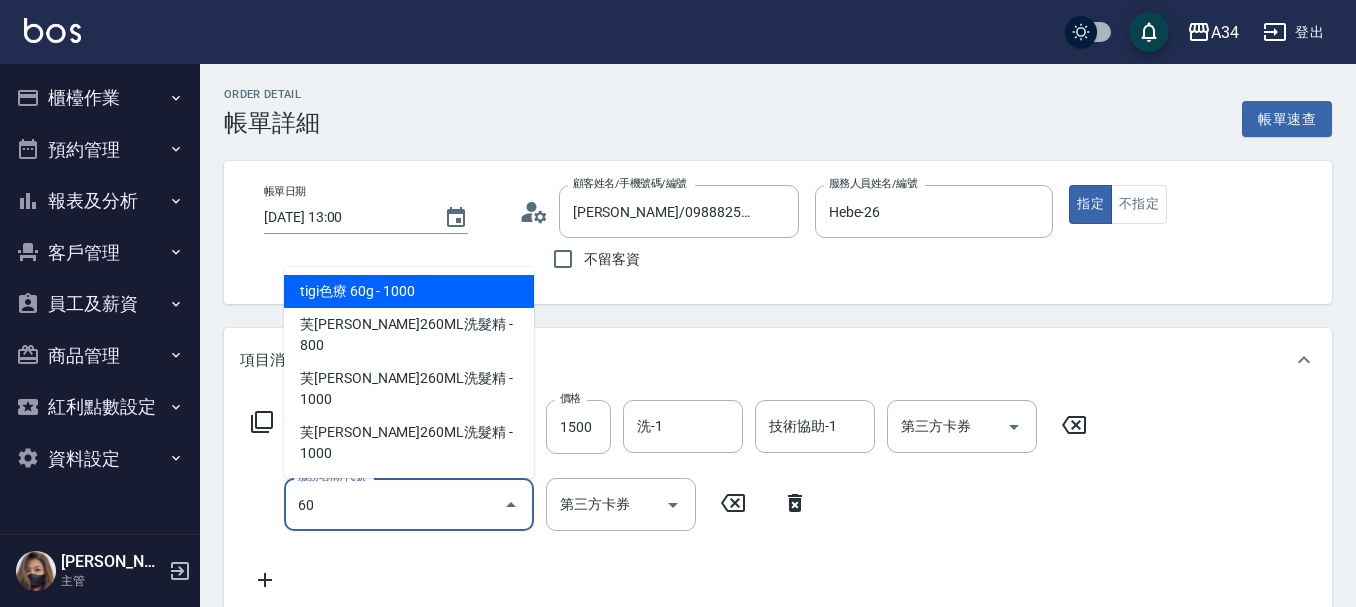 type on "601" 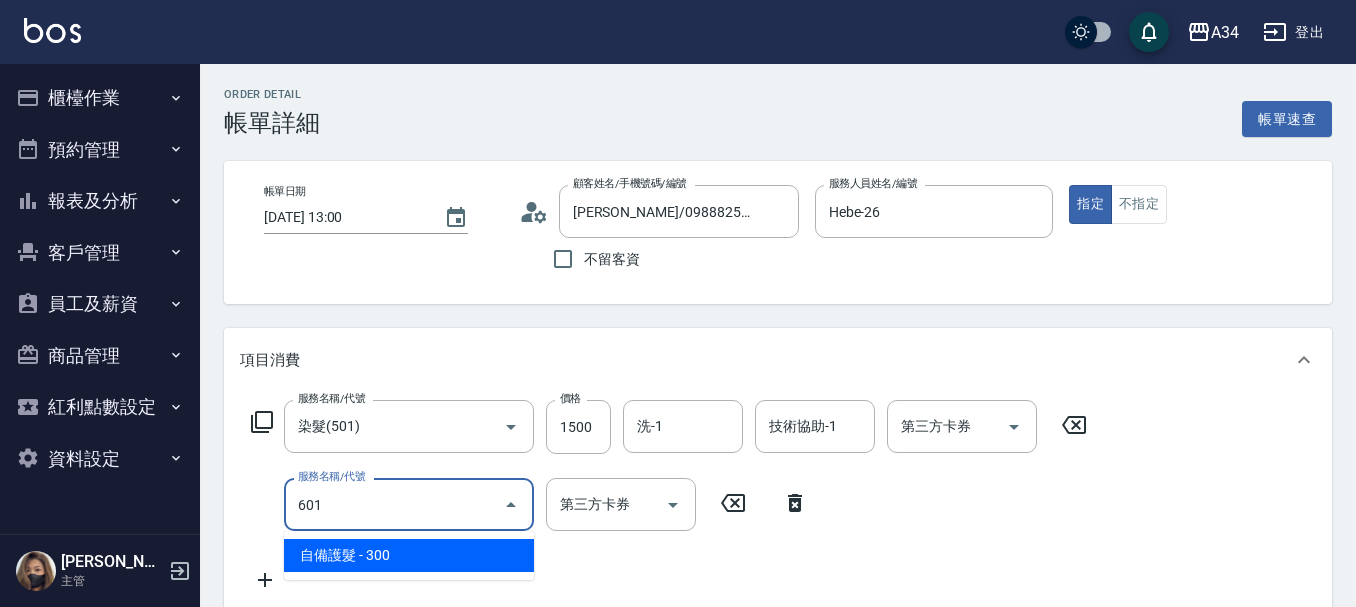 type on "180" 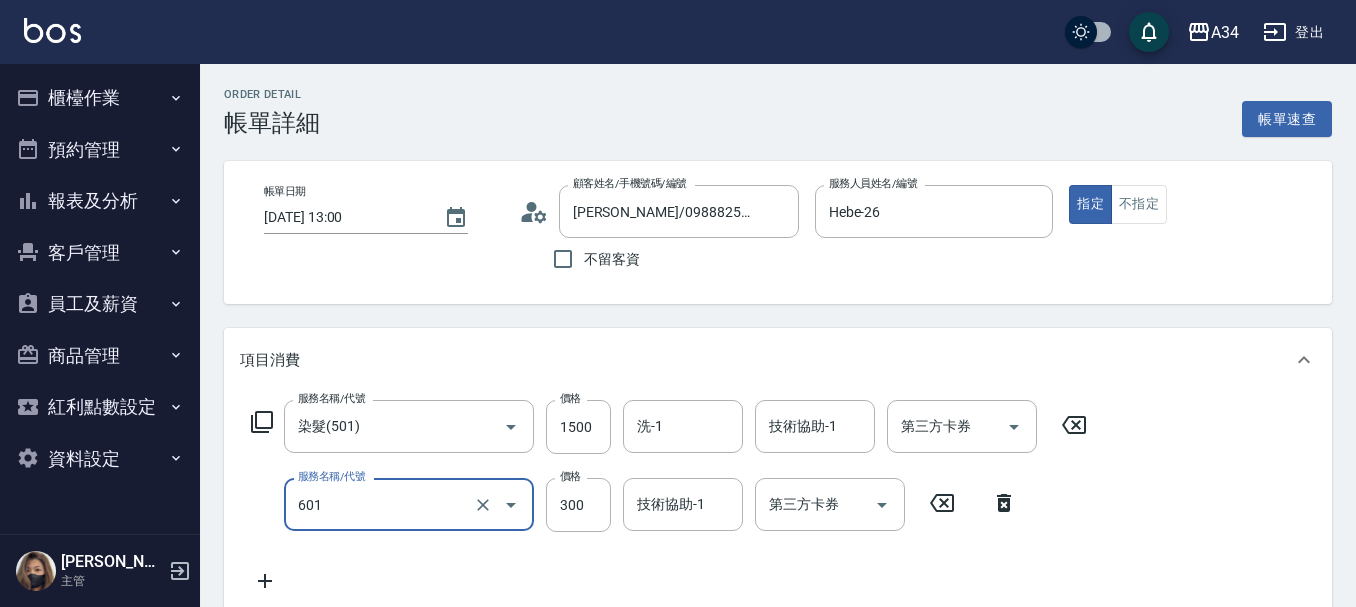 type on "自備護髮(601)" 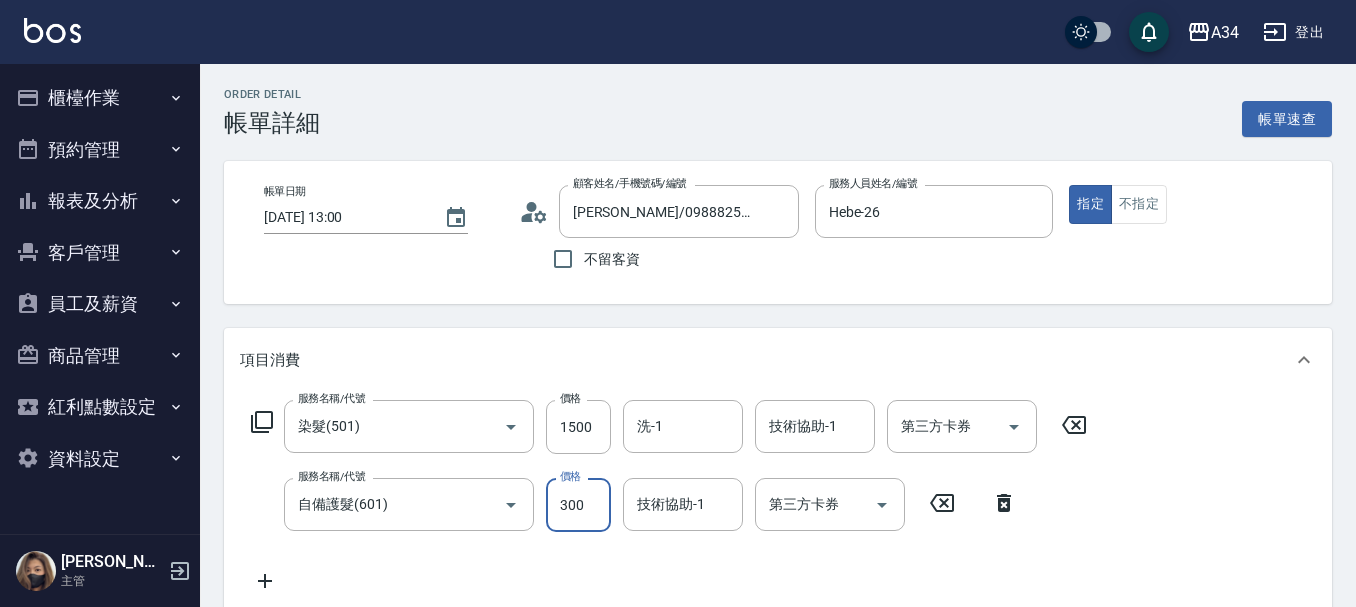 type on "150" 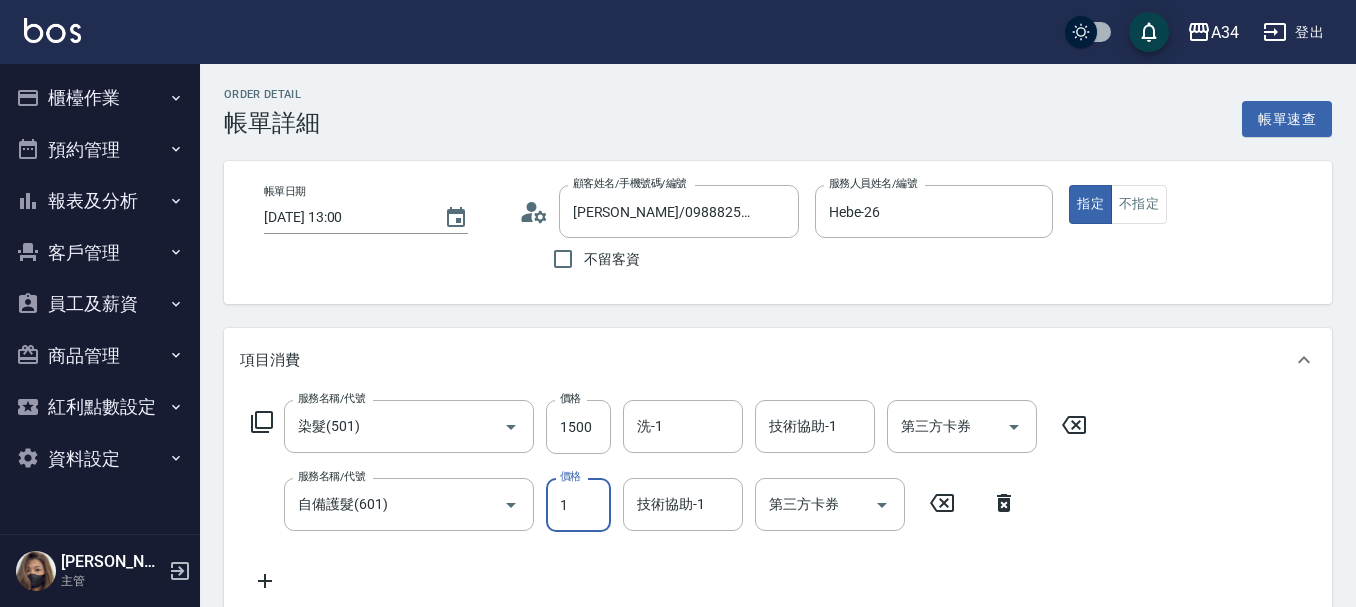 type on "11" 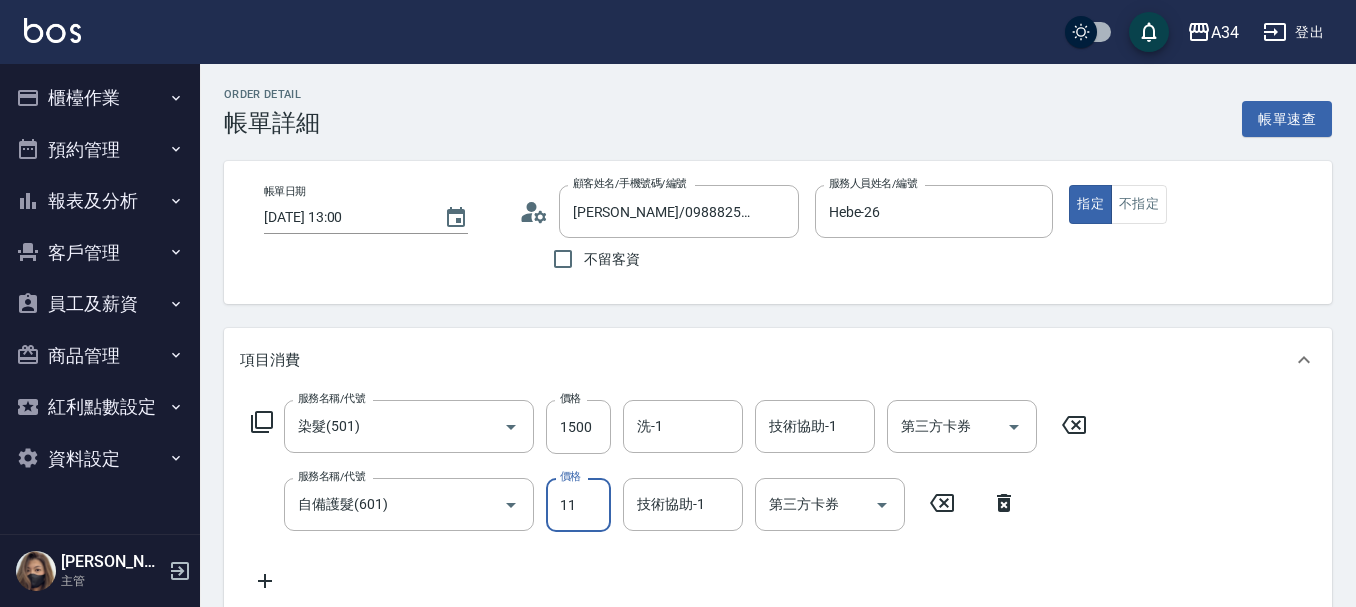 type on "160" 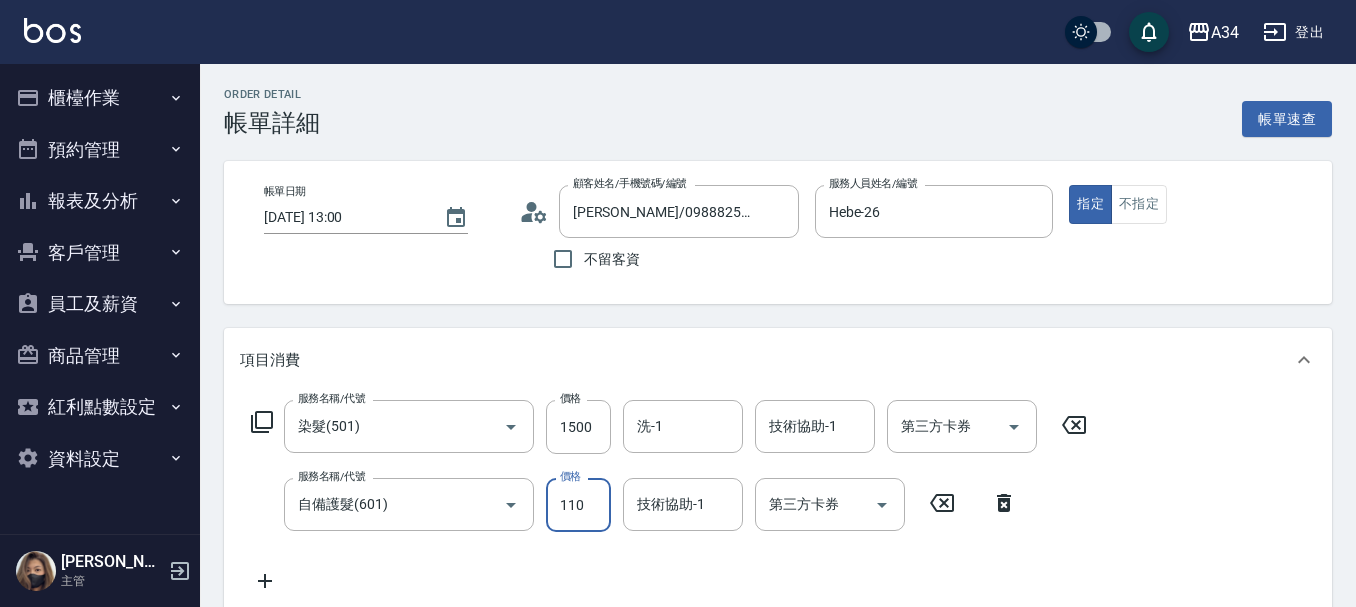 type on "260" 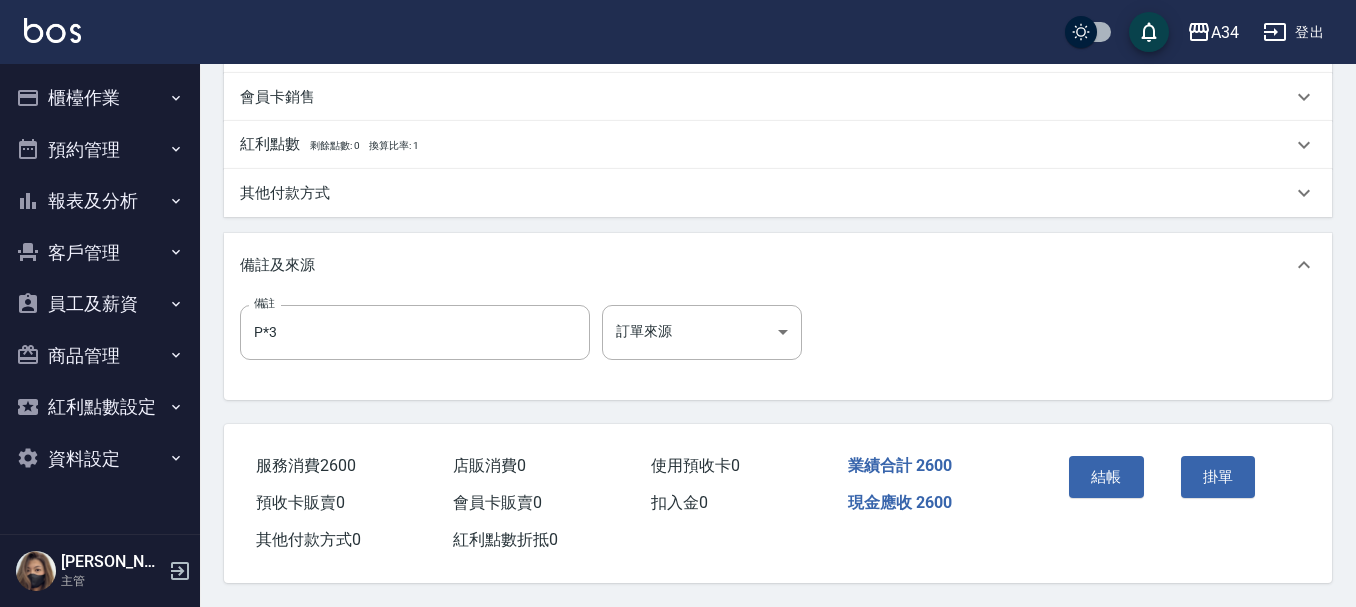 scroll, scrollTop: 705, scrollLeft: 0, axis: vertical 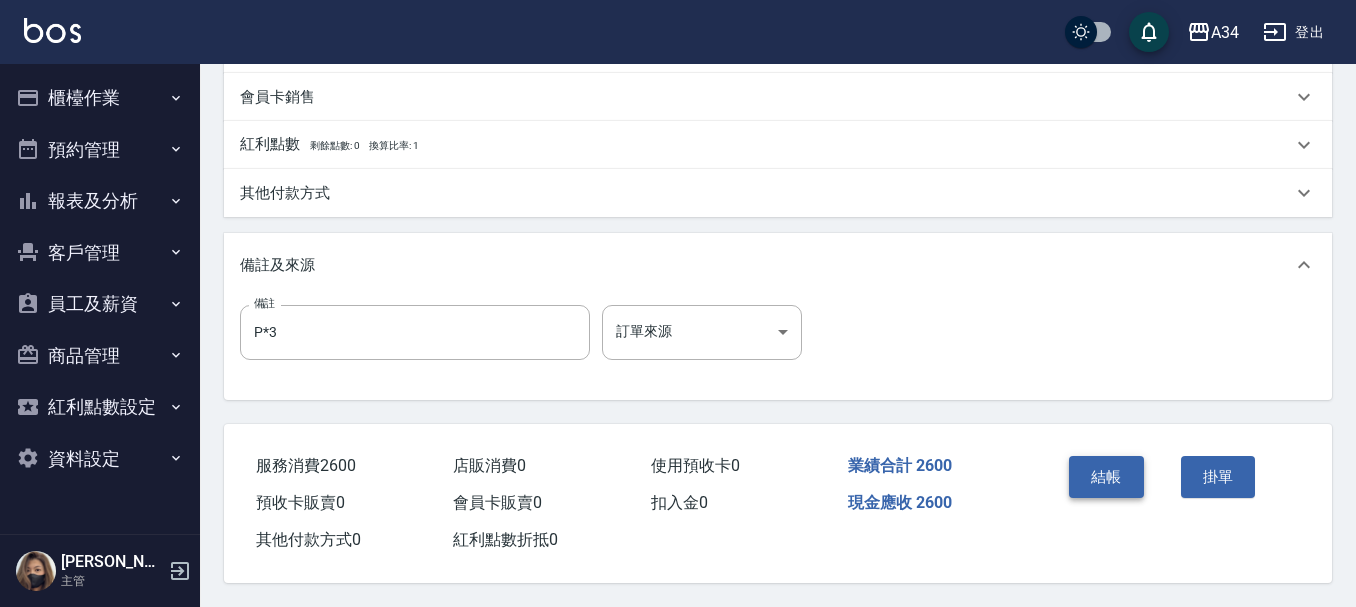 type on "1100" 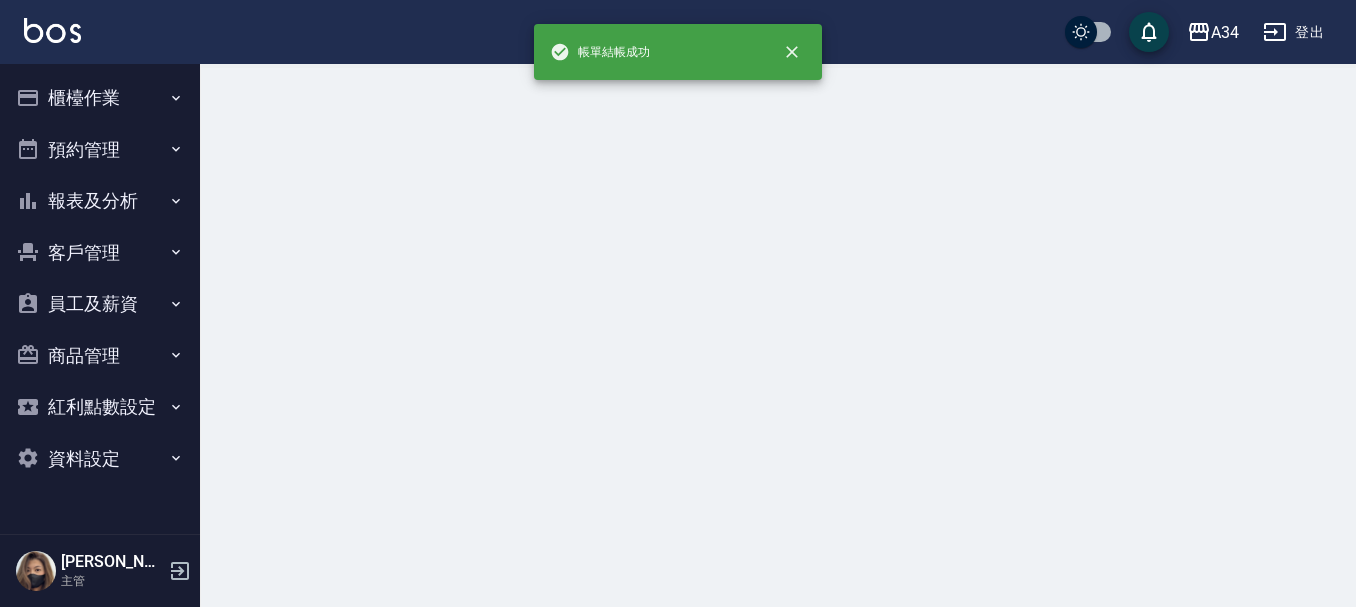 scroll, scrollTop: 0, scrollLeft: 0, axis: both 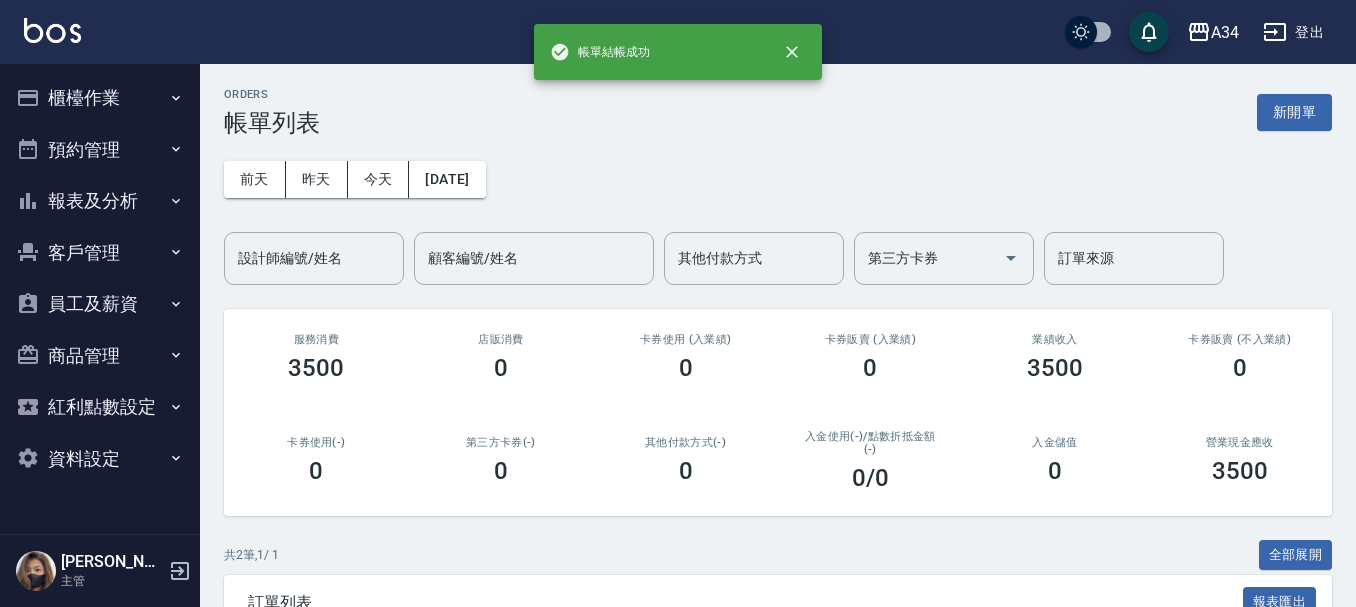 click on "櫃檯作業" at bounding box center [100, 98] 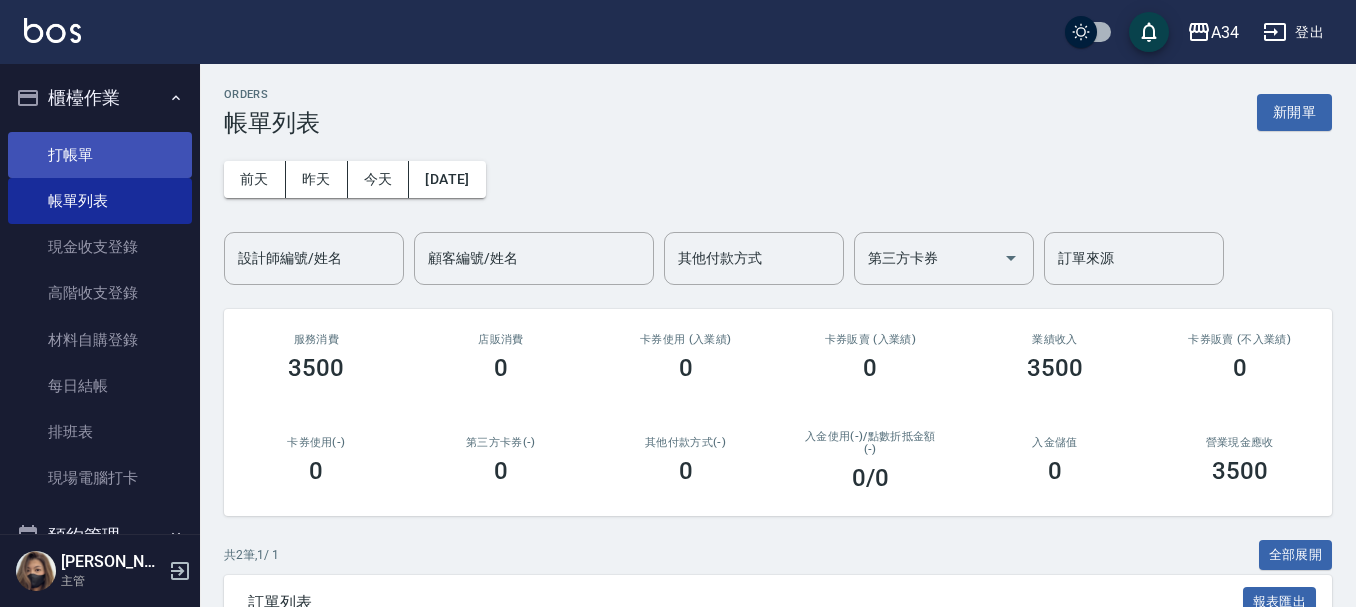click on "打帳單" at bounding box center (100, 155) 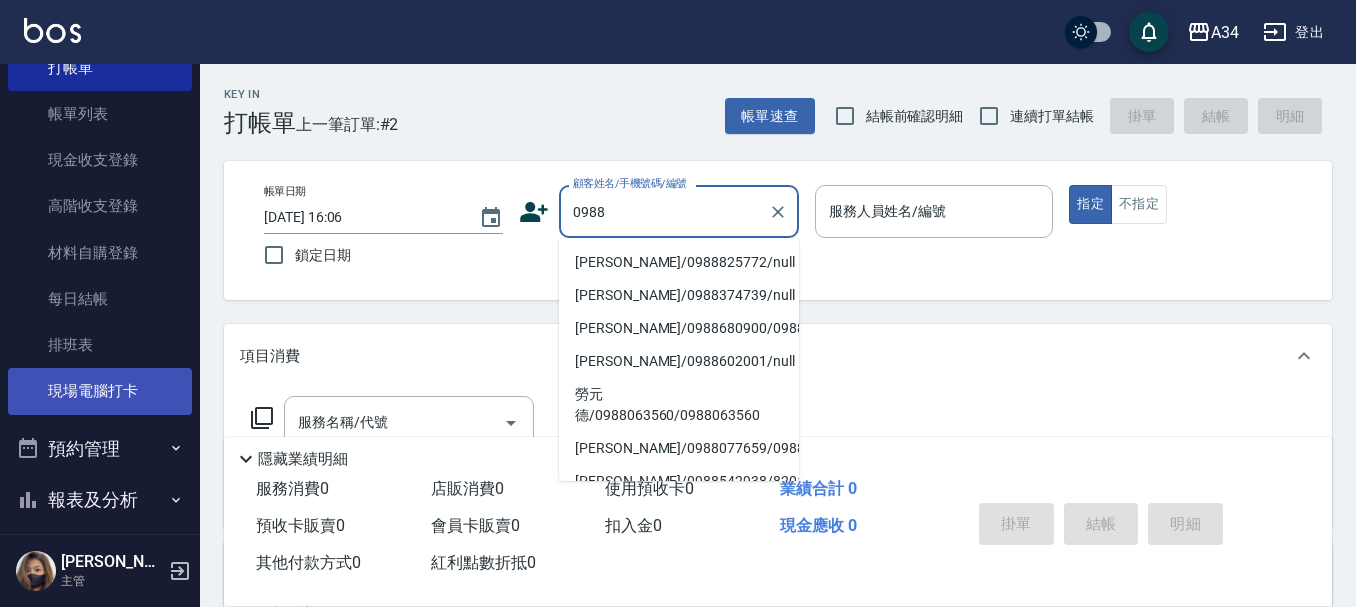 scroll, scrollTop: 200, scrollLeft: 0, axis: vertical 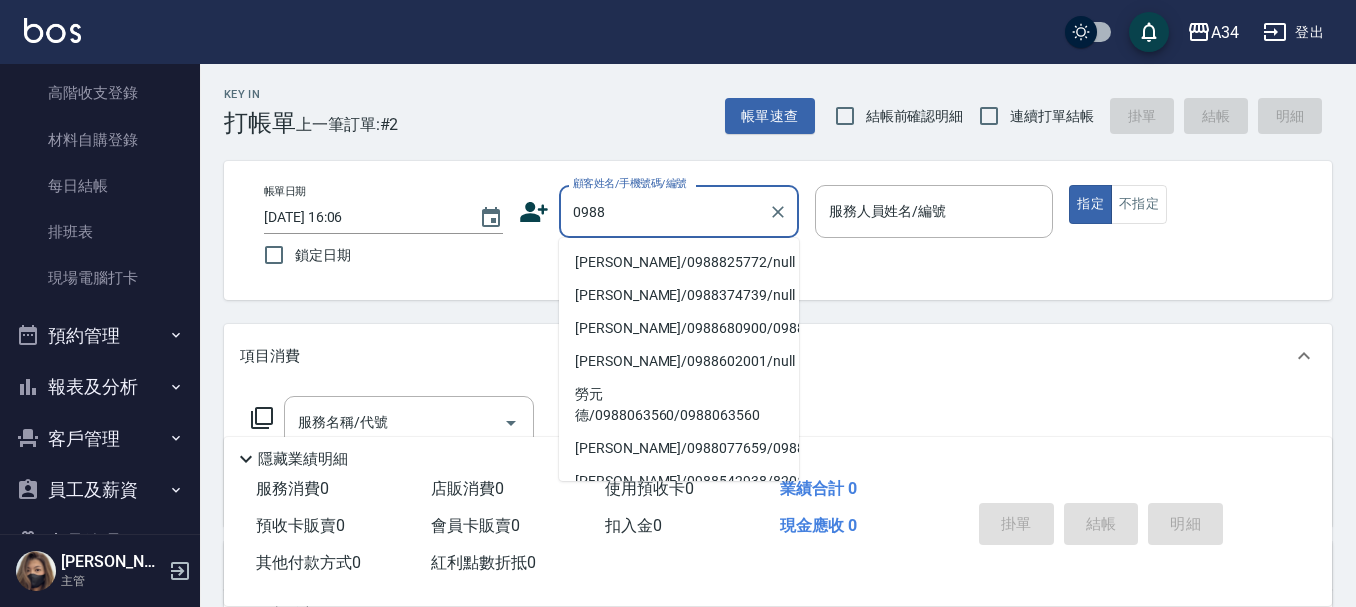 type on "0988" 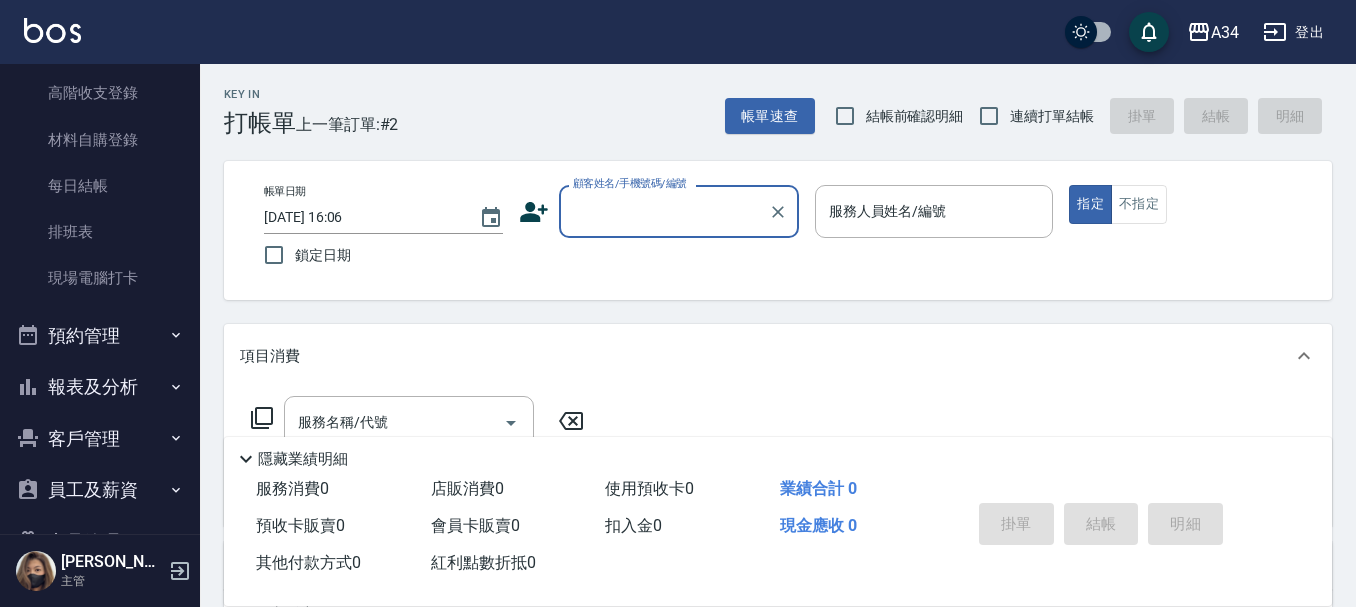 paste on "0909550772" 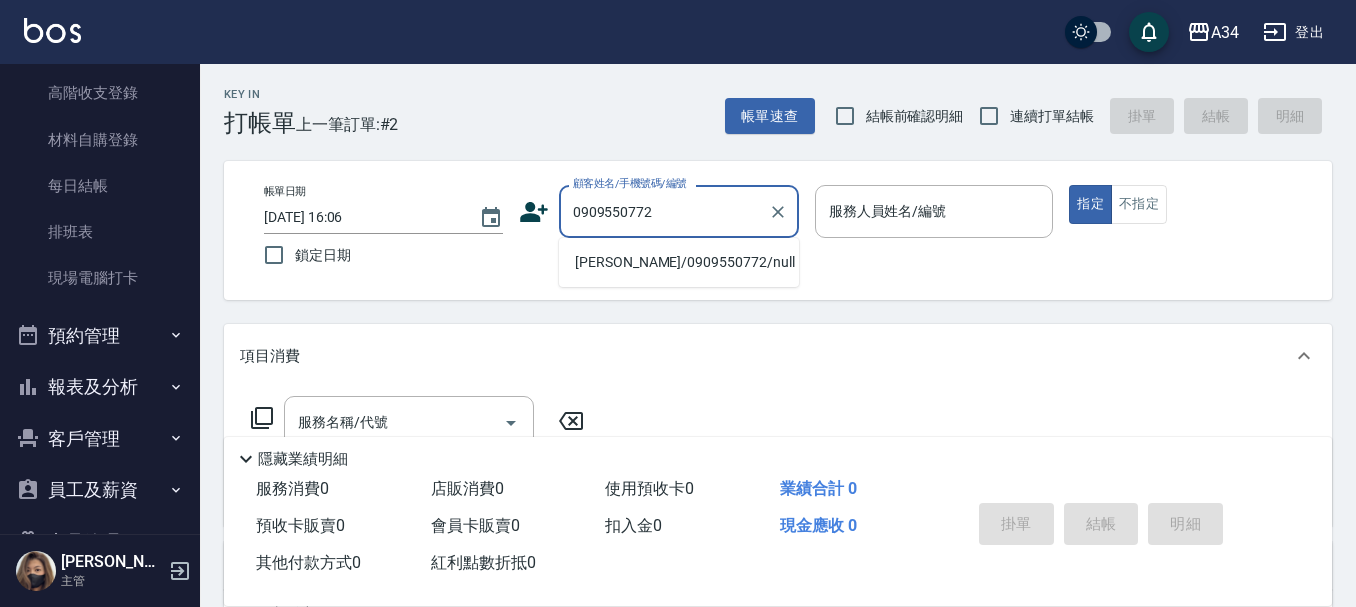click on "陳怡婷婷/0909550772/null" at bounding box center (679, 262) 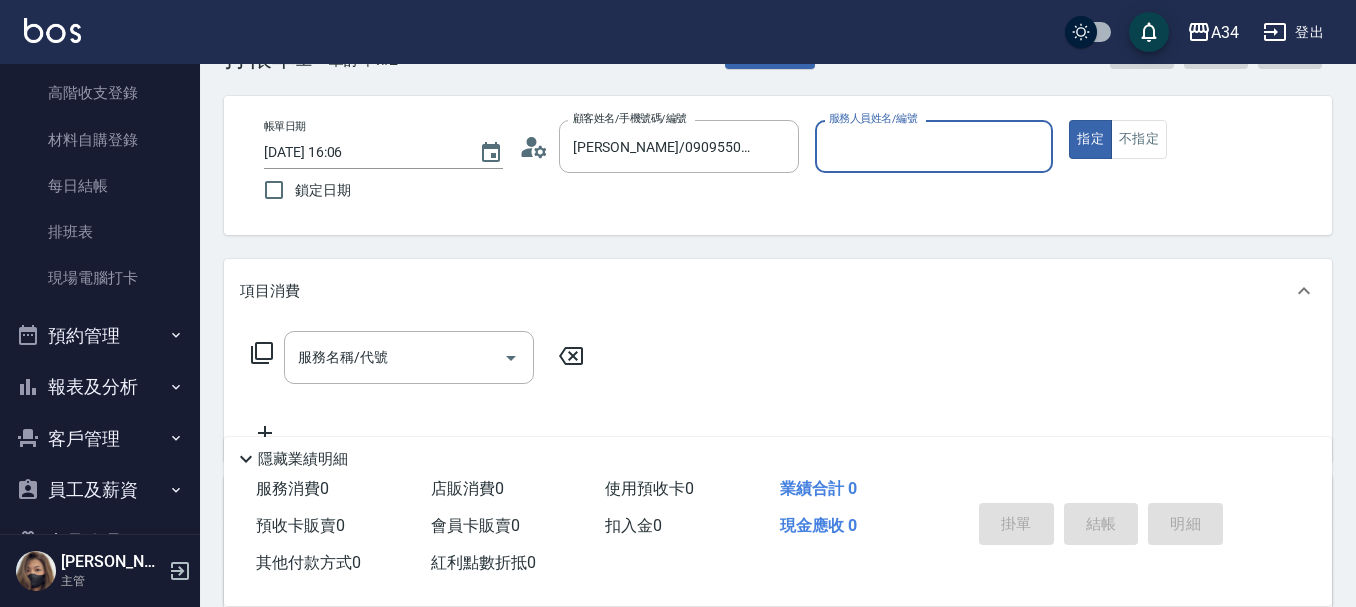 scroll, scrollTop: 100, scrollLeft: 0, axis: vertical 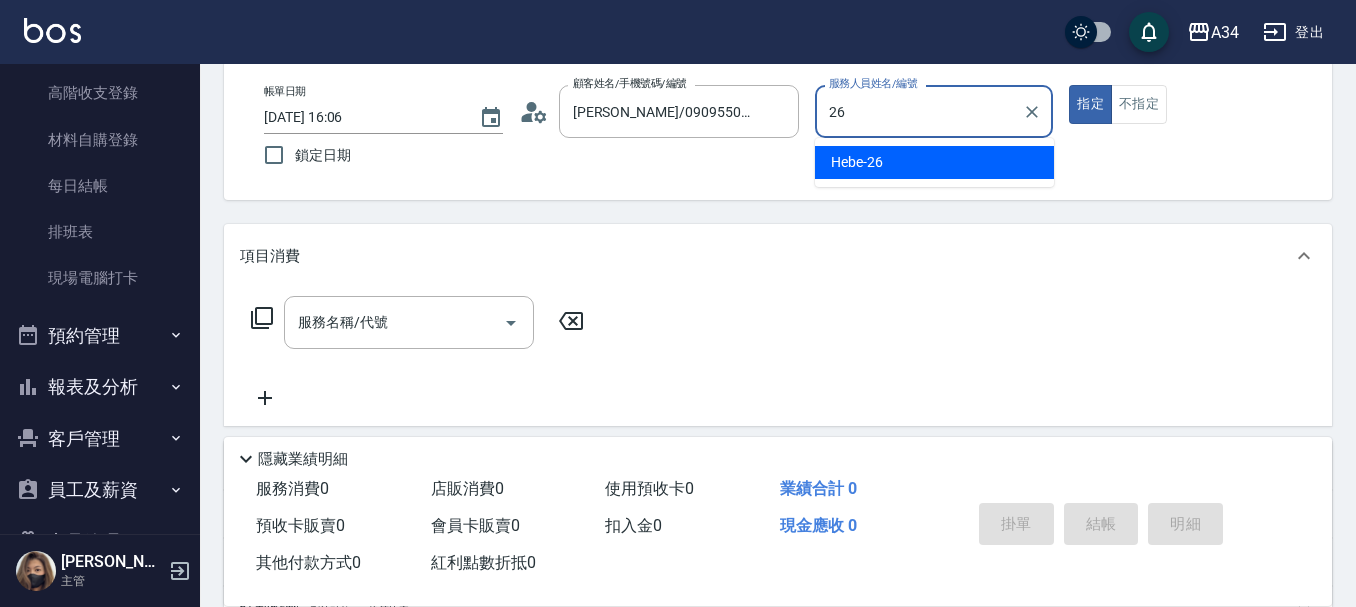 type on "Hebe-26" 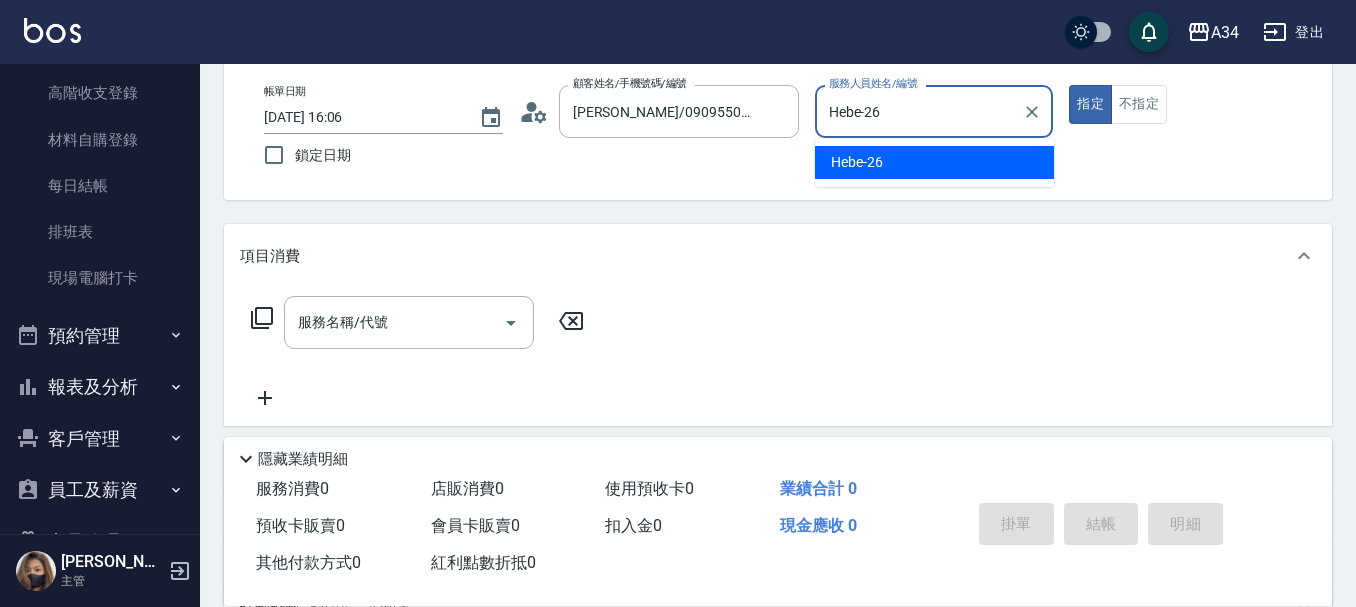 type on "true" 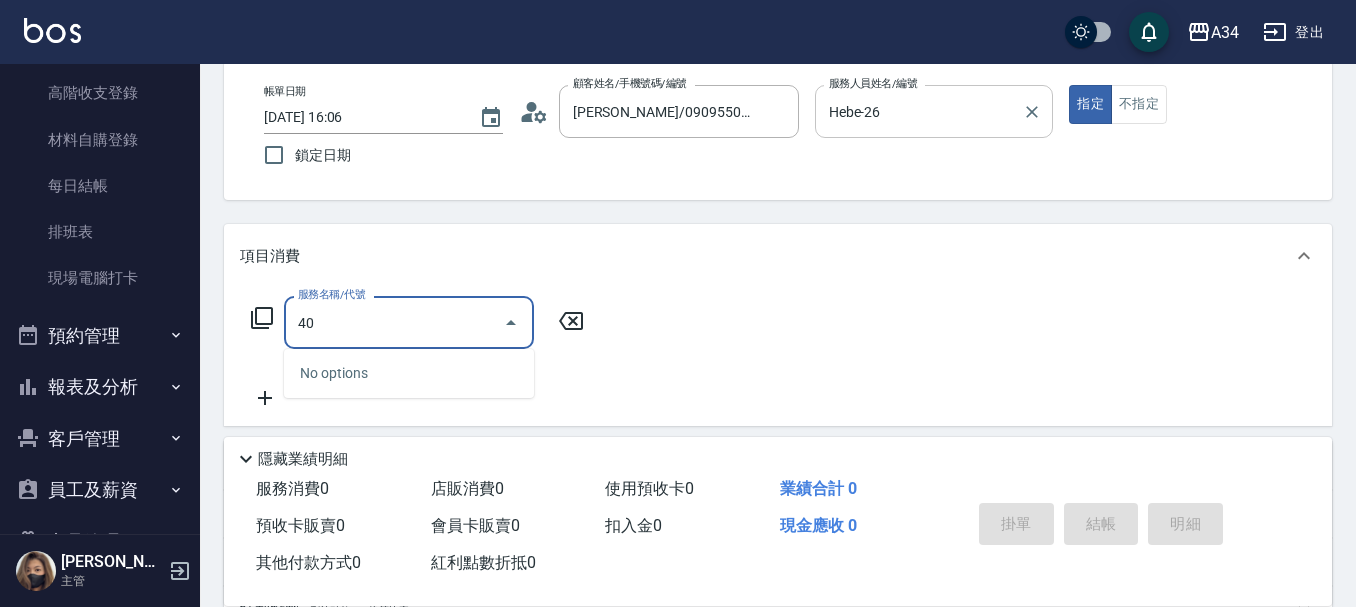 type on "401" 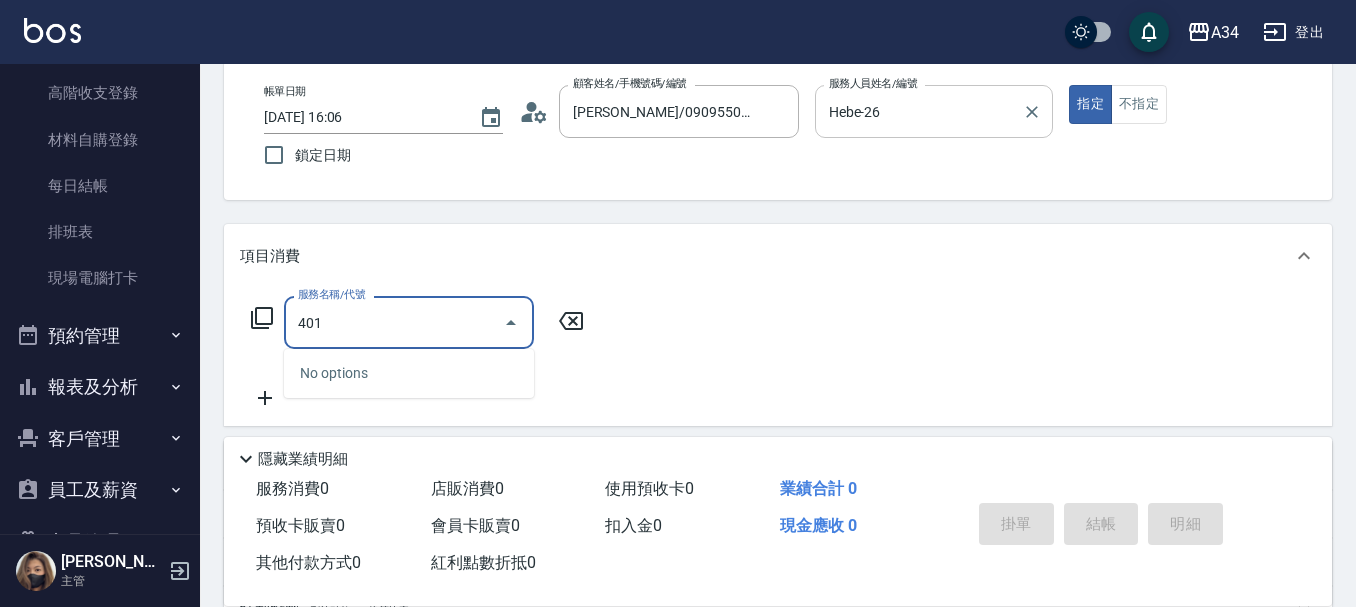type on "20" 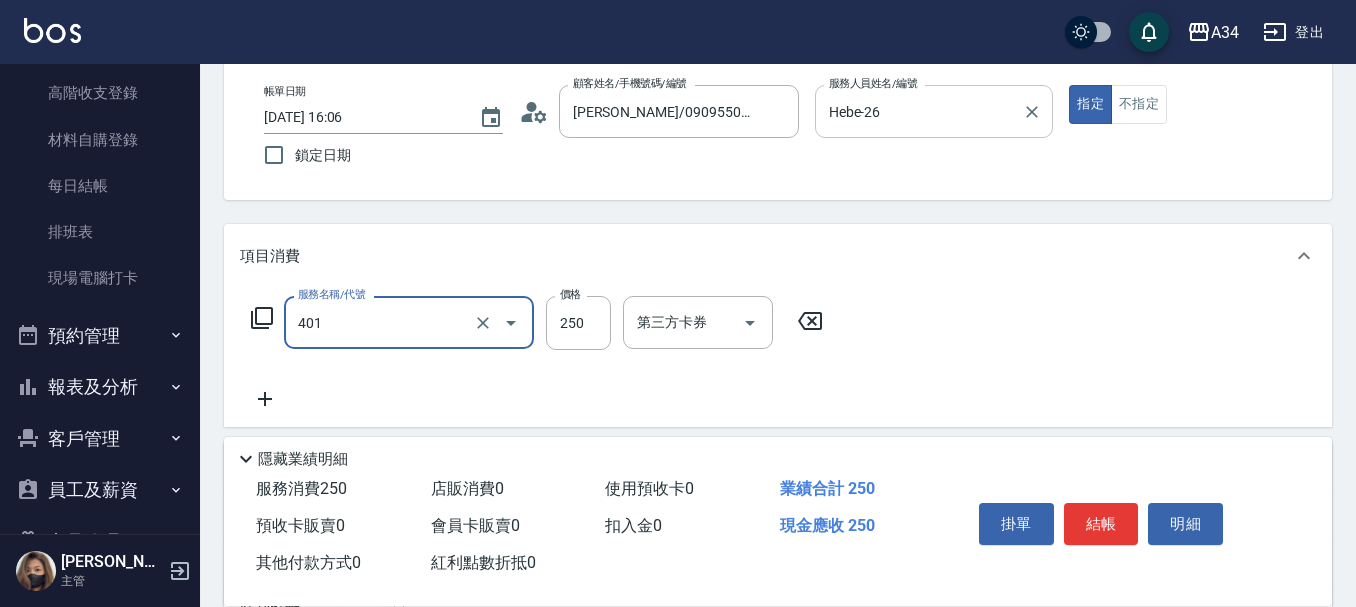 type on "剪髮(401)" 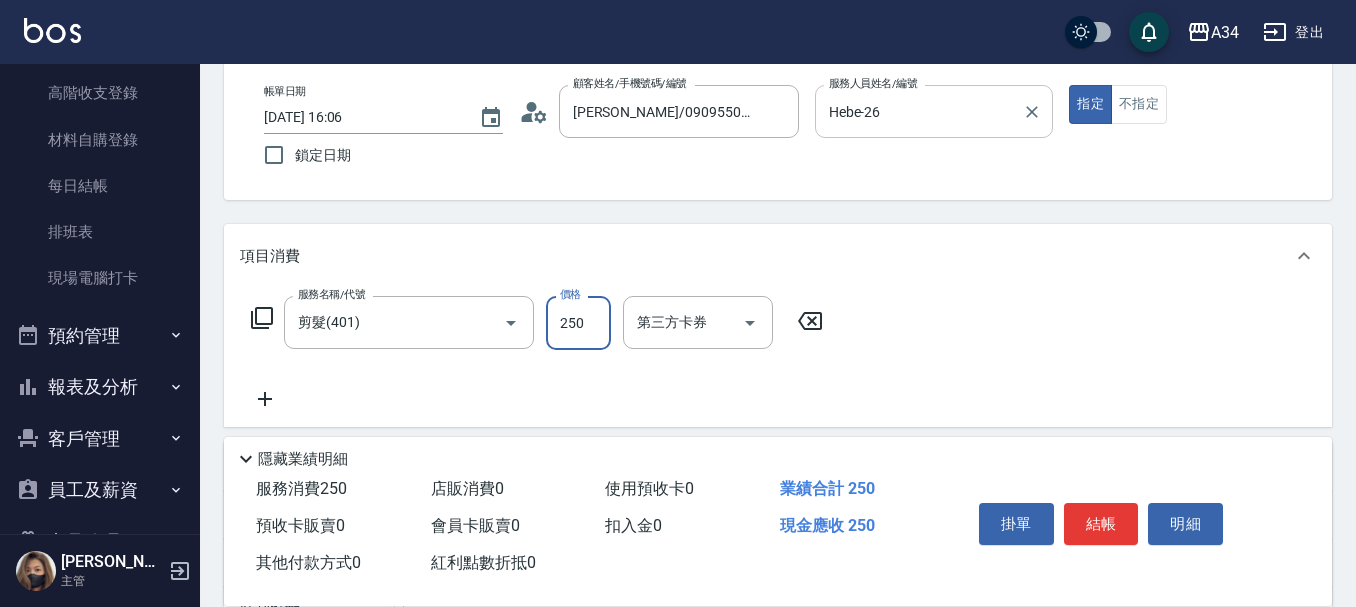 type on "0" 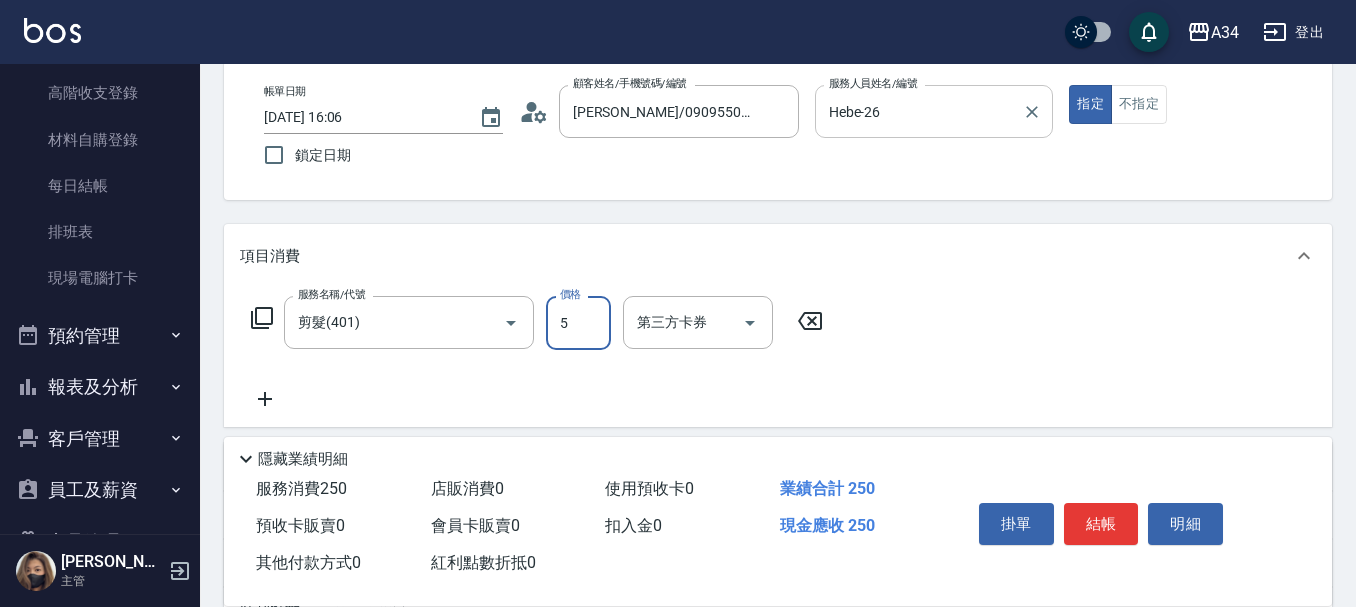 type on "59" 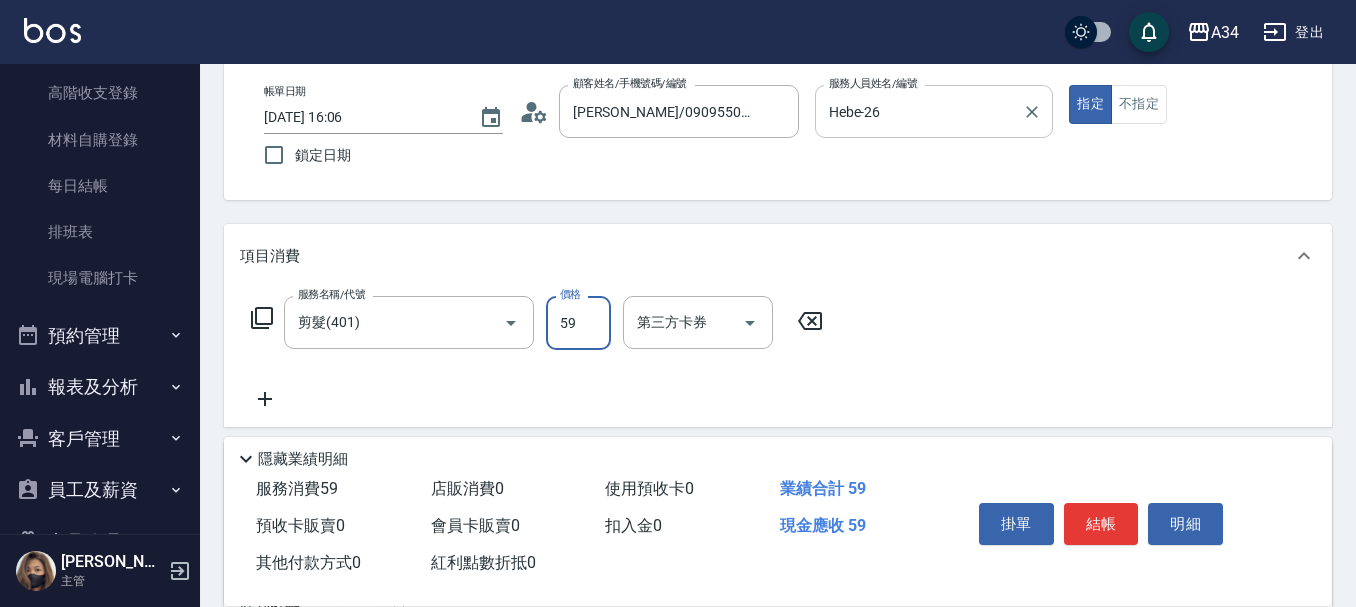 type on "50" 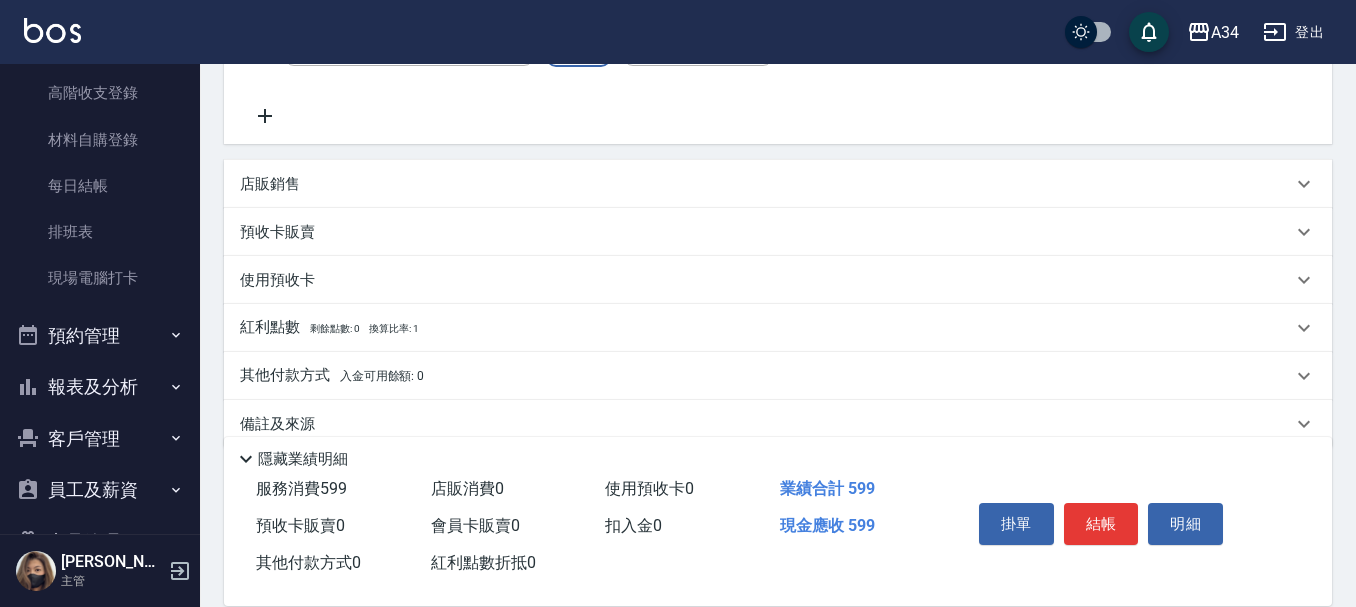scroll, scrollTop: 400, scrollLeft: 0, axis: vertical 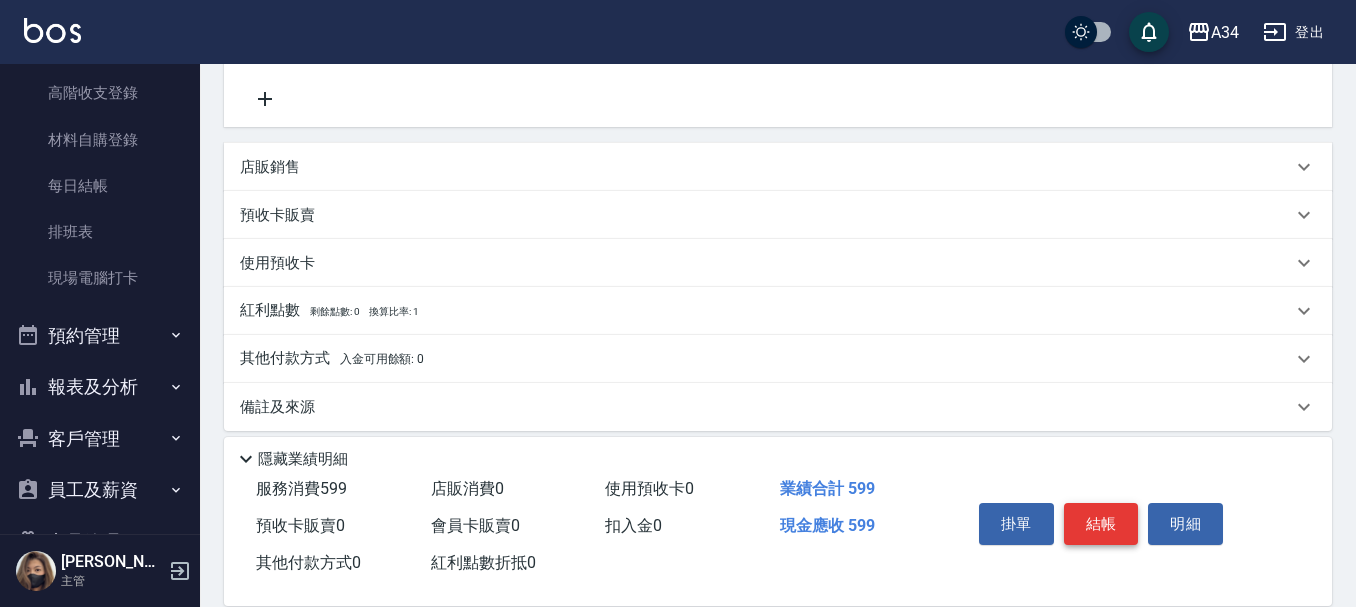type on "599" 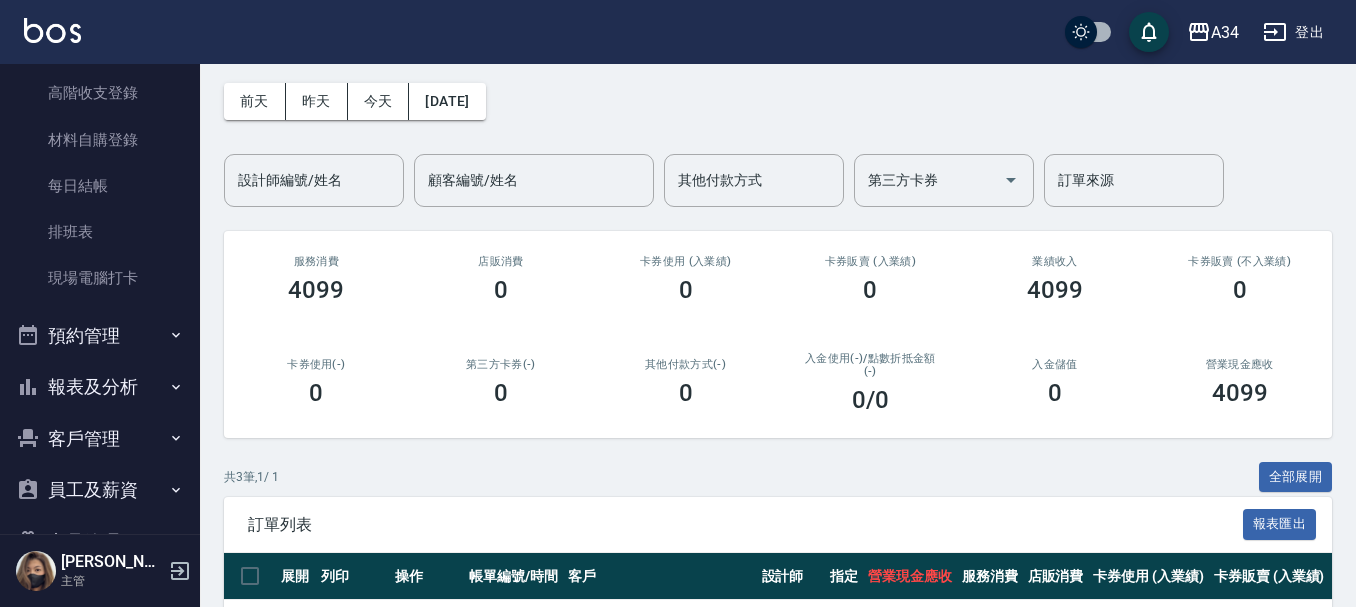 scroll, scrollTop: 308, scrollLeft: 0, axis: vertical 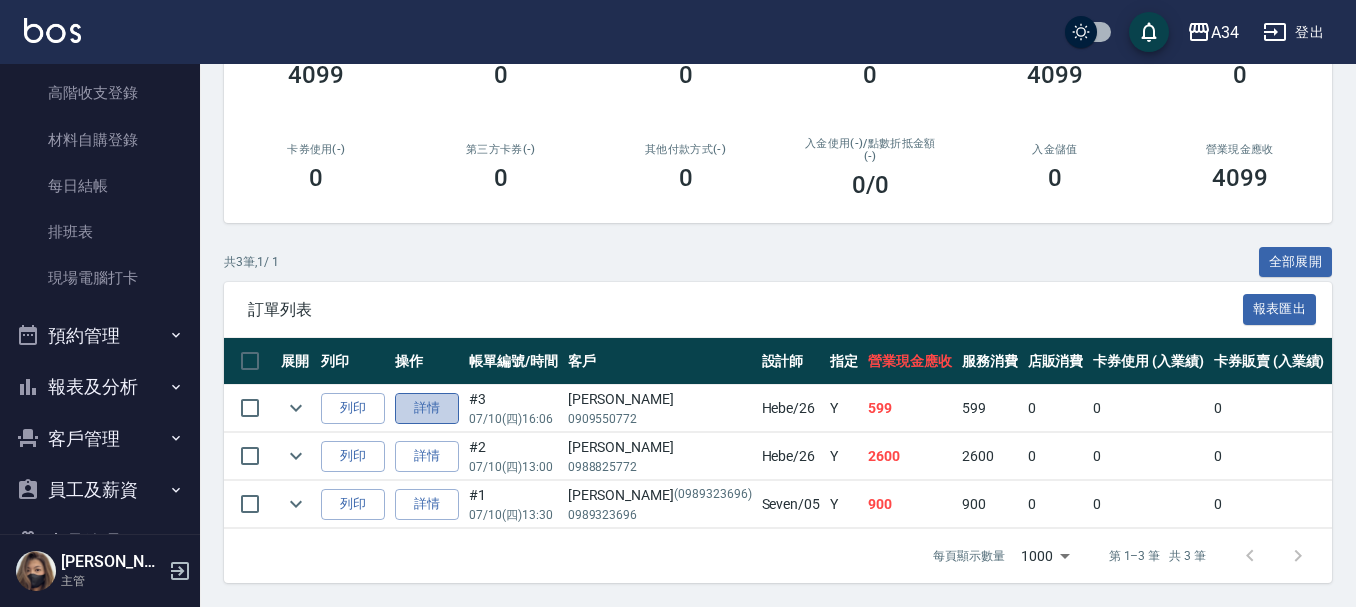 click on "詳情" at bounding box center (427, 408) 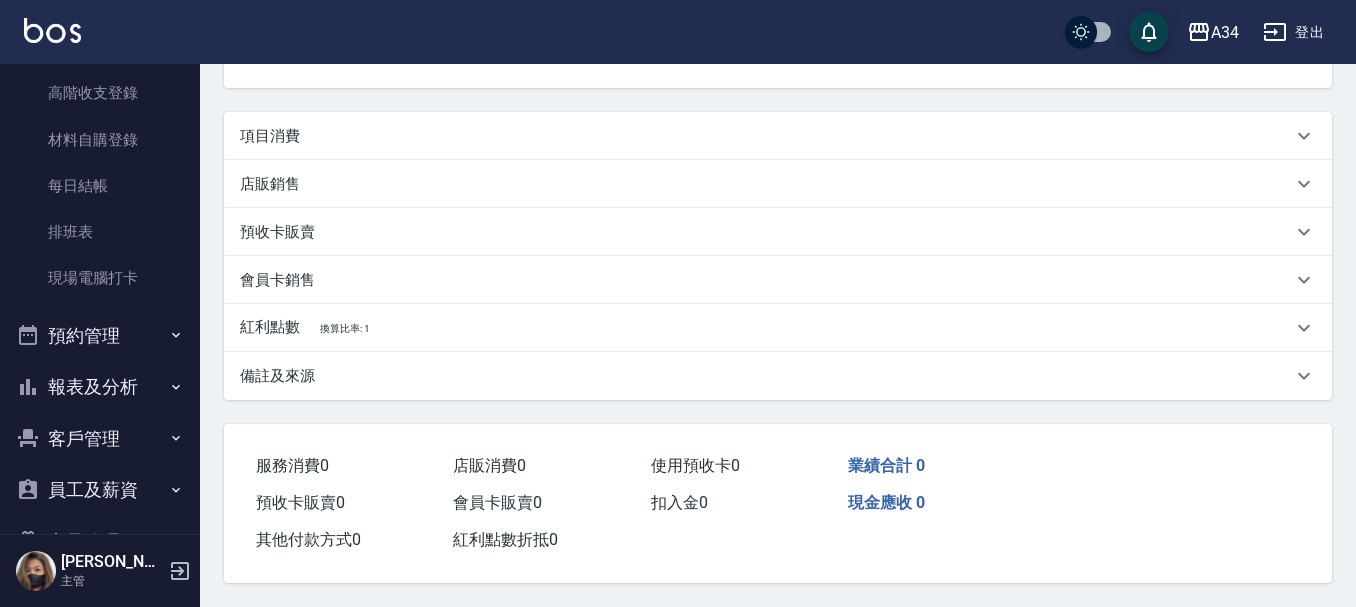 scroll, scrollTop: 0, scrollLeft: 0, axis: both 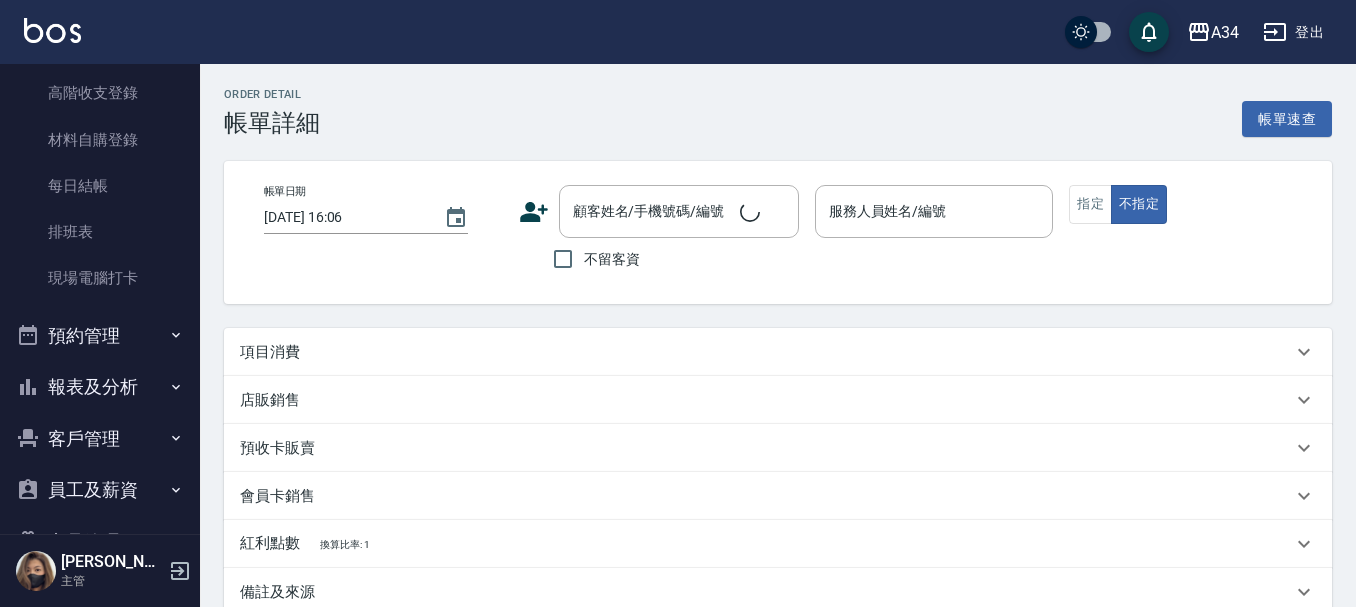 type on "Hebe-26" 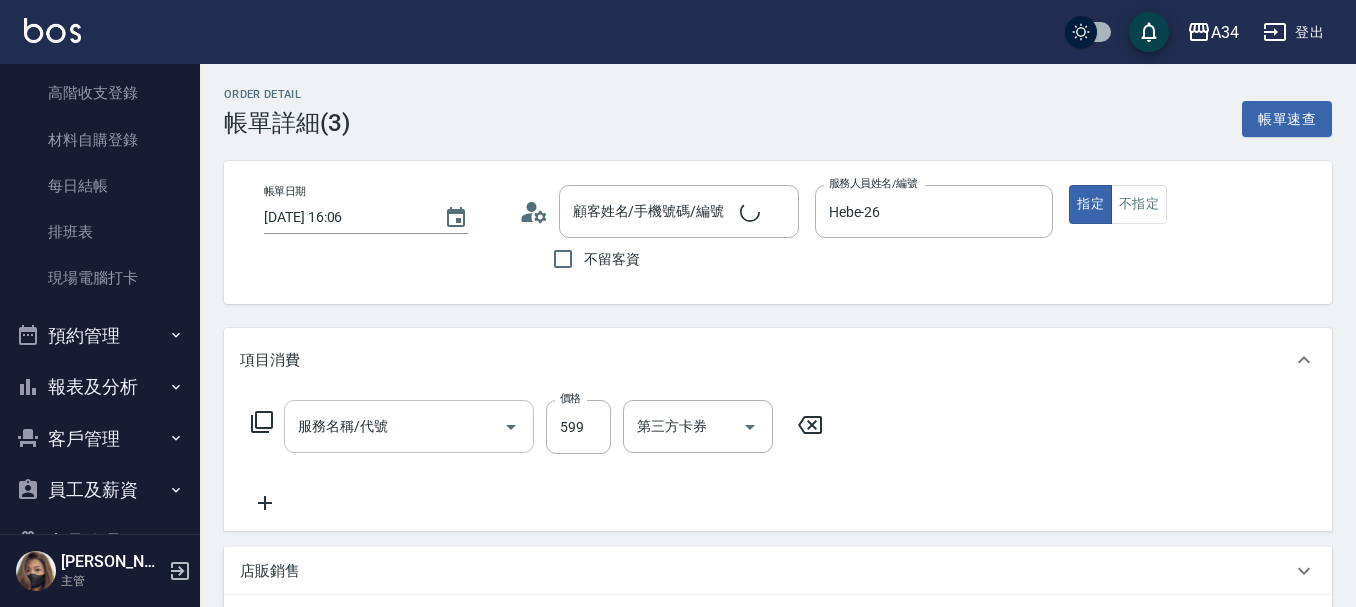 type on "陳怡婷婷/0909550772/null" 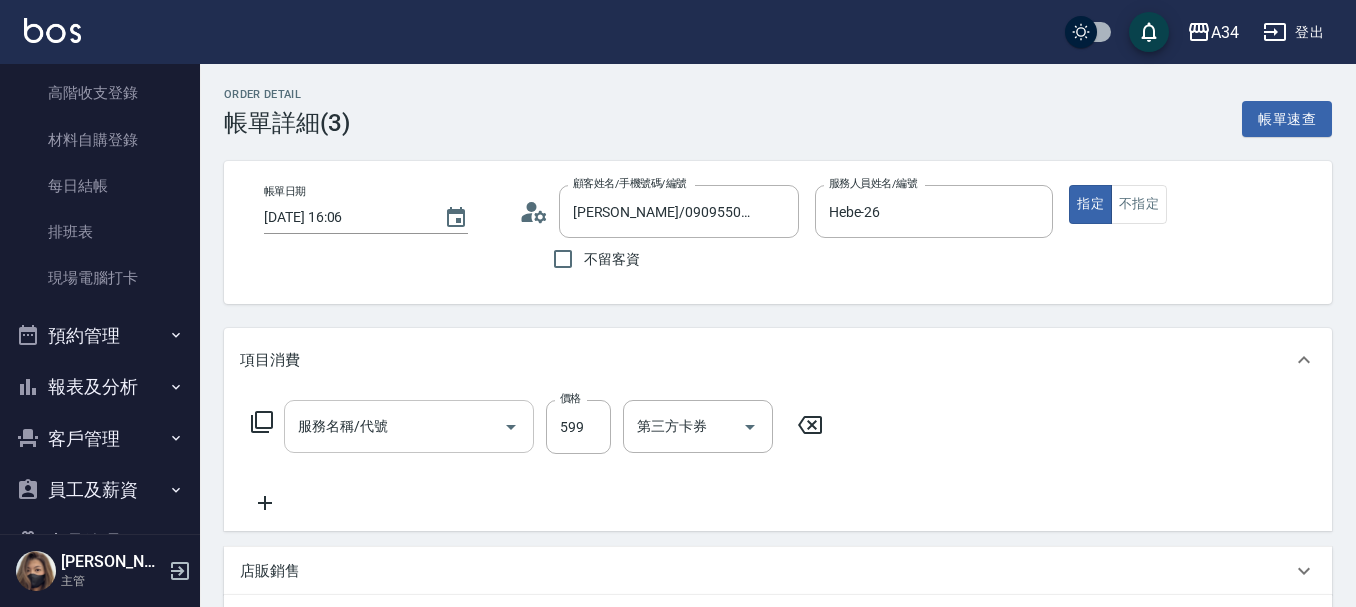 type on "剪髮(401)" 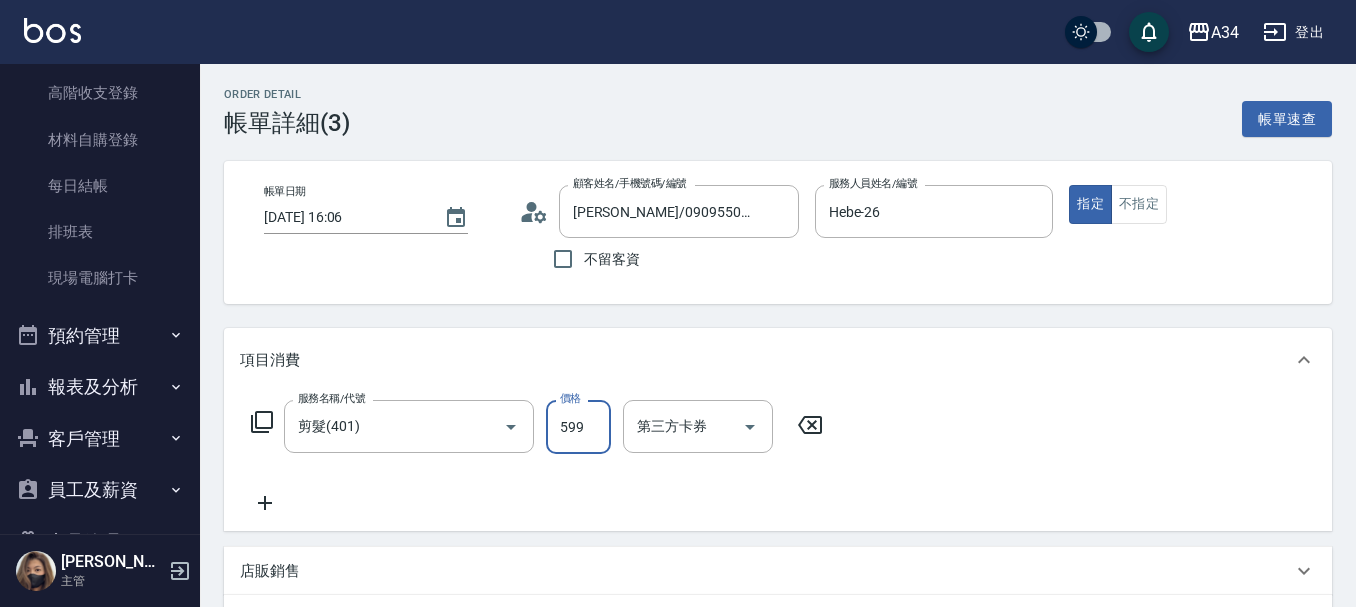 drag, startPoint x: 570, startPoint y: 424, endPoint x: 576, endPoint y: 399, distance: 25.70992 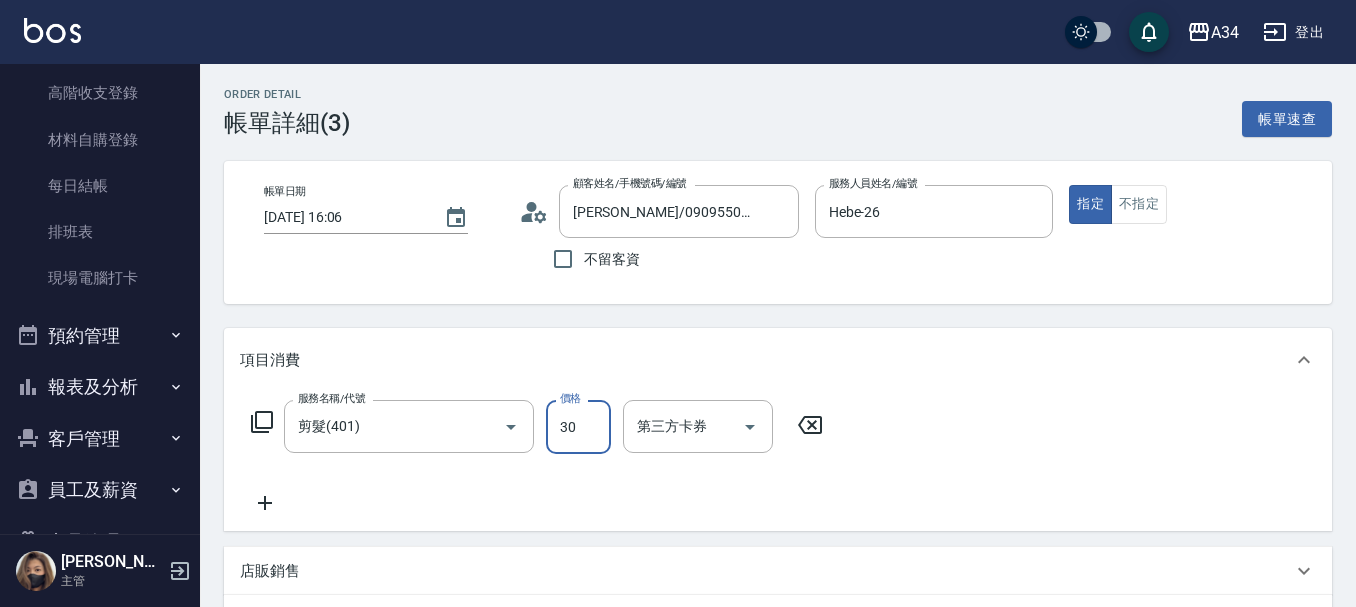 type on "300" 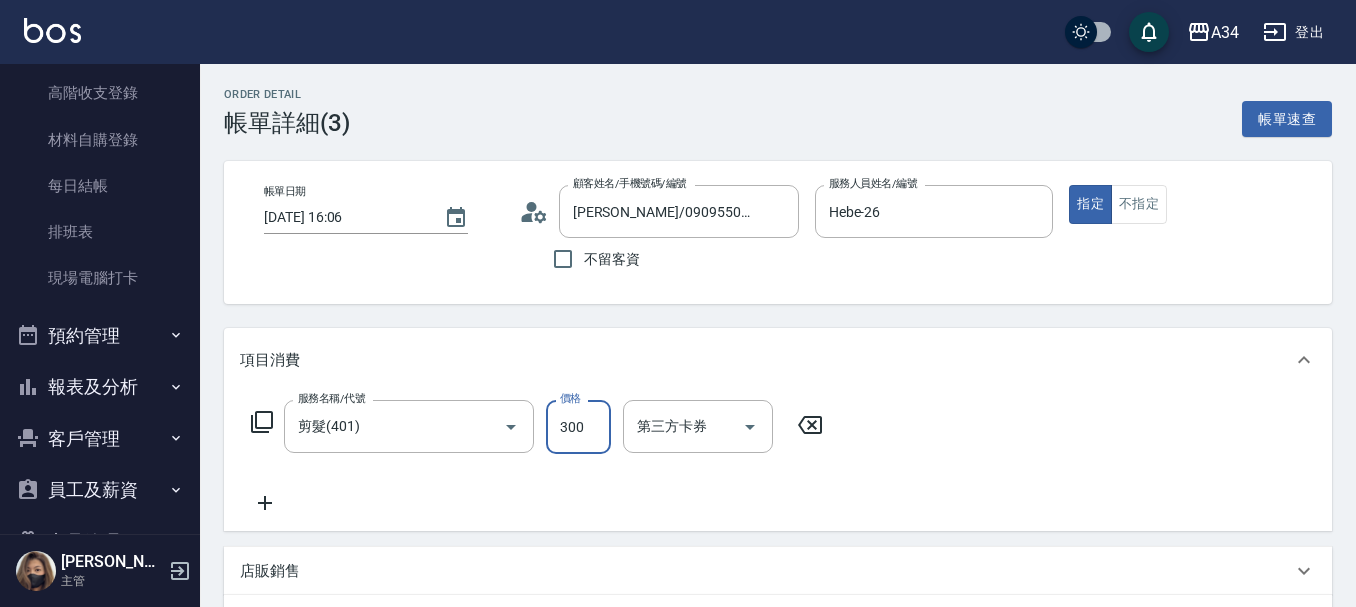 type on "30" 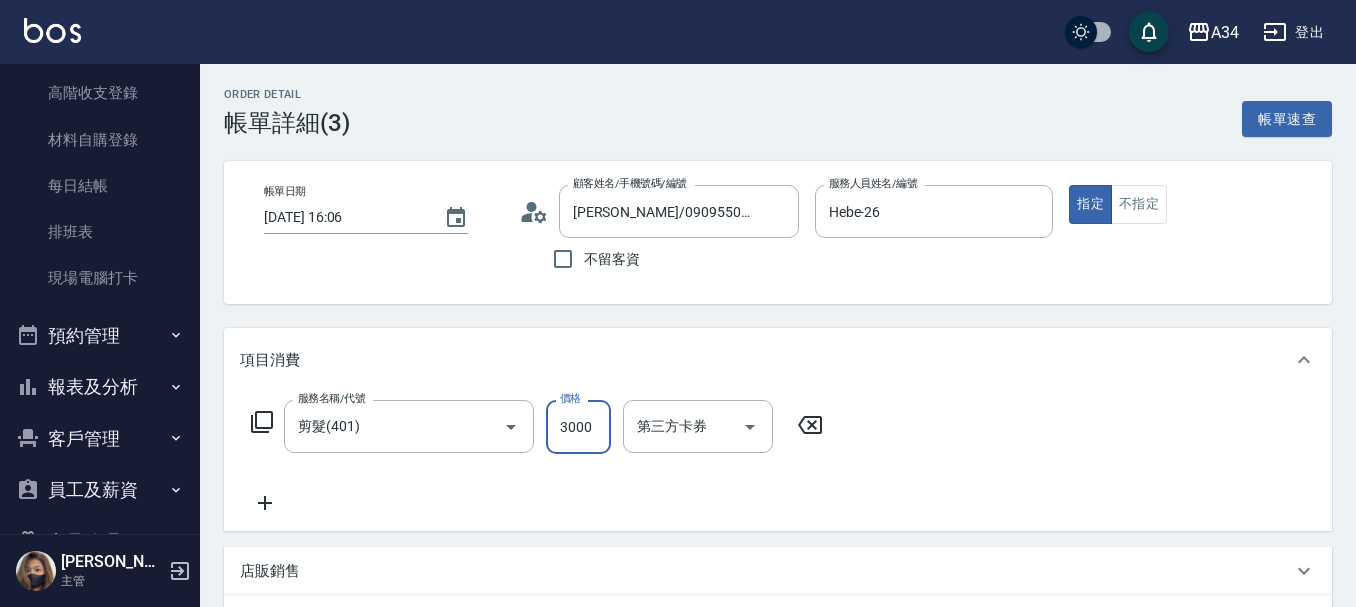 type on "30" 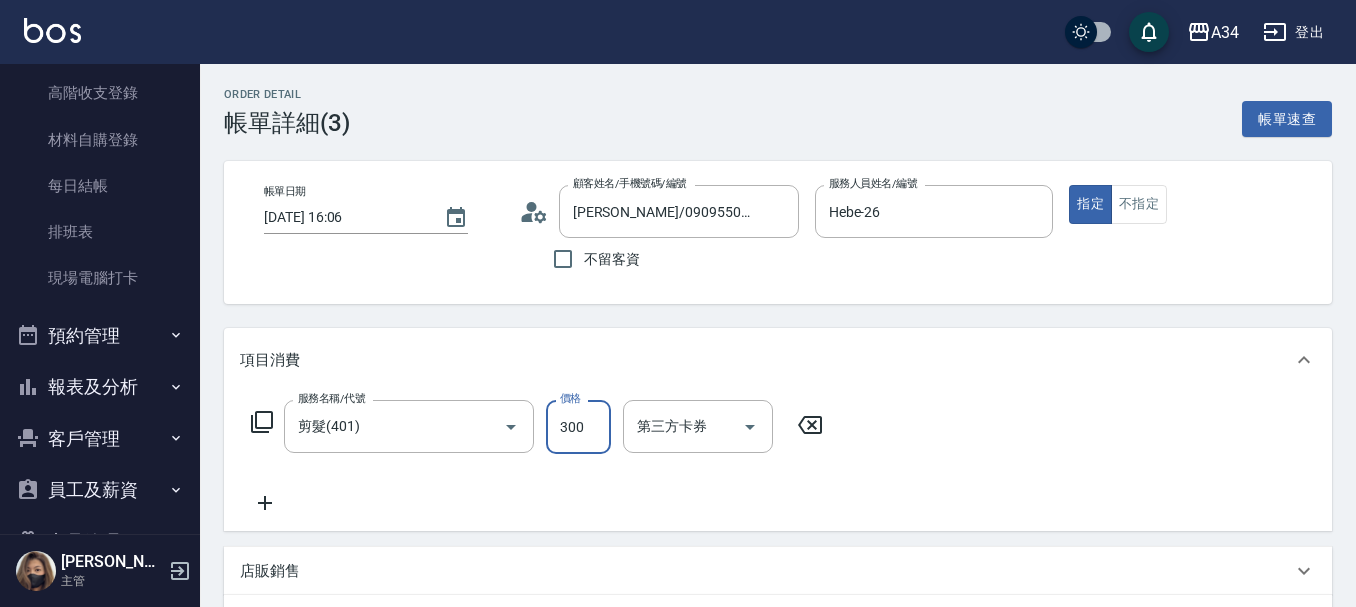type on "300" 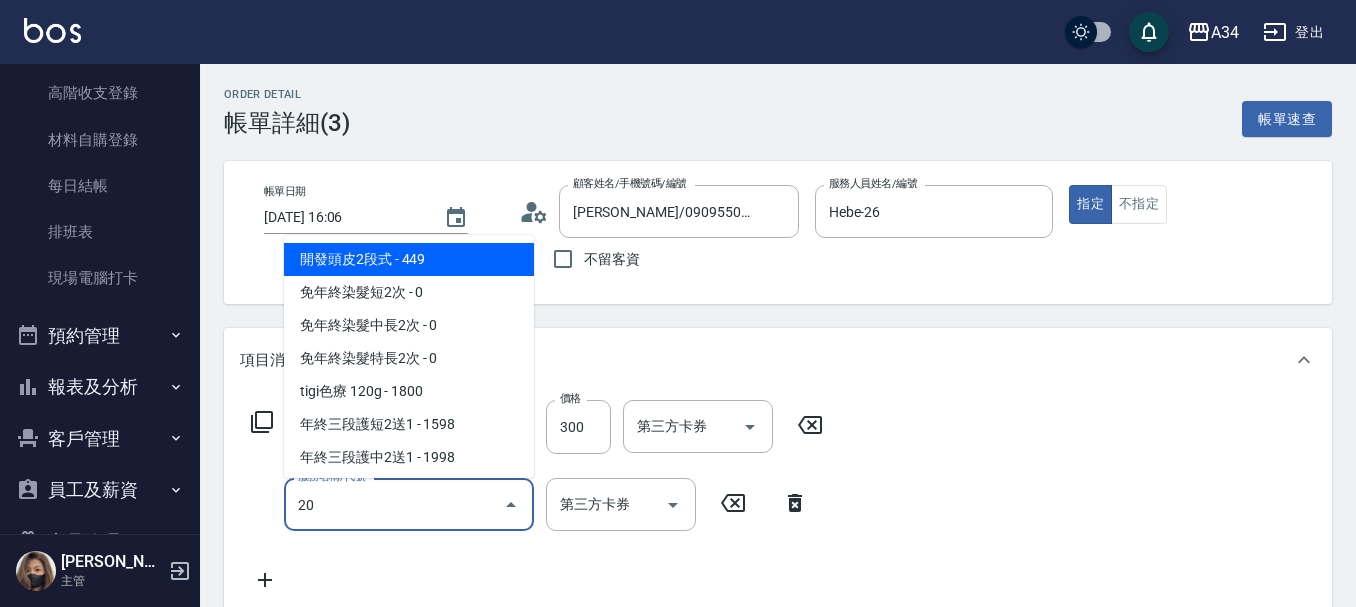 type on "201" 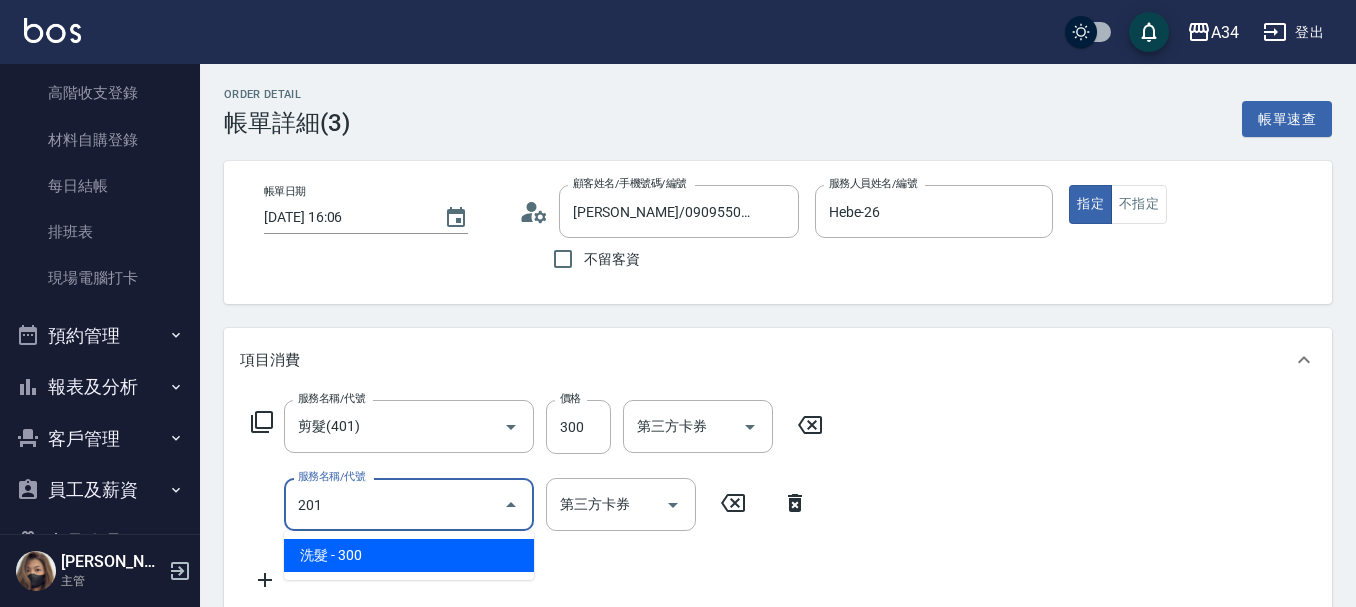type on "60" 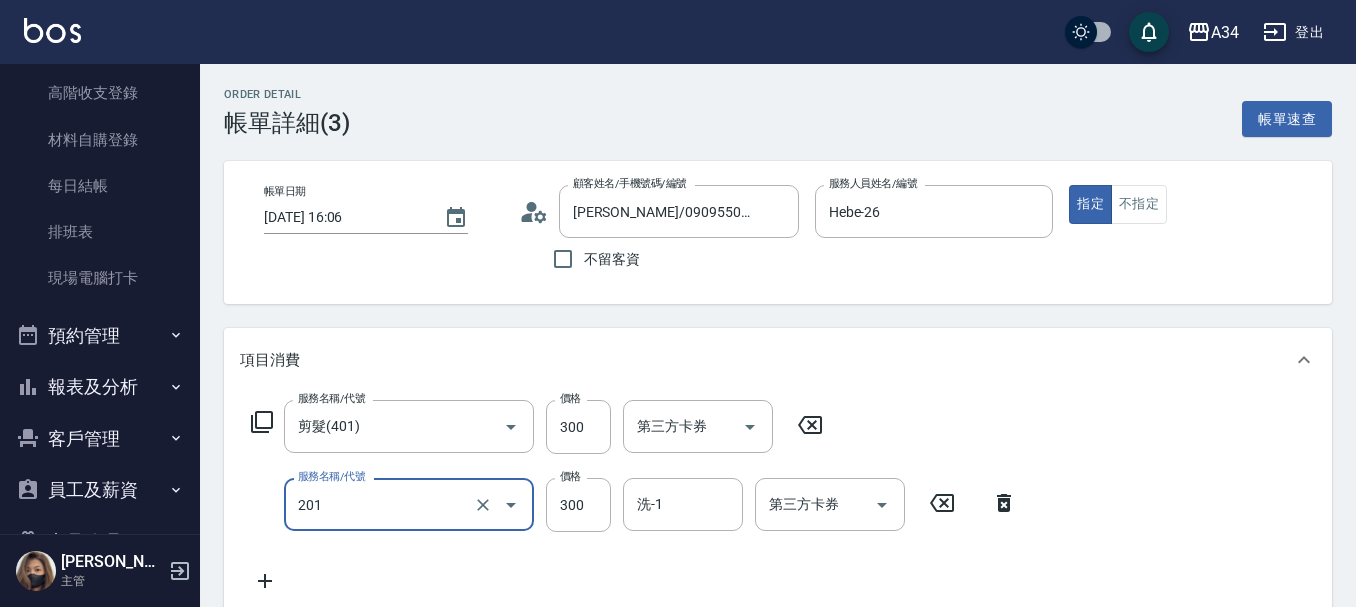 type on "洗髮(201)" 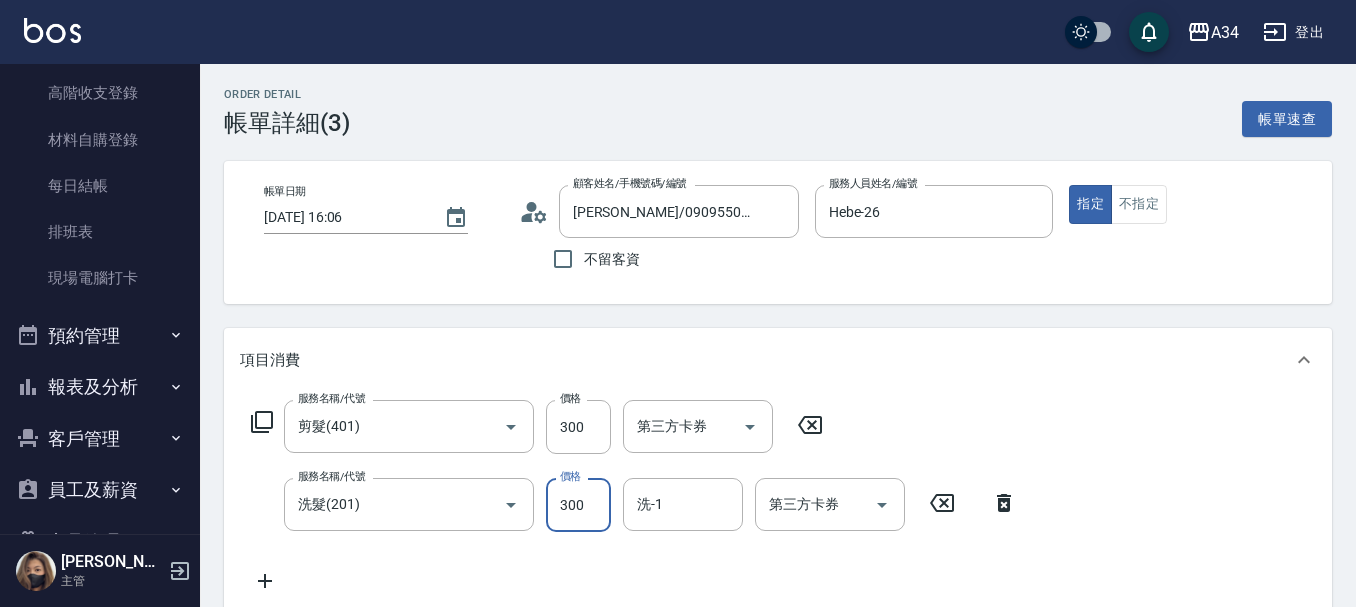 type on "30" 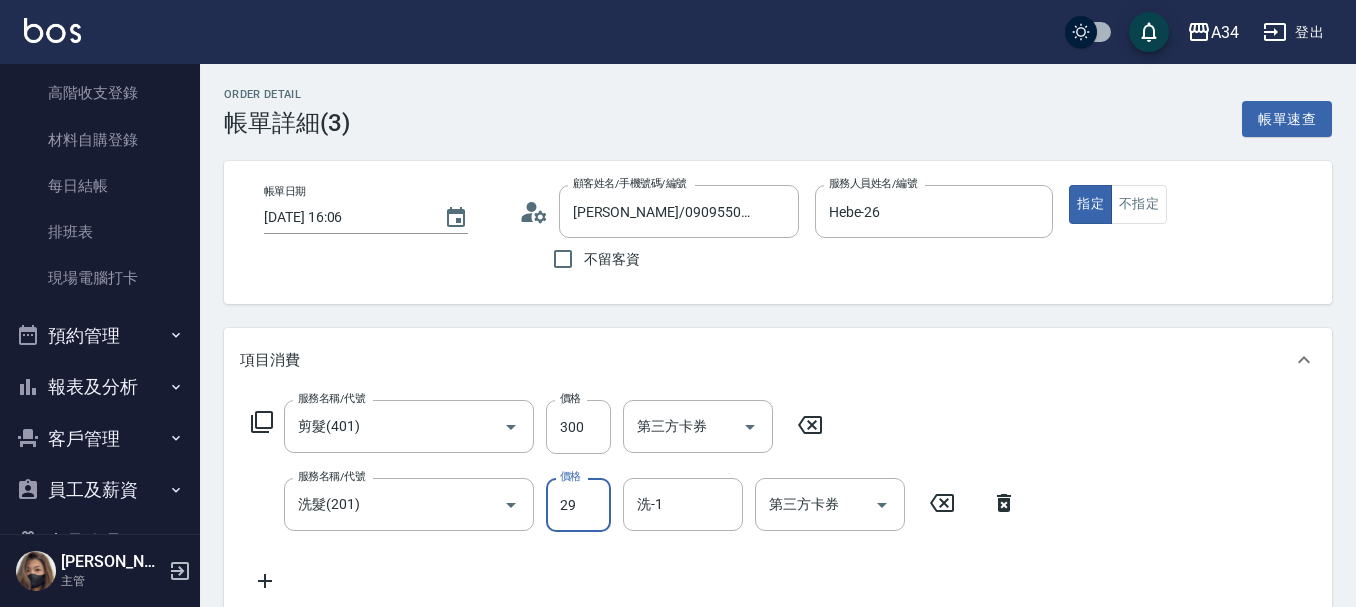 type on "299" 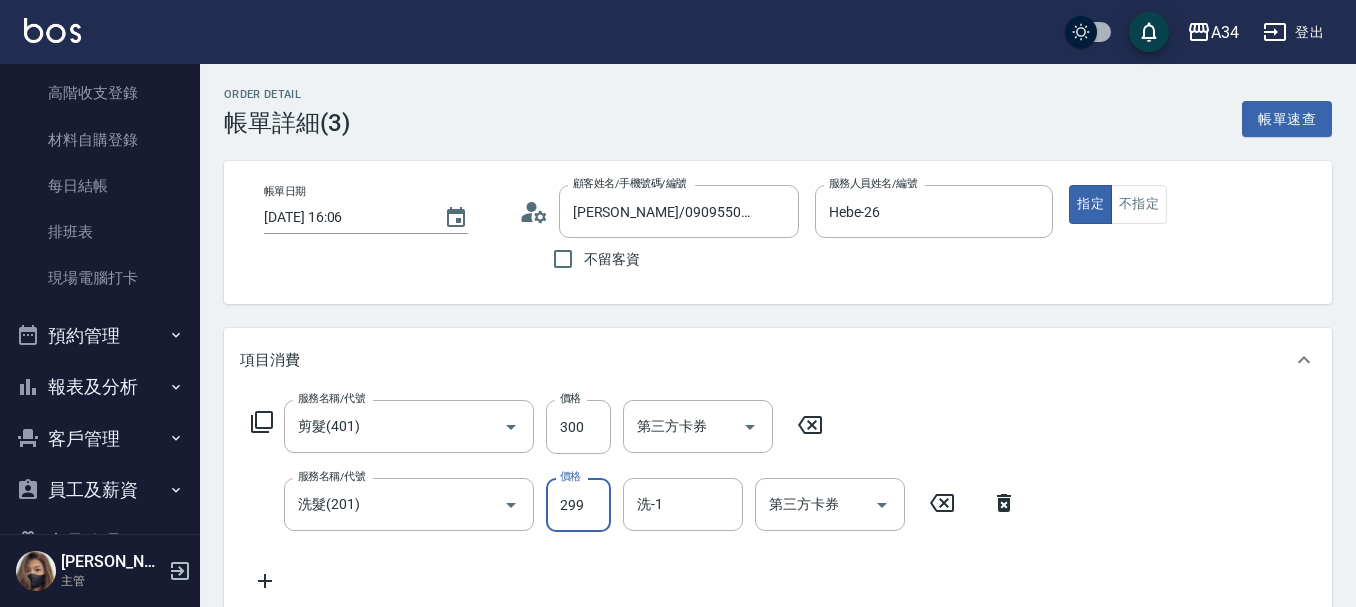 type on "50" 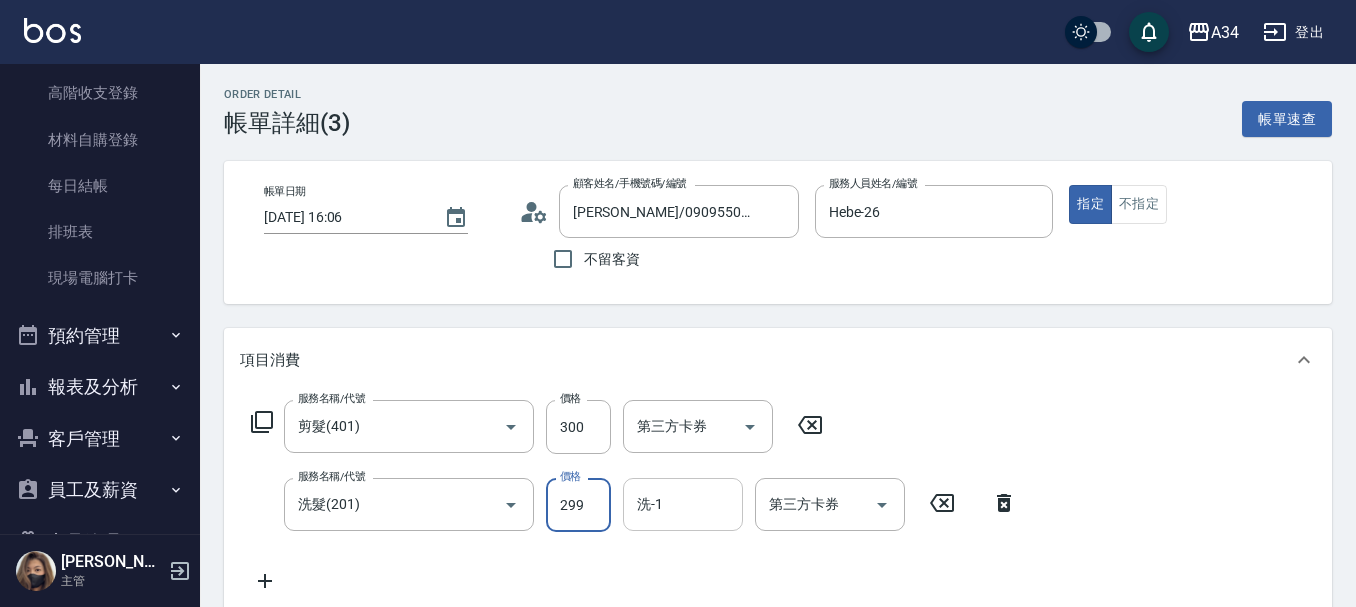 type on "299" 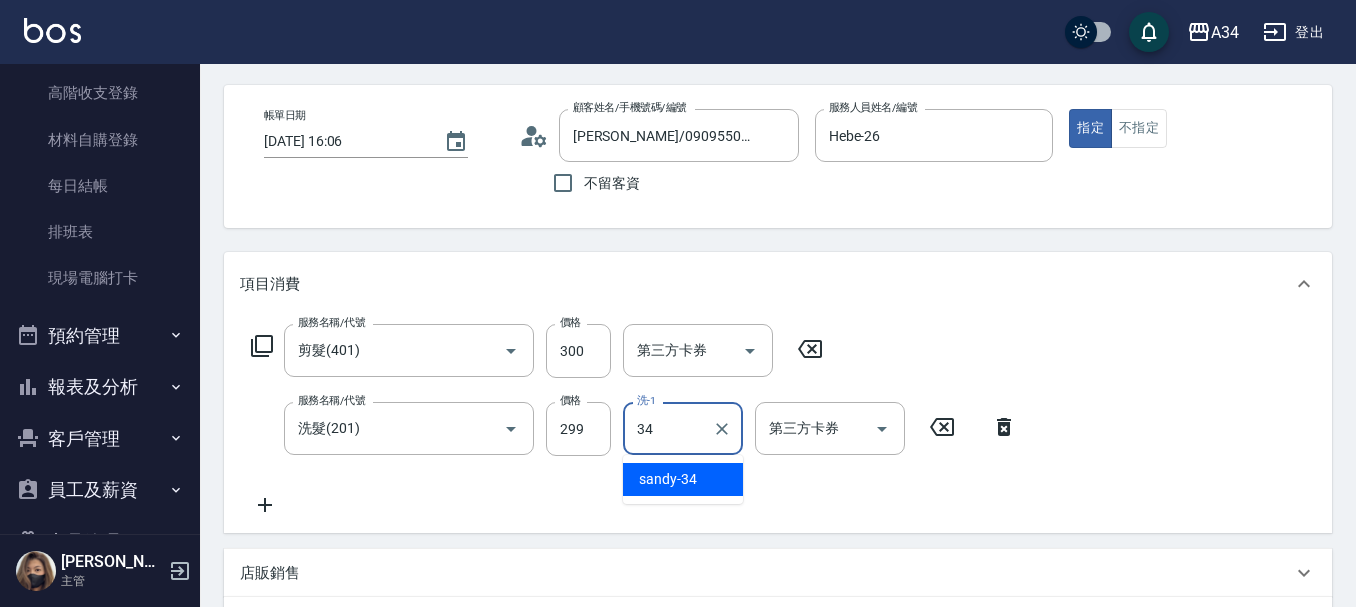 type on "sandy-34" 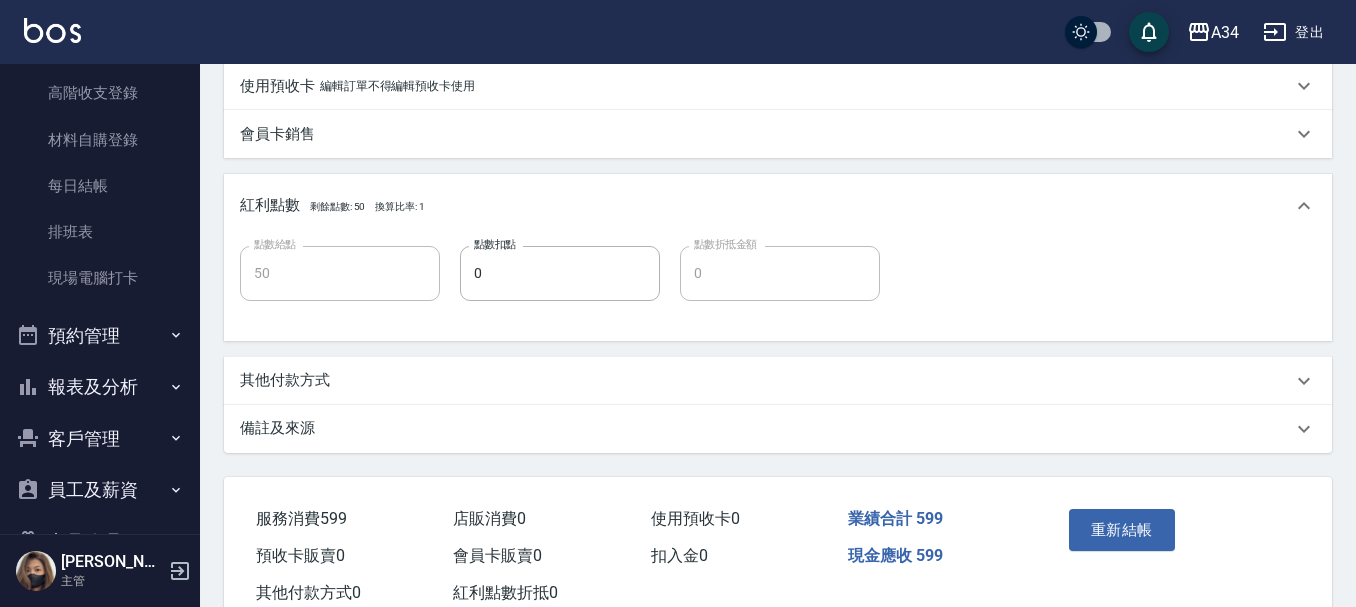 scroll, scrollTop: 721, scrollLeft: 0, axis: vertical 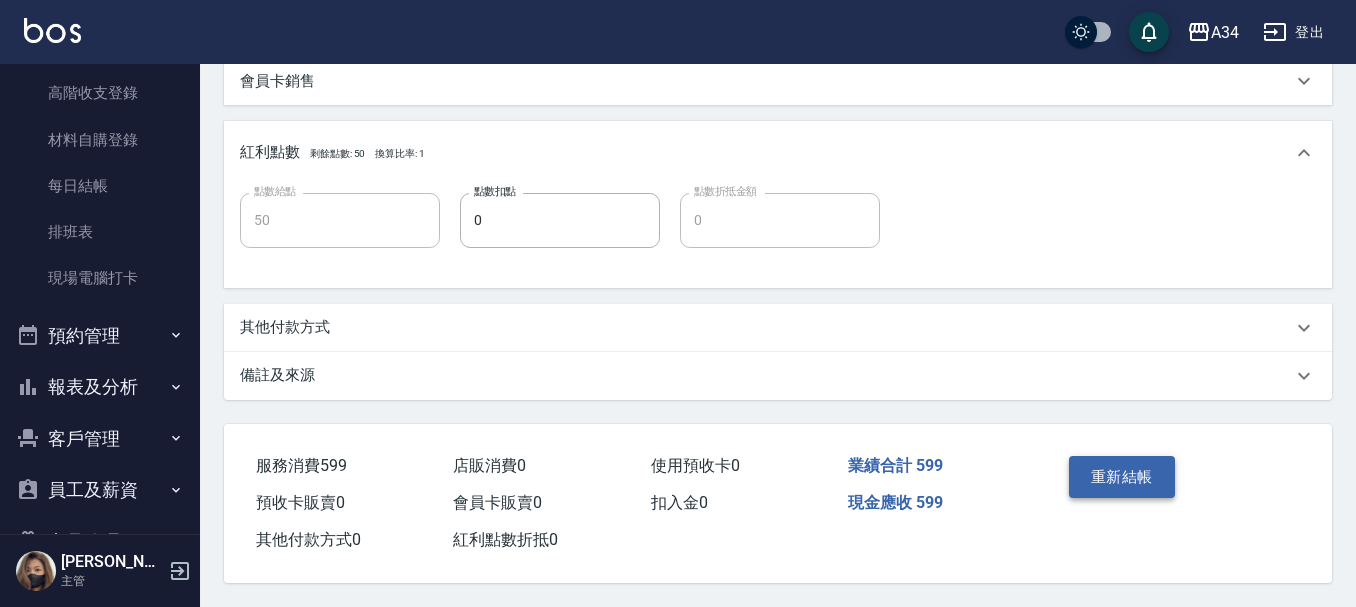 click on "重新結帳" at bounding box center [1122, 477] 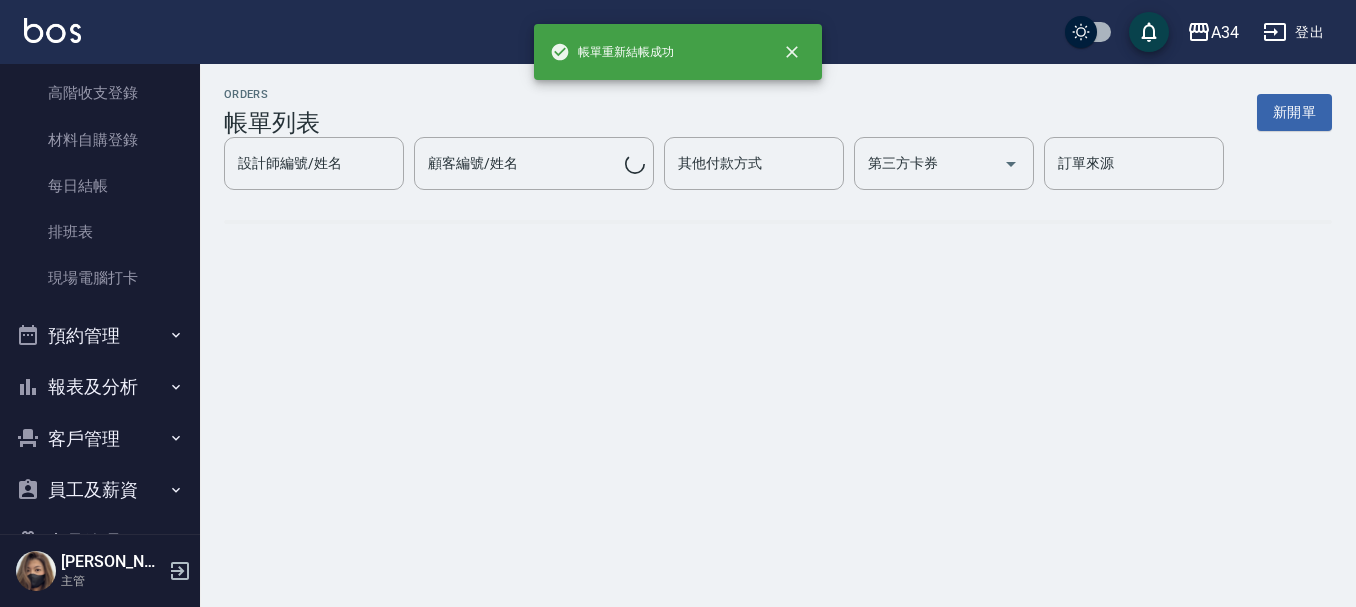scroll, scrollTop: 0, scrollLeft: 0, axis: both 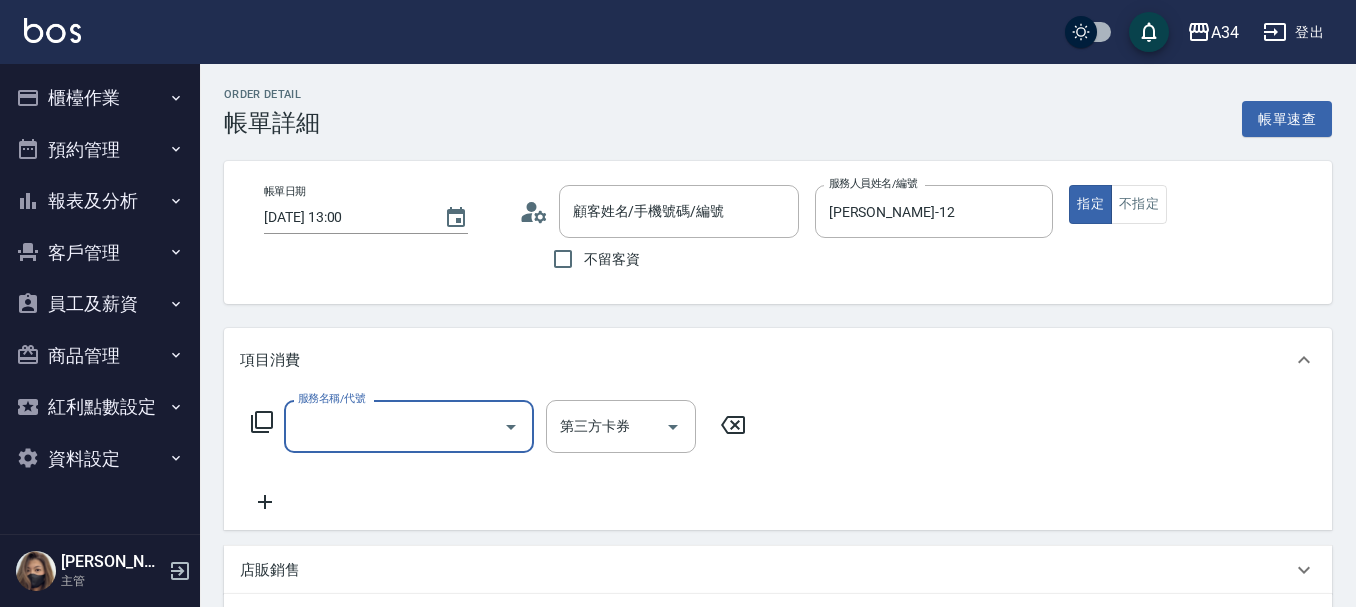 click on "服務名稱/代號" at bounding box center [394, 426] 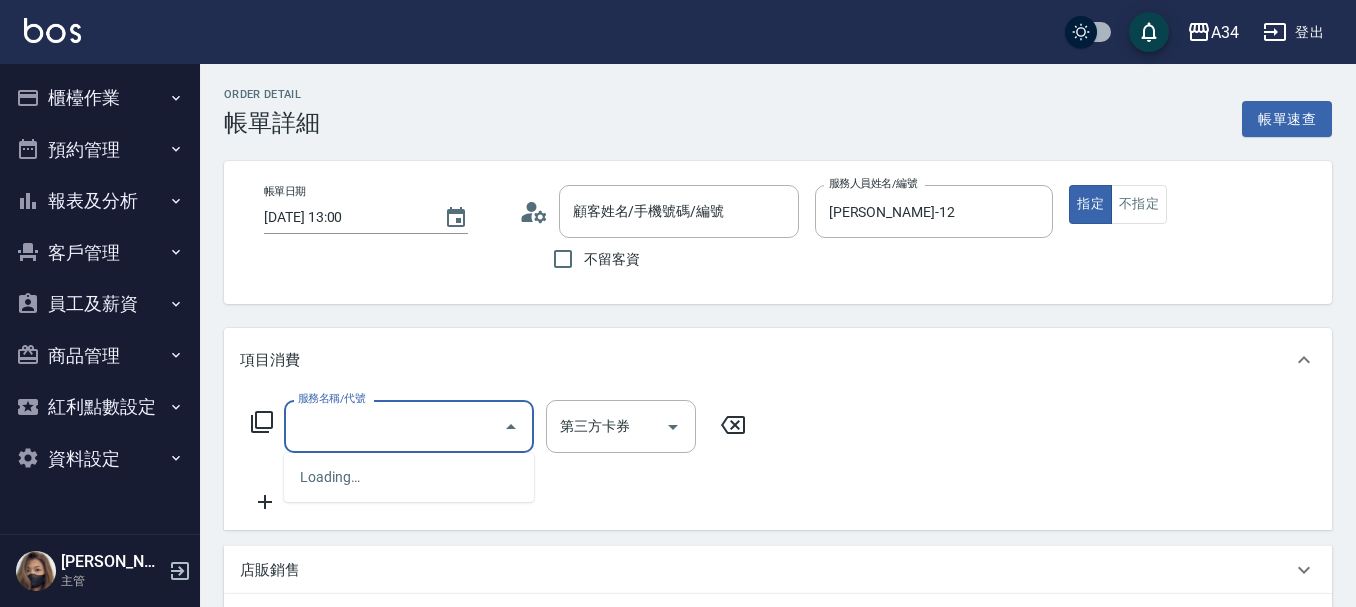 type on "5" 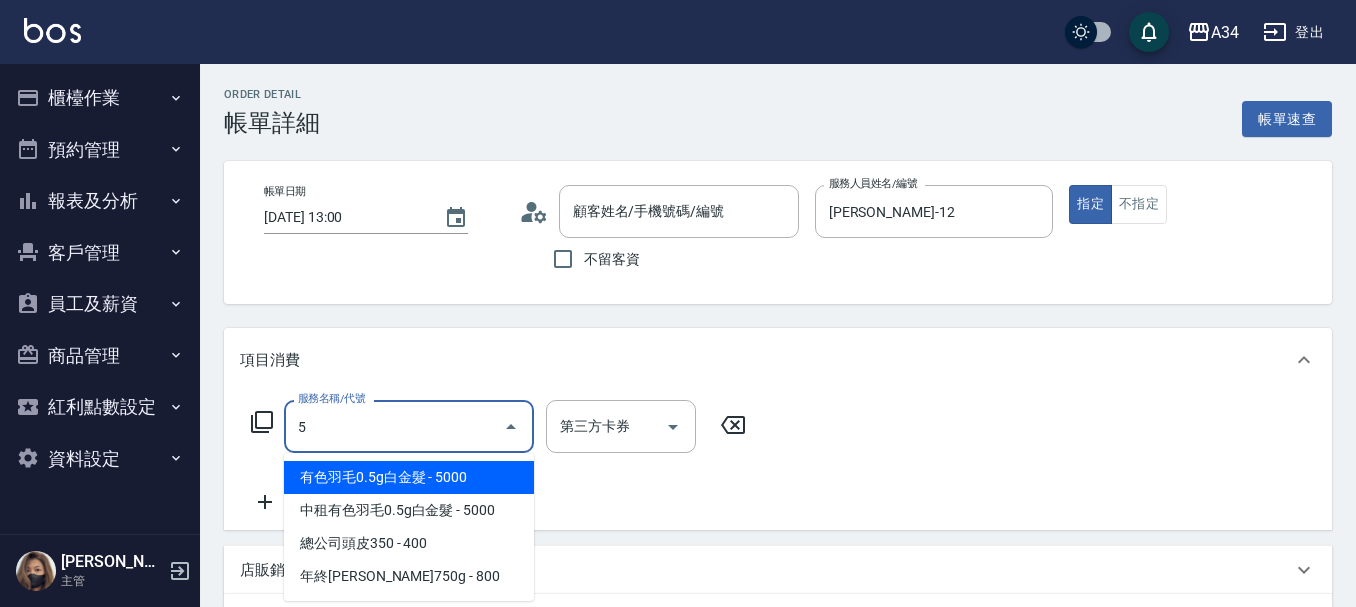 type on "張雅絢/0920760487/0920760487" 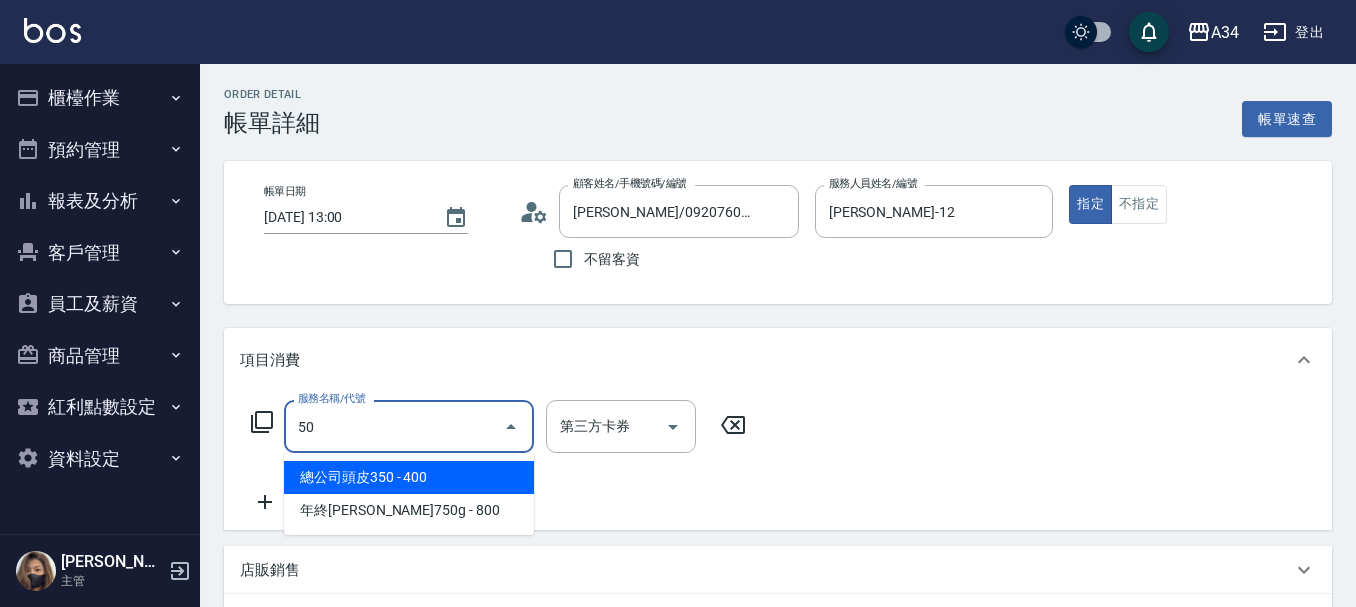 type on "501" 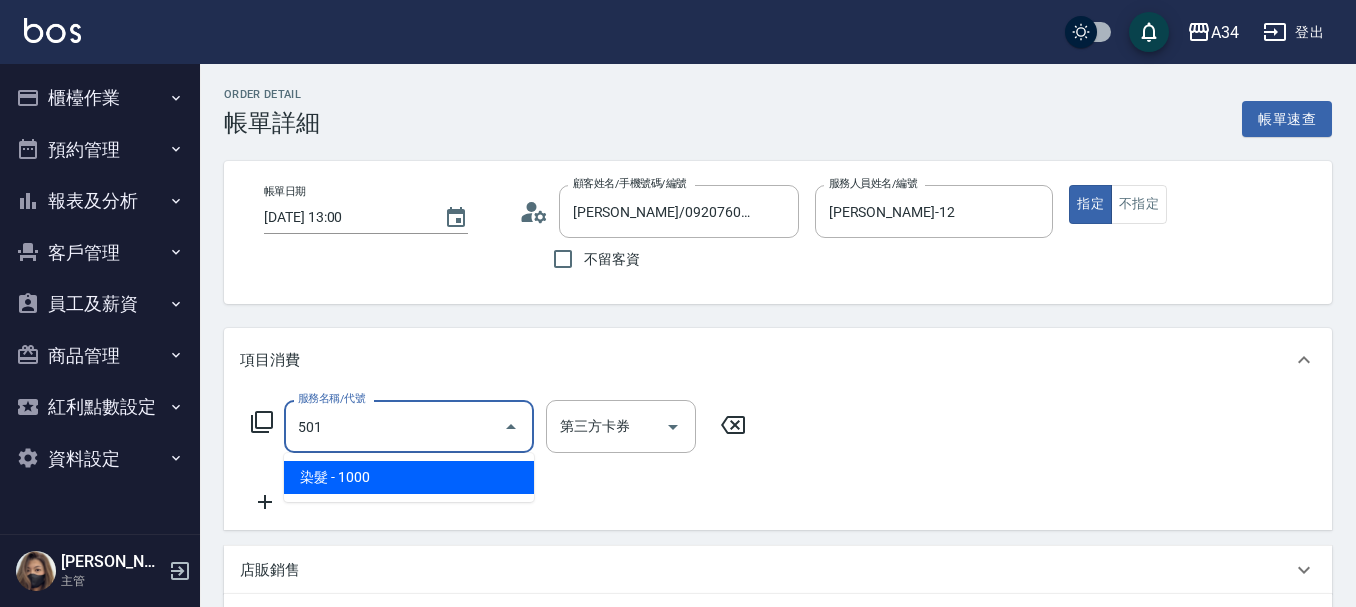 type on "100" 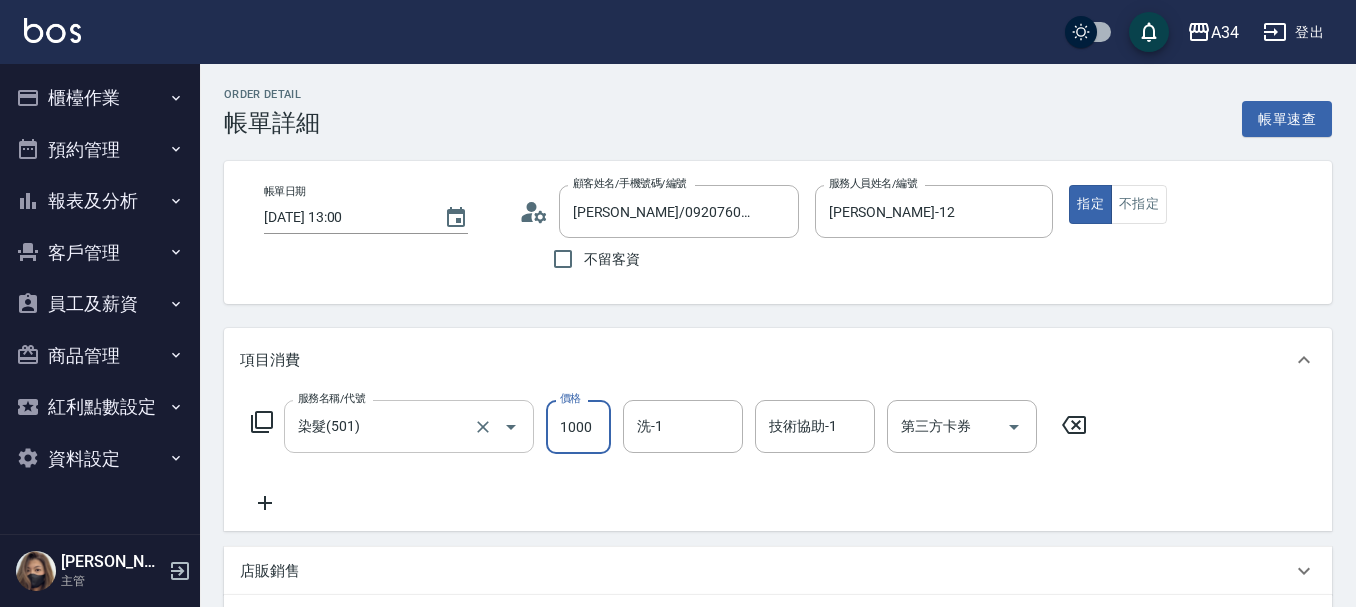 type on "0" 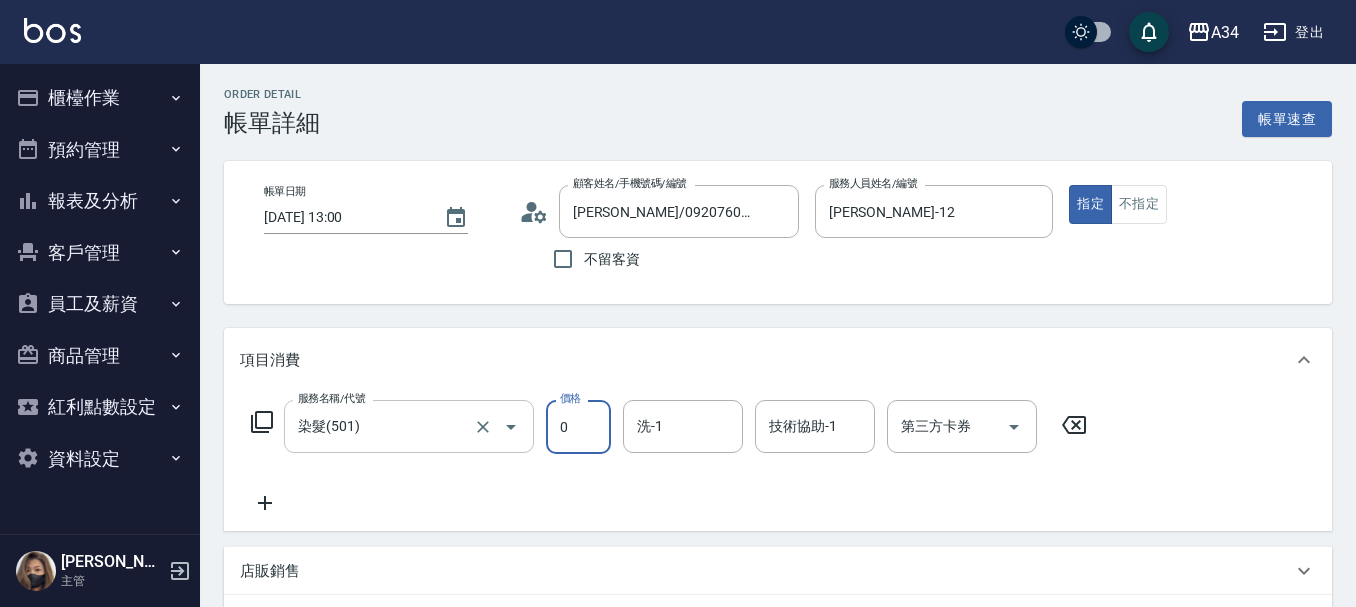 type on "0" 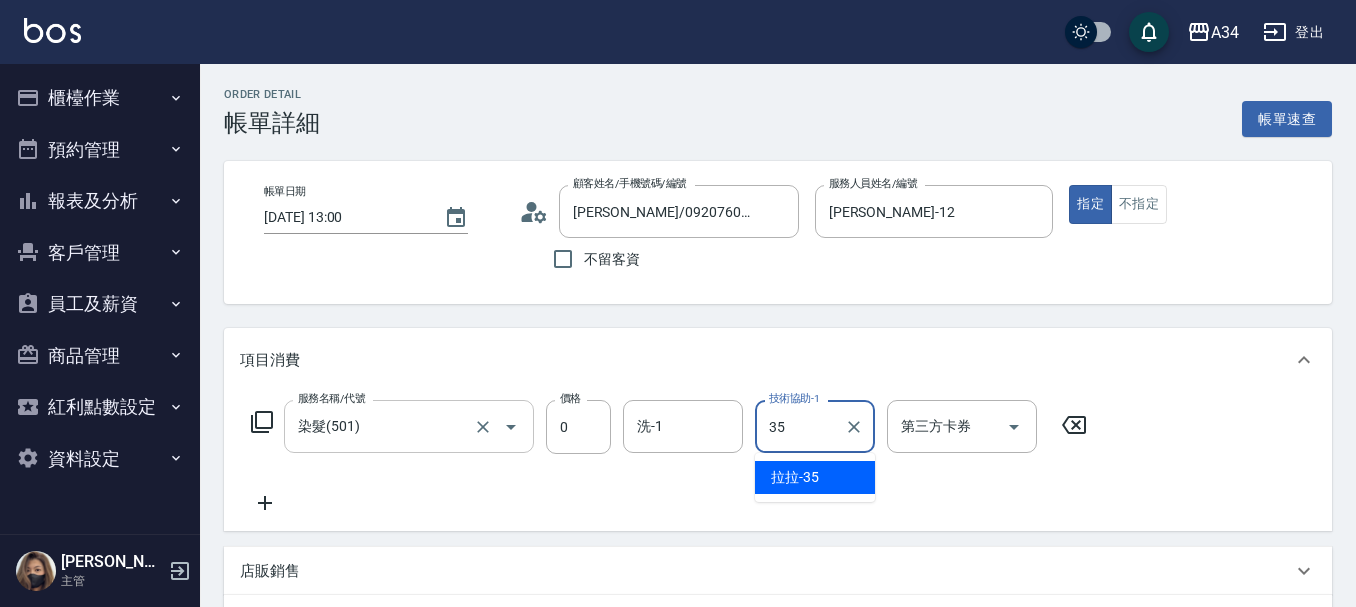 type on "拉拉-35" 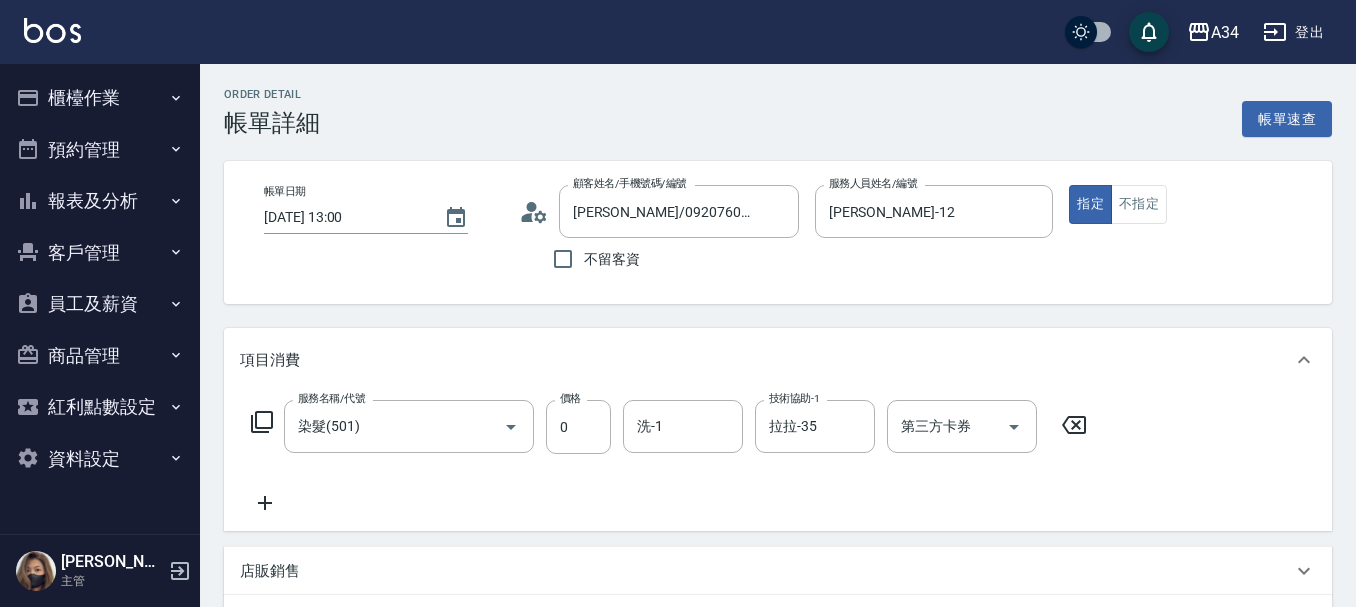 click 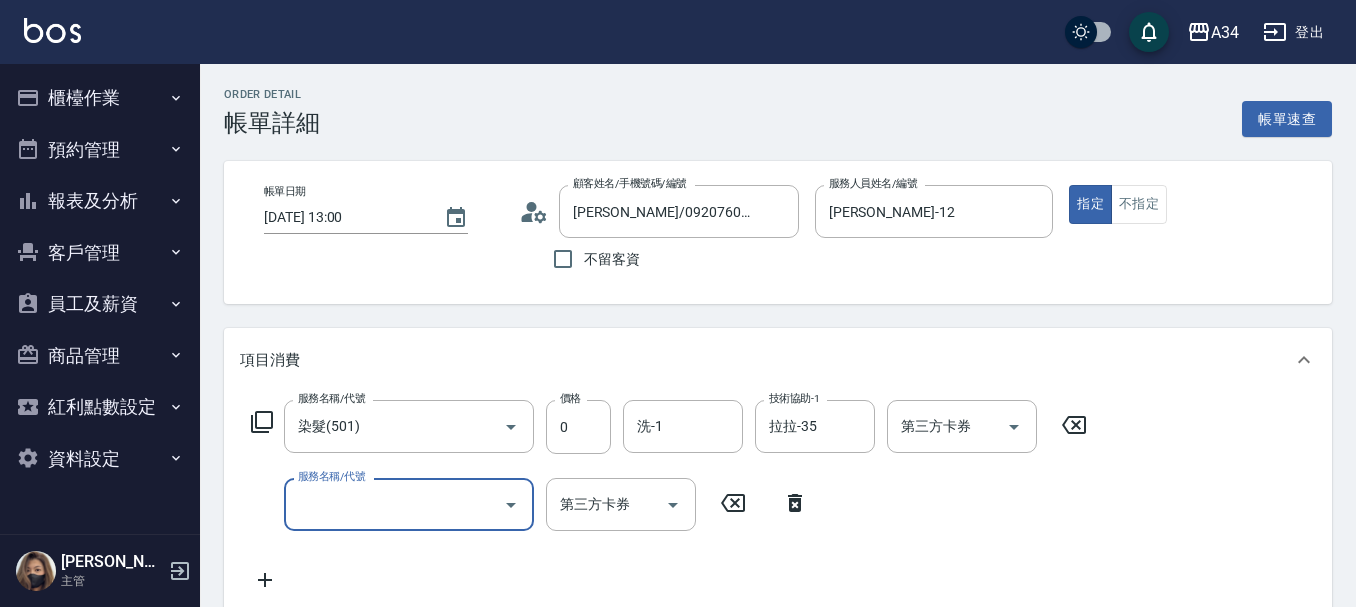 click on "服務名稱/代號" at bounding box center [394, 504] 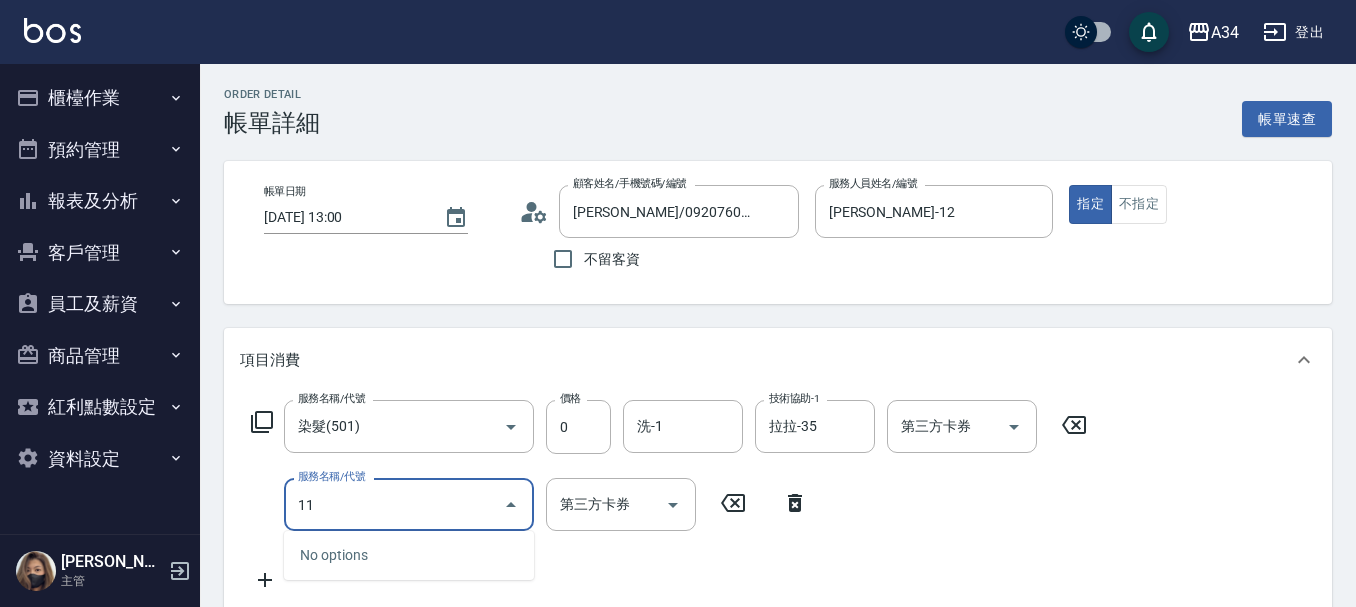 type on "1" 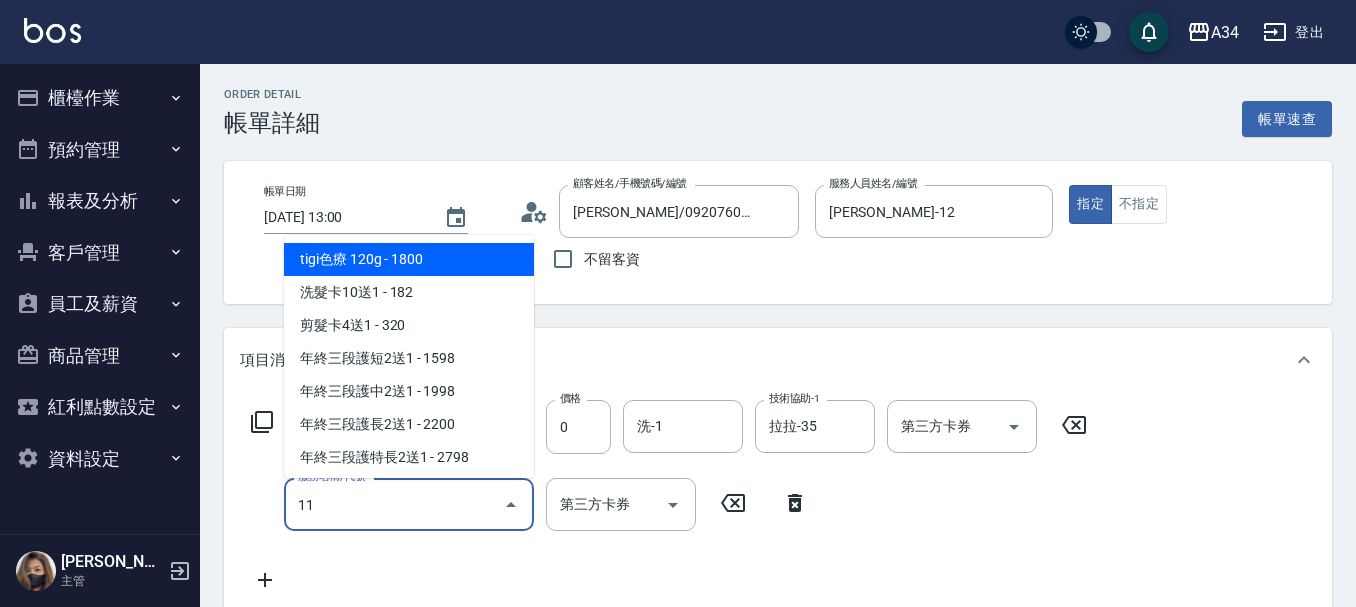 type on "1" 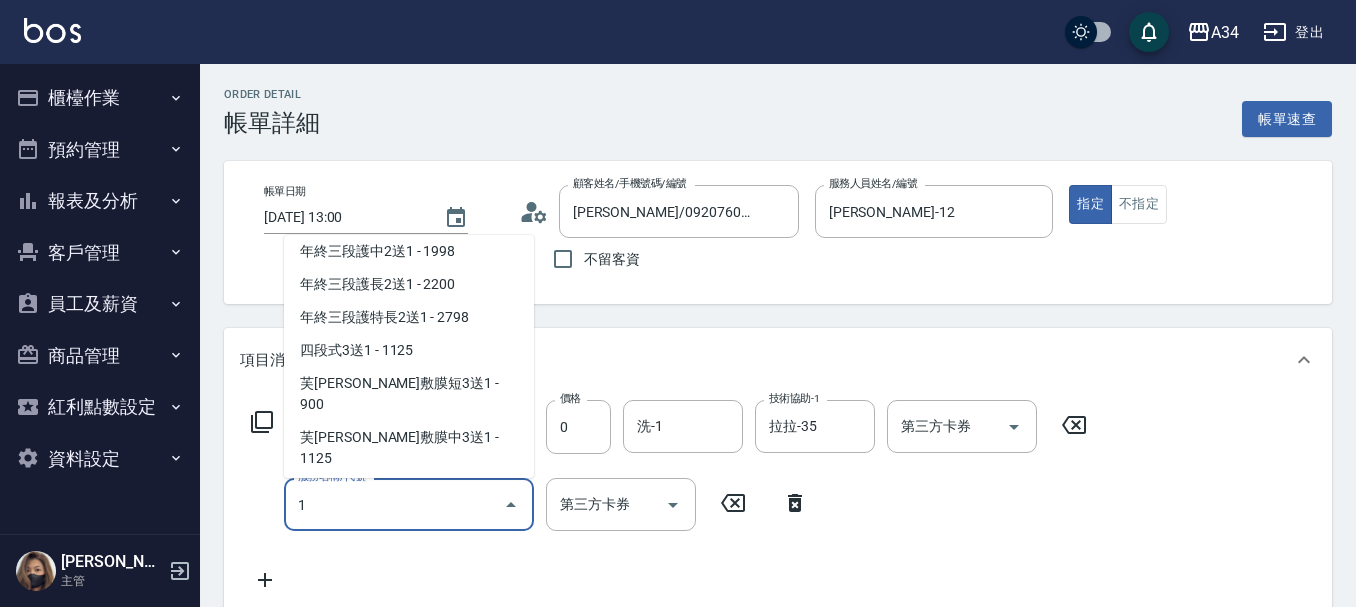 scroll, scrollTop: 0, scrollLeft: 0, axis: both 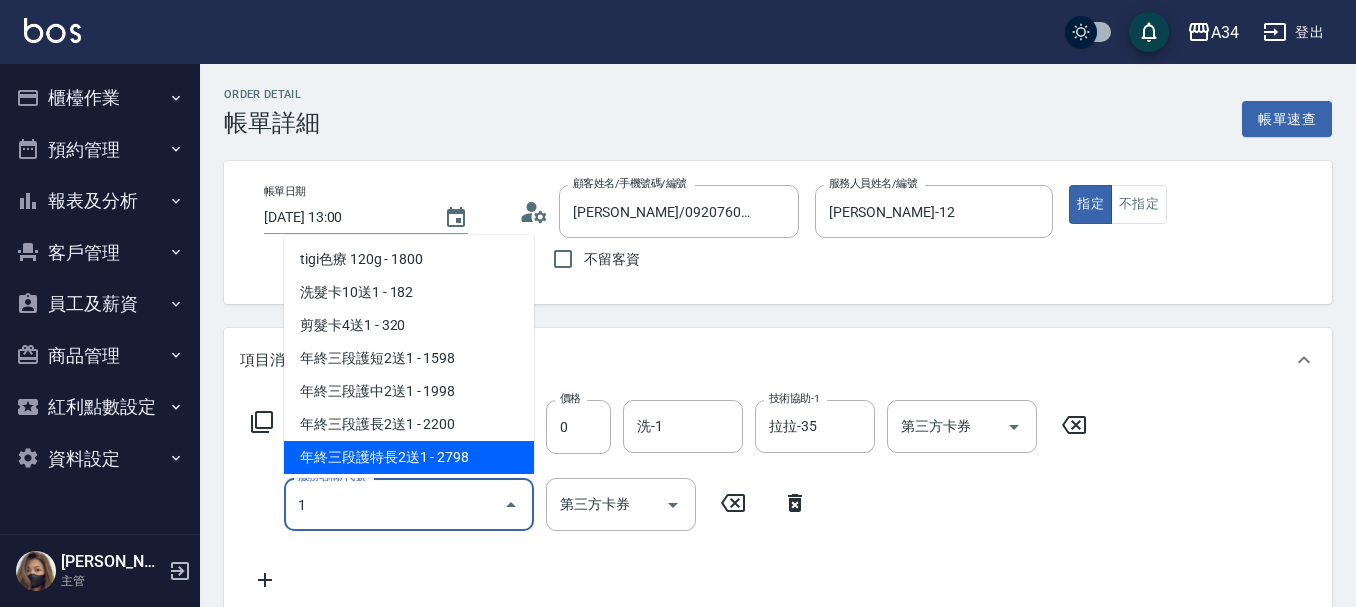 click on "1" at bounding box center (394, 504) 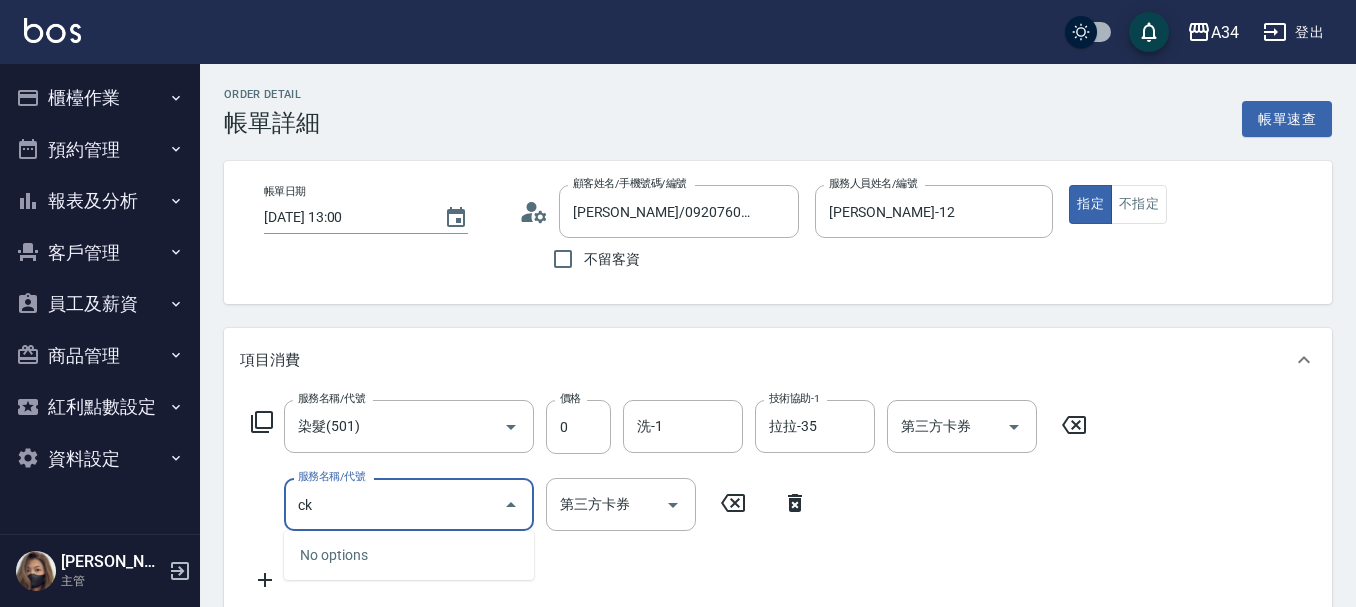 type on "c" 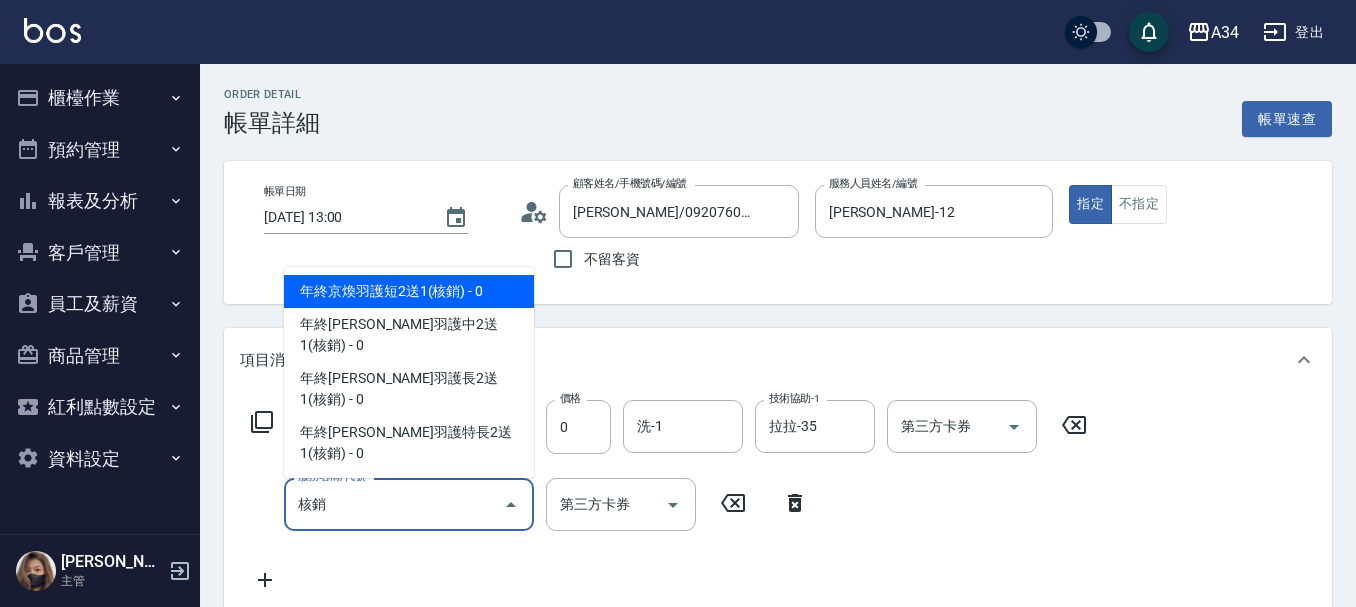 click on "年終京煥羽護長2送1(核銷) - 0" at bounding box center [409, 389] 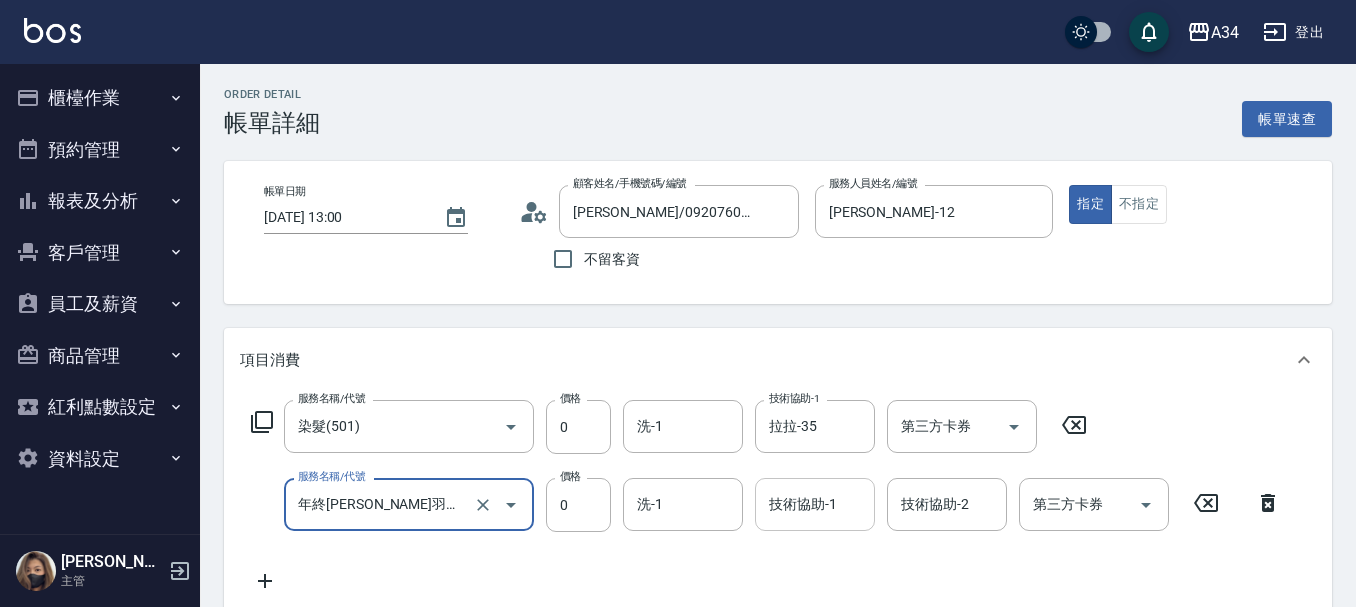 type on "年終京煥羽護長2送1(核銷)(1227)" 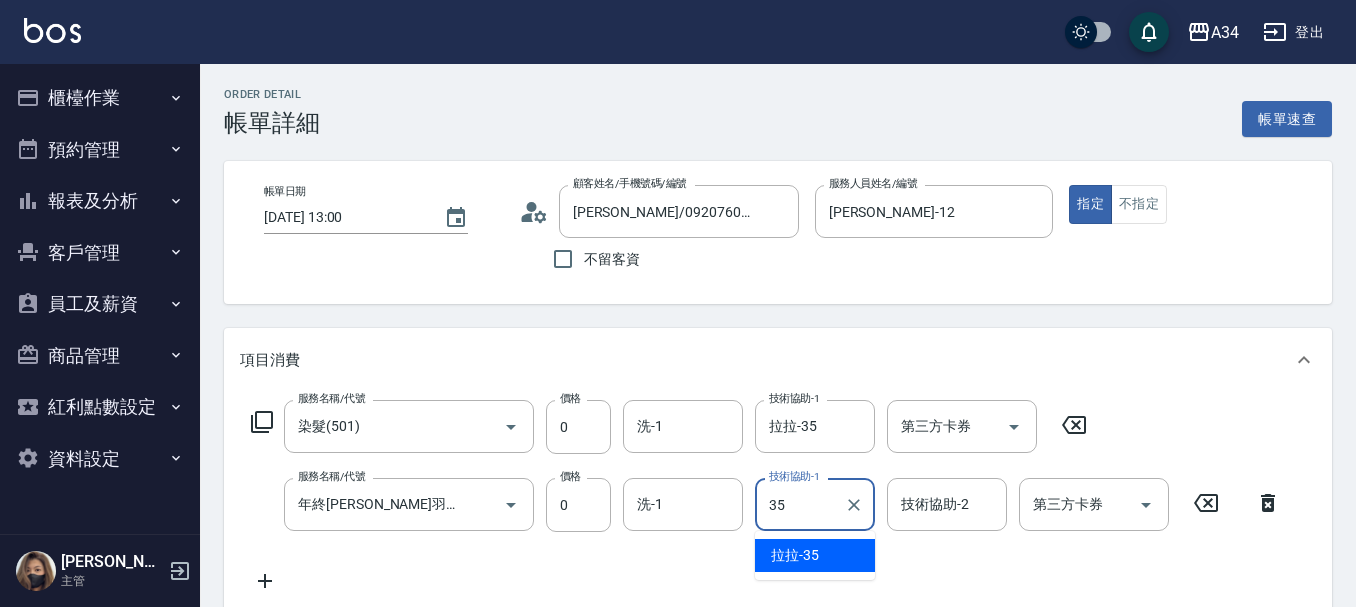 type on "拉拉-35" 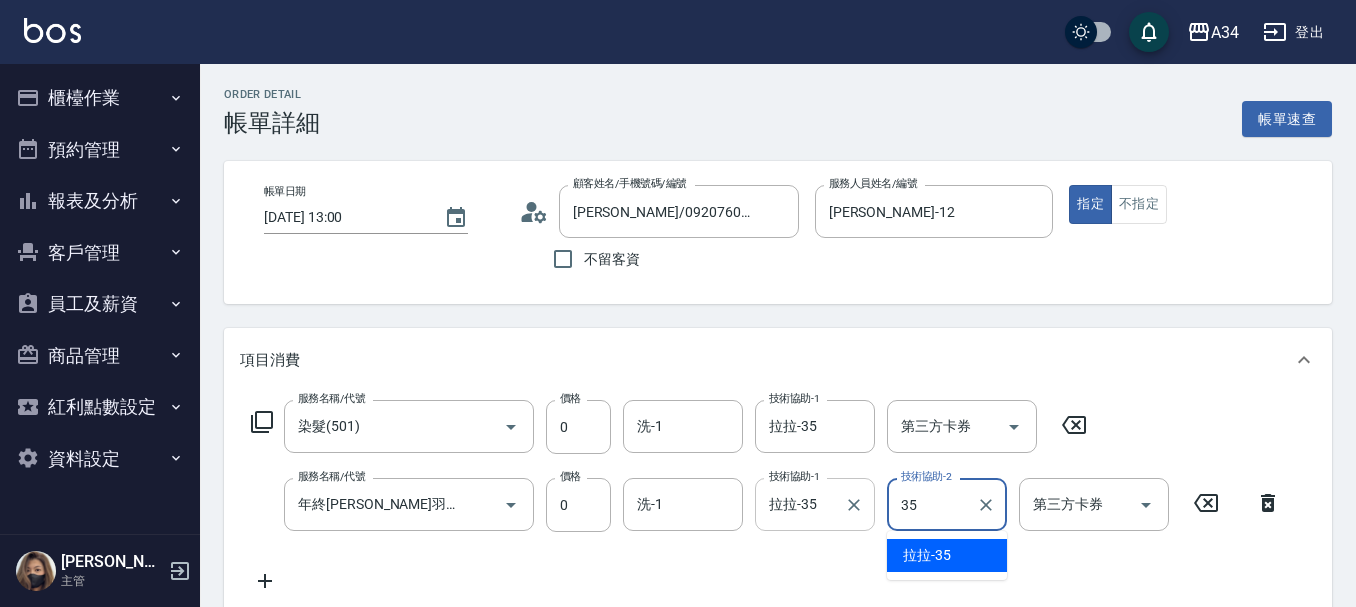 type on "拉拉-35" 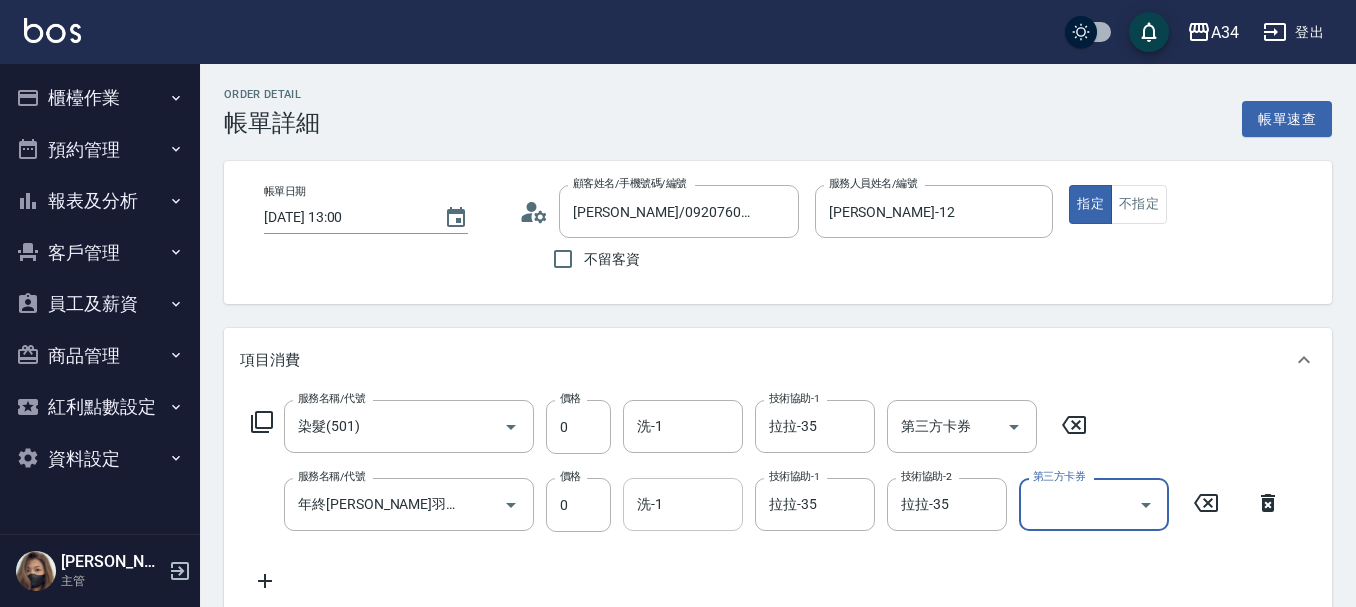 click on "洗-1" at bounding box center (683, 504) 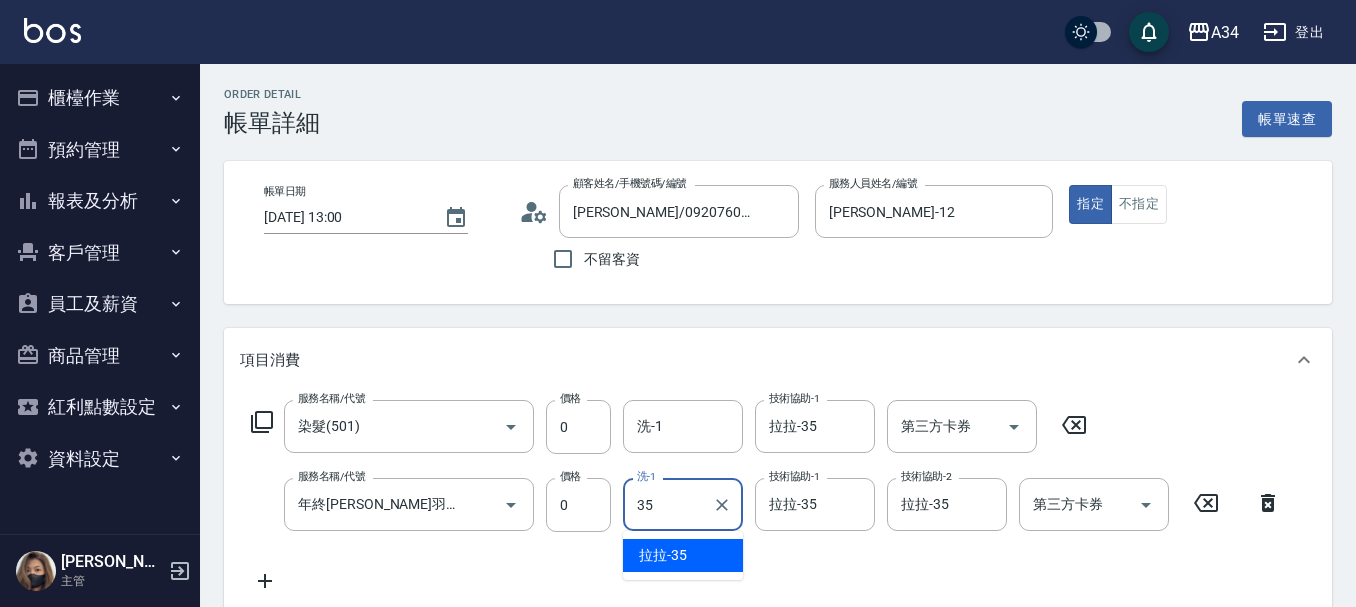 type on "拉拉-35" 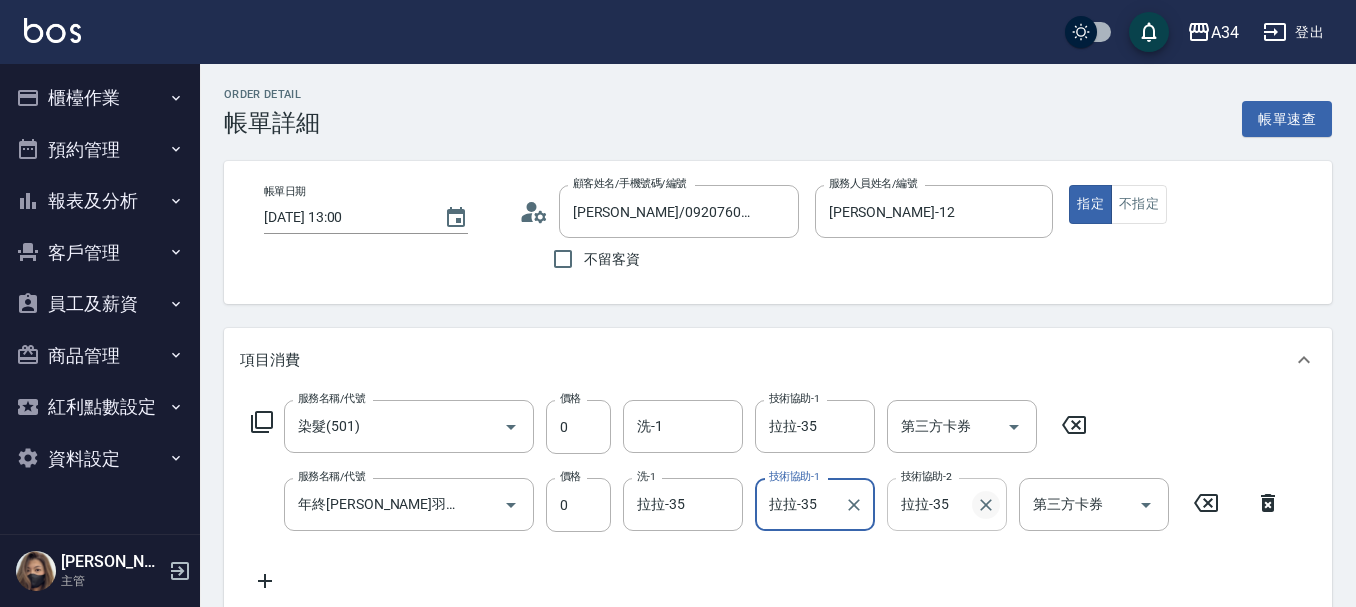 click 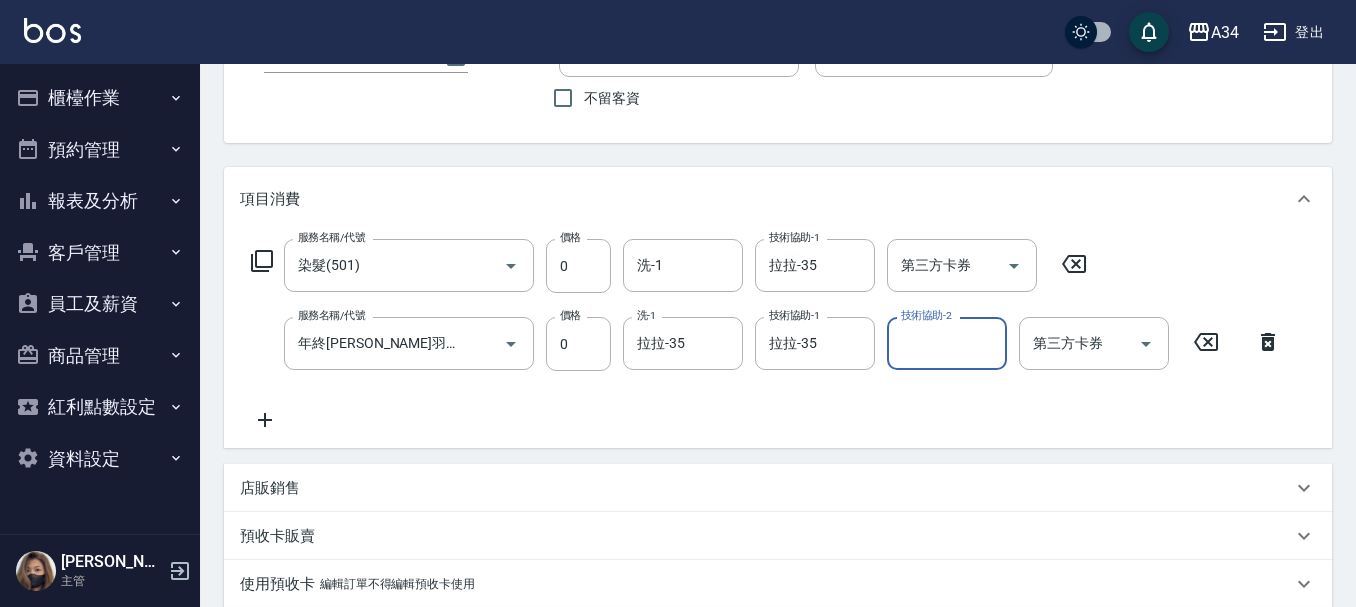 scroll, scrollTop: 400, scrollLeft: 0, axis: vertical 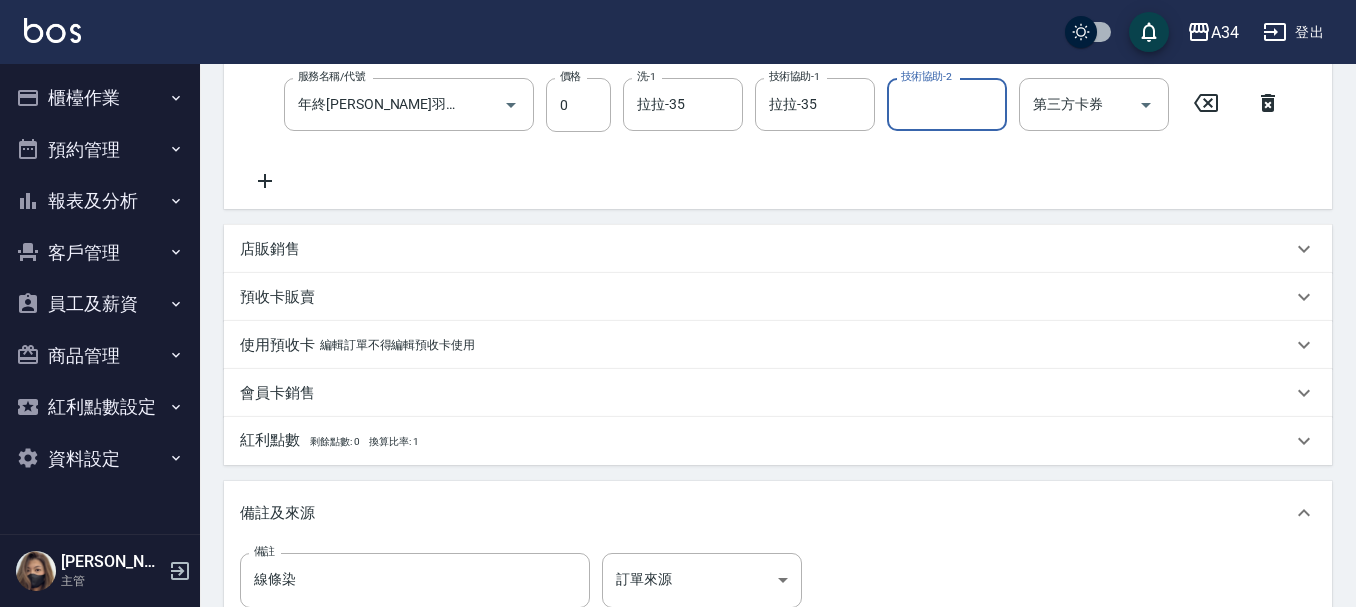 click on "店販銷售" at bounding box center [270, 249] 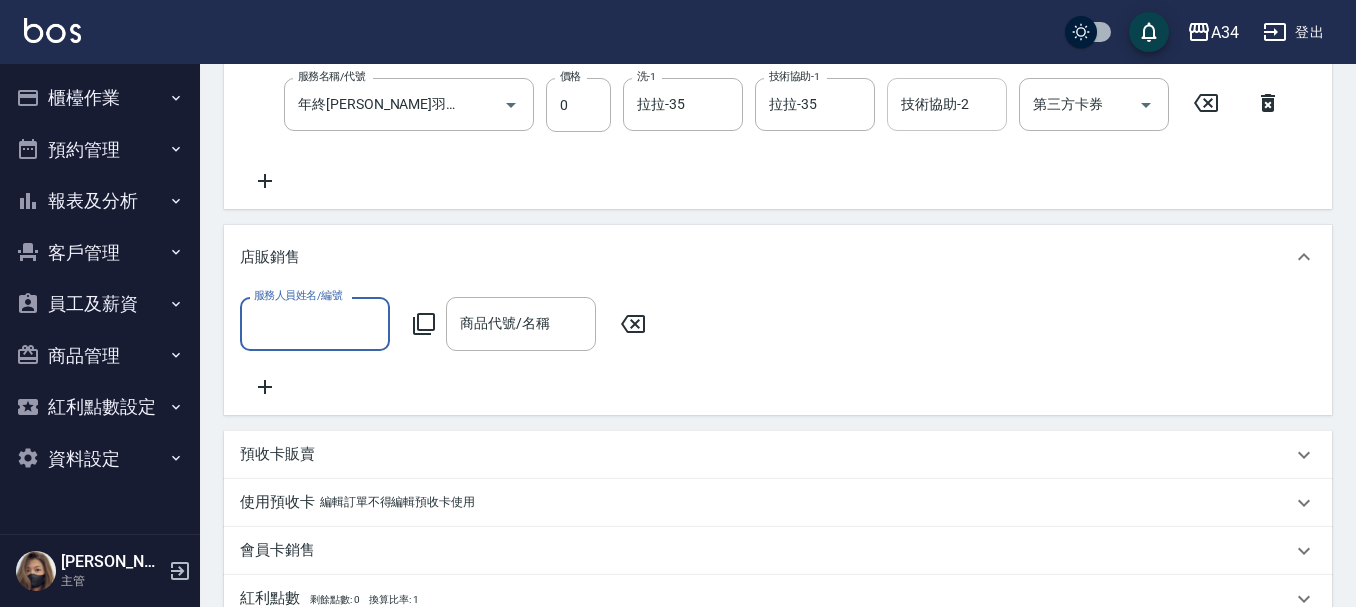 scroll, scrollTop: 0, scrollLeft: 0, axis: both 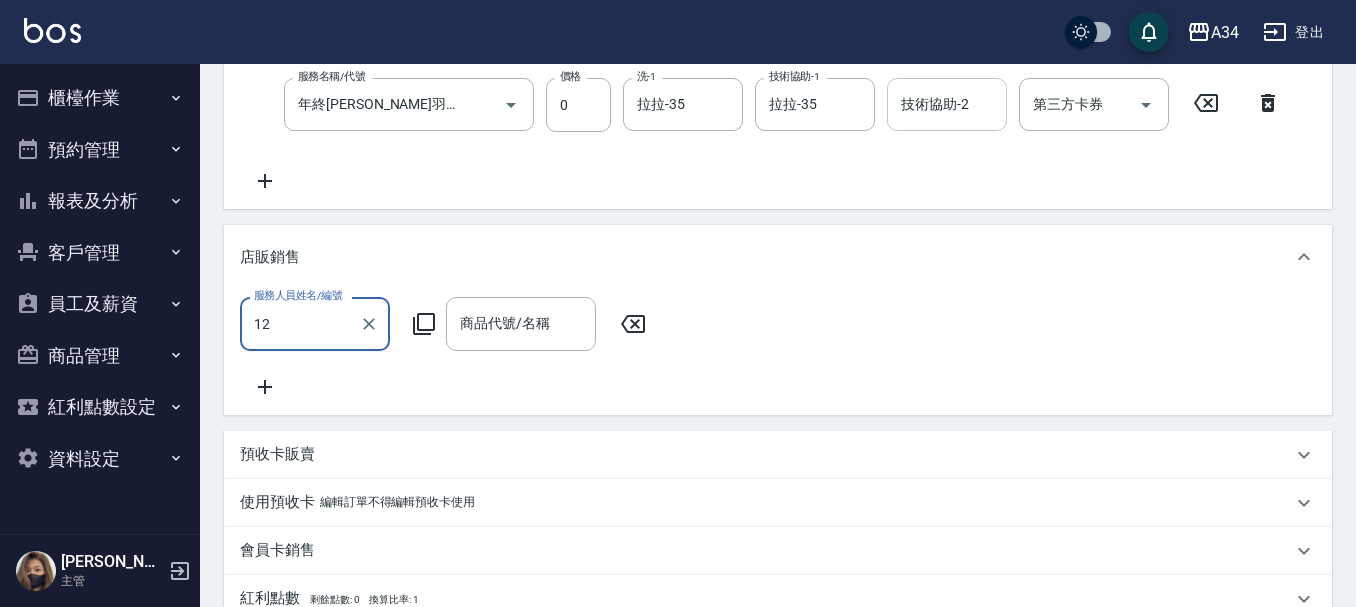 type on "Emily-12" 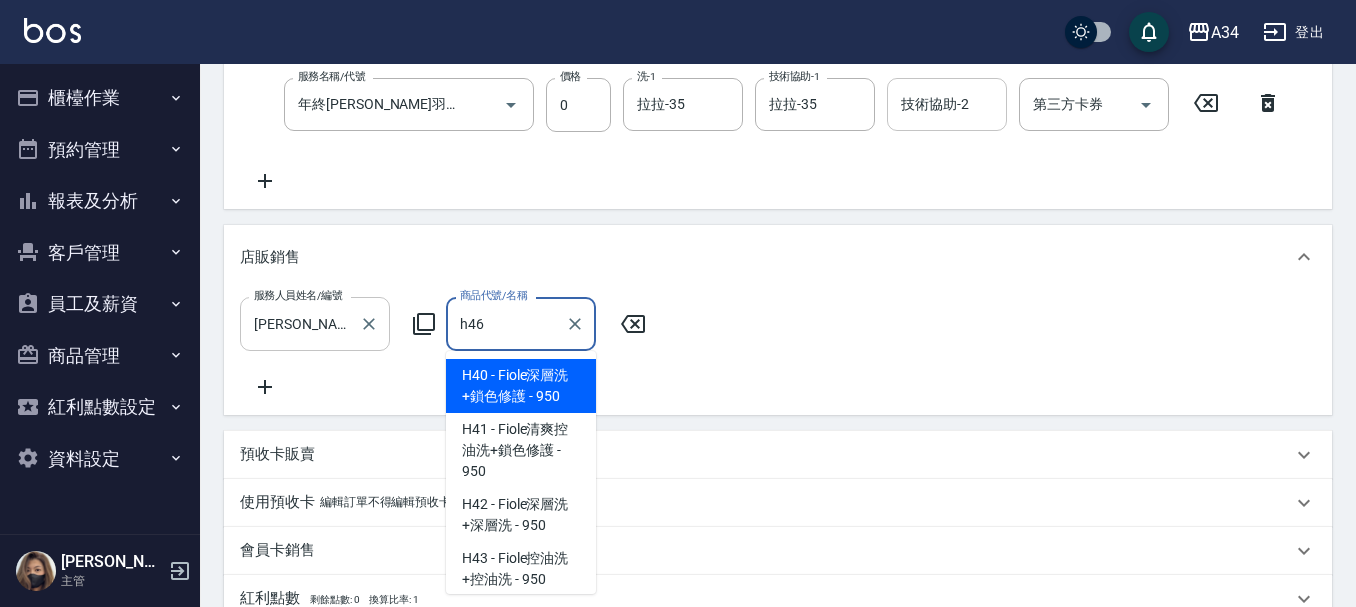 type on "喬娜斯新品玻尿酸洗護組500ML" 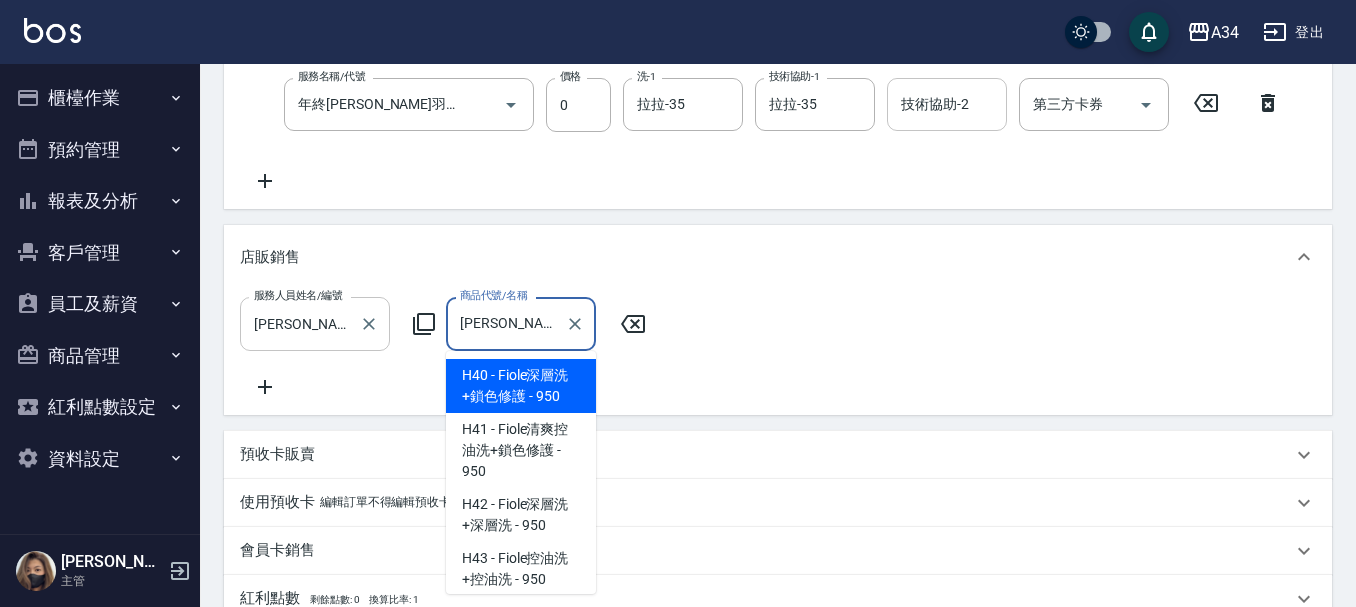 type on "70" 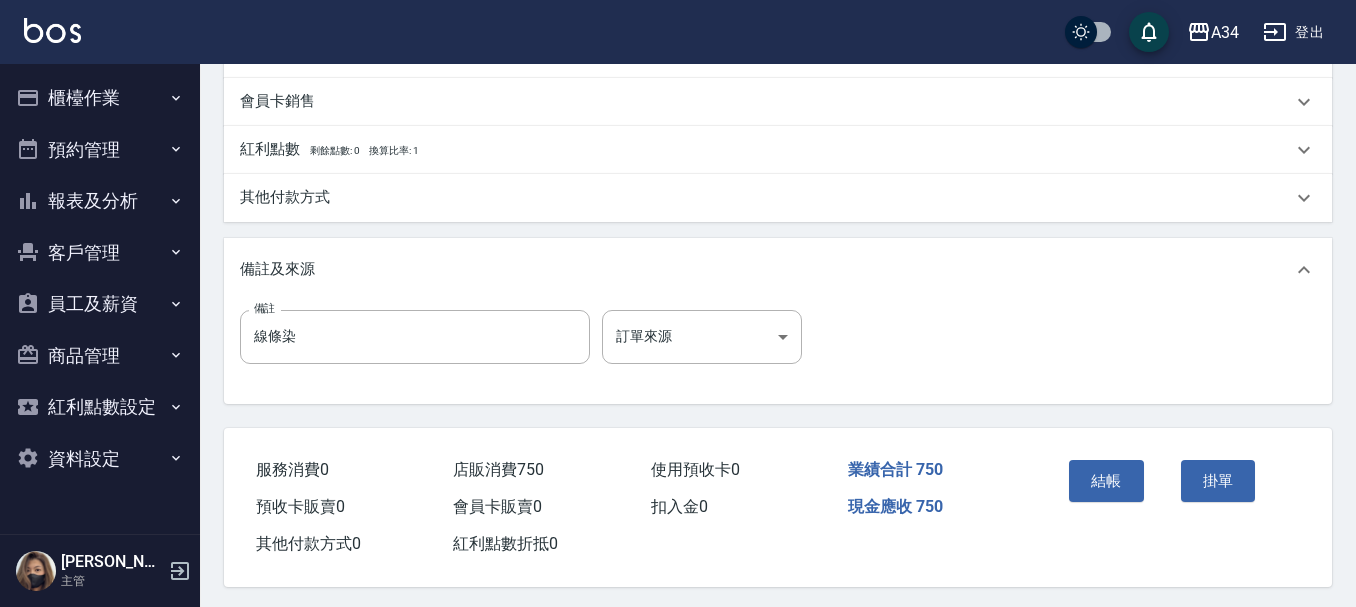 scroll, scrollTop: 878, scrollLeft: 0, axis: vertical 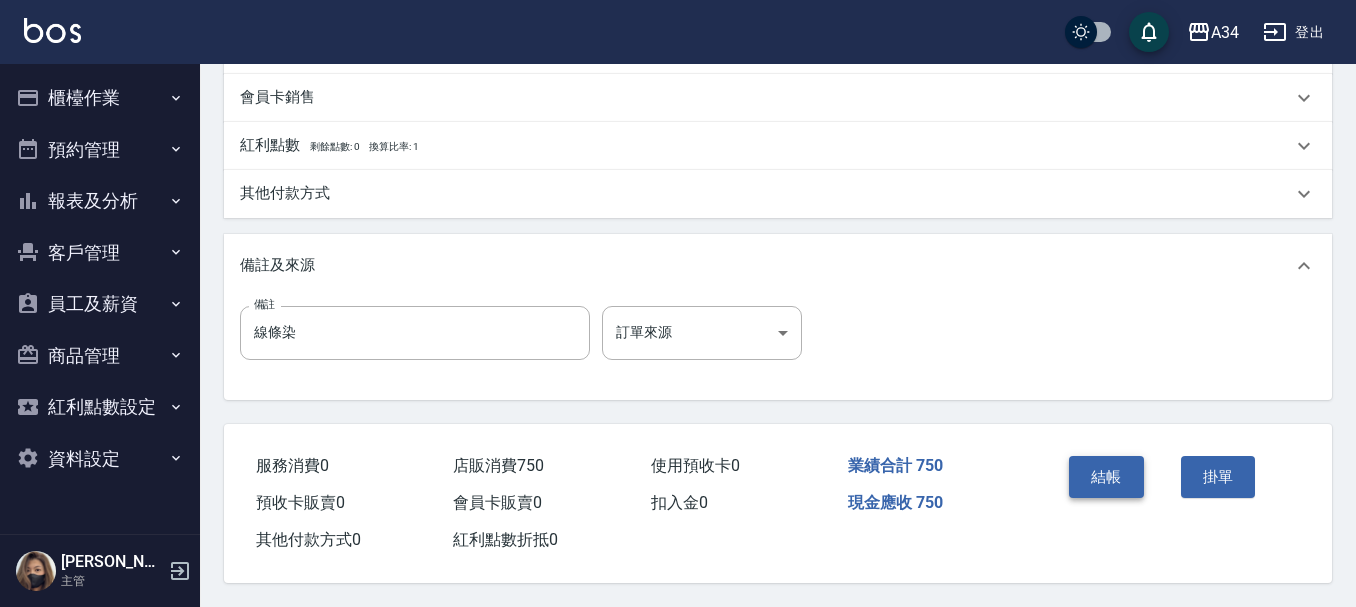click on "結帳" at bounding box center (1106, 477) 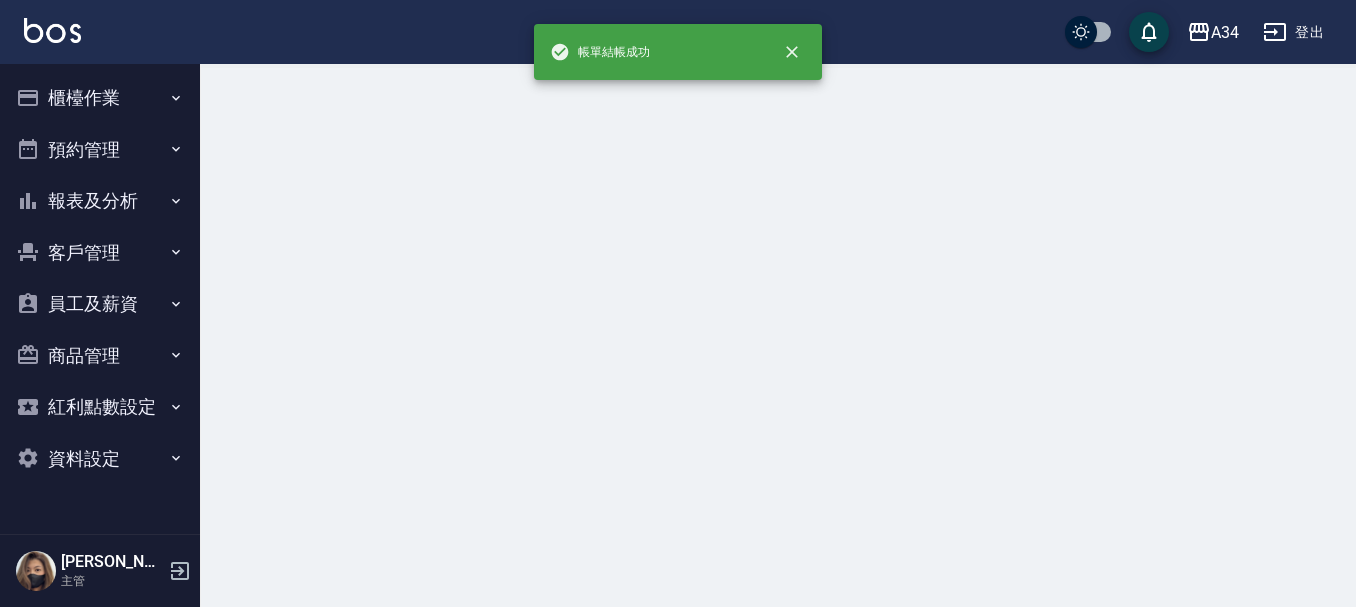 scroll, scrollTop: 0, scrollLeft: 0, axis: both 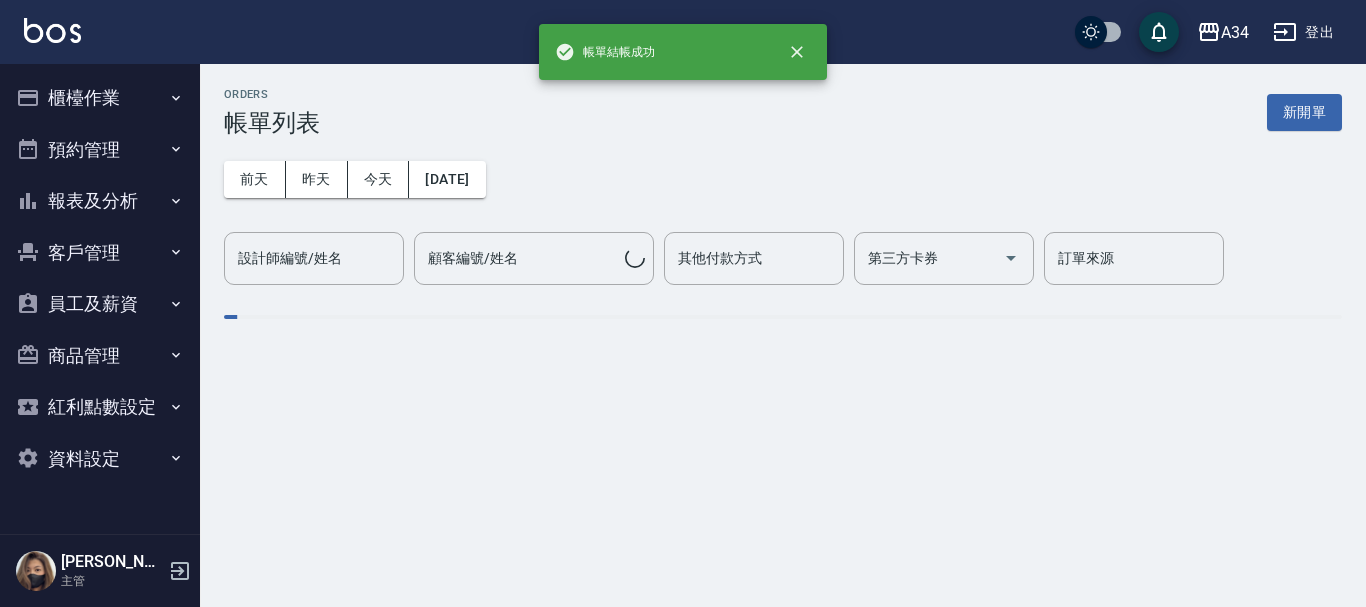 click on "客戶管理" at bounding box center (100, 253) 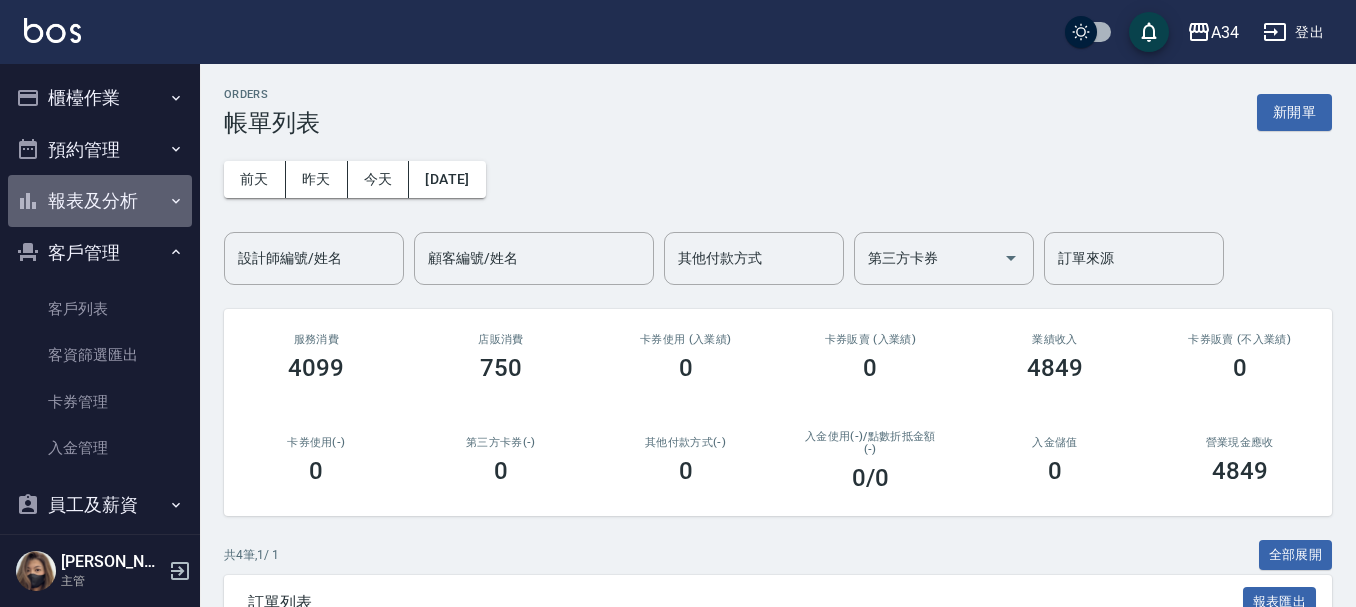 click on "報表及分析" at bounding box center [100, 201] 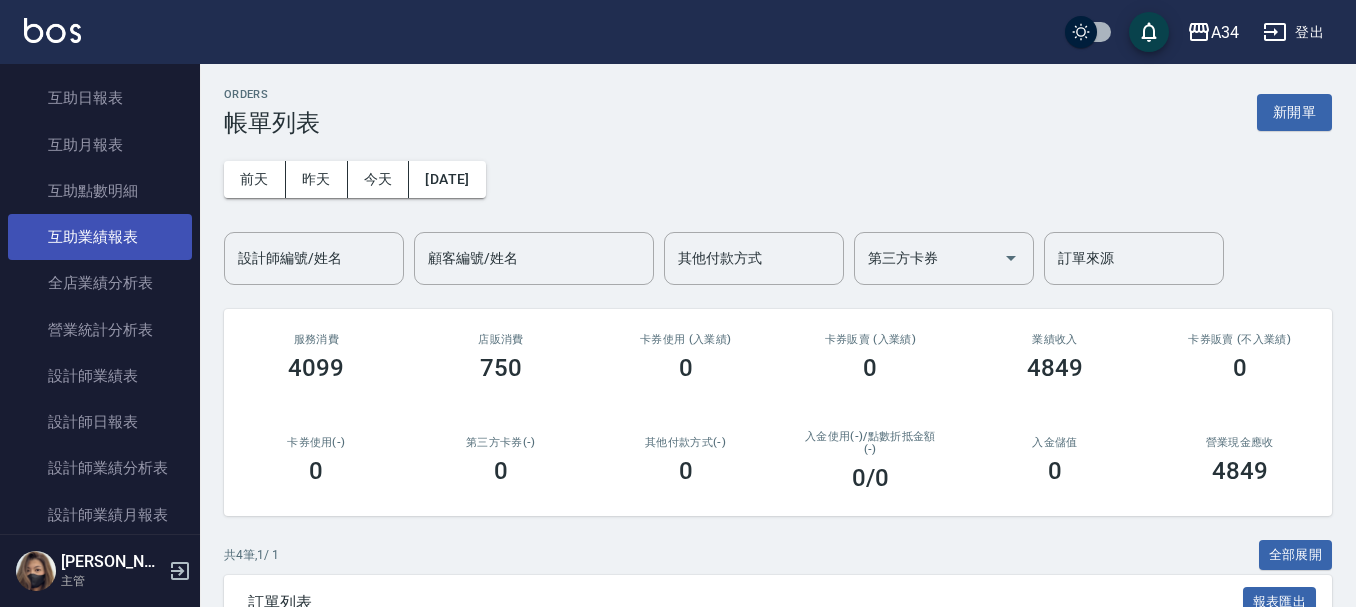scroll, scrollTop: 300, scrollLeft: 0, axis: vertical 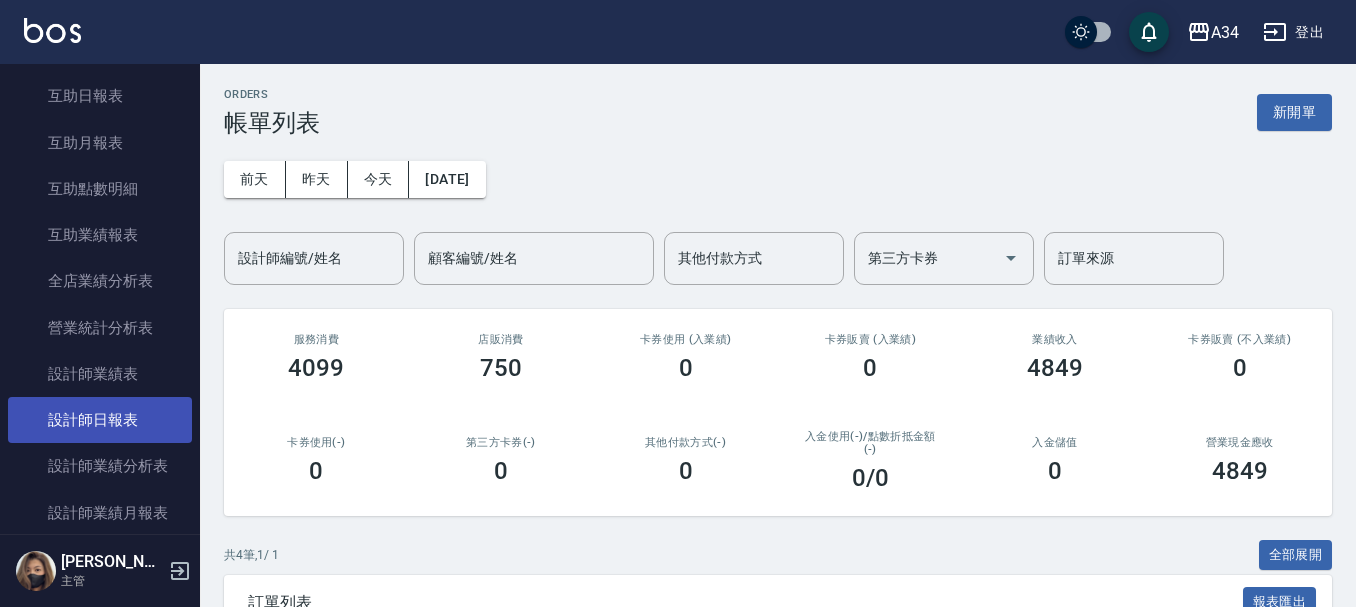 click on "設計師日報表" at bounding box center [100, 420] 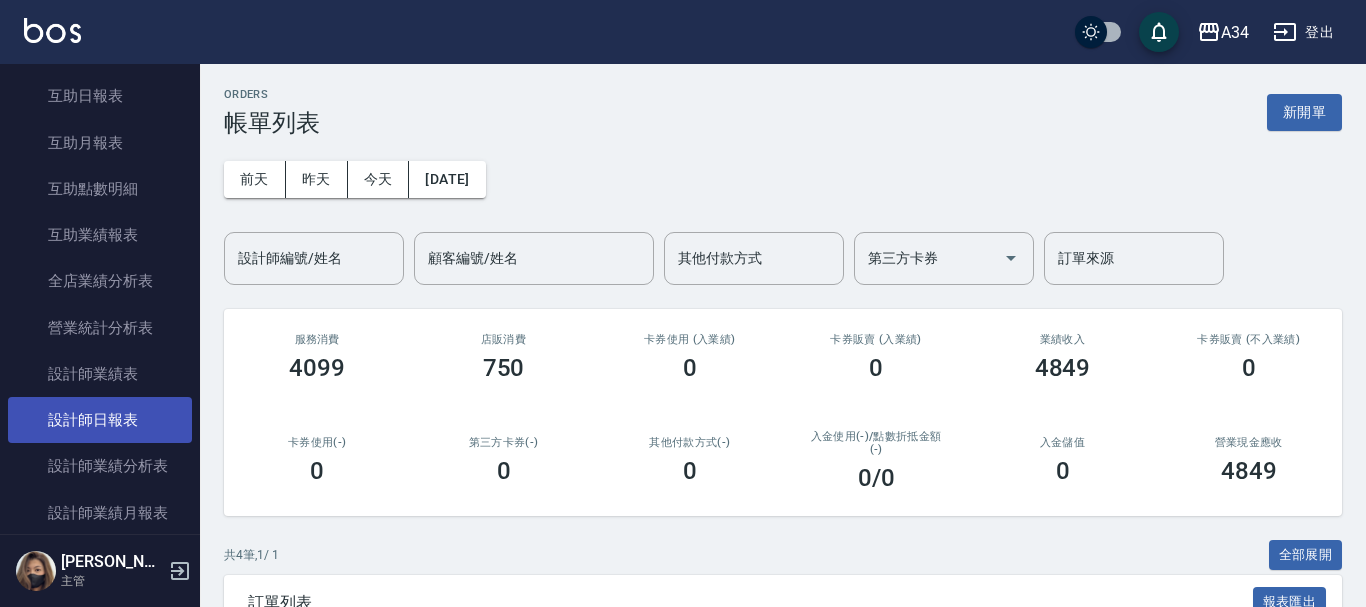 click on "設計師日報表" at bounding box center [100, 420] 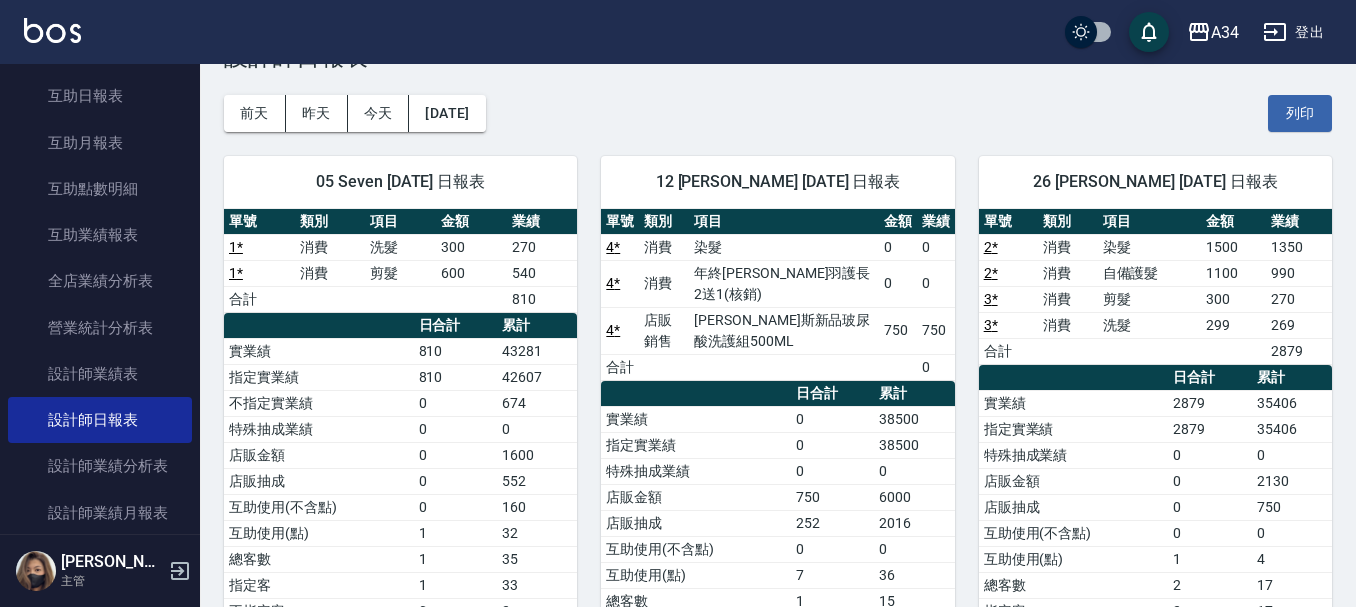 scroll, scrollTop: 100, scrollLeft: 0, axis: vertical 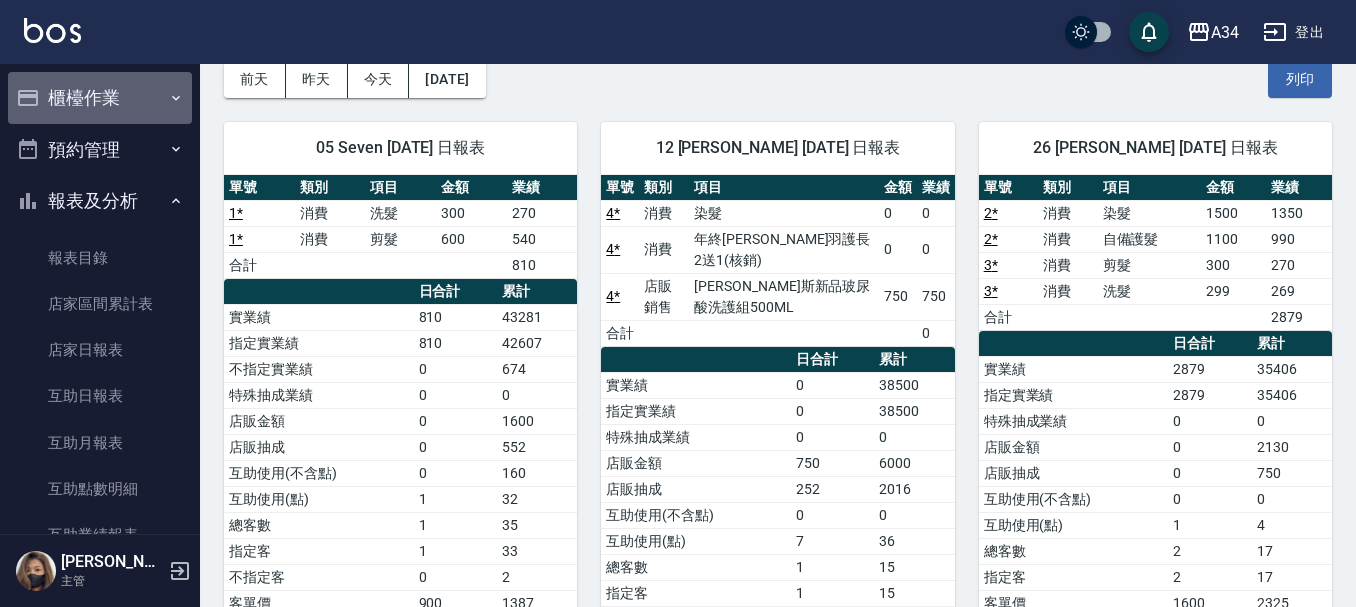 click on "櫃檯作業" at bounding box center (100, 98) 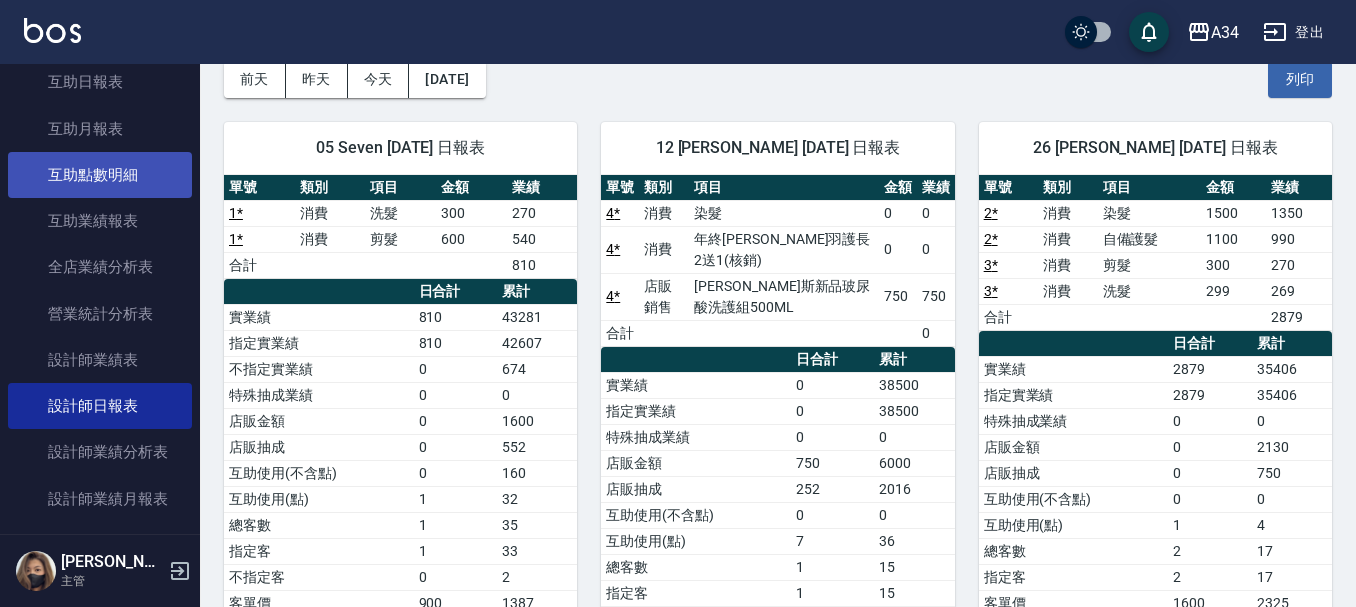 scroll, scrollTop: 600, scrollLeft: 0, axis: vertical 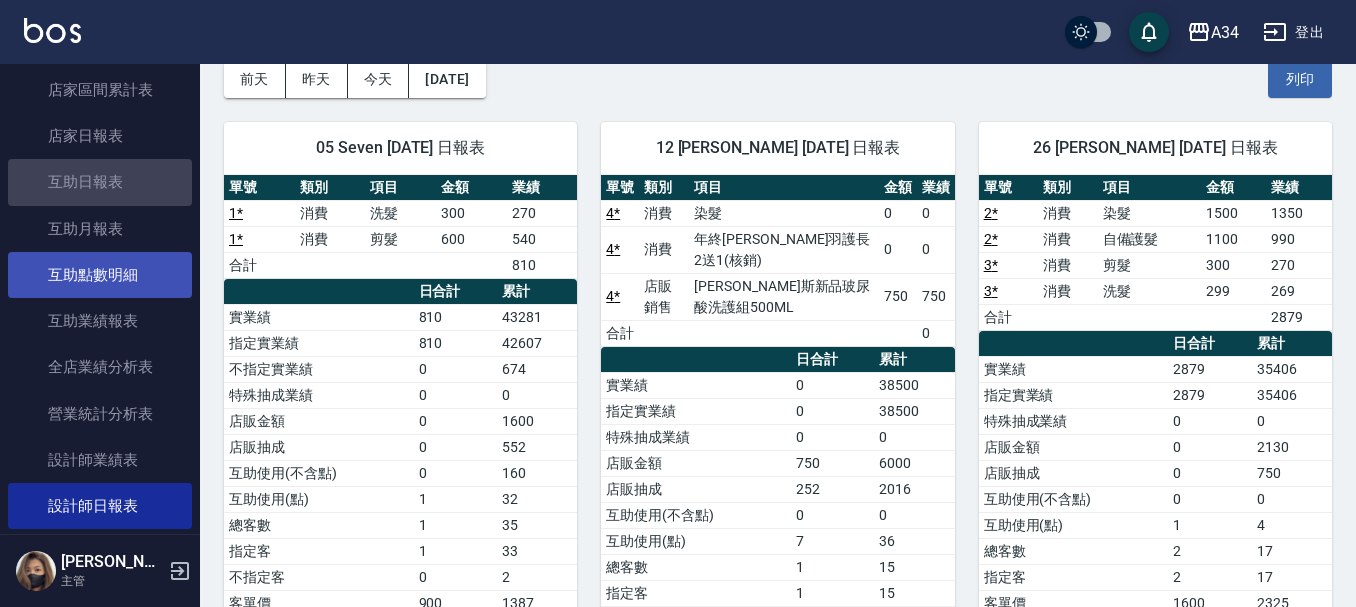 click on "互助日報表" at bounding box center (100, 182) 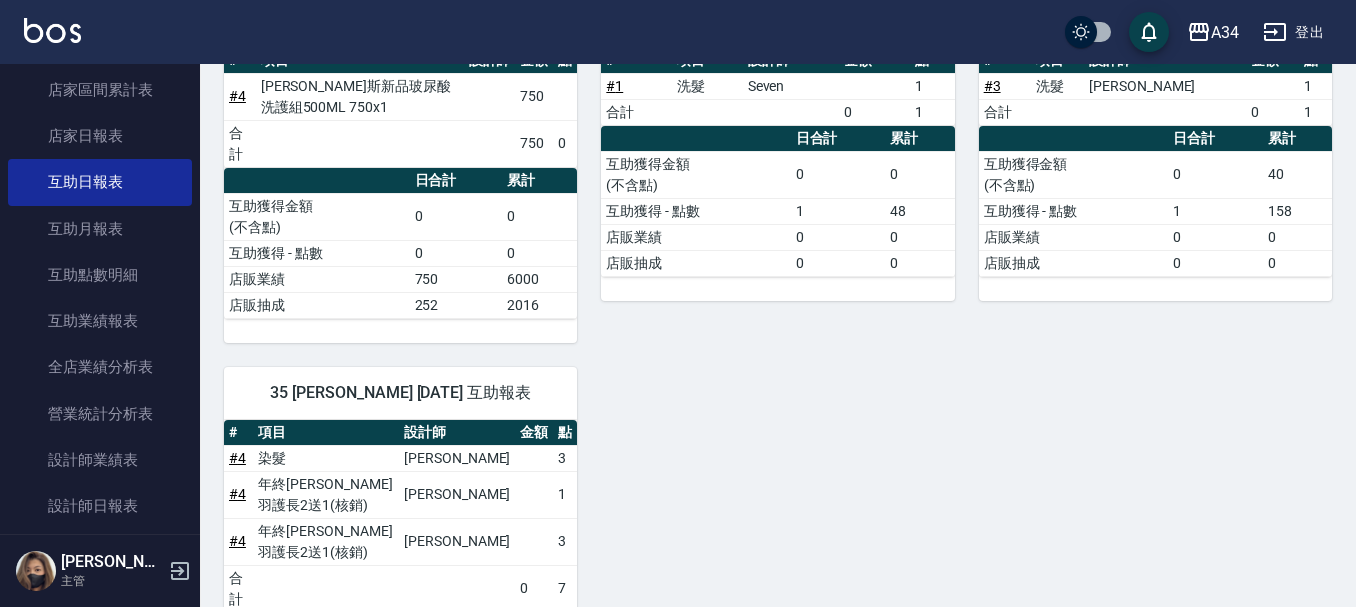 scroll, scrollTop: 400, scrollLeft: 0, axis: vertical 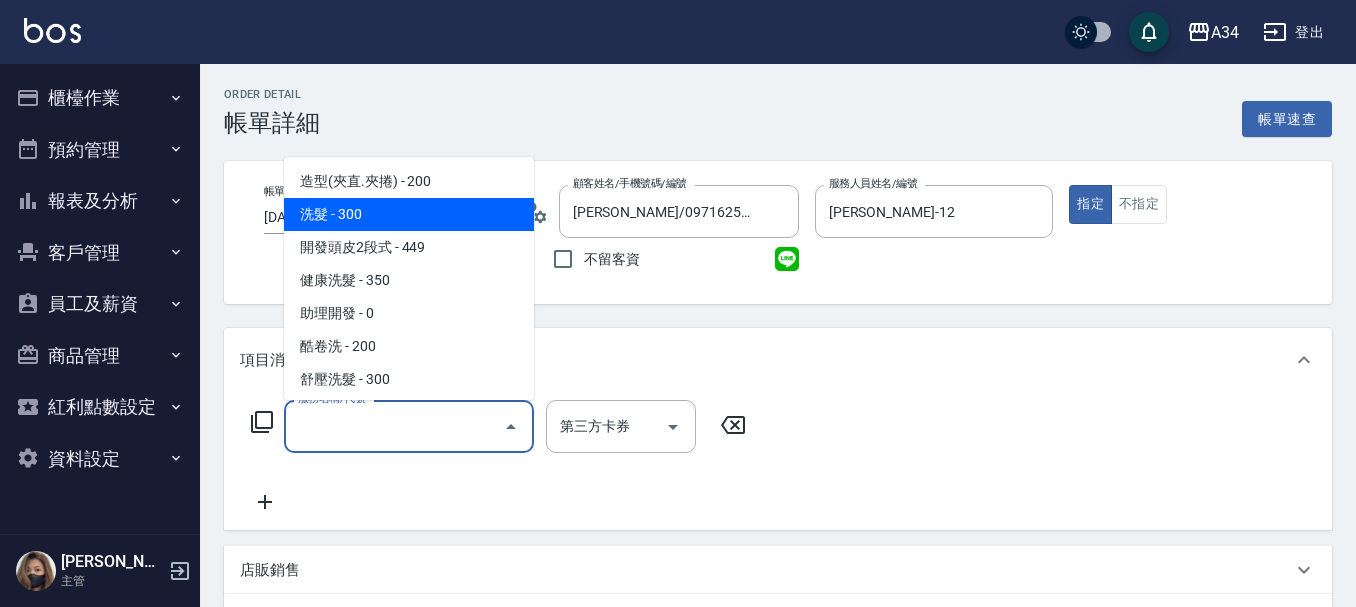 click on "洗髮 - 300" at bounding box center [409, 214] 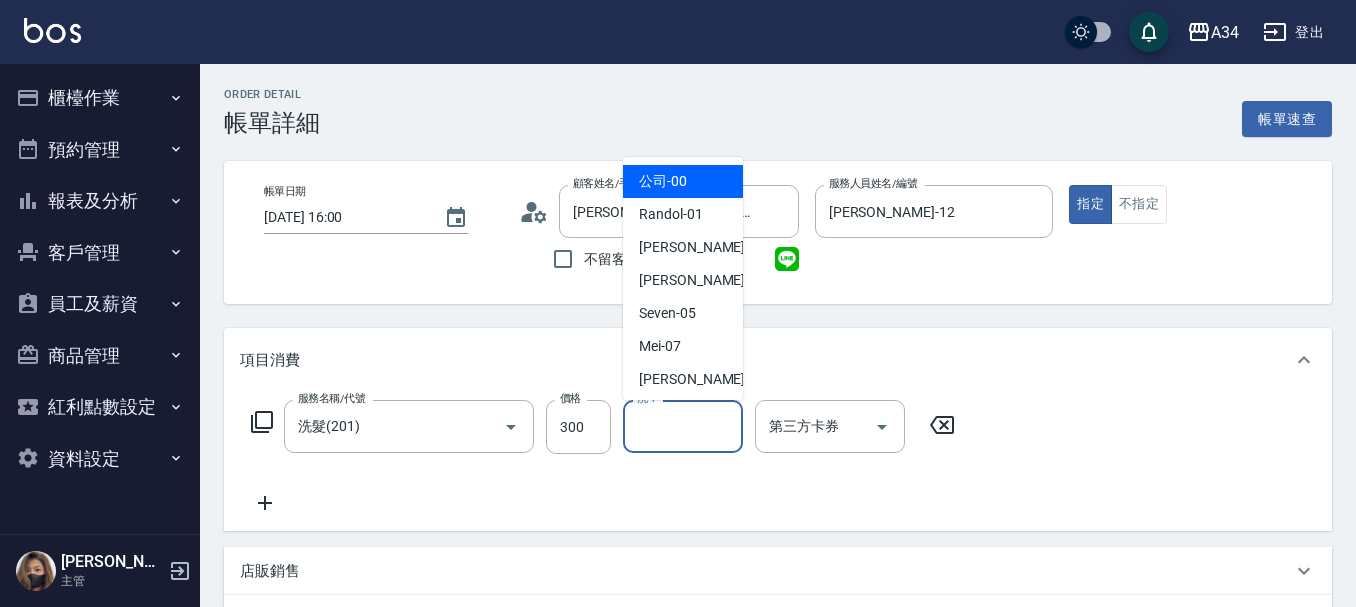 click on "洗-1" at bounding box center (683, 426) 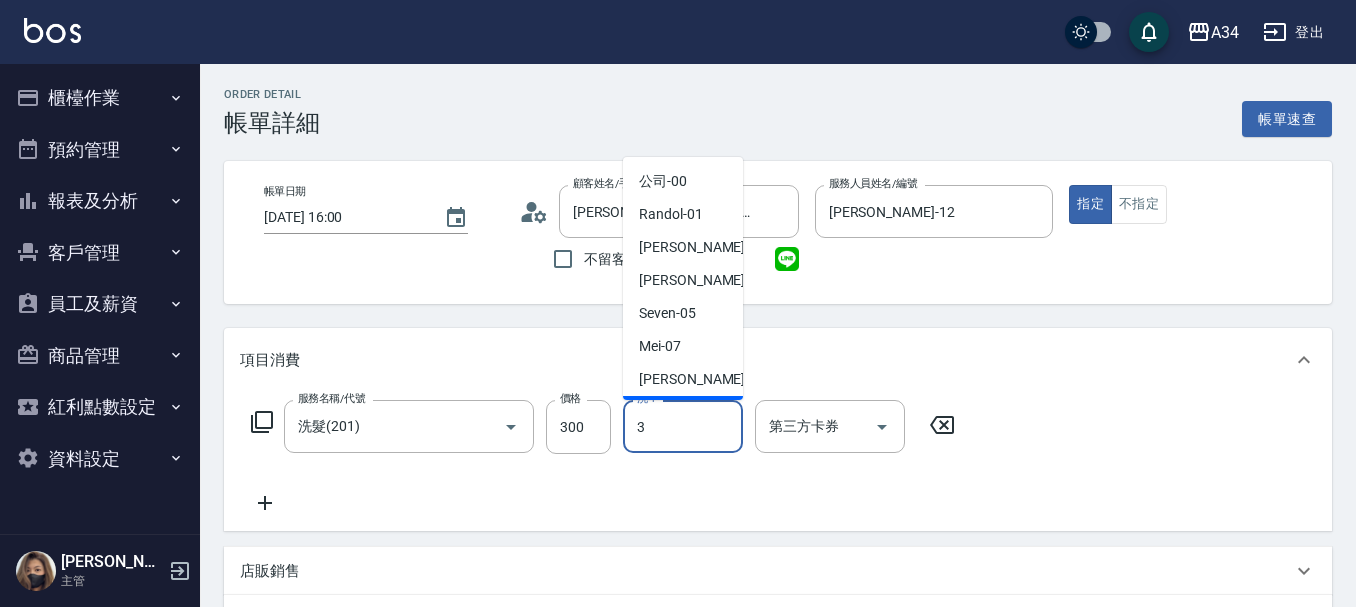 type on "35" 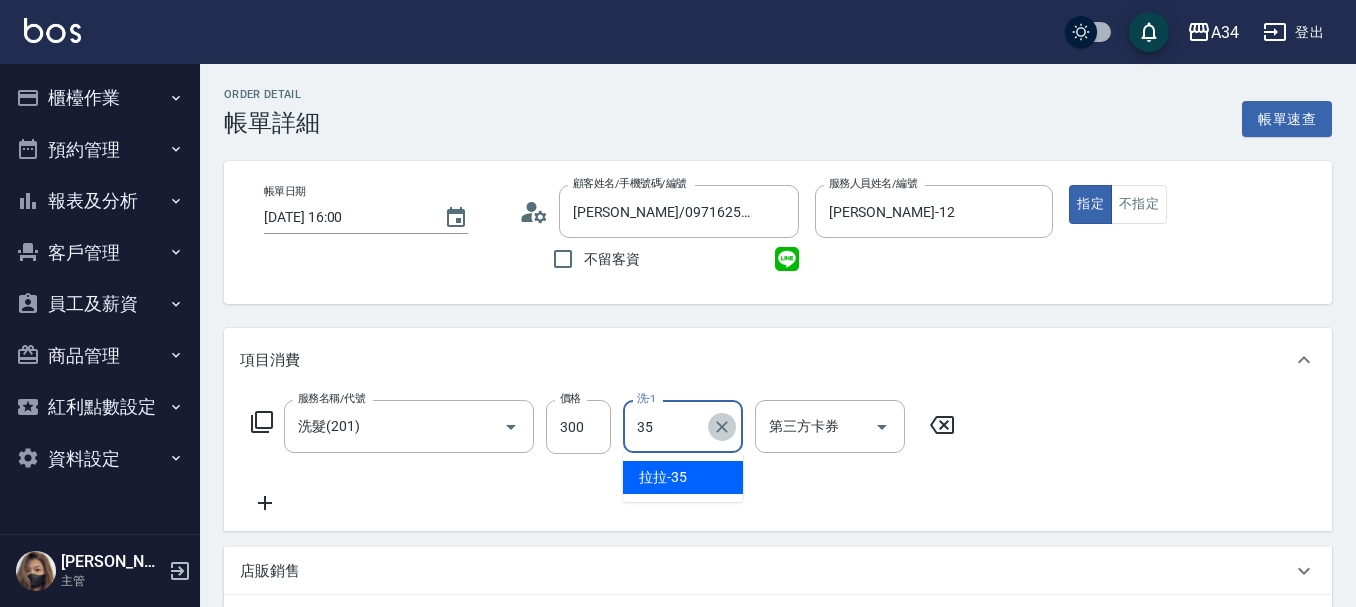 click 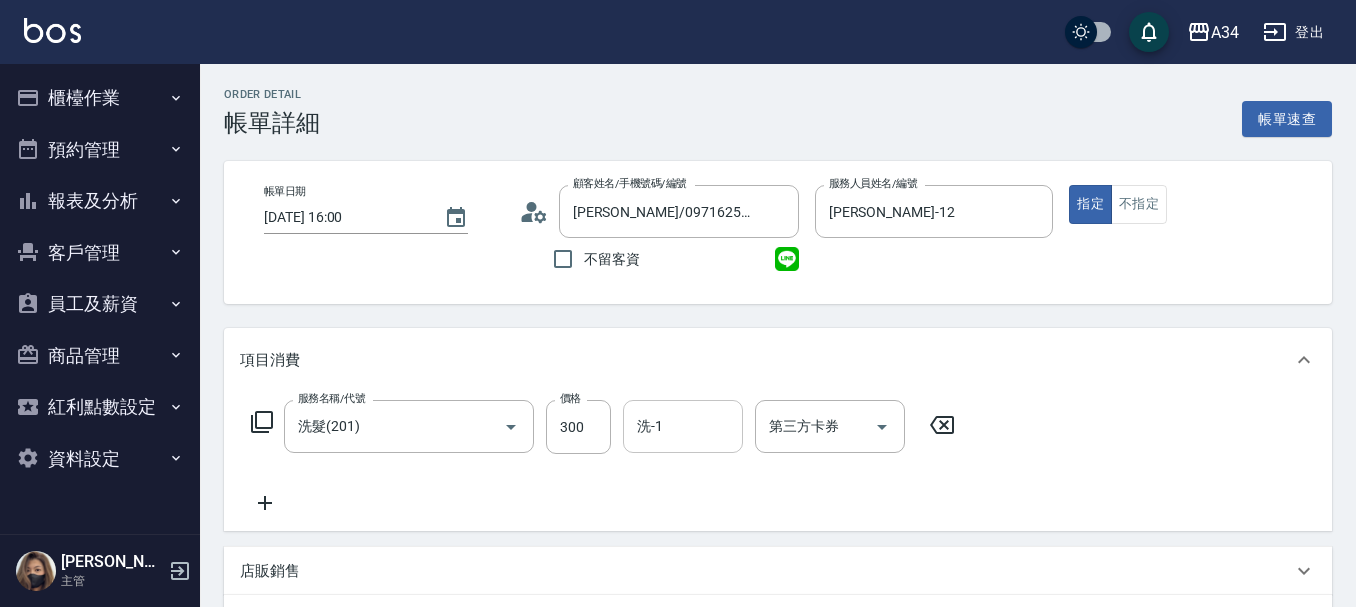 click 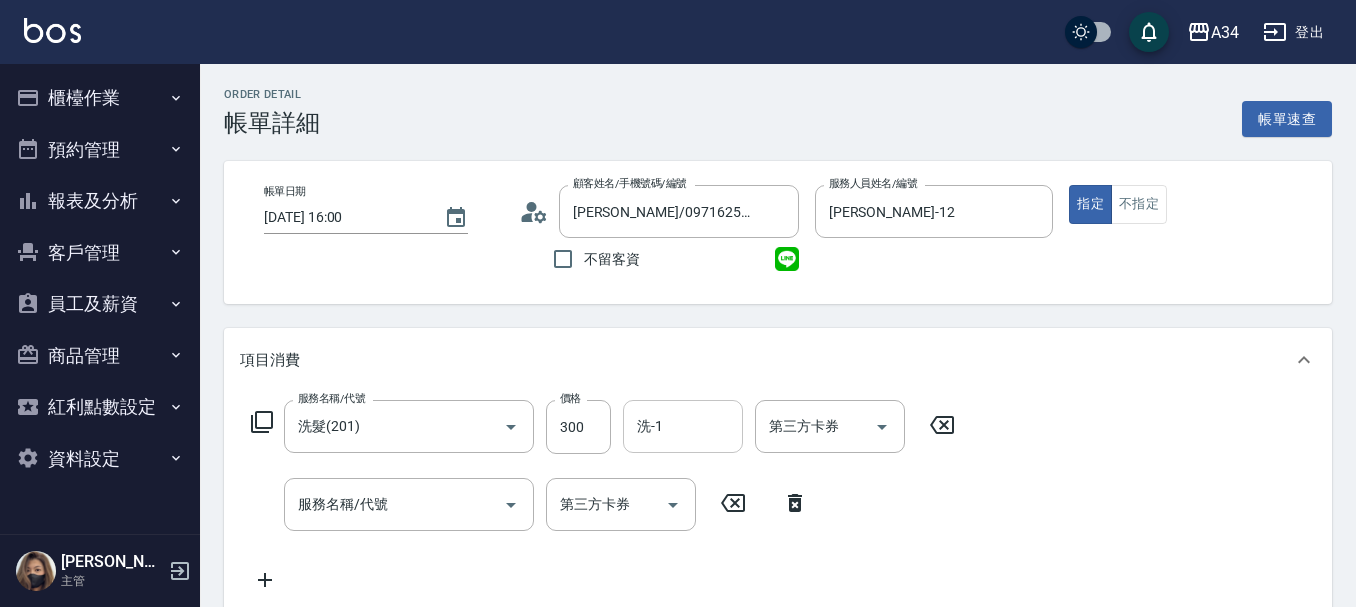 click on "服務名稱/代號 洗髮(201) 服務名稱/代號 價格 300 價格 洗-1 洗-1 第三方卡券 第三方卡券 服務名稱/代號 服務名稱/代號 第三方卡券 第三方卡券" at bounding box center (603, 496) 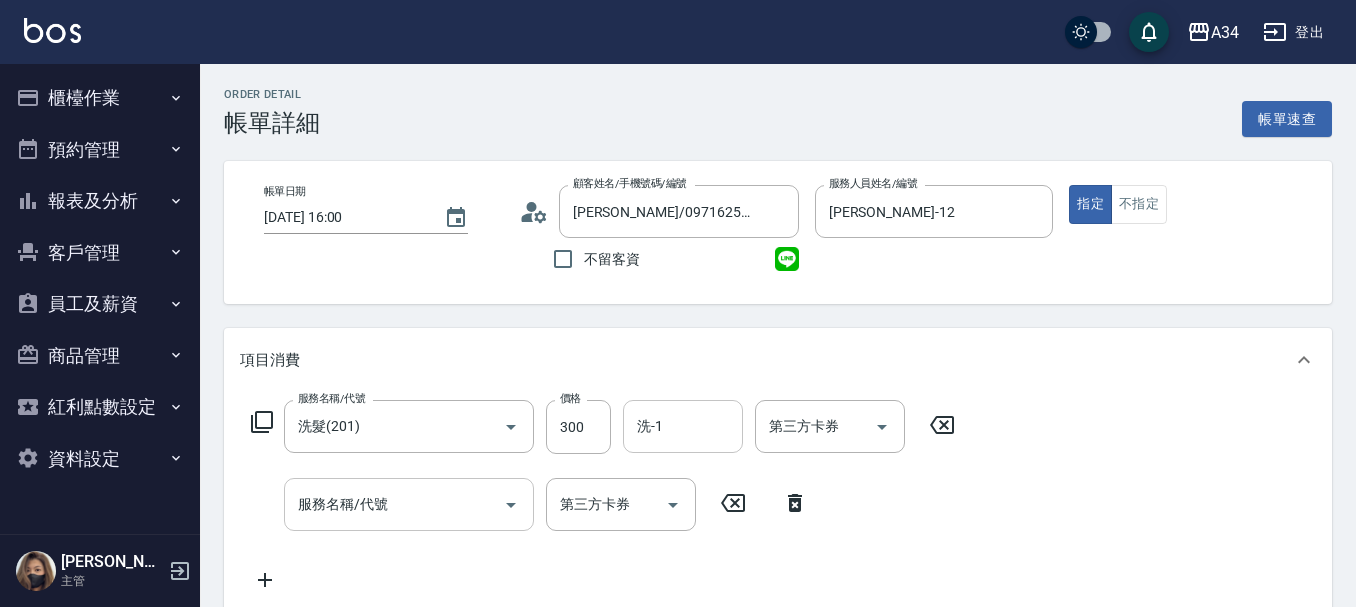 click on "服務名稱/代號" at bounding box center [394, 504] 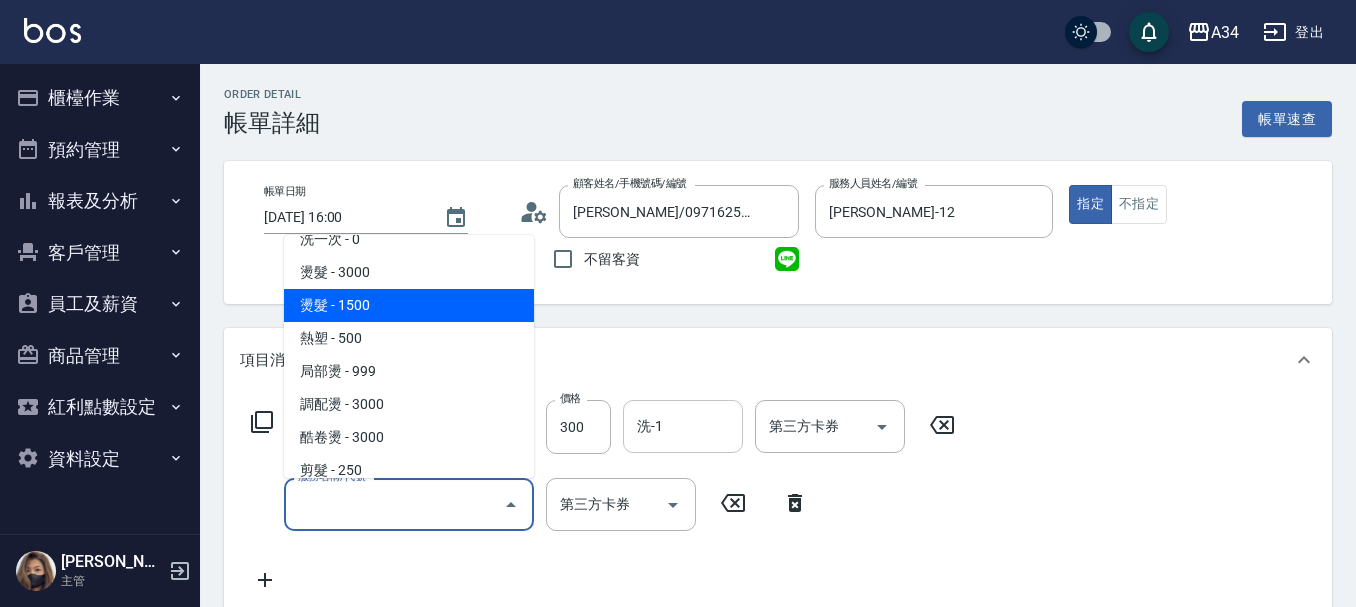 scroll, scrollTop: 400, scrollLeft: 0, axis: vertical 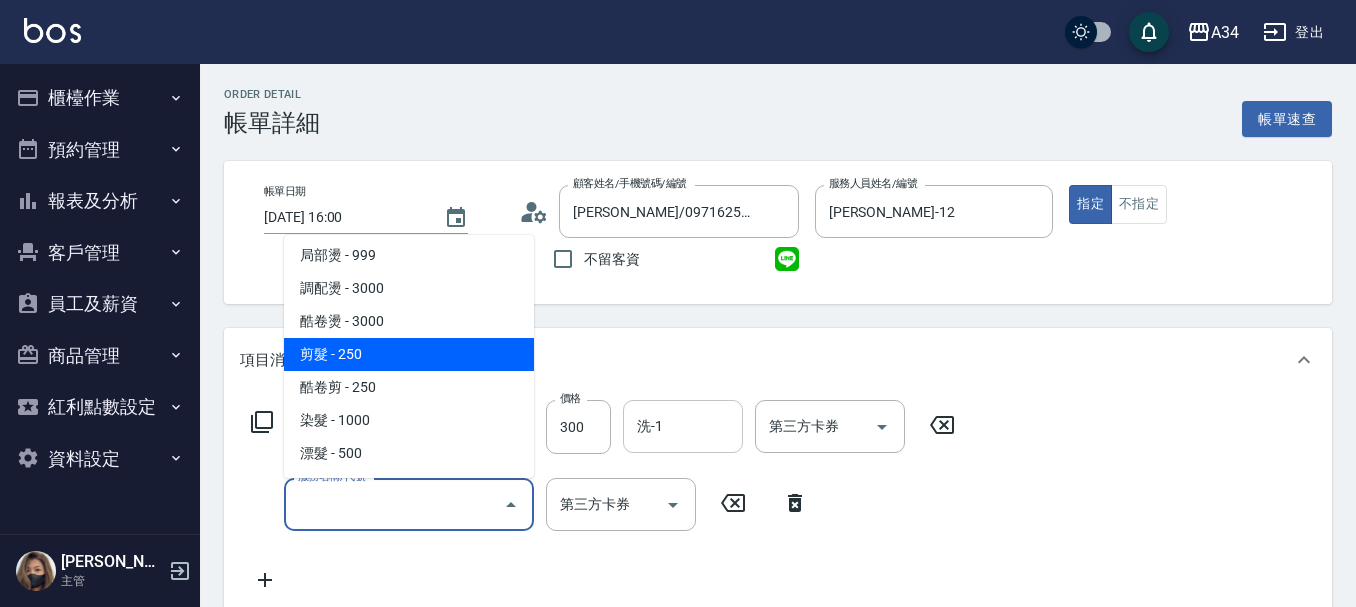 click on "剪髮 - 250" at bounding box center [409, 354] 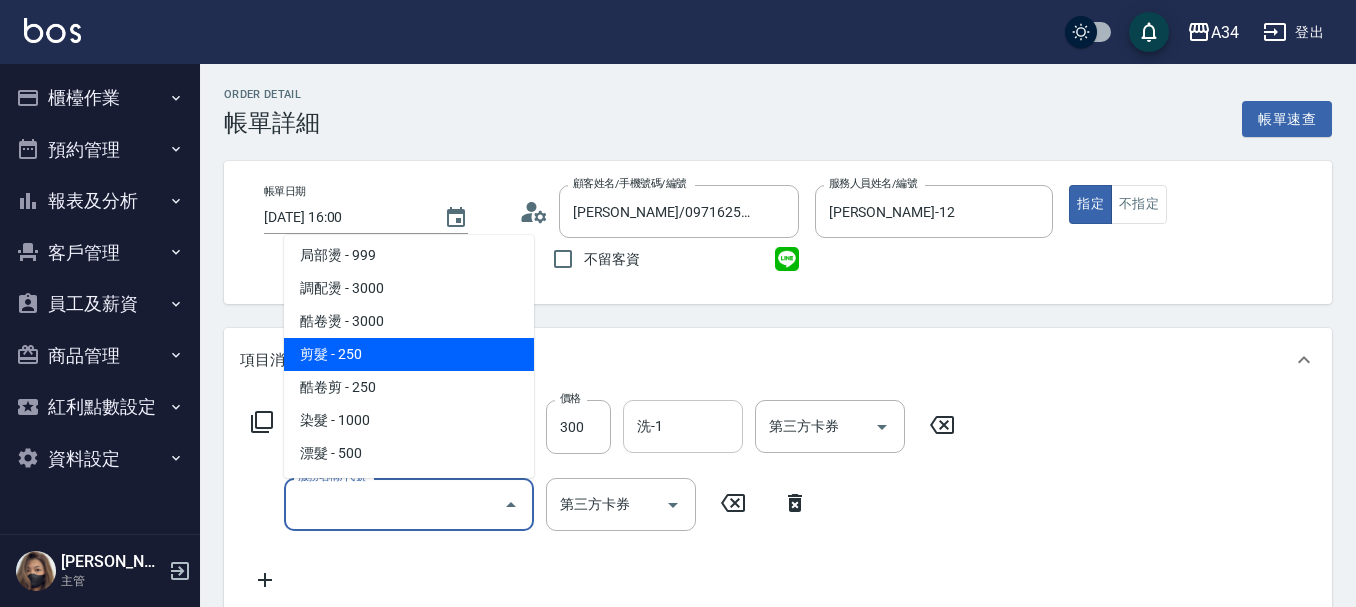 type on "50" 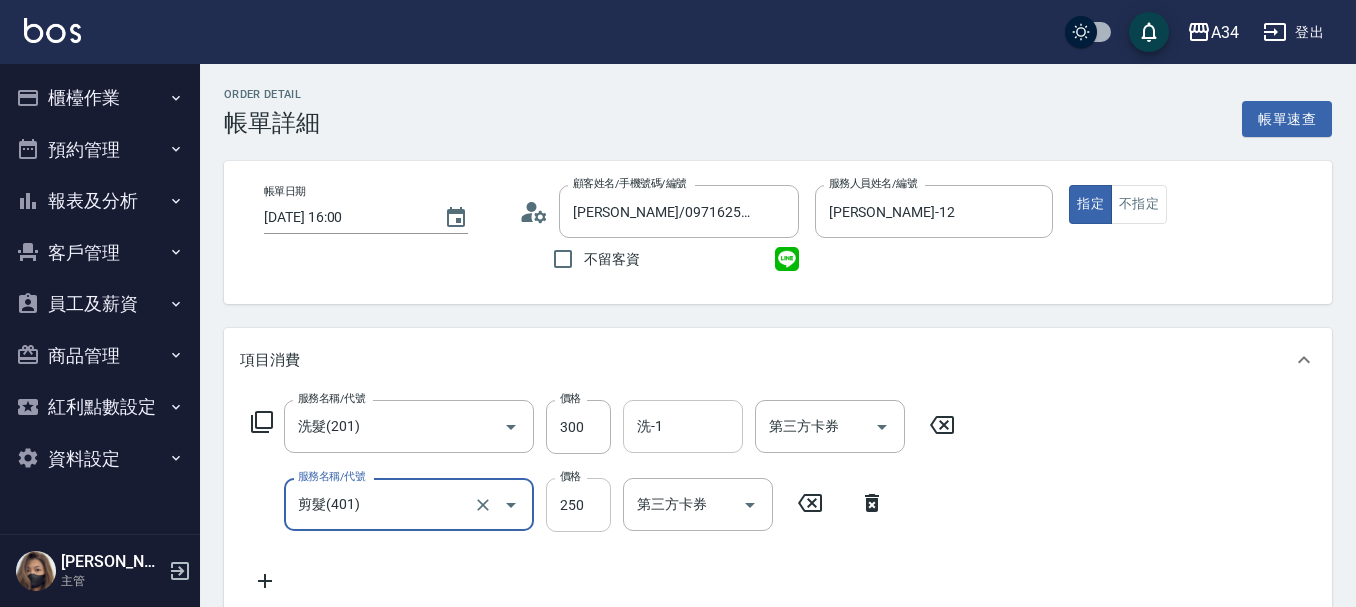 click on "250" at bounding box center [578, 505] 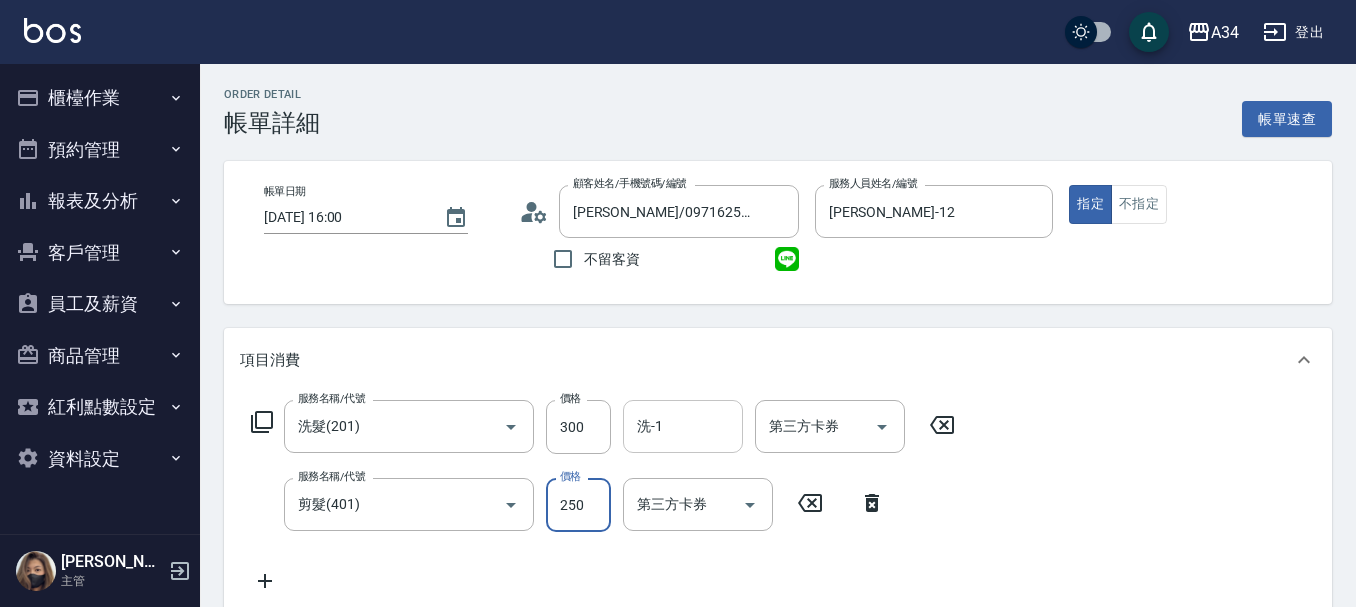 type on "30" 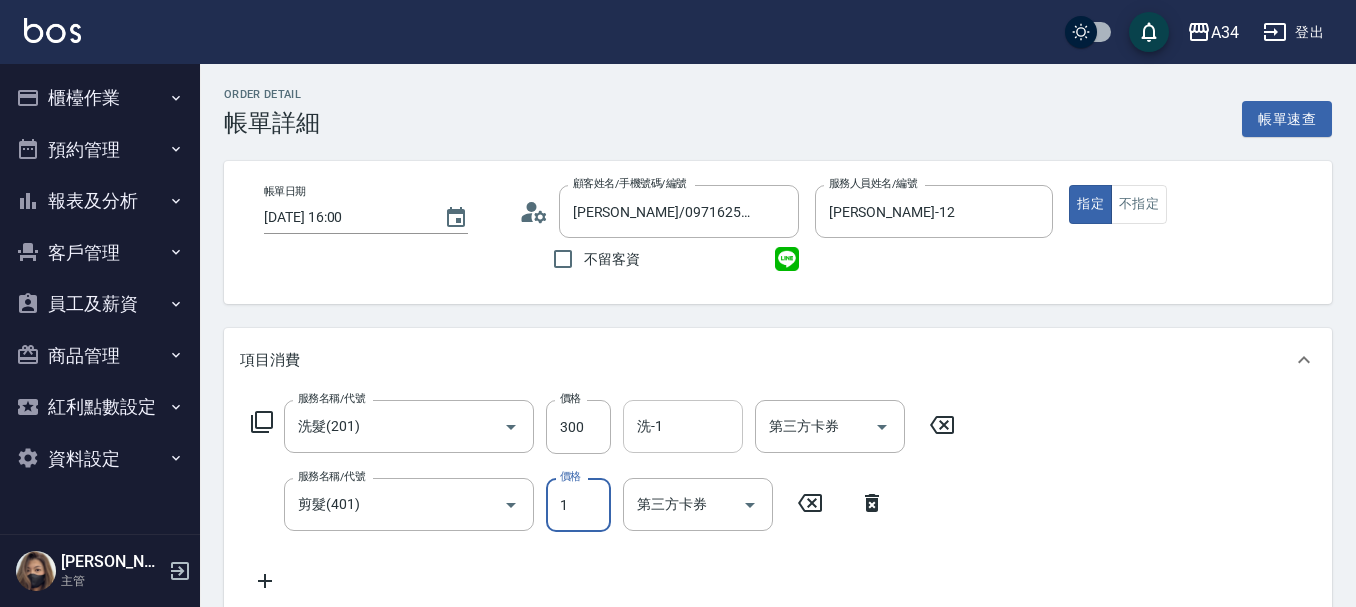 type on "10" 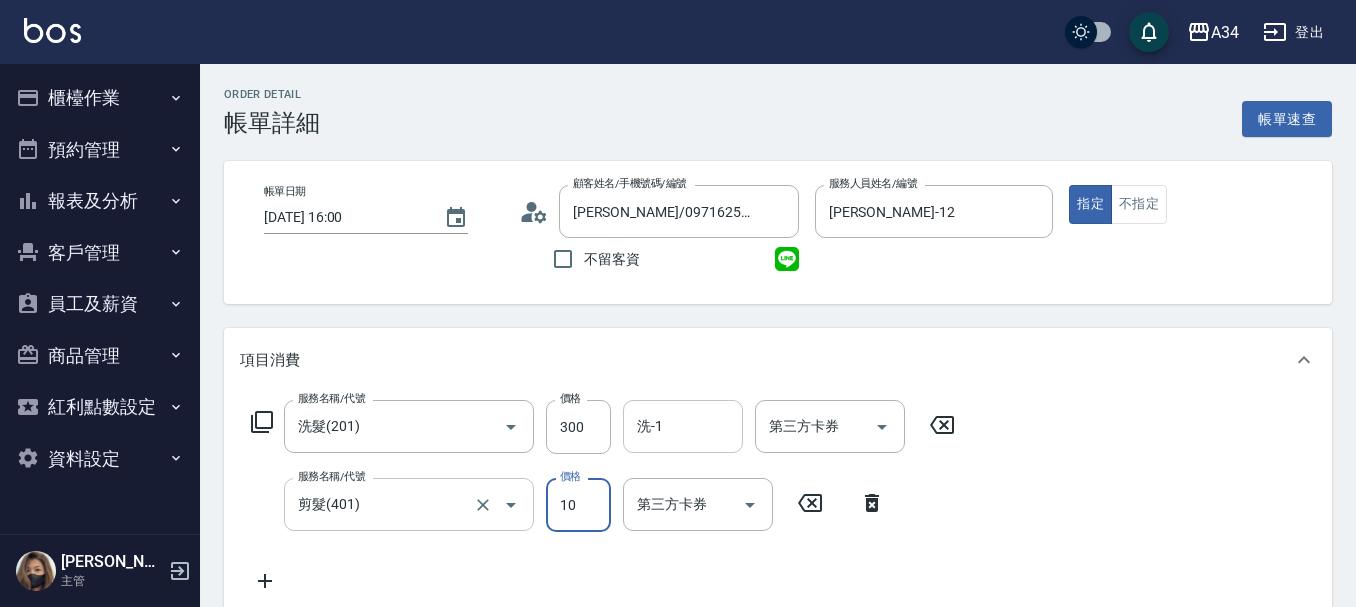 type on "40" 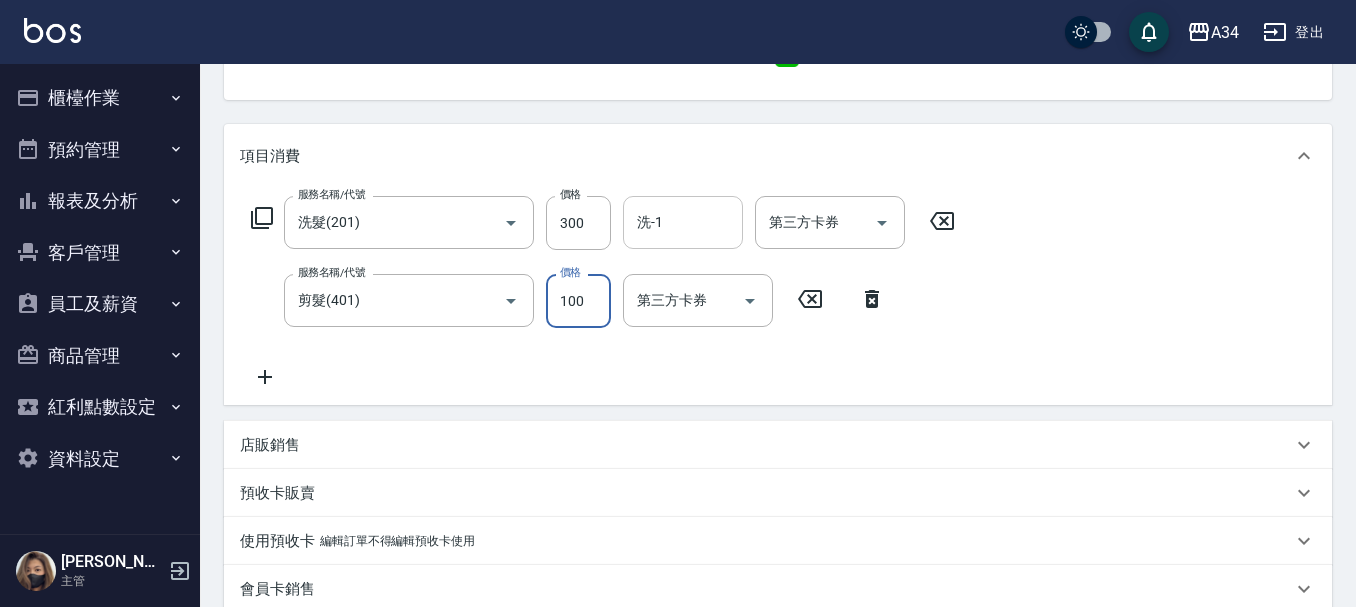 scroll, scrollTop: 300, scrollLeft: 0, axis: vertical 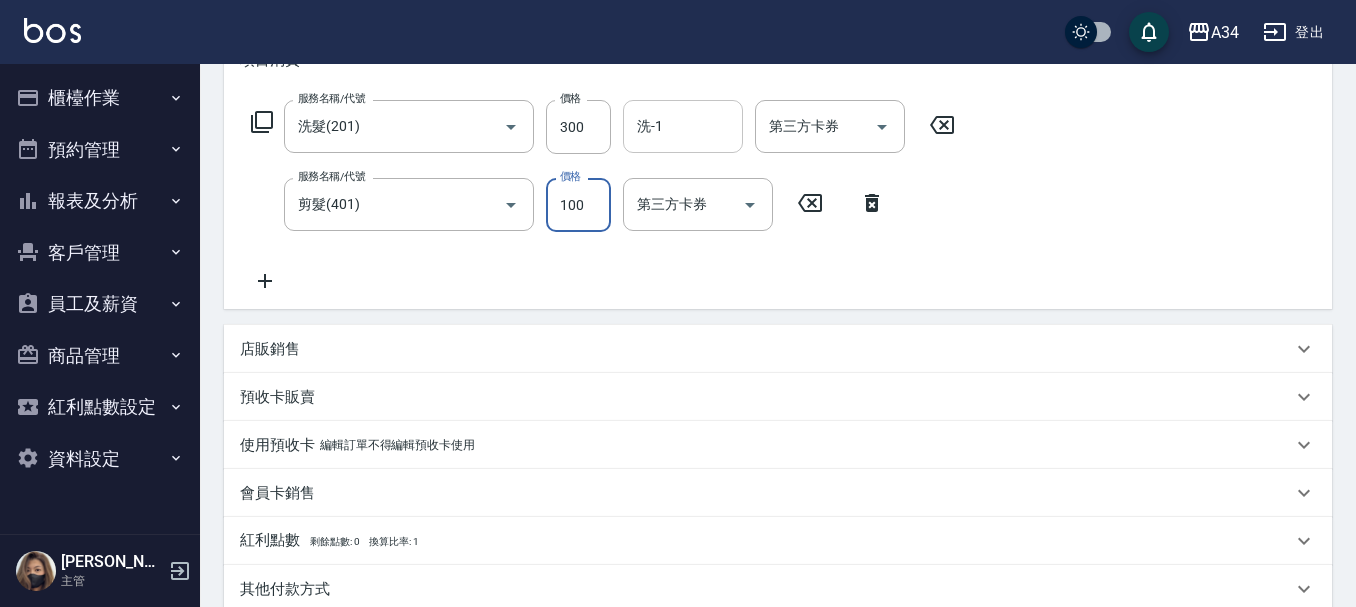 type on "100" 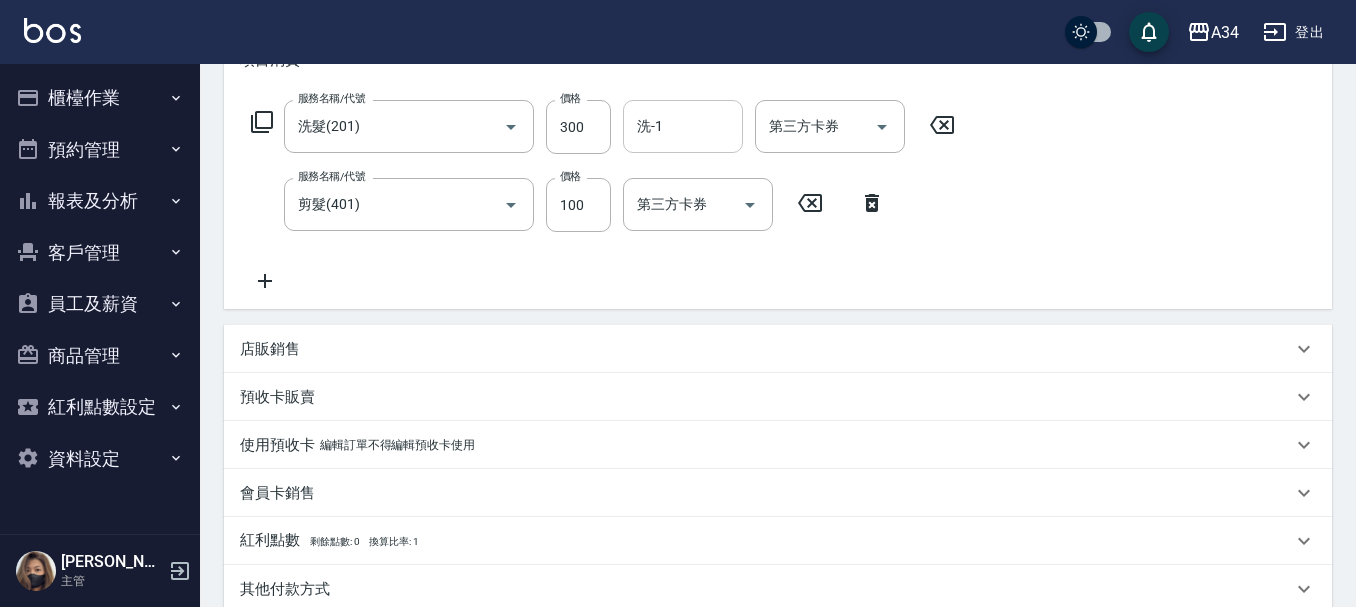 click on "店販銷售" at bounding box center [270, 349] 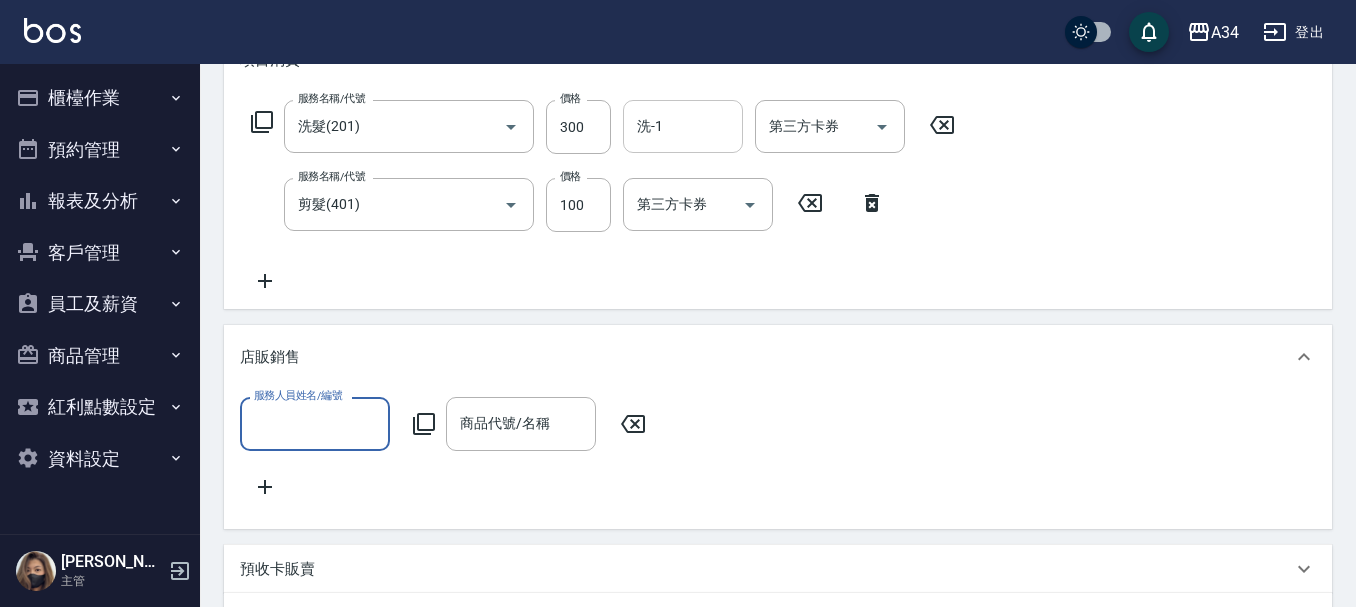 scroll, scrollTop: 0, scrollLeft: 0, axis: both 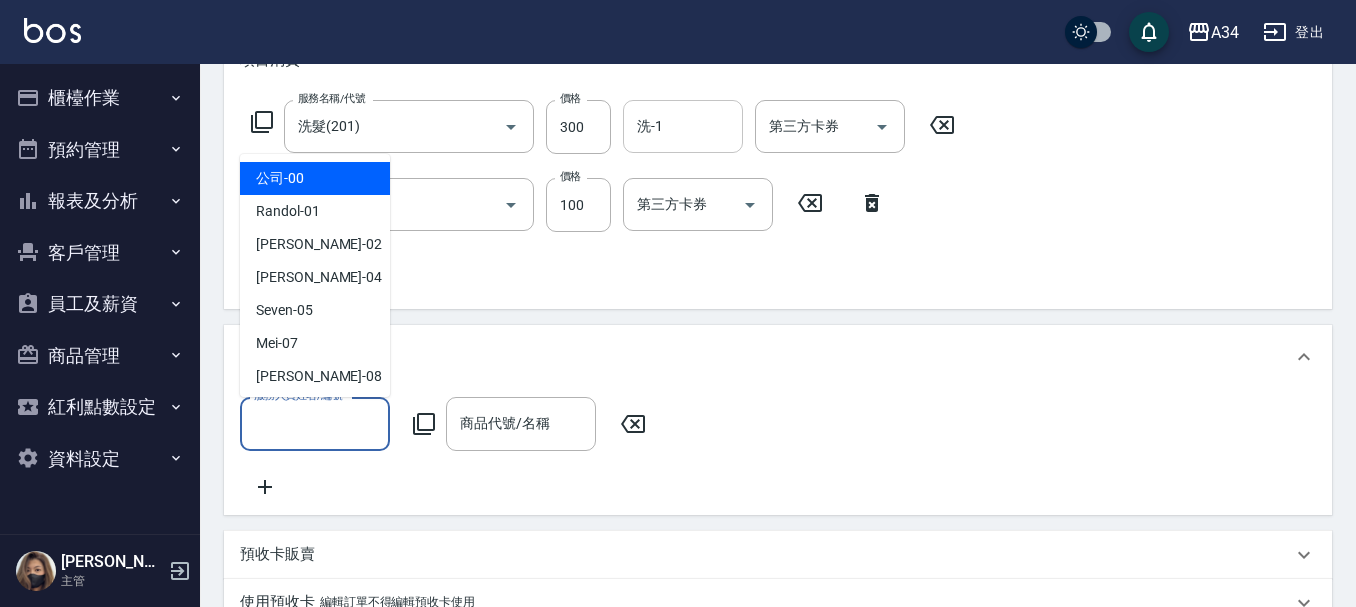 click on "服務人員姓名/編號" at bounding box center (315, 423) 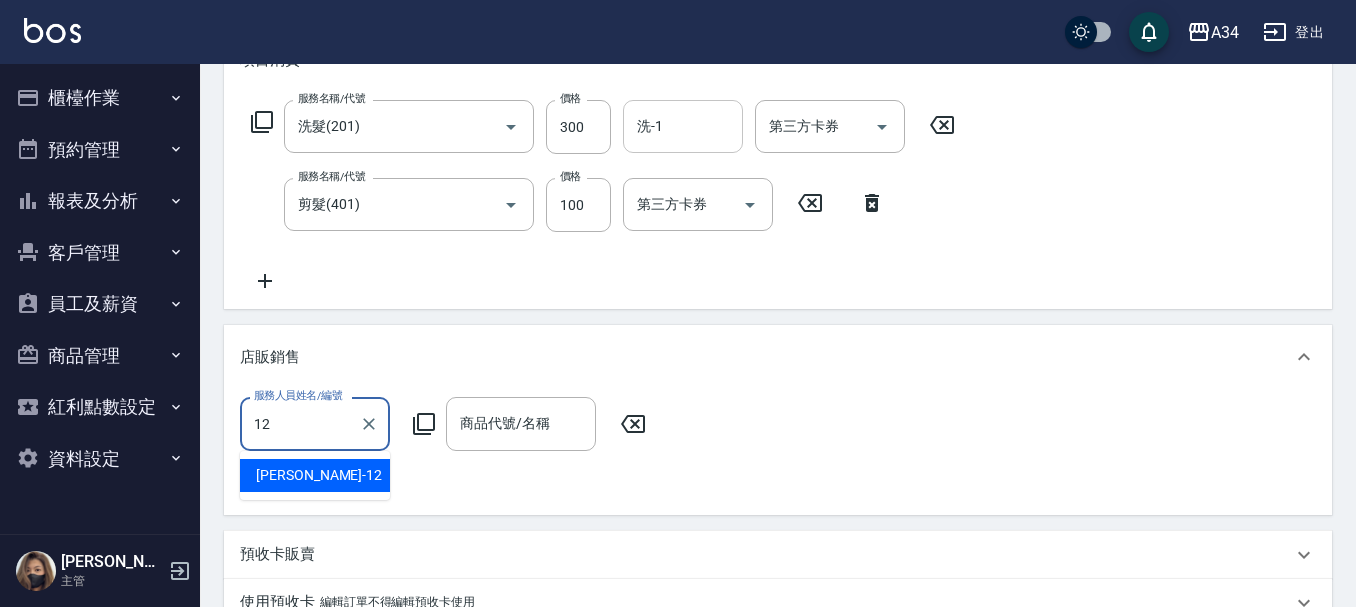 type on "Emily-12" 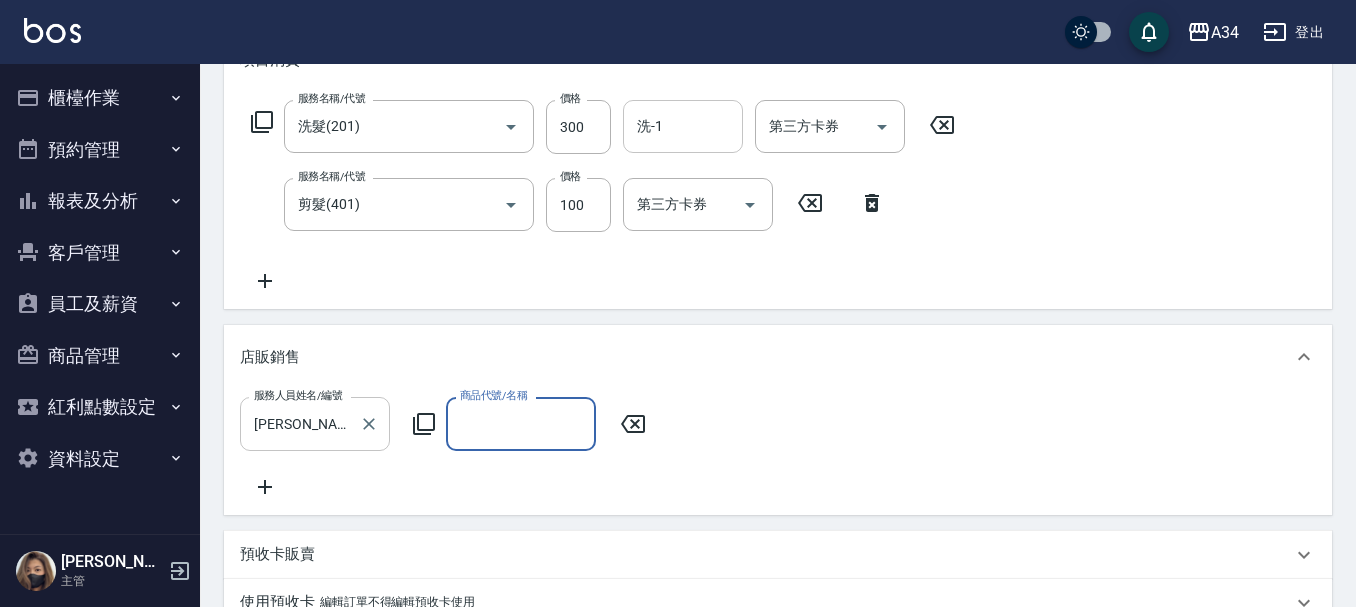 type on "ㄘ" 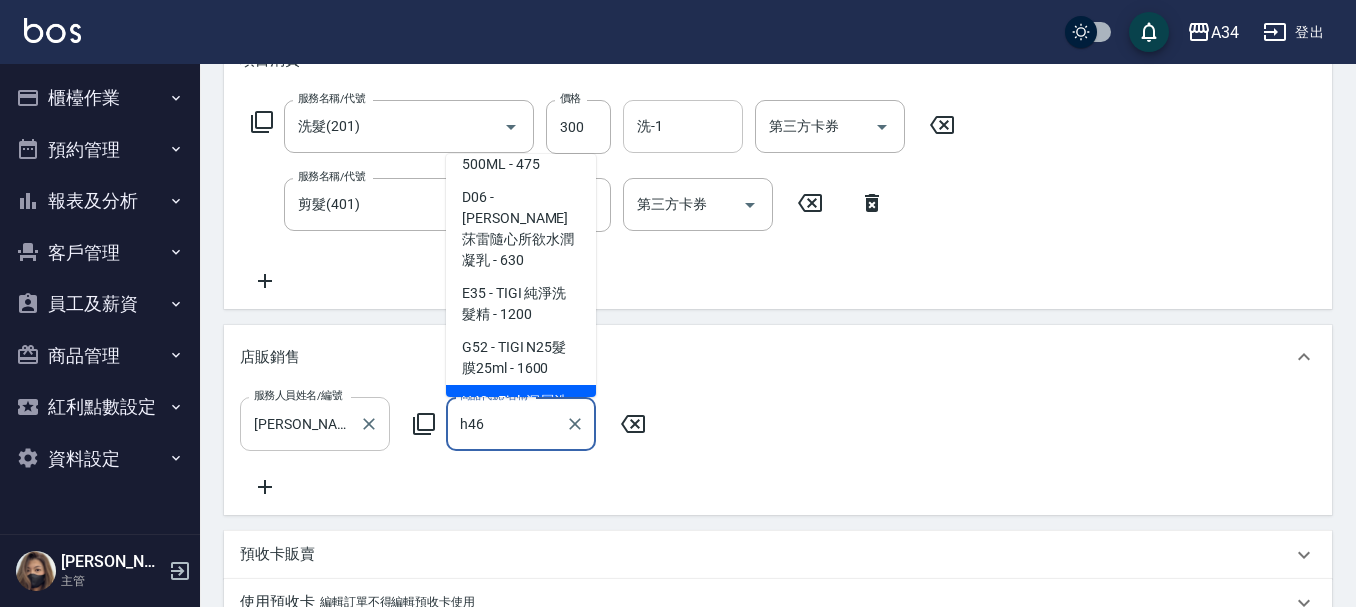scroll, scrollTop: 152, scrollLeft: 0, axis: vertical 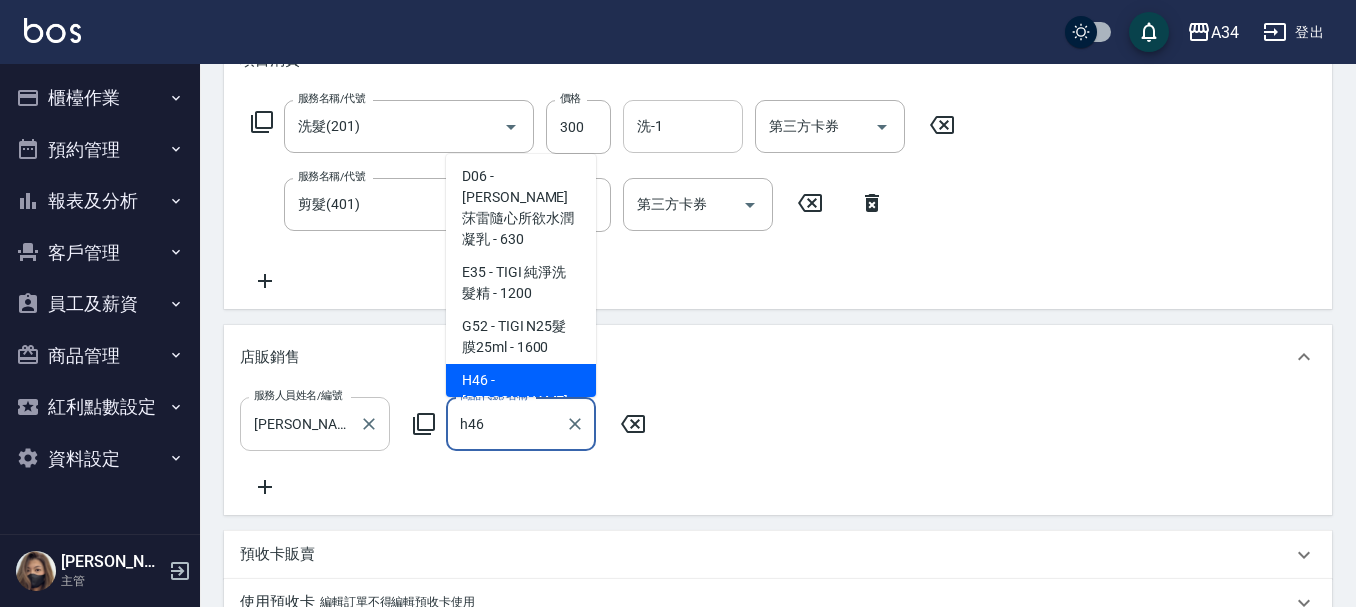 type on "喬娜斯新品玻尿酸洗護組500ML" 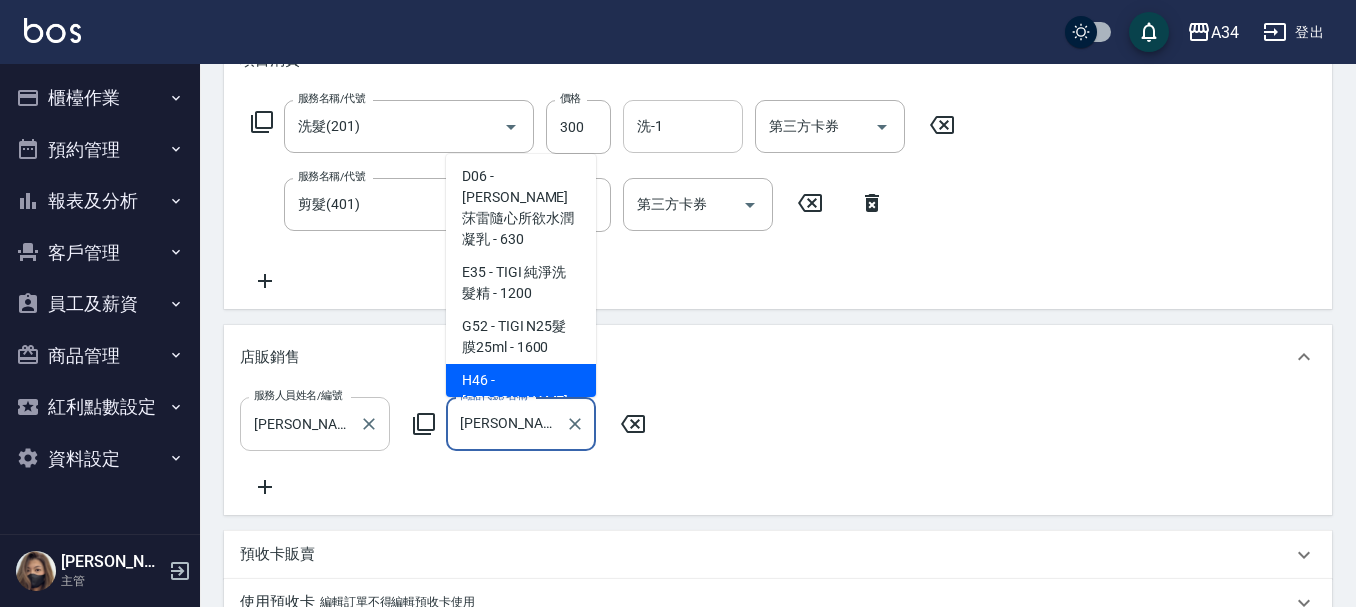 type on "110" 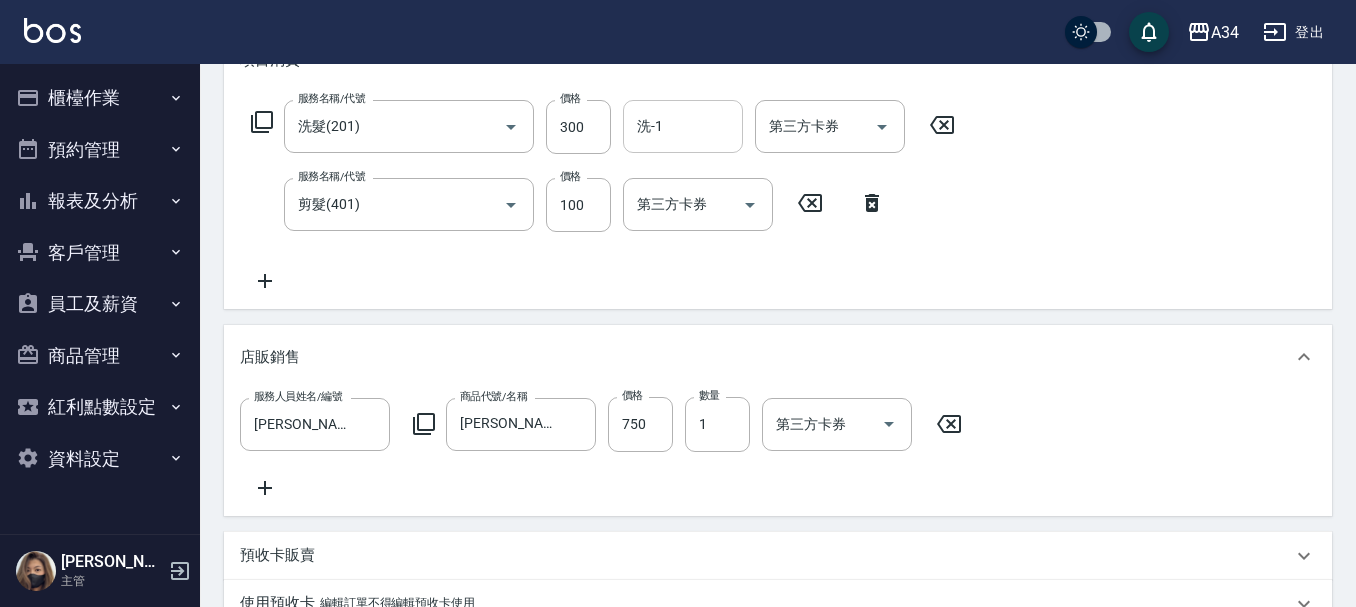 drag, startPoint x: 269, startPoint y: 503, endPoint x: 290, endPoint y: 498, distance: 21.587032 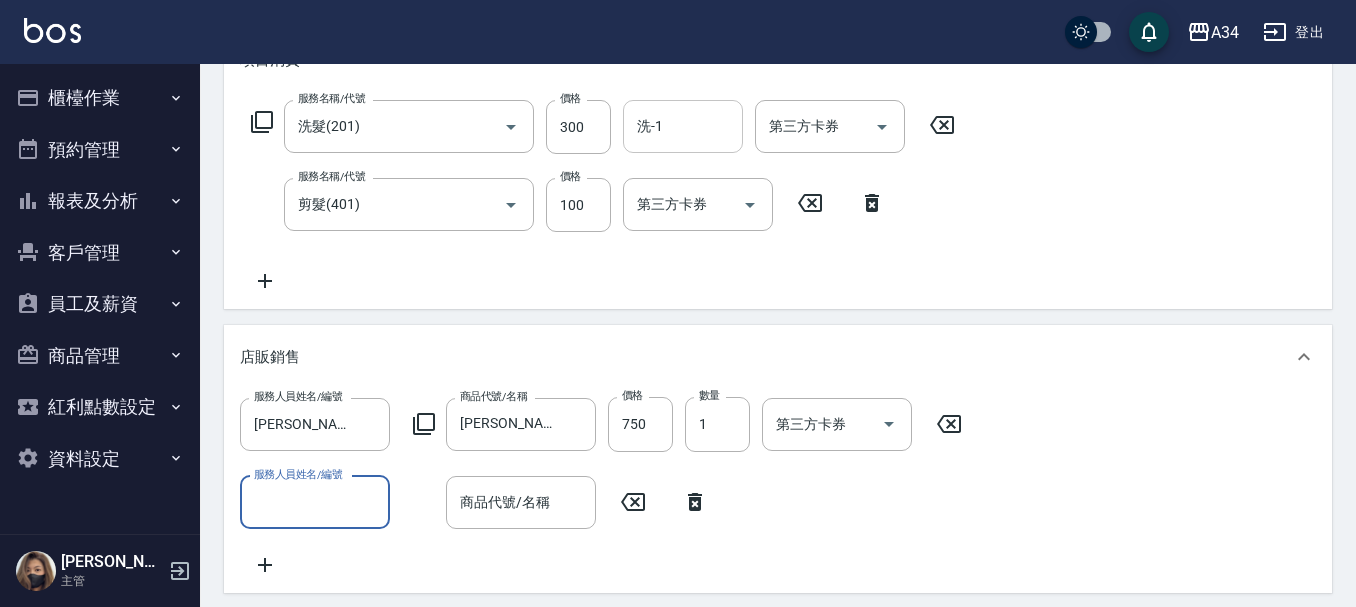 click on "服務人員姓名/編號" at bounding box center [315, 502] 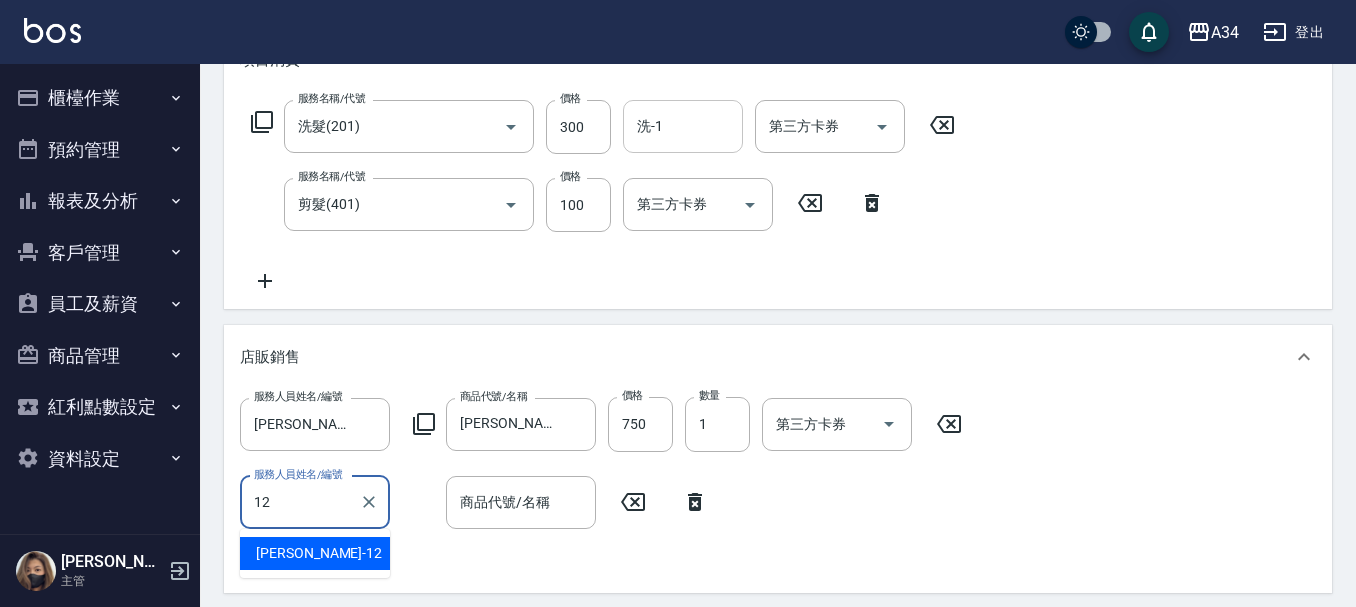 type on "Emily-12" 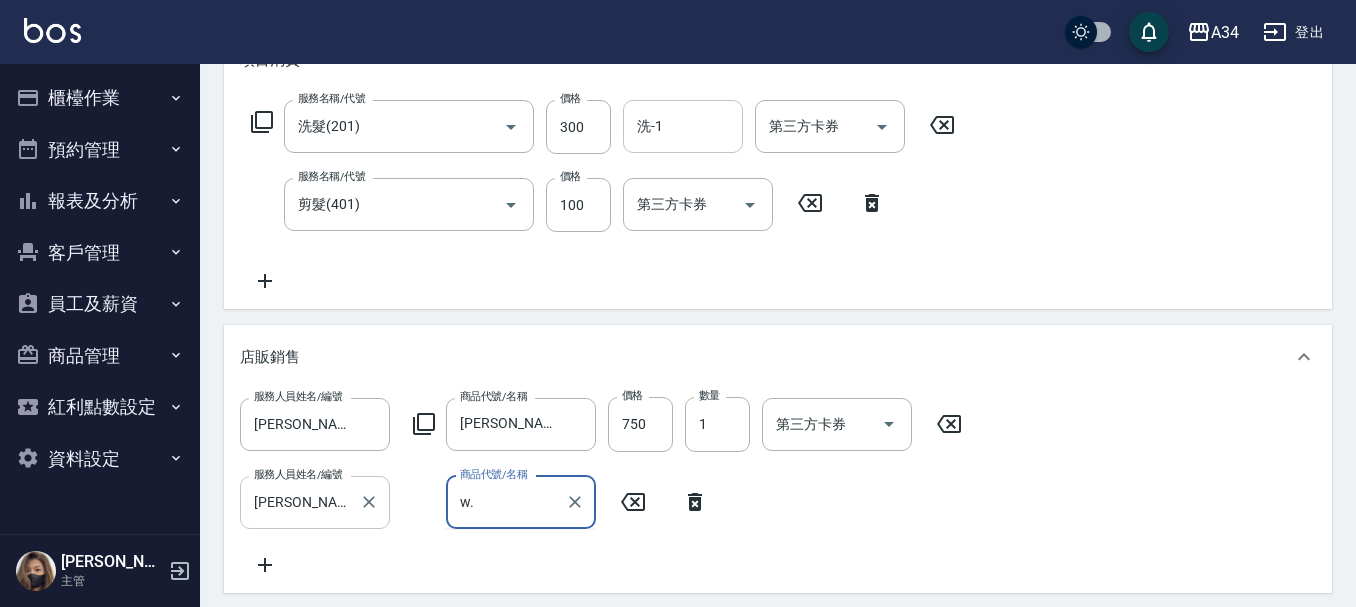 type on "w" 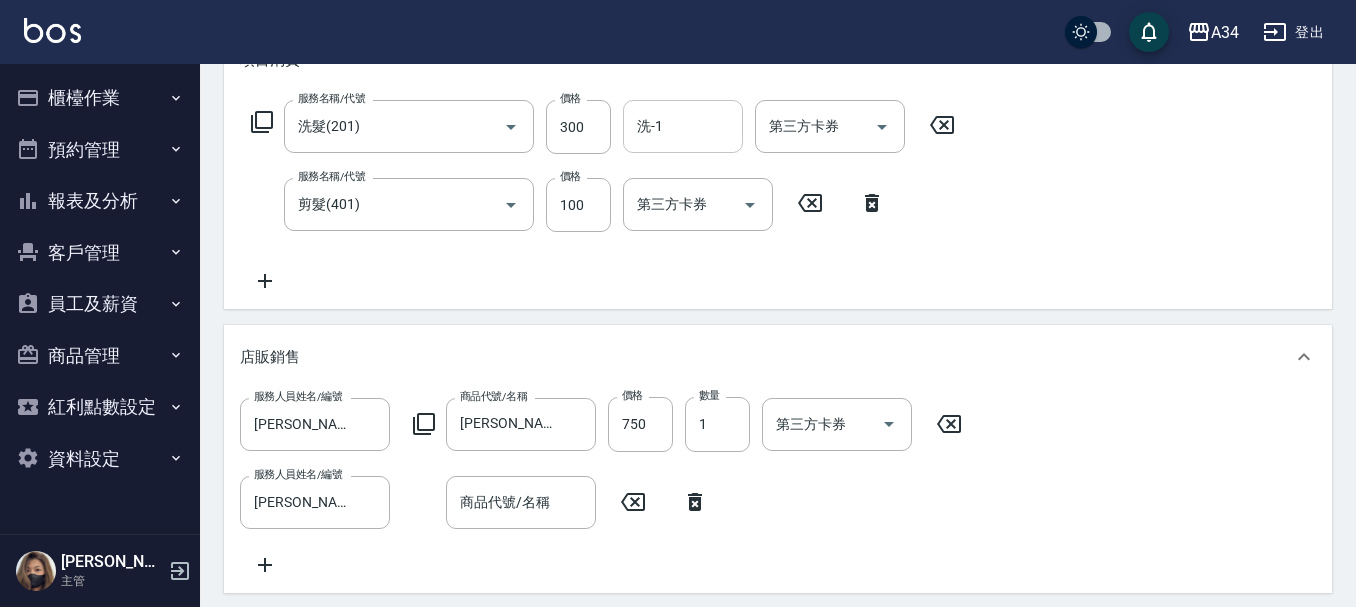 click 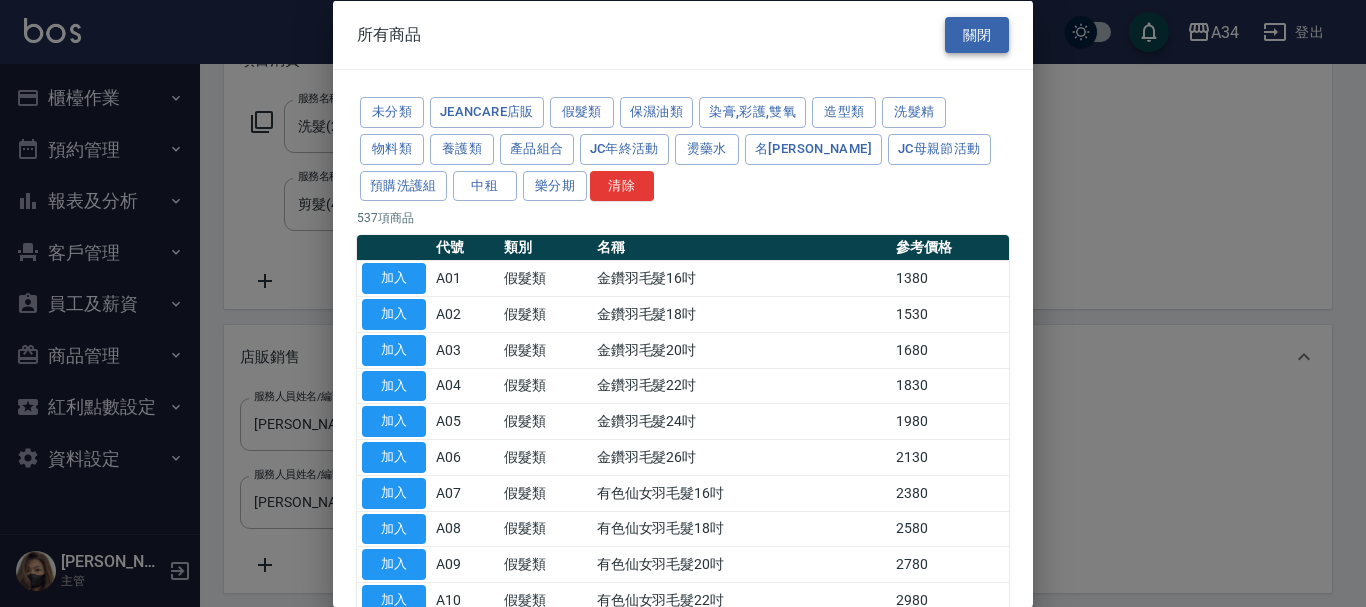 click on "關閉" at bounding box center (977, 34) 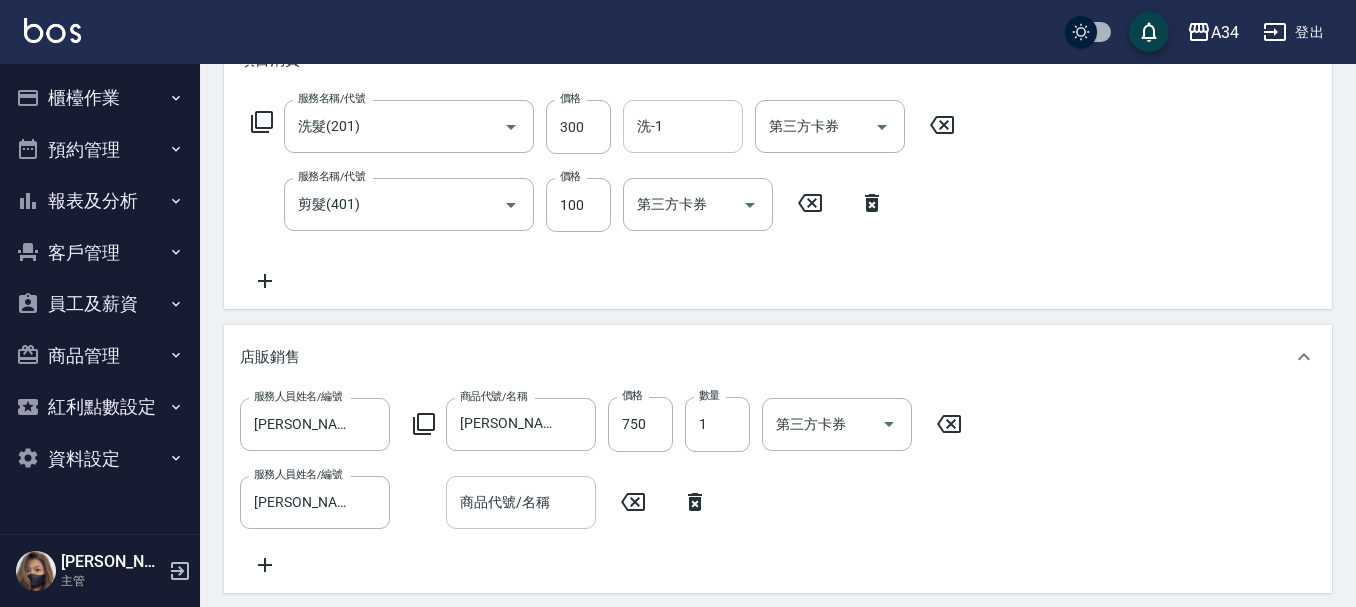 click on "商品代號/名稱" at bounding box center [521, 502] 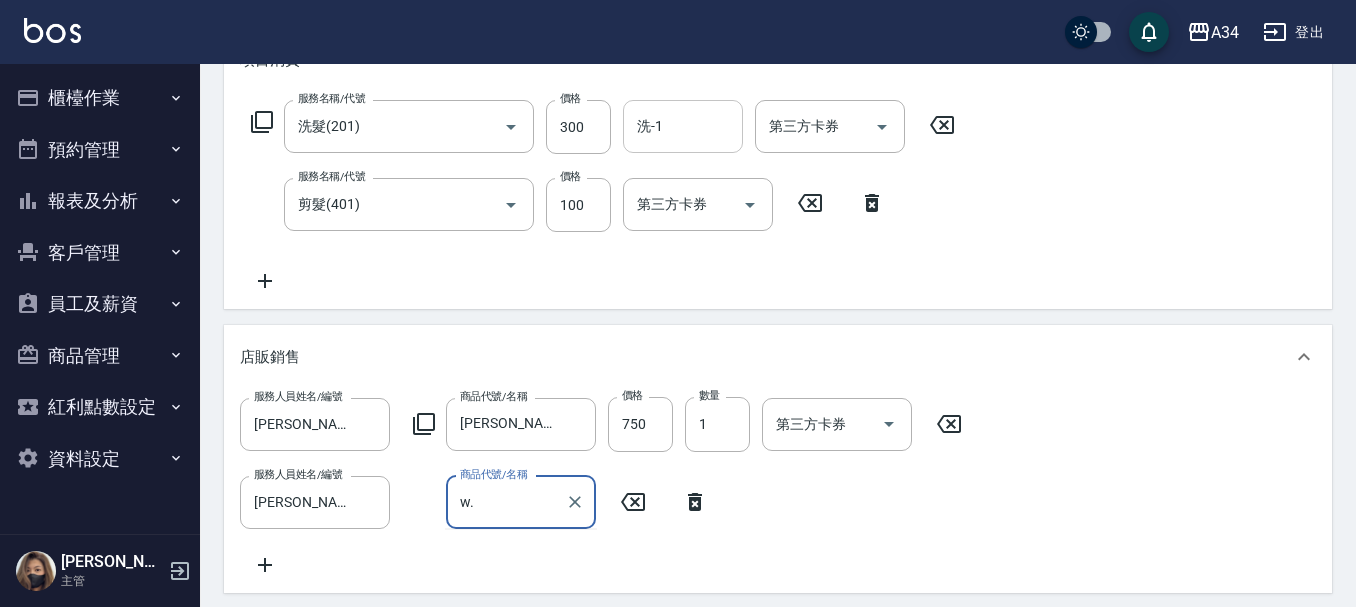 type on "w" 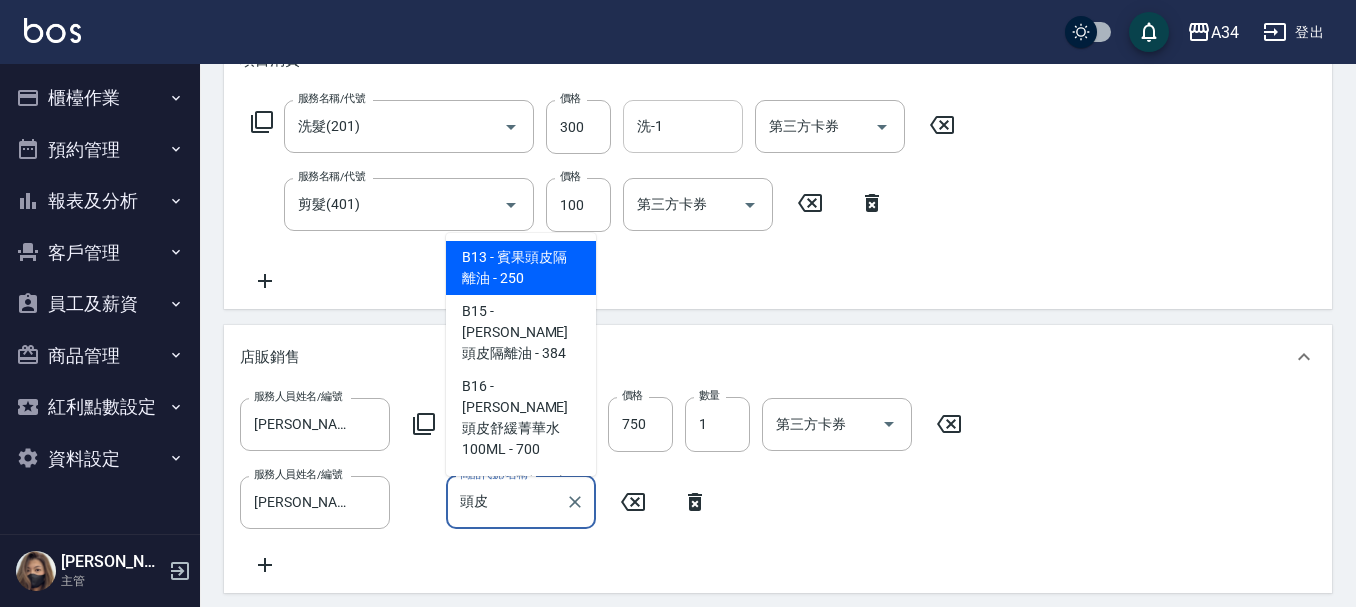 type on "投" 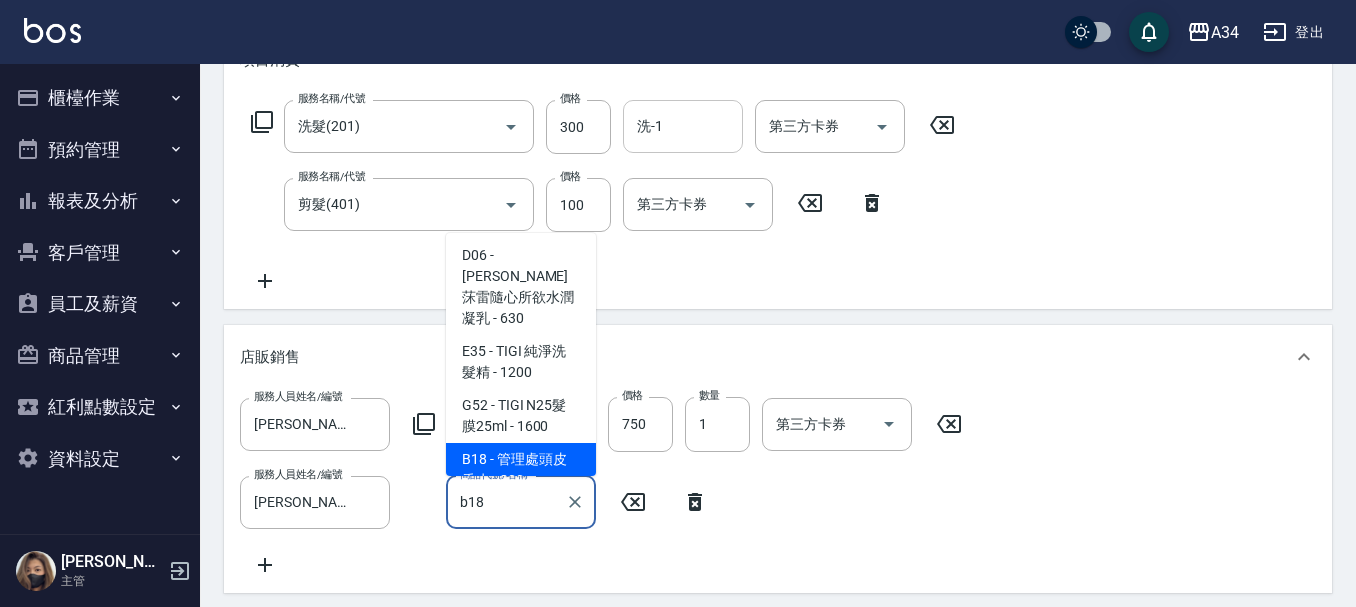 scroll, scrollTop: 139, scrollLeft: 0, axis: vertical 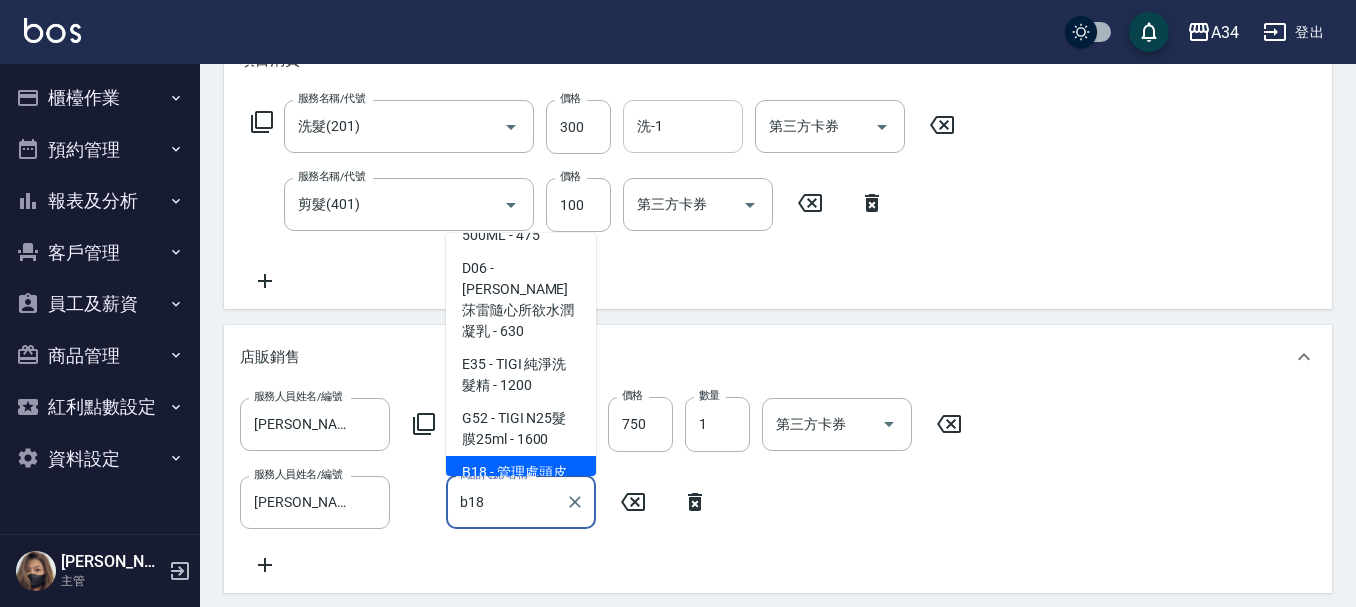 type on "管理處頭皮香水" 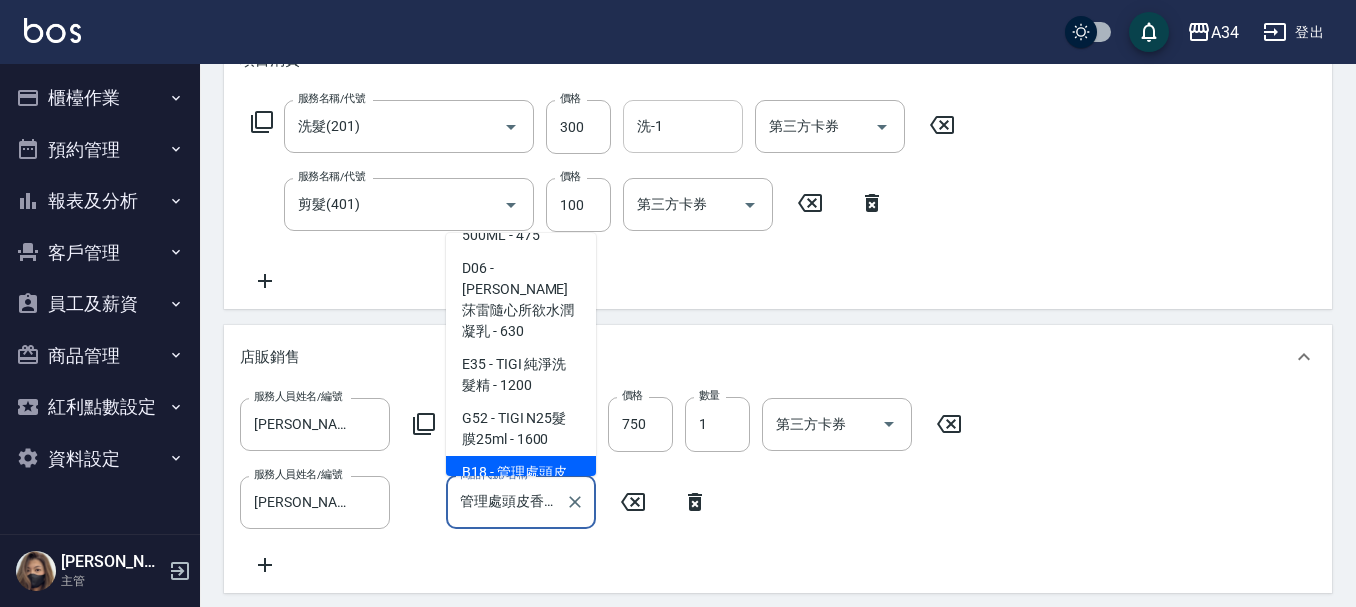 type on "190" 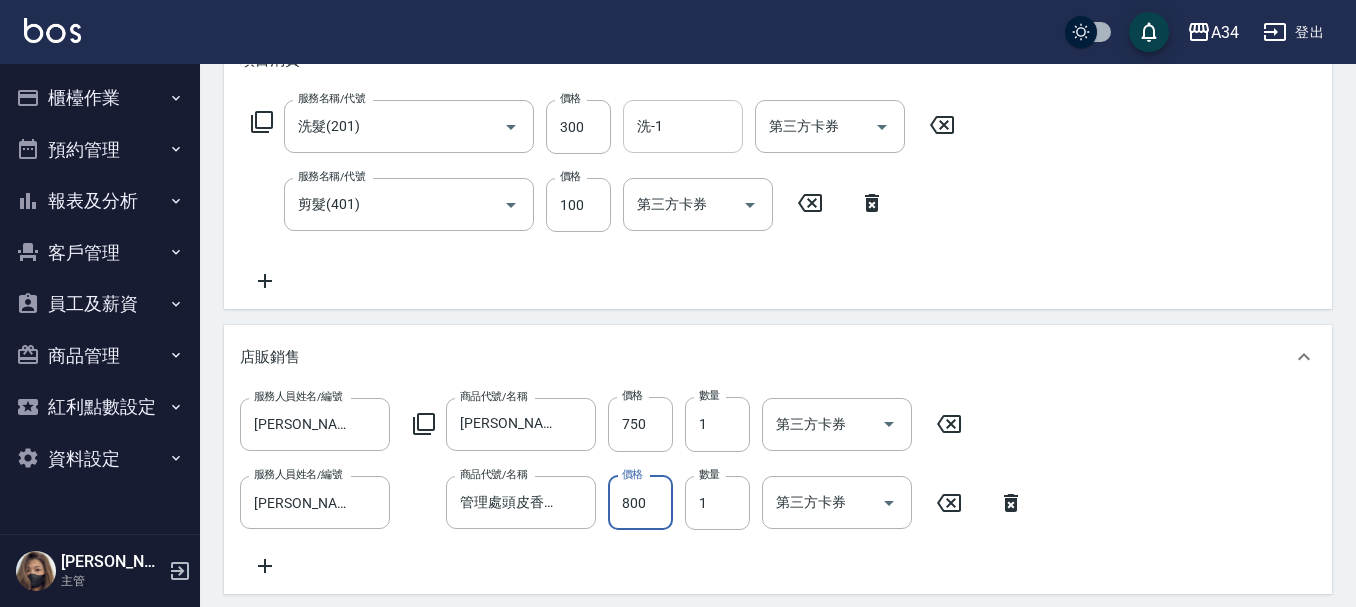 click on "800" at bounding box center (640, 503) 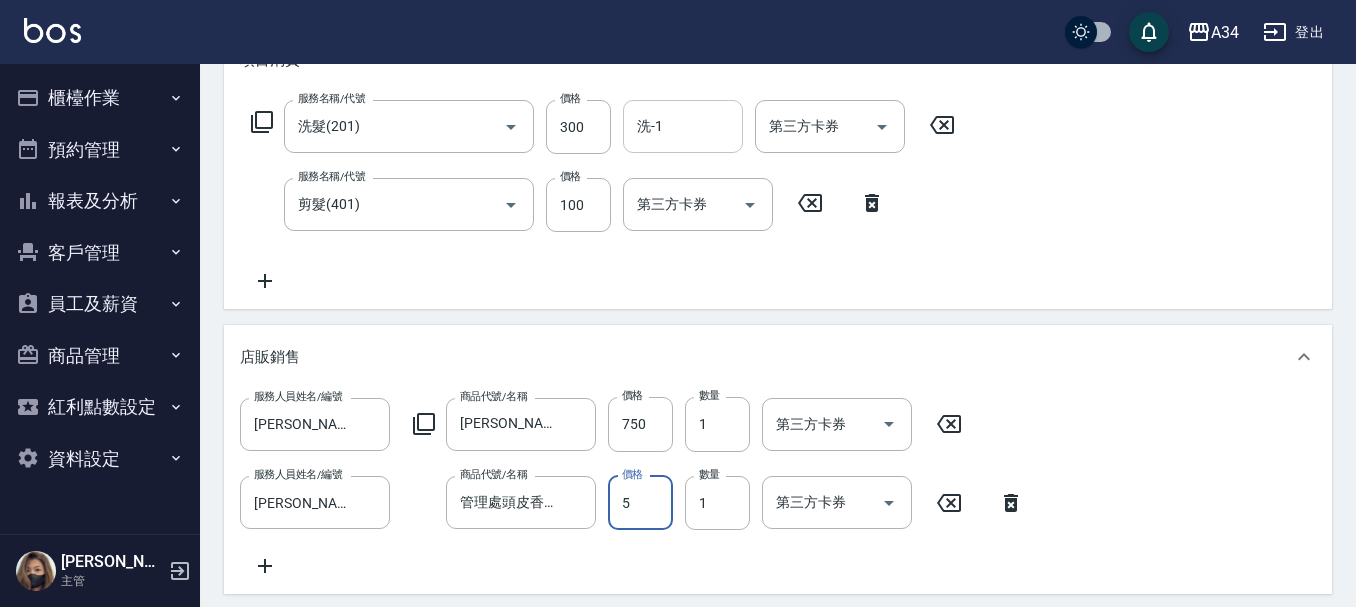 type on "110" 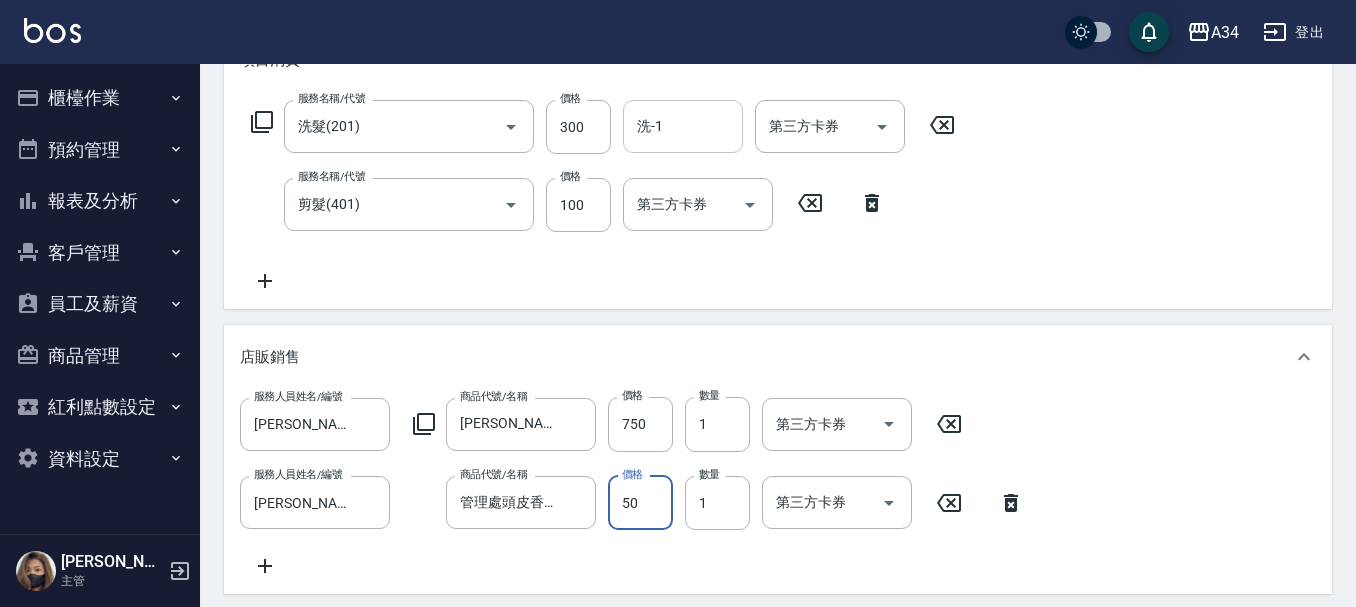 type on "120" 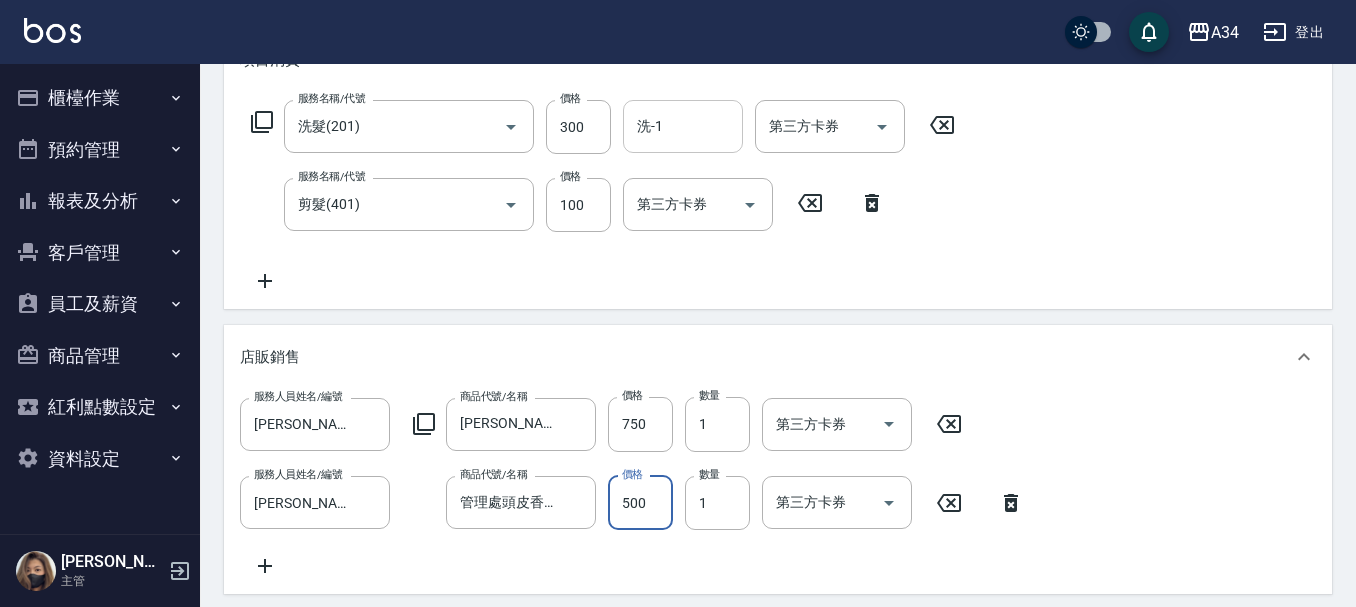 type on "160" 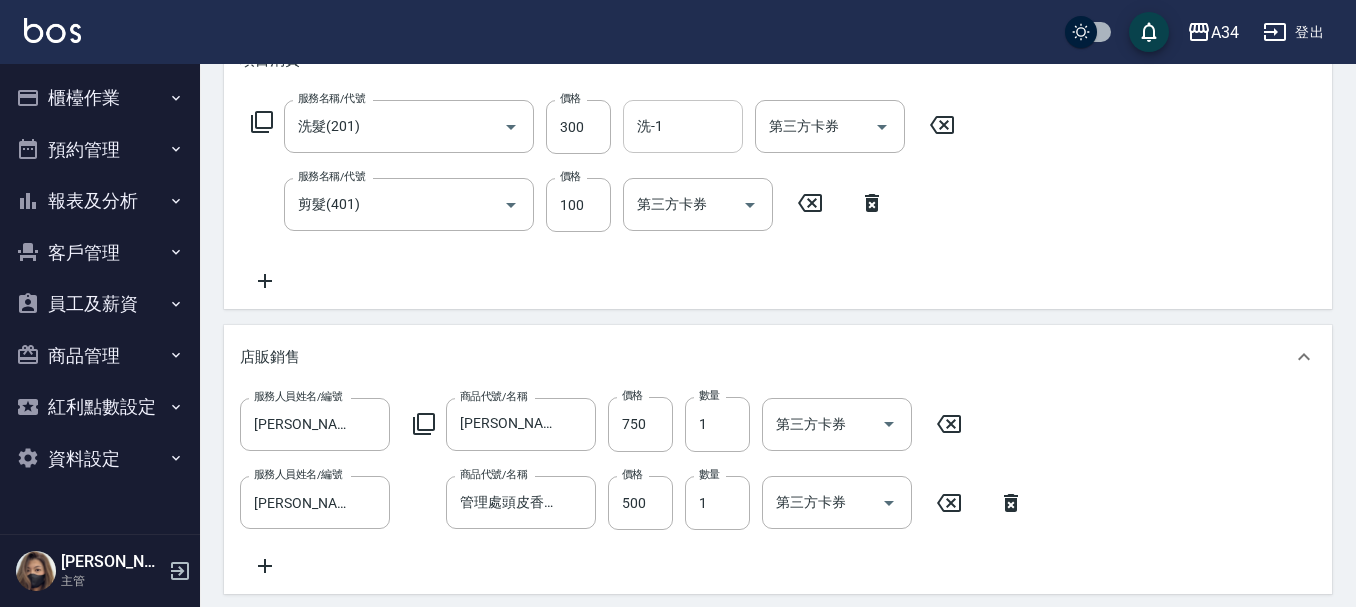 click 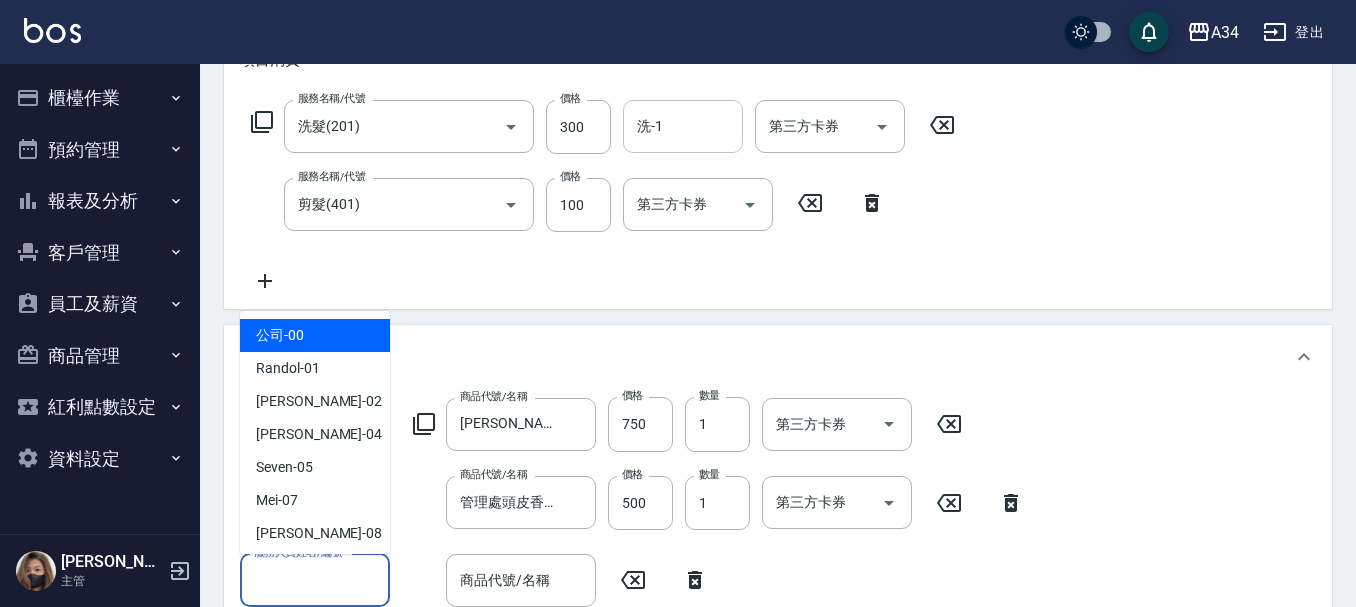 click on "服務人員姓名/編號" at bounding box center [315, 580] 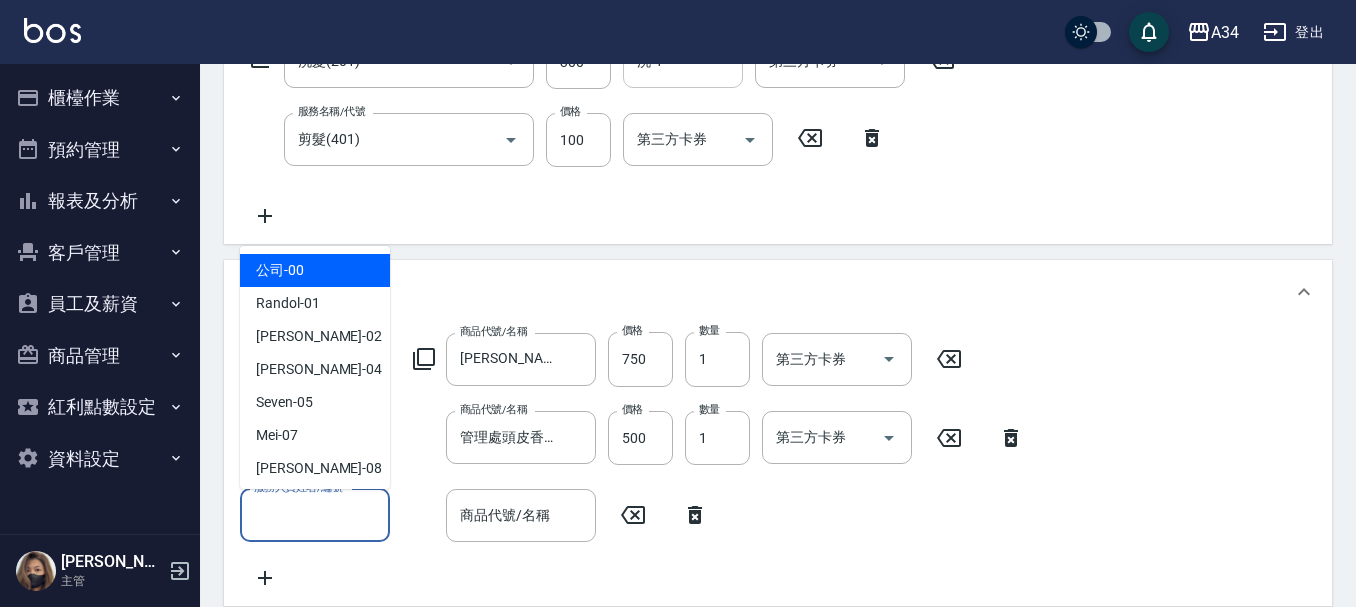 scroll, scrollTop: 400, scrollLeft: 0, axis: vertical 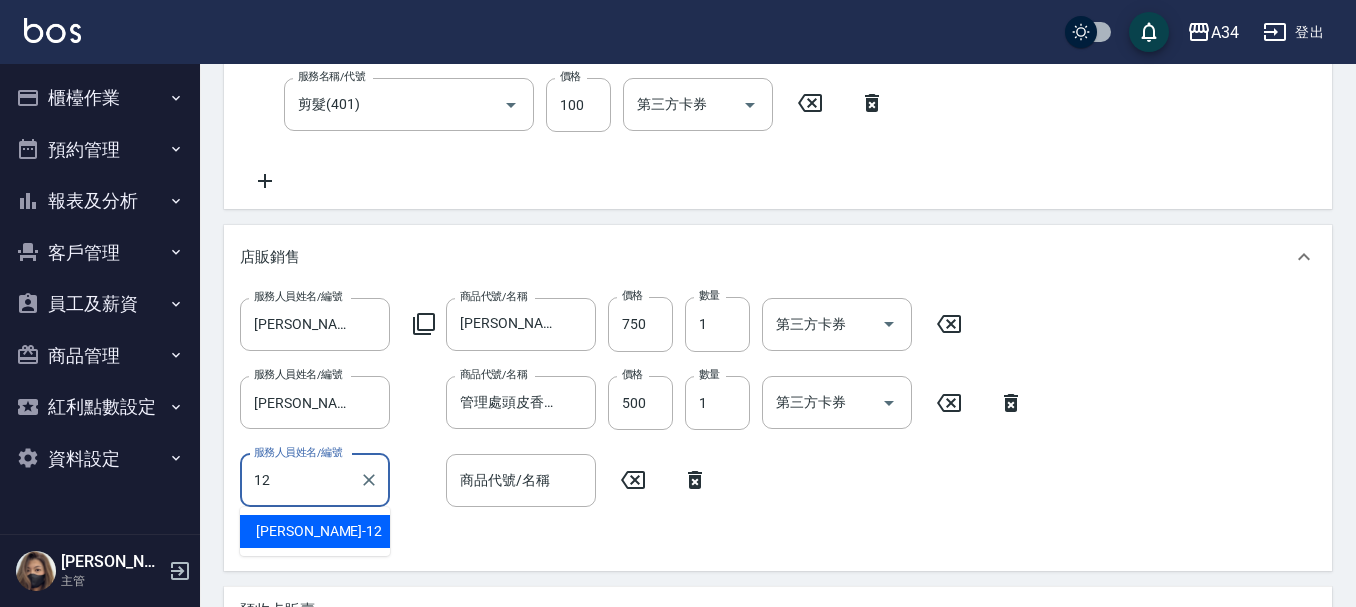 type on "Emily-12" 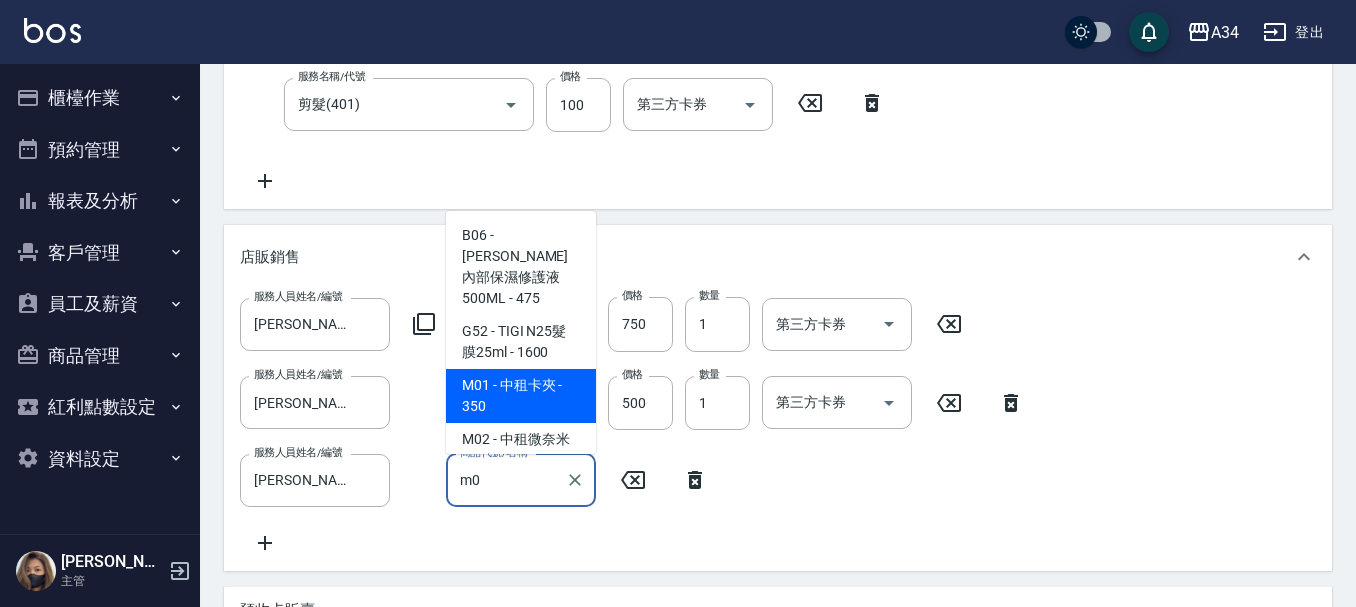 type on "m" 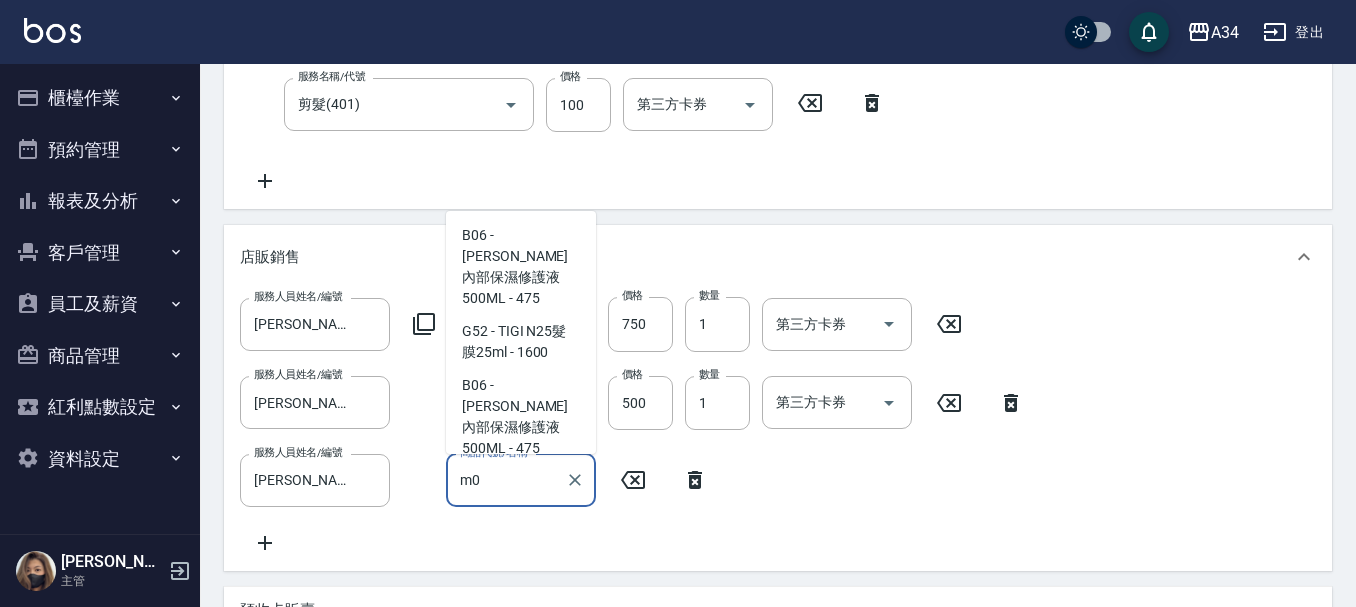 scroll, scrollTop: 518, scrollLeft: 0, axis: vertical 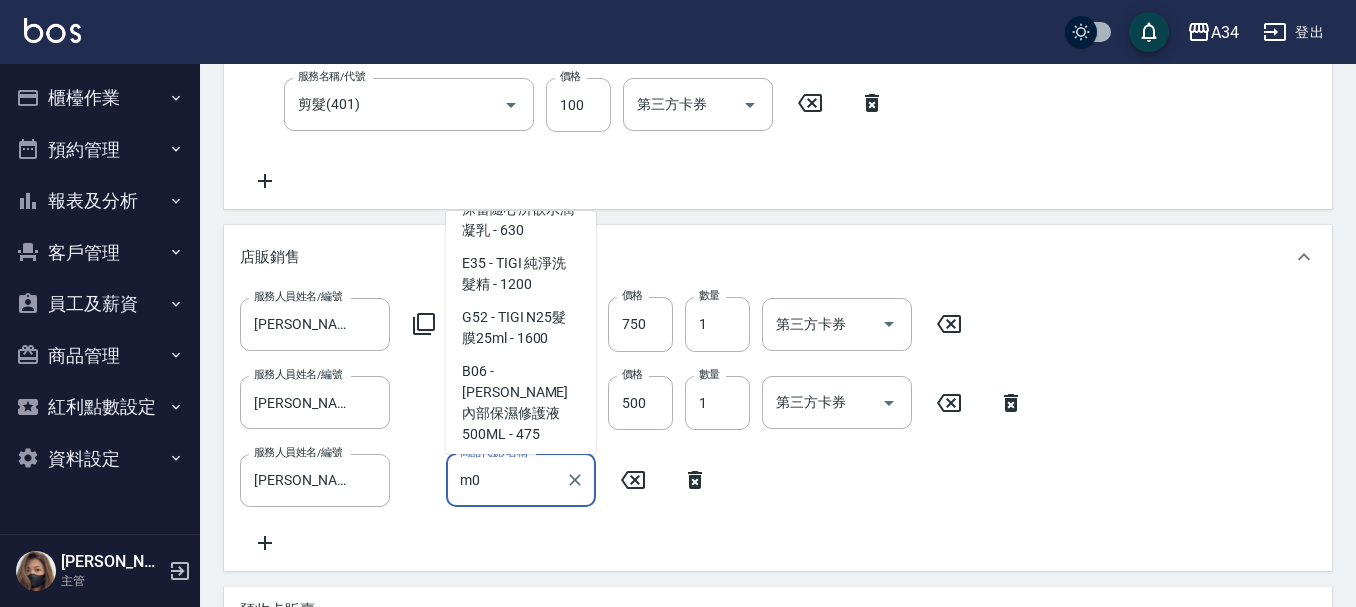 type on "m" 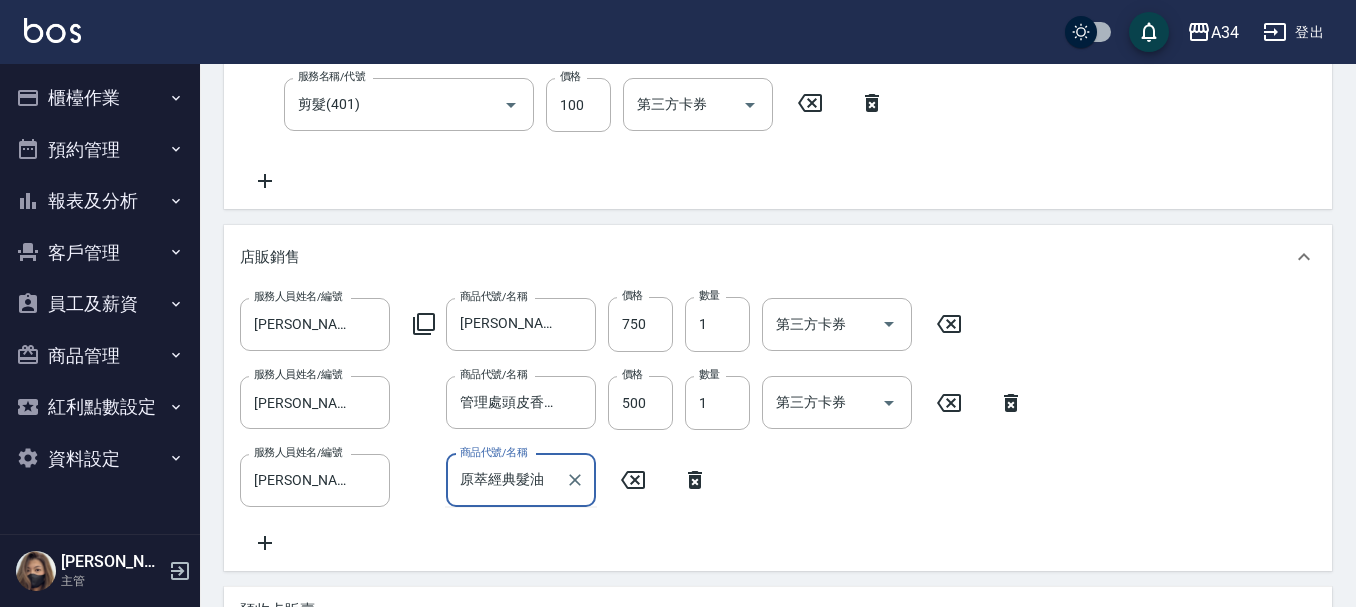 scroll, scrollTop: 0, scrollLeft: 0, axis: both 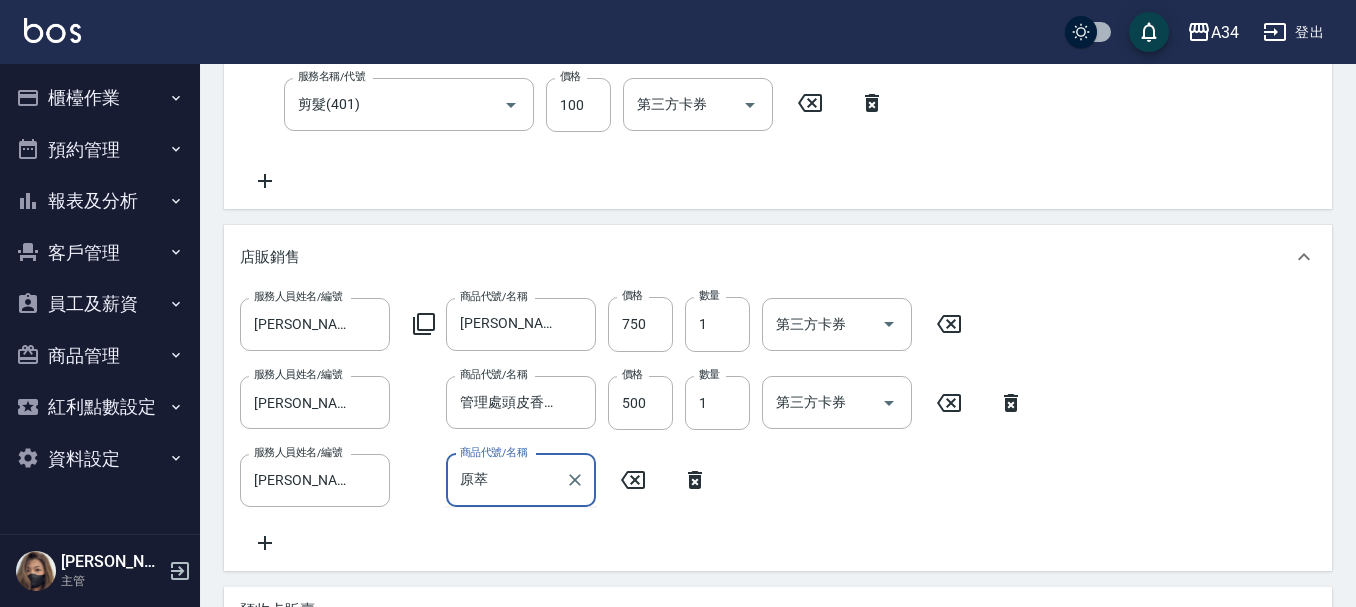type on "原" 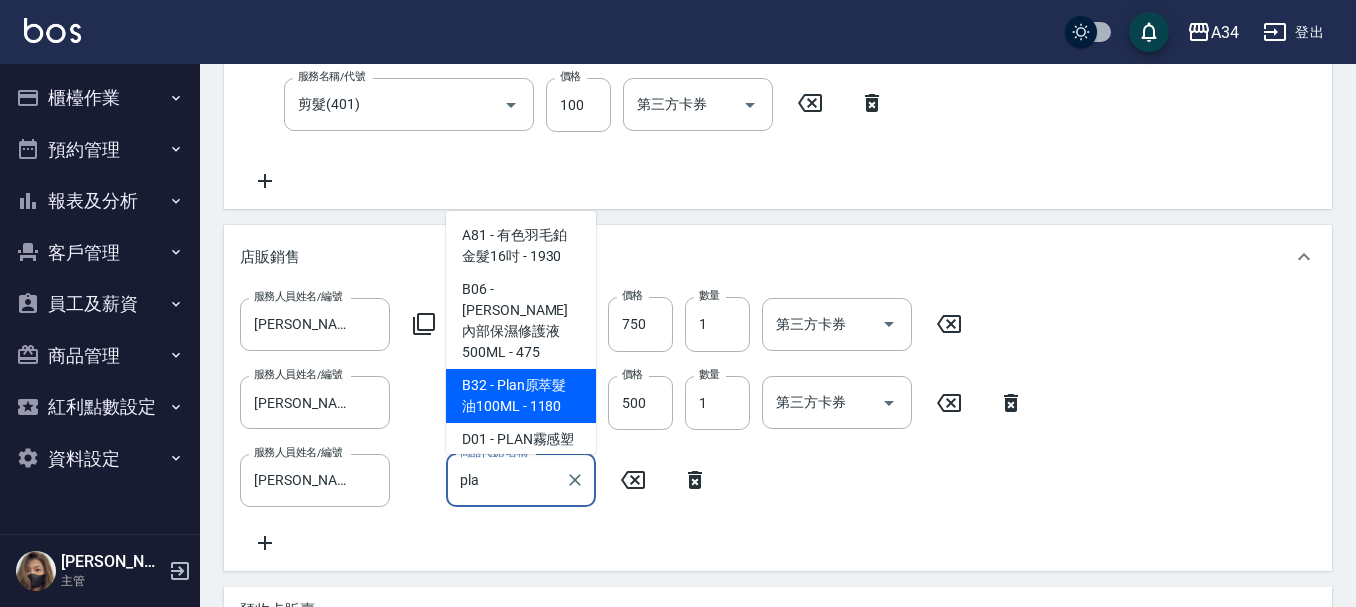 type on "plan" 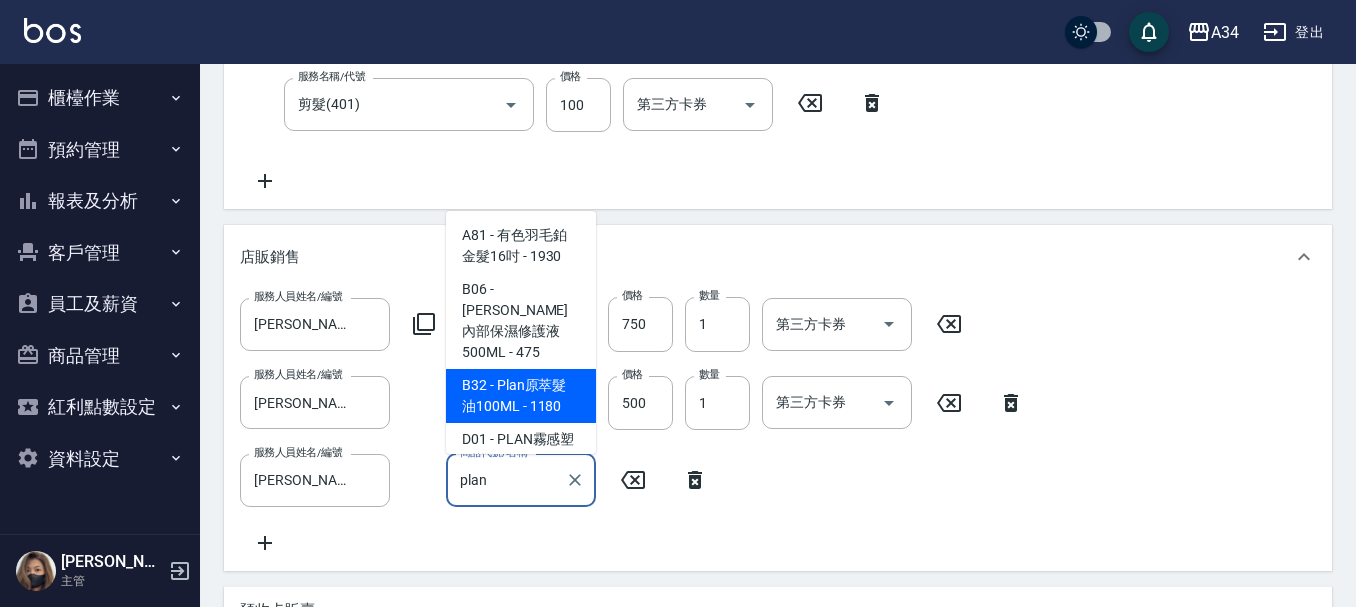 click on "B32 - Plan原萃髮油100ML - 1180" at bounding box center (521, 396) 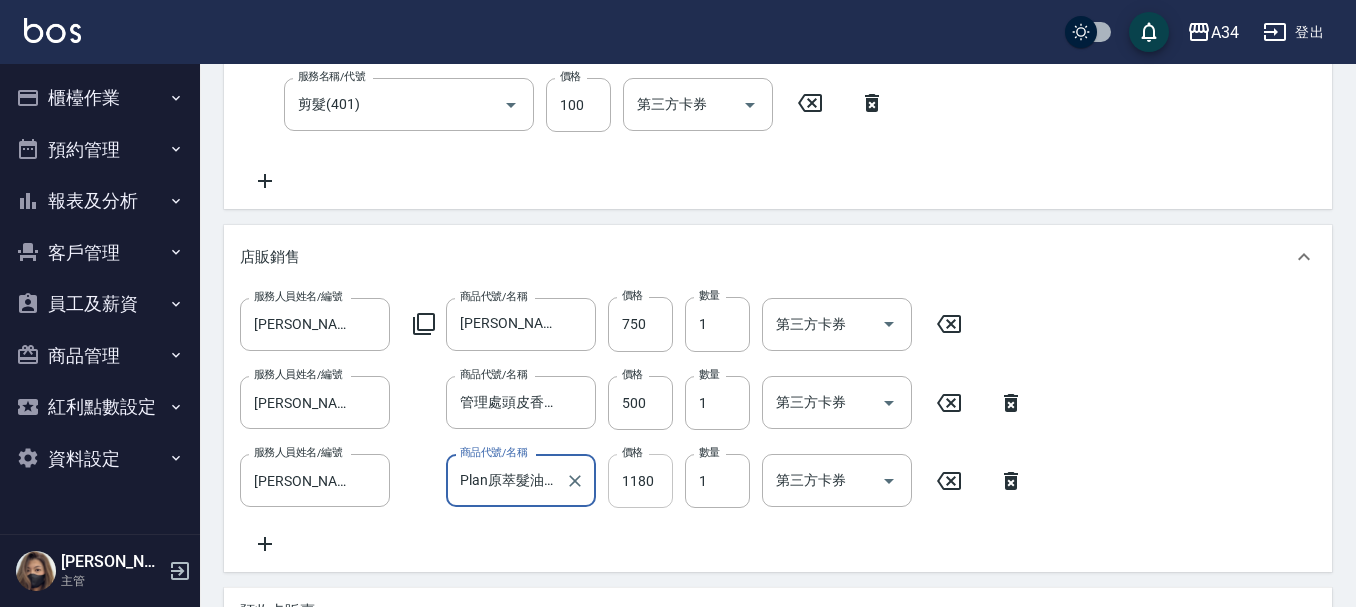 type on "Plan原萃髮油100ML" 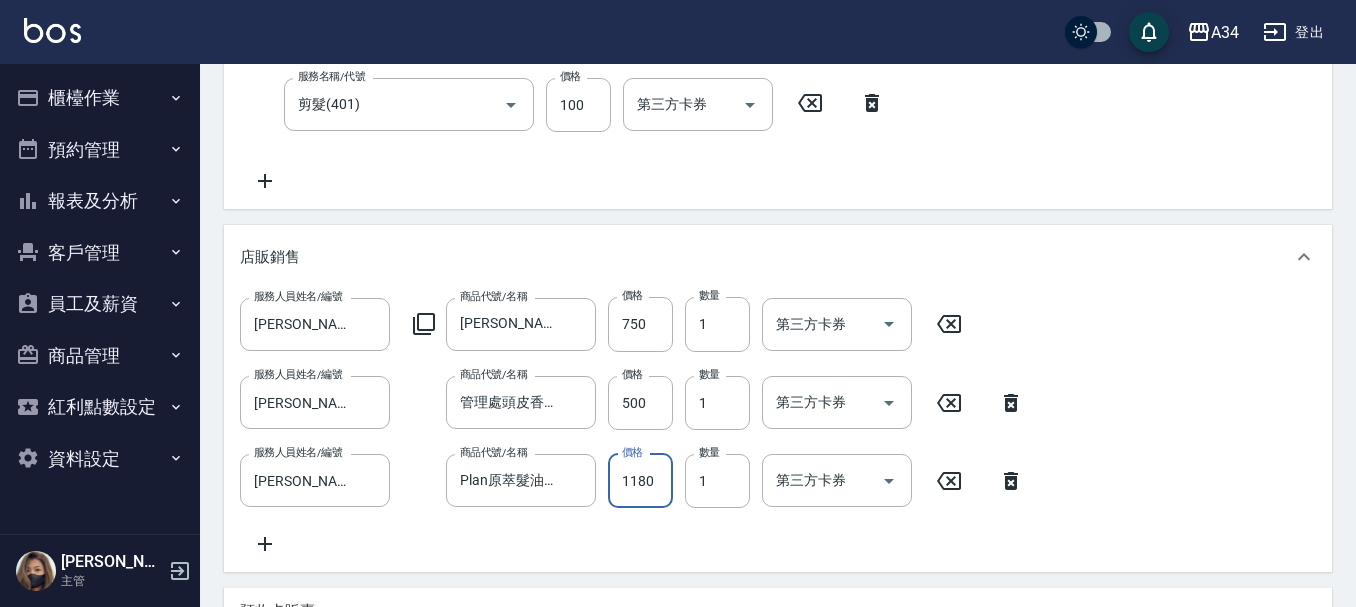 type on "1" 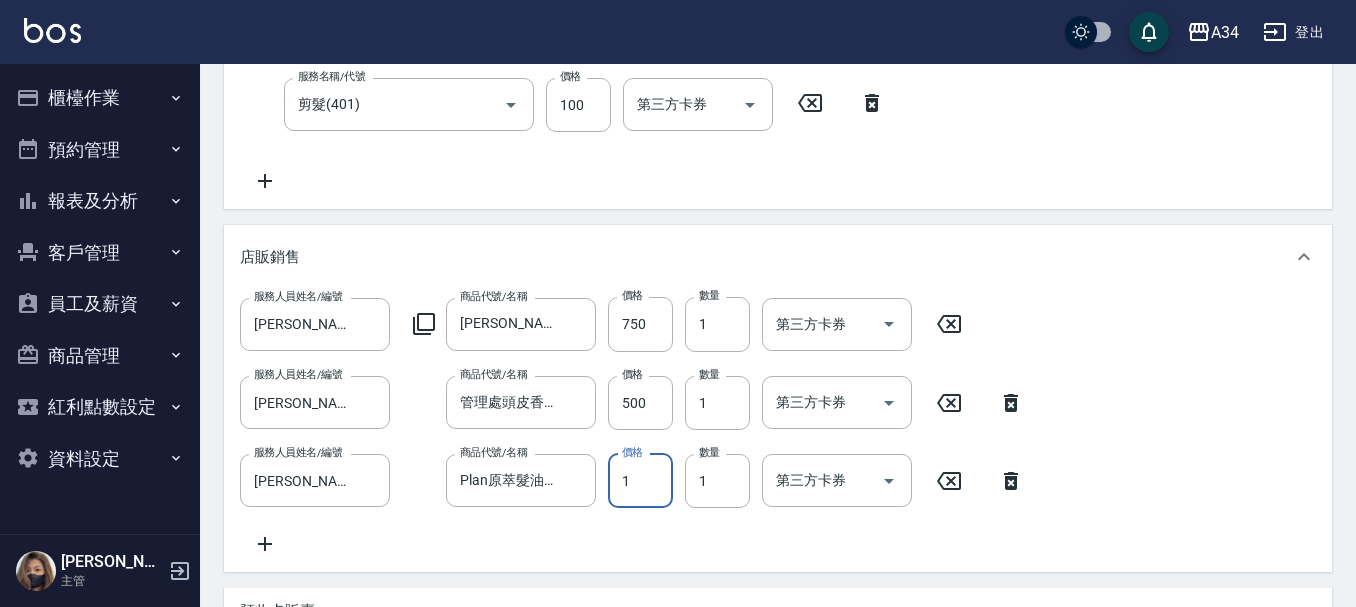 type on "11" 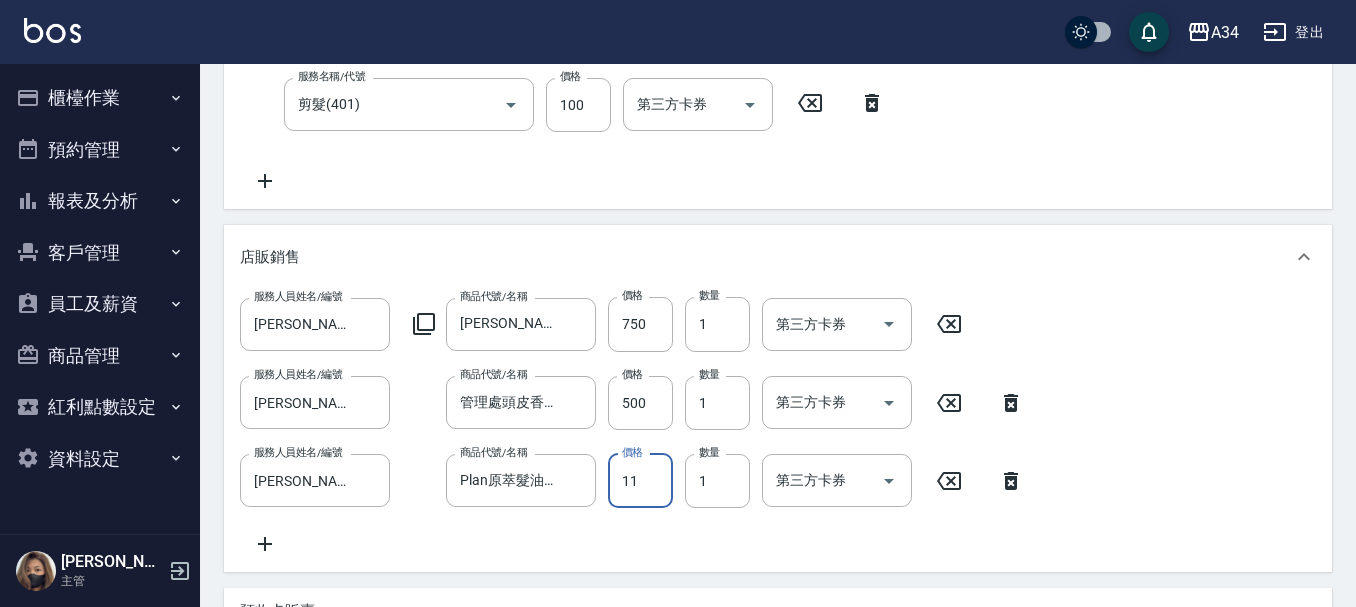 type on "170" 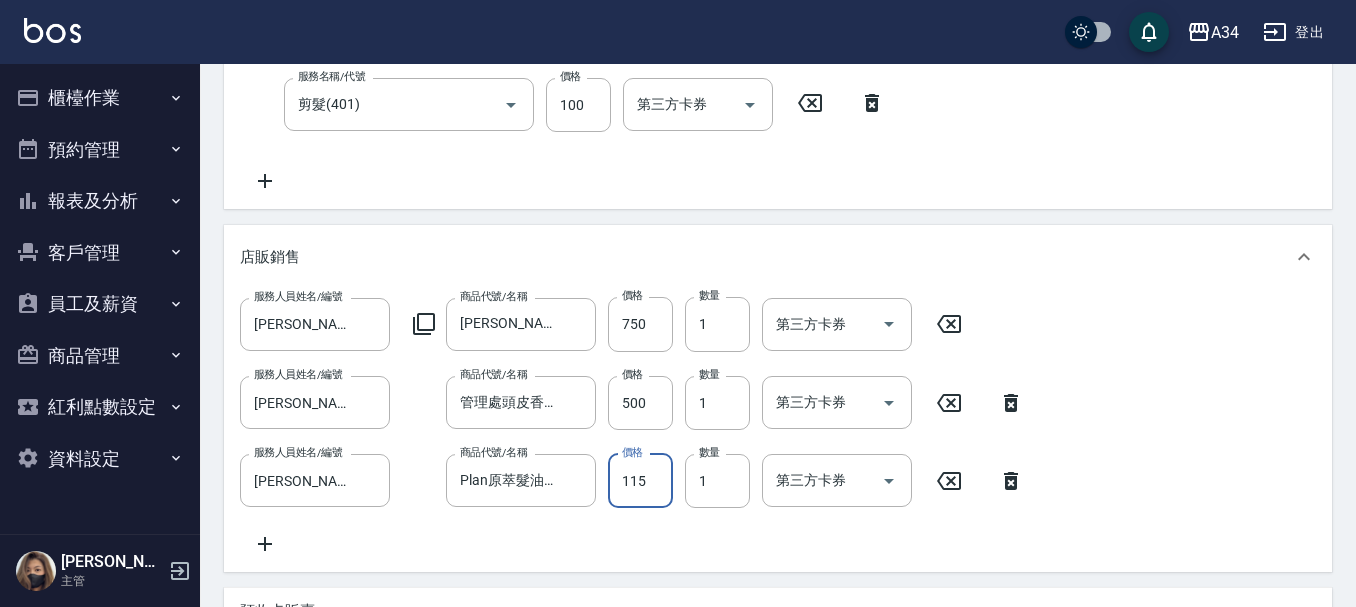 type on "1150" 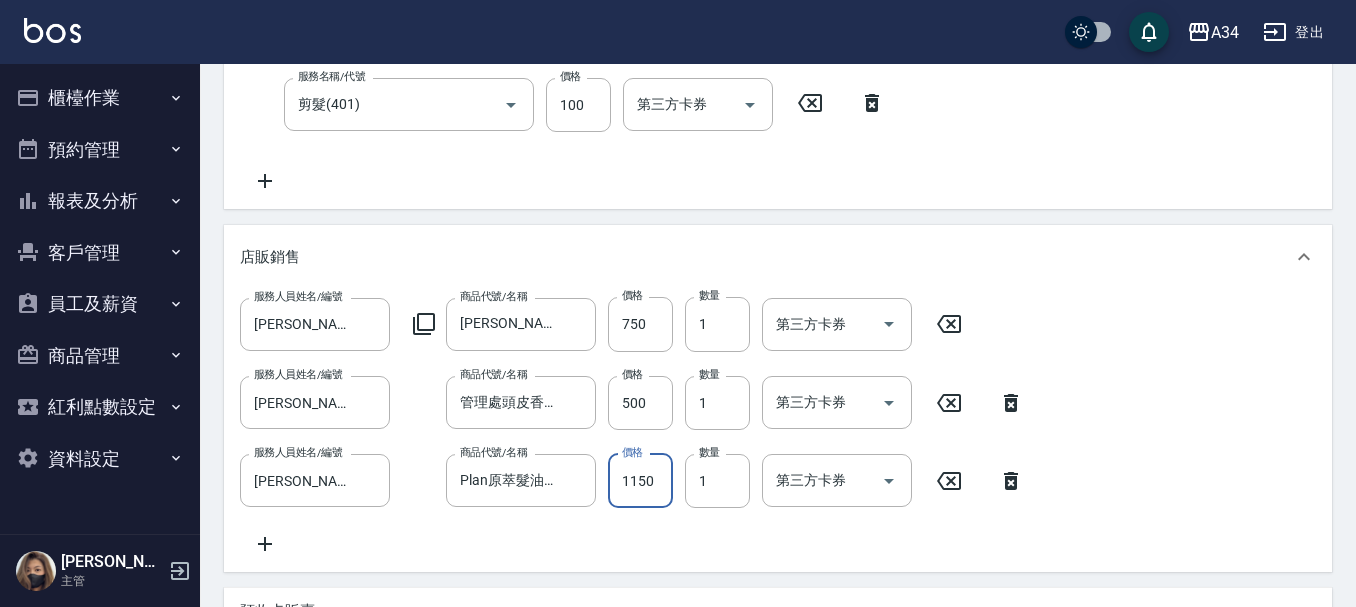 type on "280" 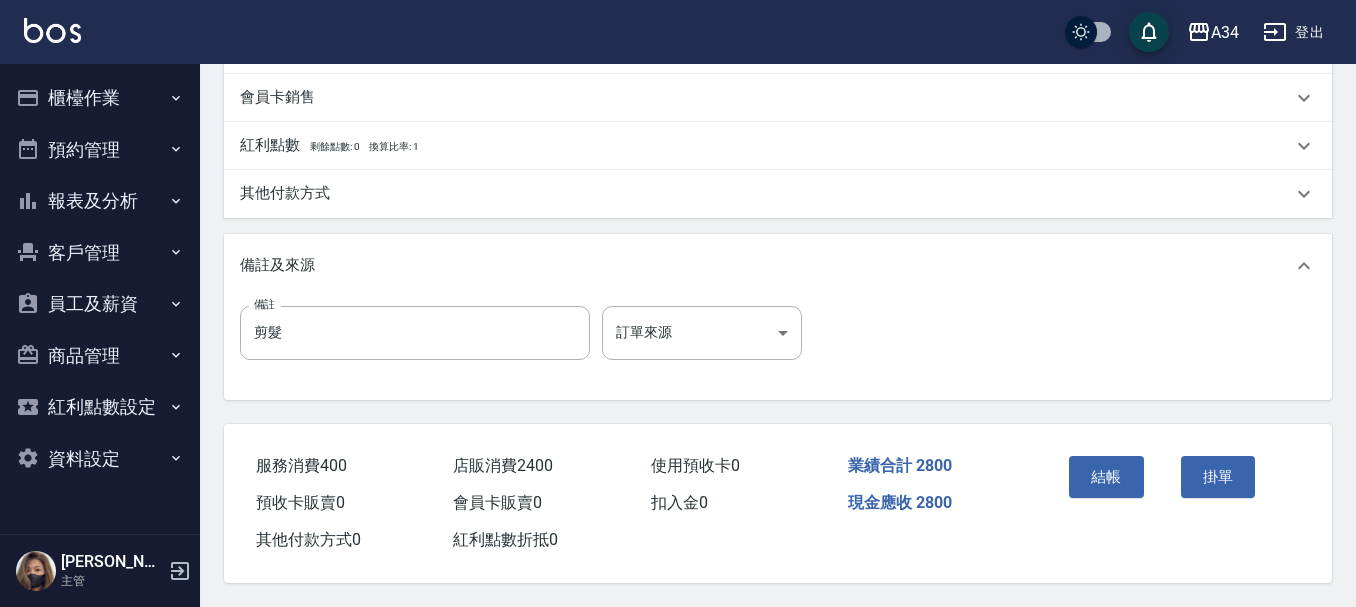scroll, scrollTop: 1034, scrollLeft: 0, axis: vertical 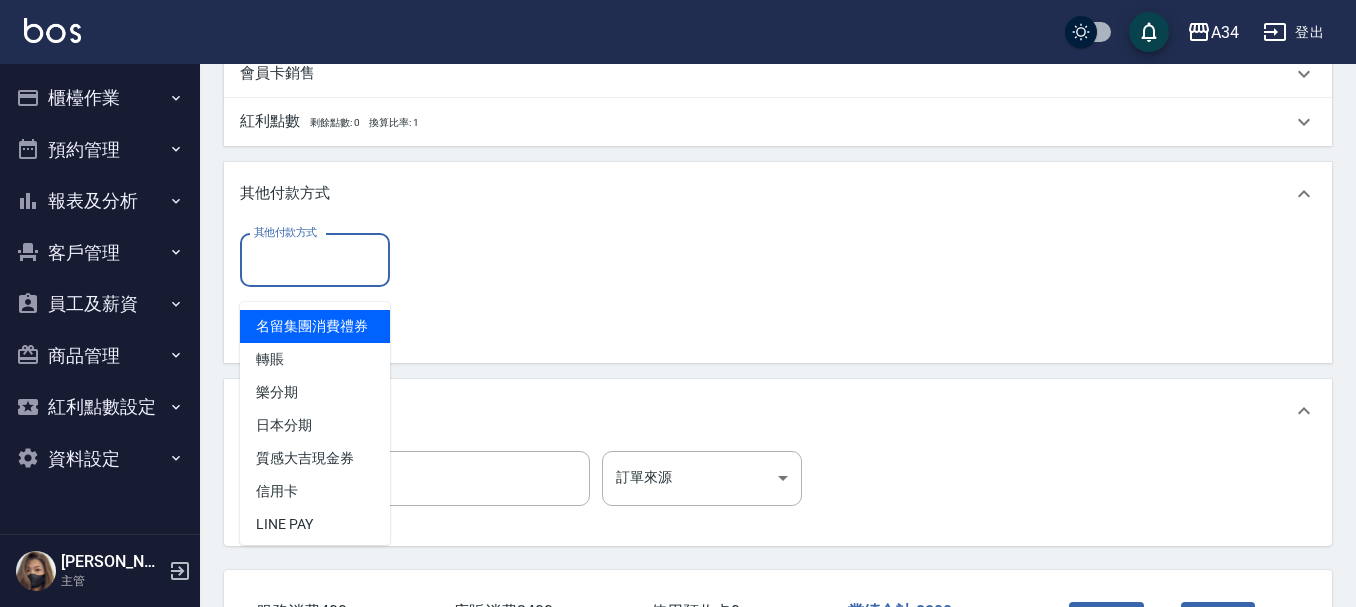 click on "其他付款方式" at bounding box center [315, 260] 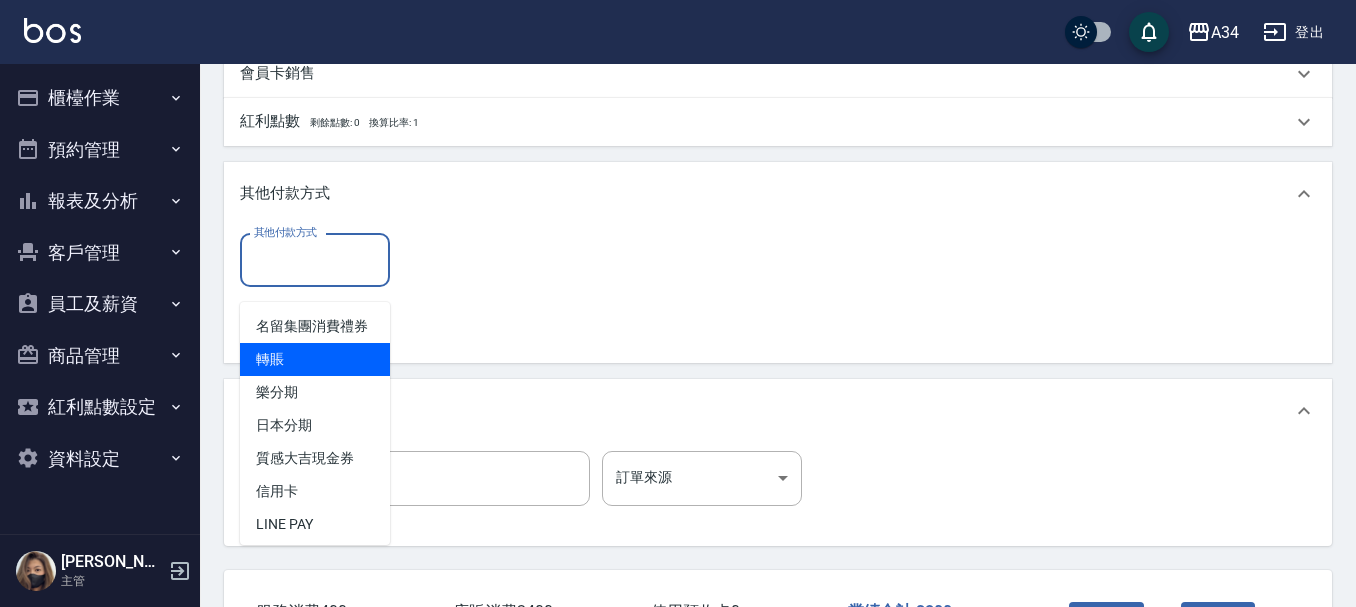 click on "轉賬" at bounding box center (315, 359) 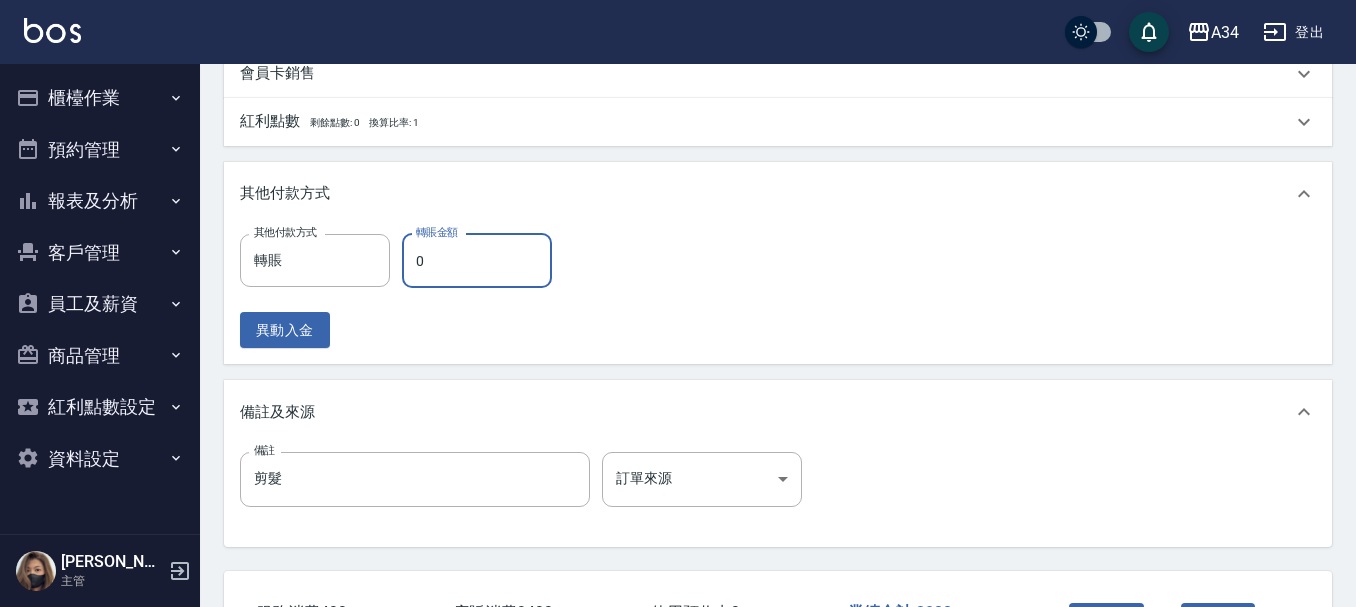 click on "0" at bounding box center (477, 261) 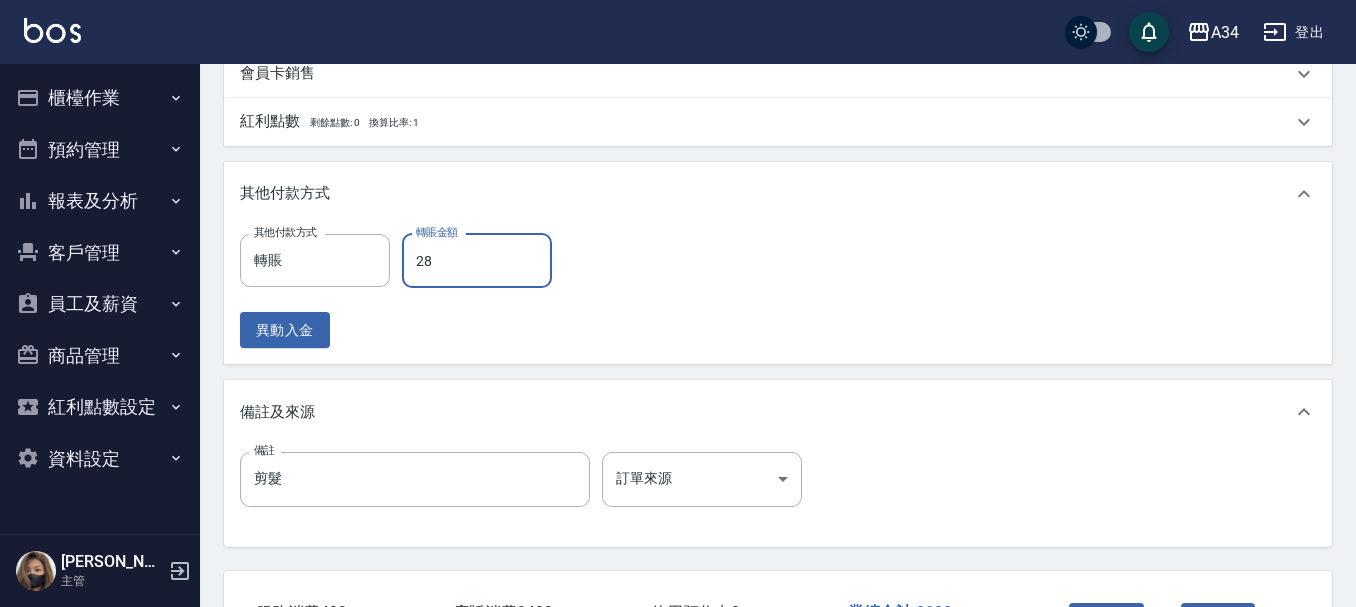 type on "280" 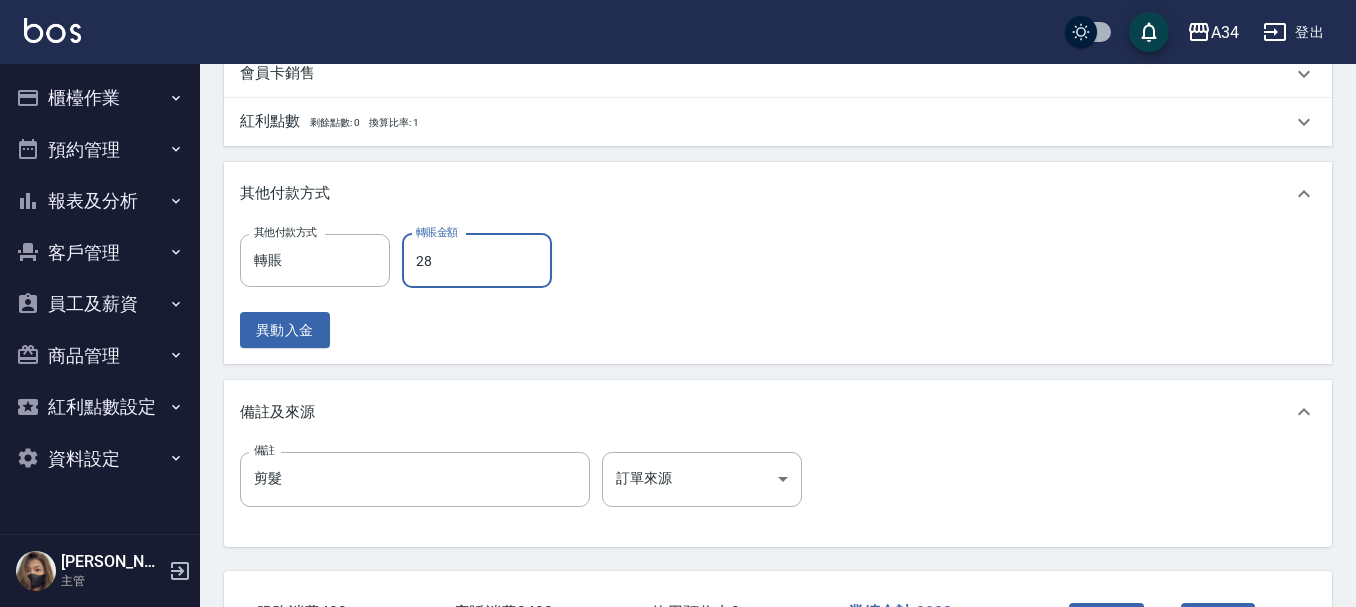 type on "250" 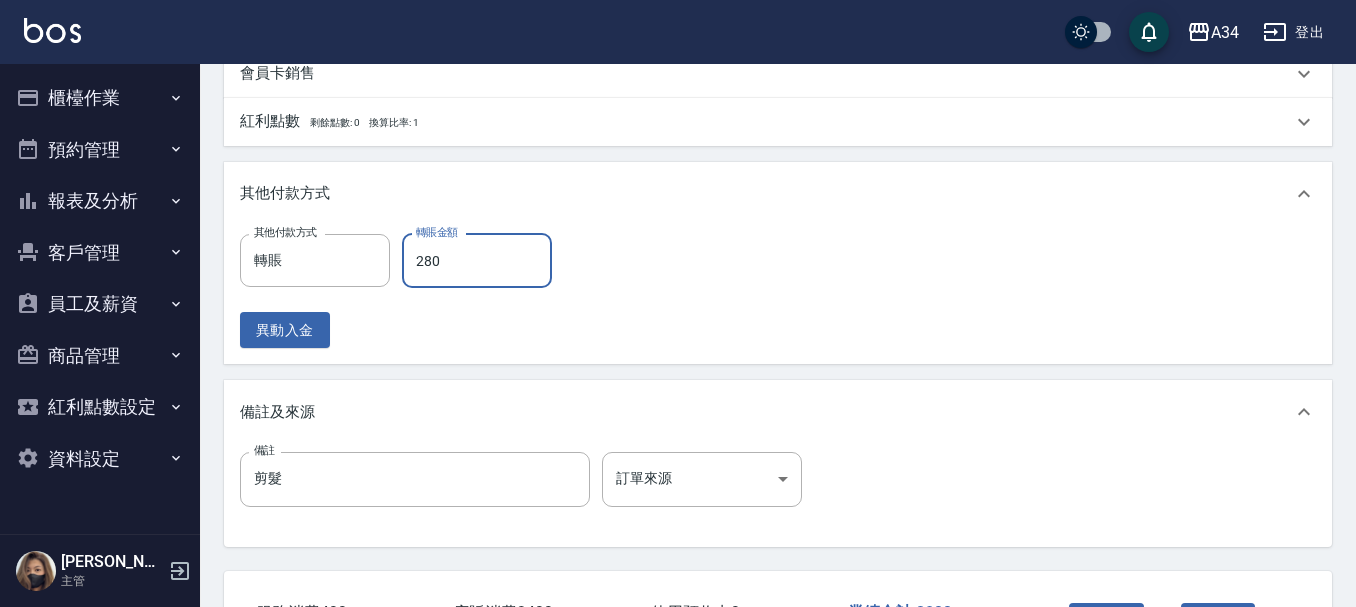 type on "2800" 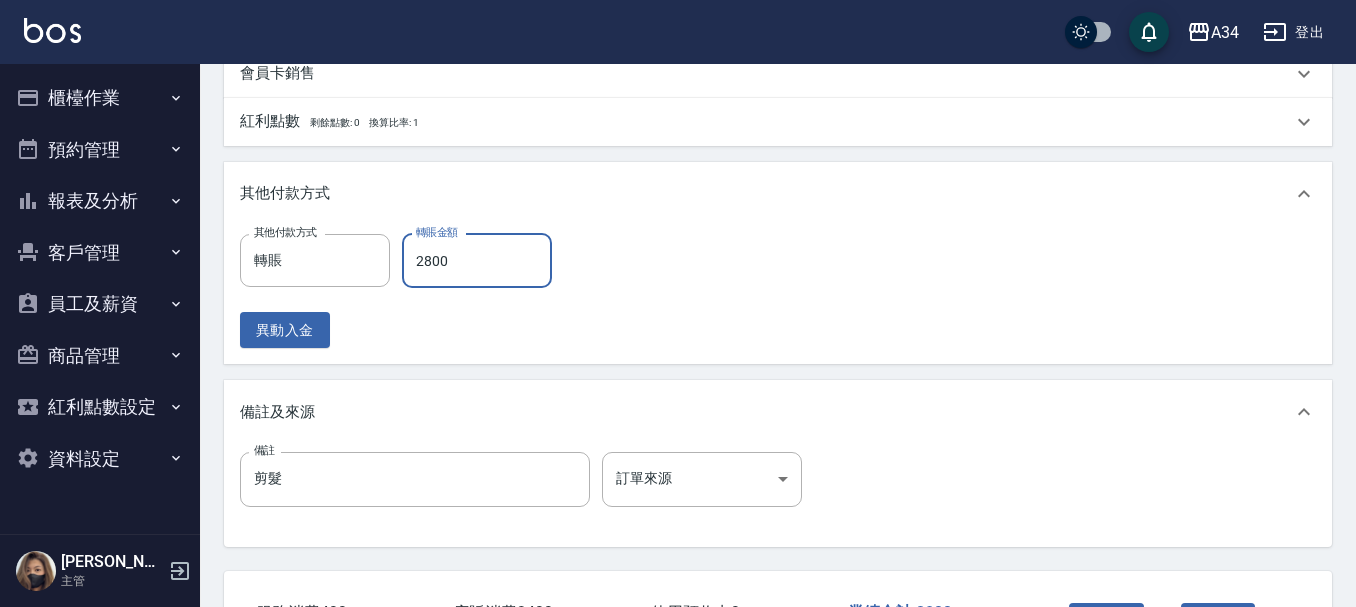 type on "0" 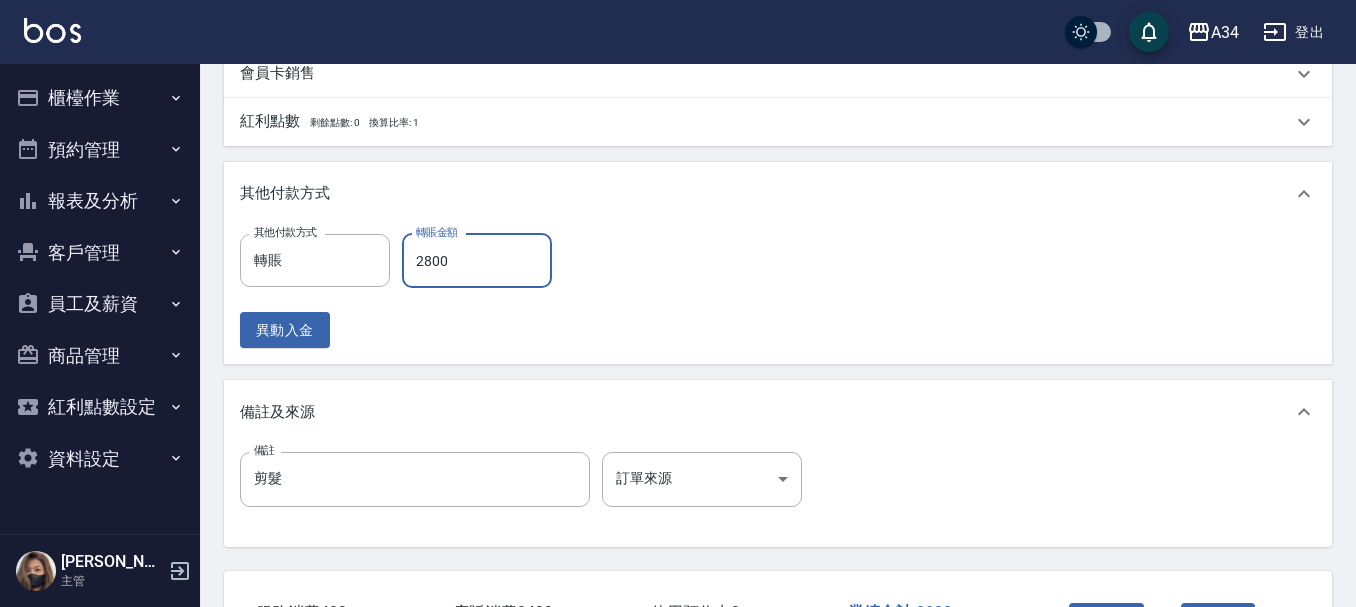 type on "2800" 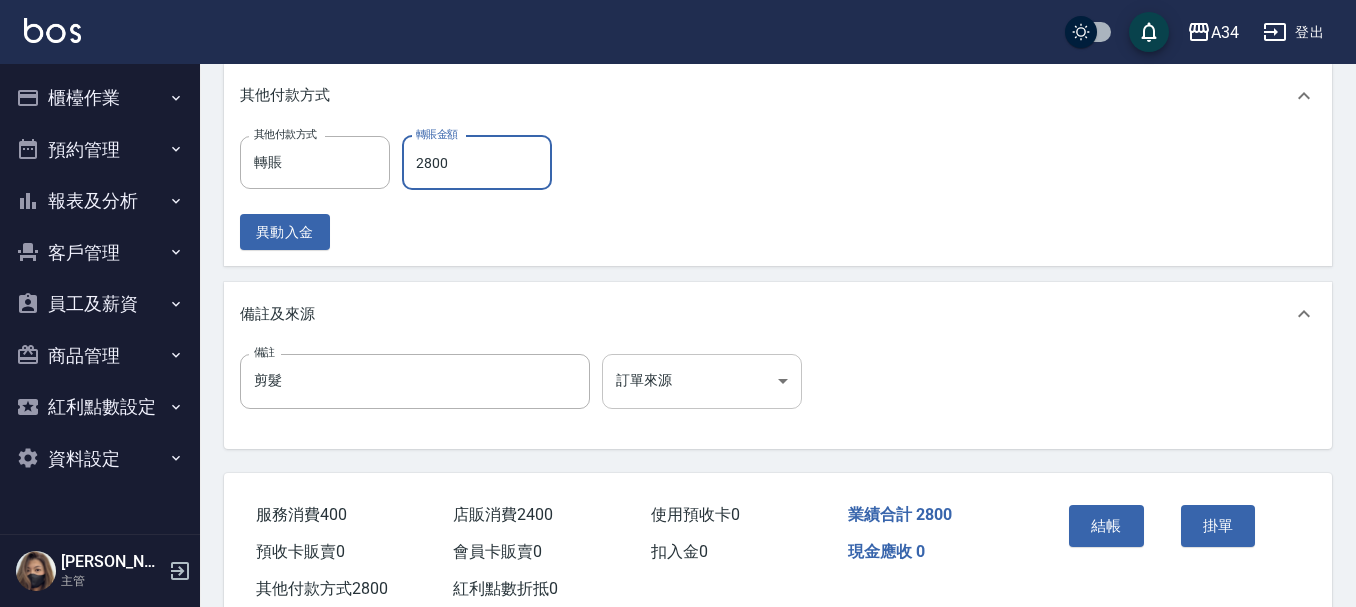 scroll, scrollTop: 1205, scrollLeft: 0, axis: vertical 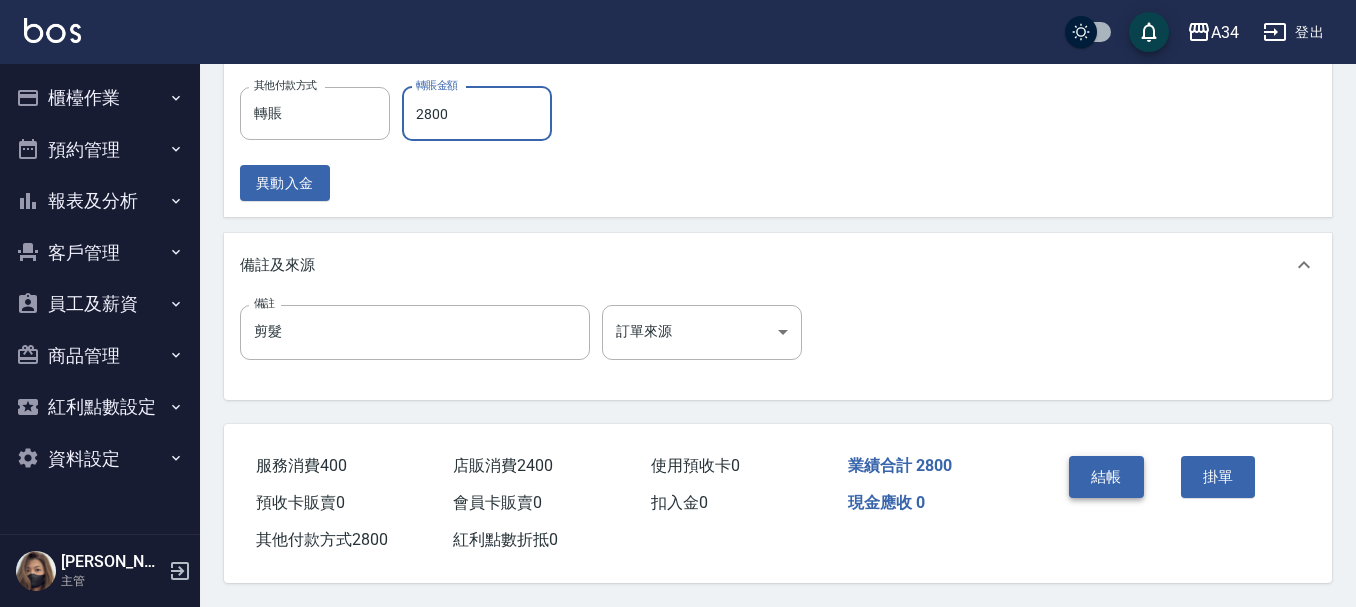 click on "結帳" at bounding box center (1106, 477) 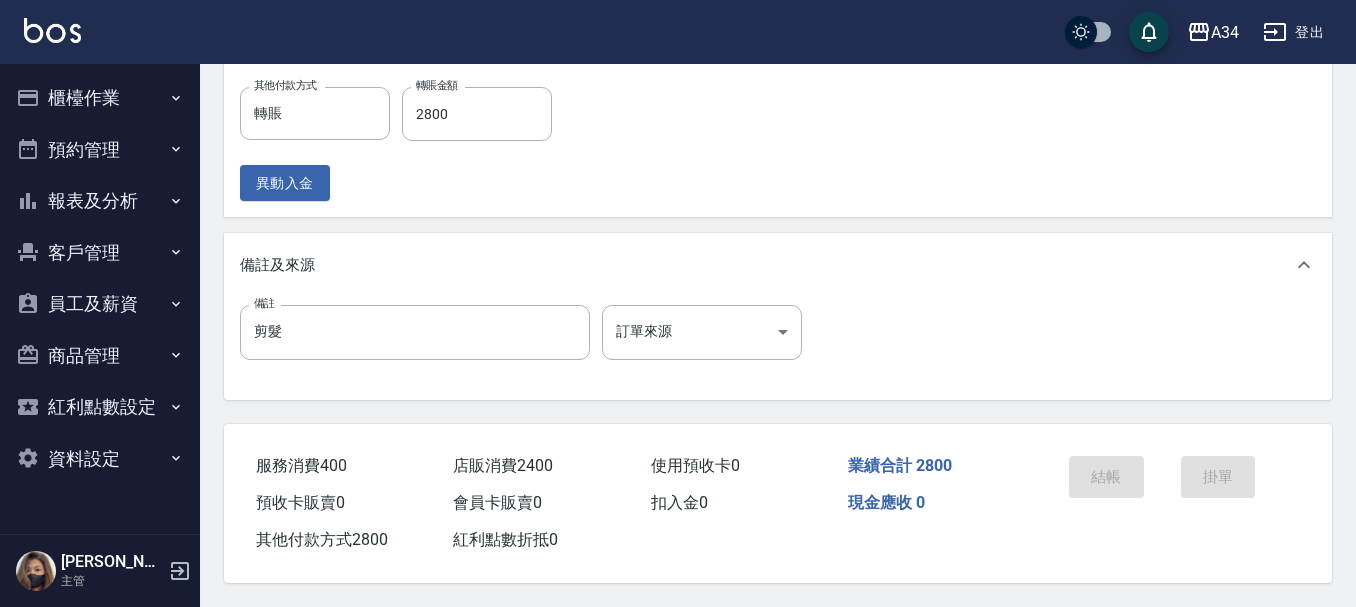 scroll, scrollTop: 0, scrollLeft: 0, axis: both 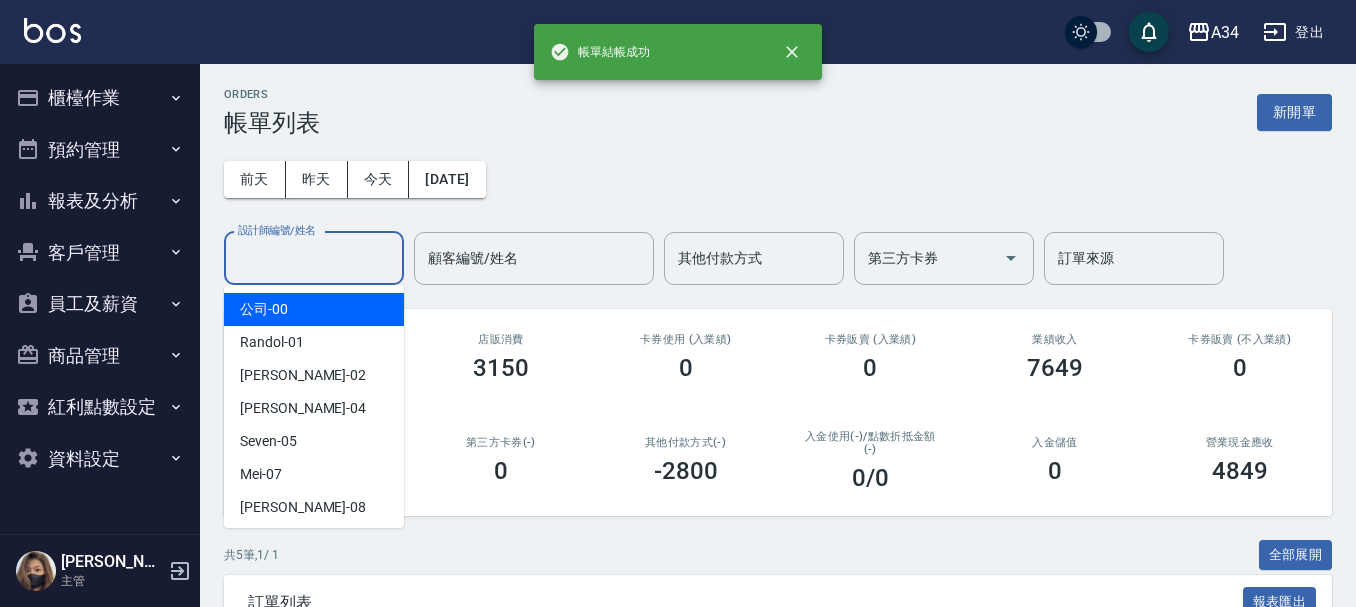 click on "設計師編號/姓名" at bounding box center (314, 258) 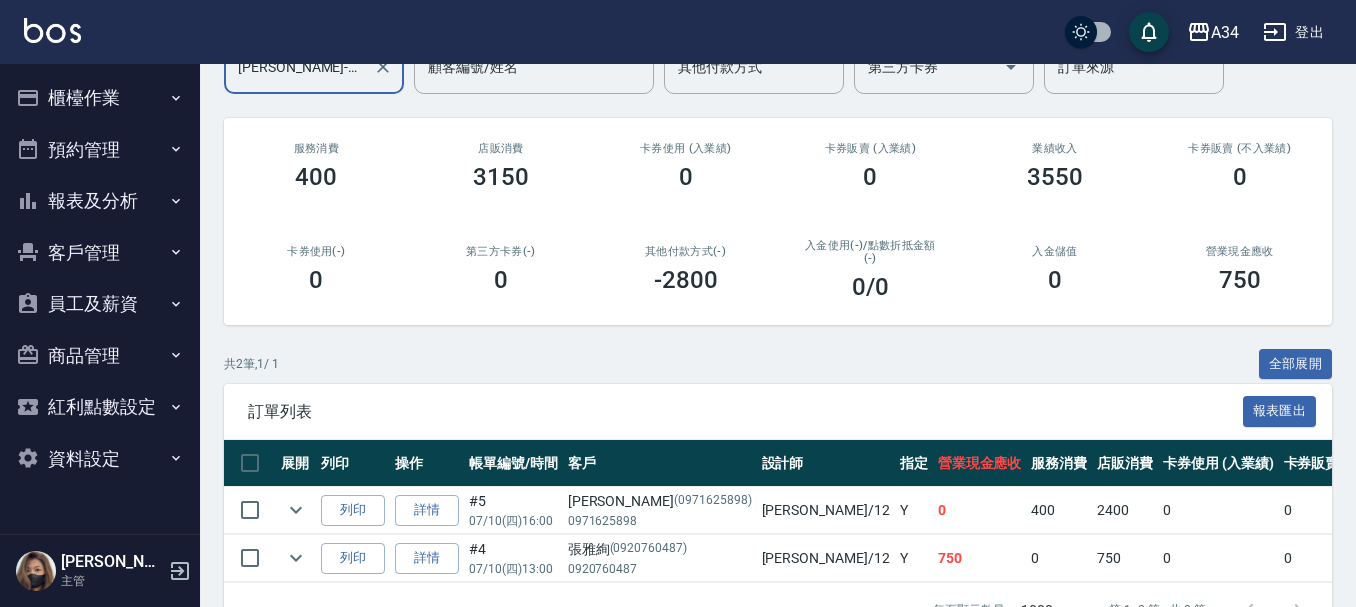 scroll, scrollTop: 160, scrollLeft: 0, axis: vertical 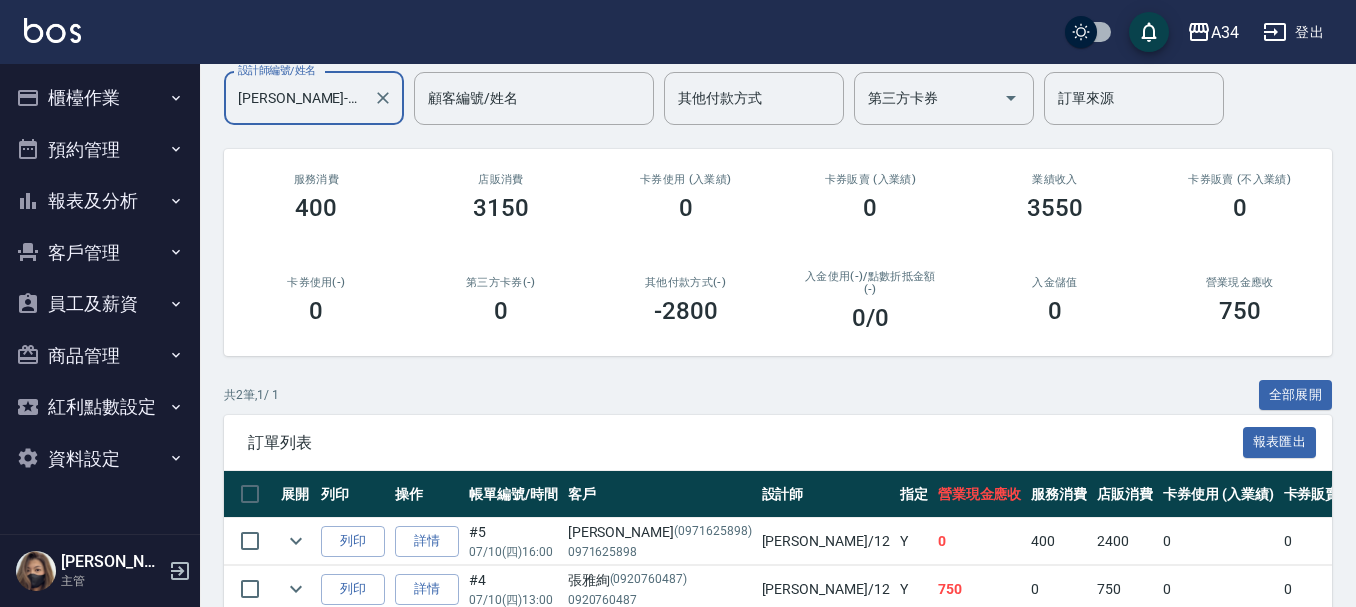 type on "Emily-12" 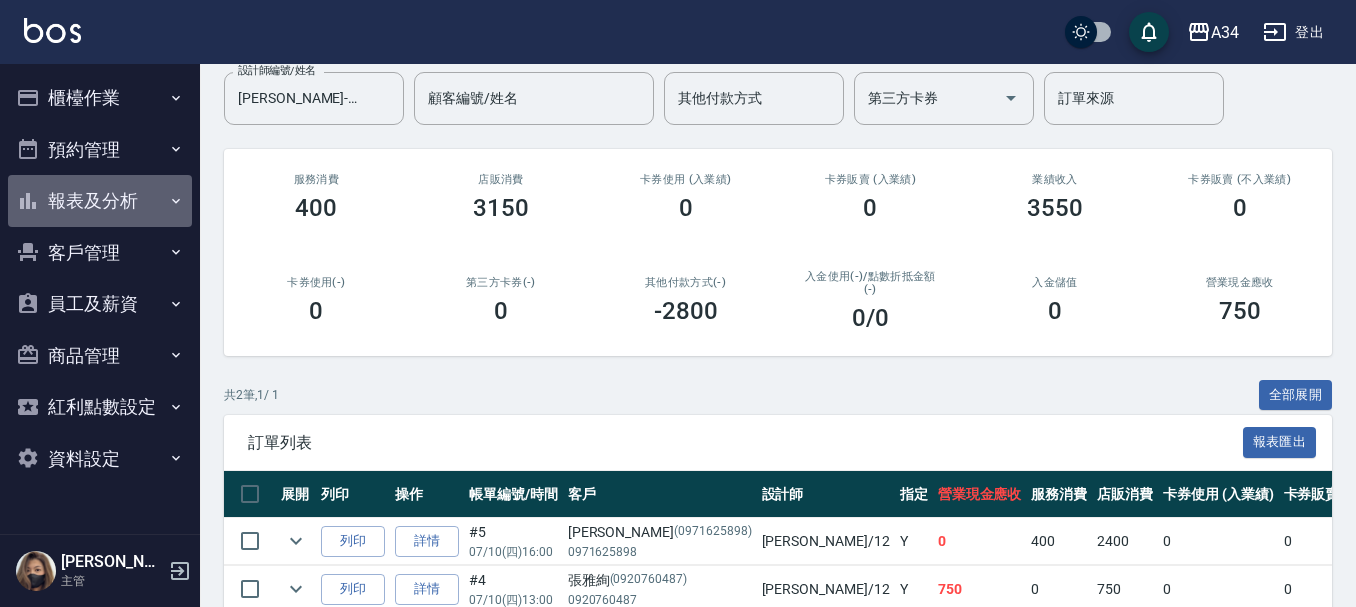 click on "報表及分析" at bounding box center (100, 201) 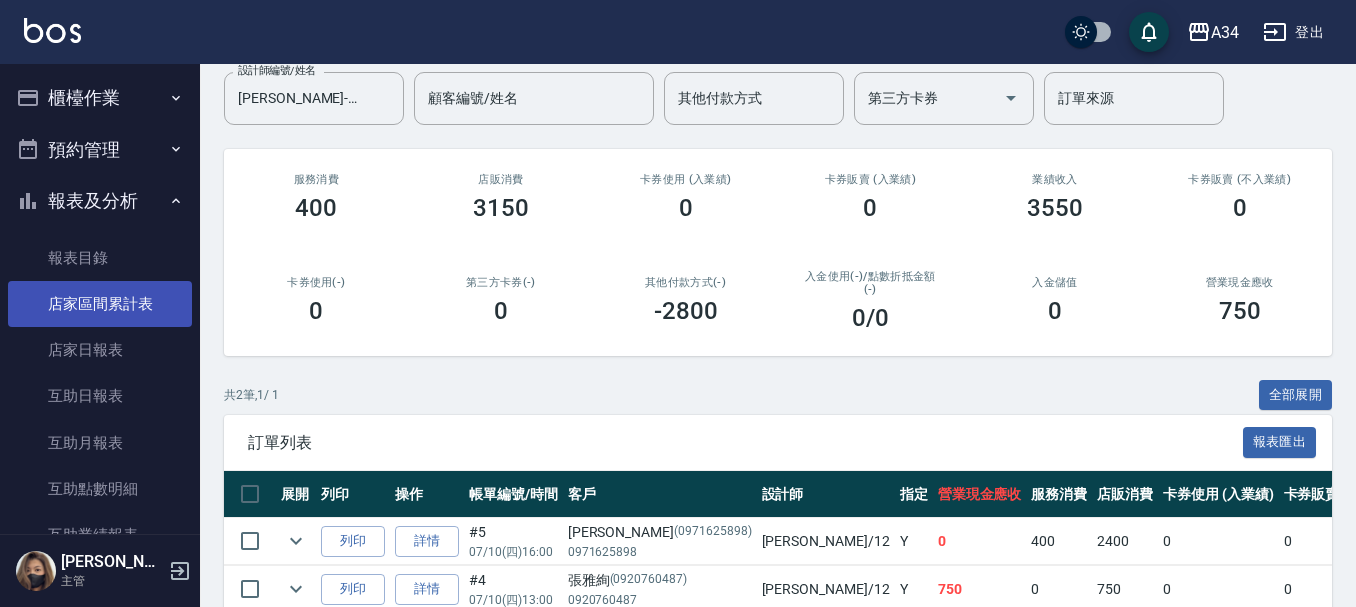 scroll, scrollTop: 400, scrollLeft: 0, axis: vertical 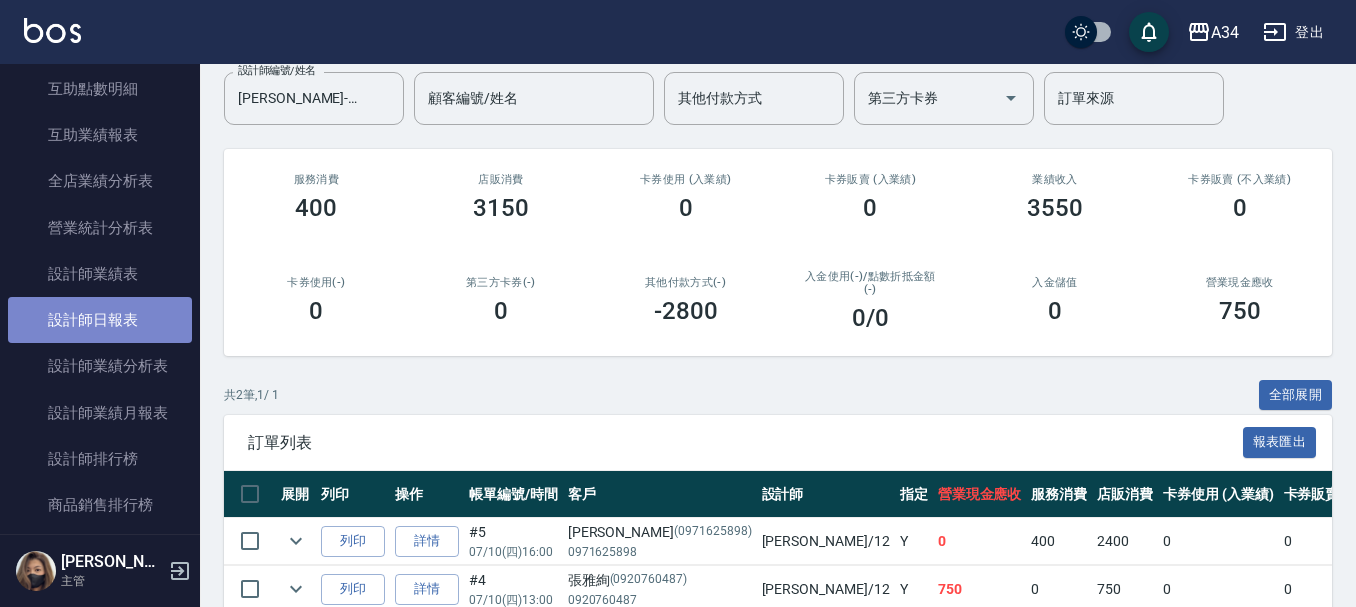 click on "設計師日報表" at bounding box center (100, 320) 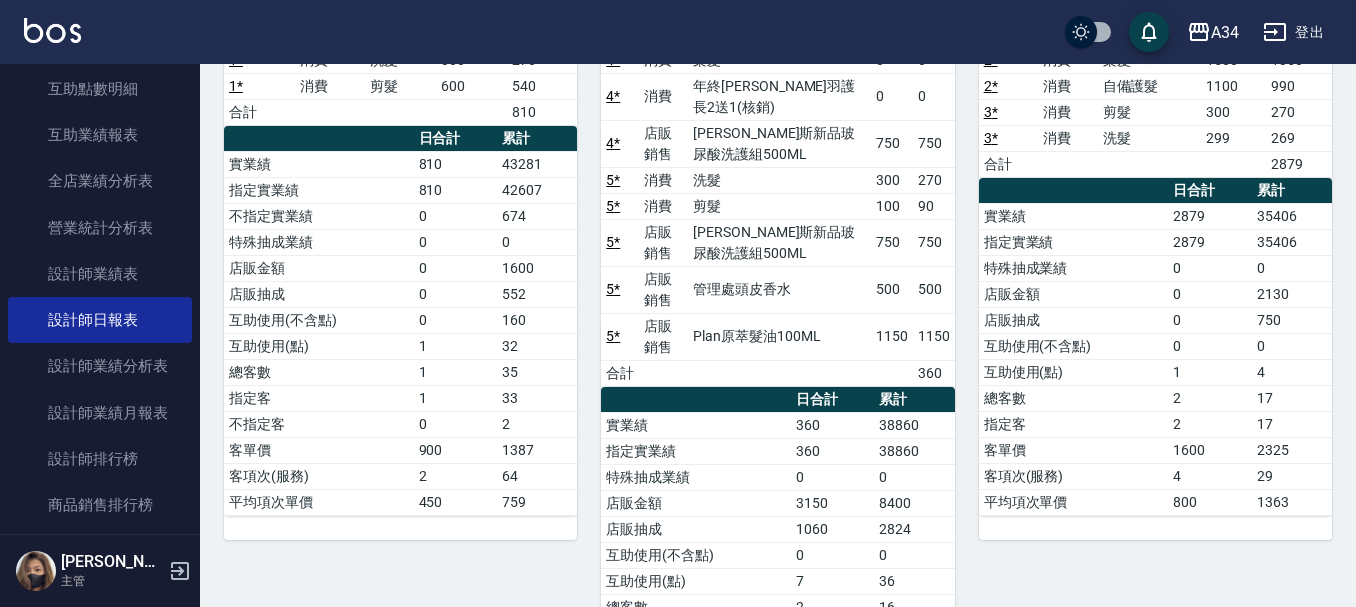 scroll, scrollTop: 319, scrollLeft: 0, axis: vertical 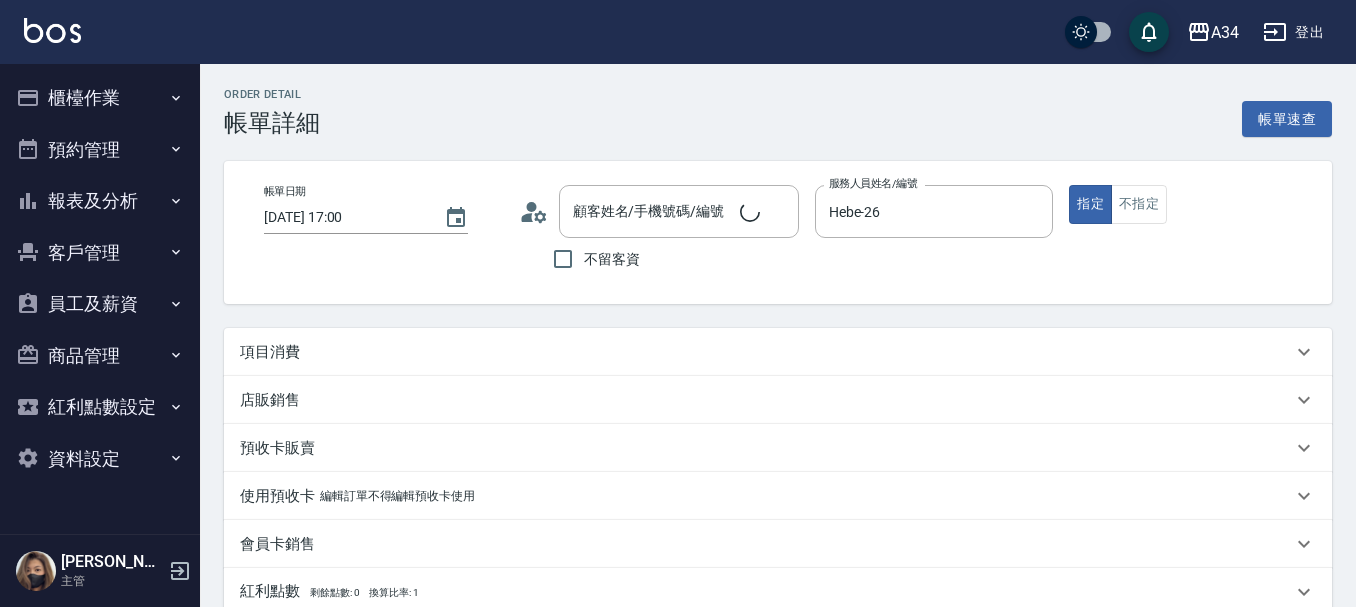 type on "[DATE] 17:00" 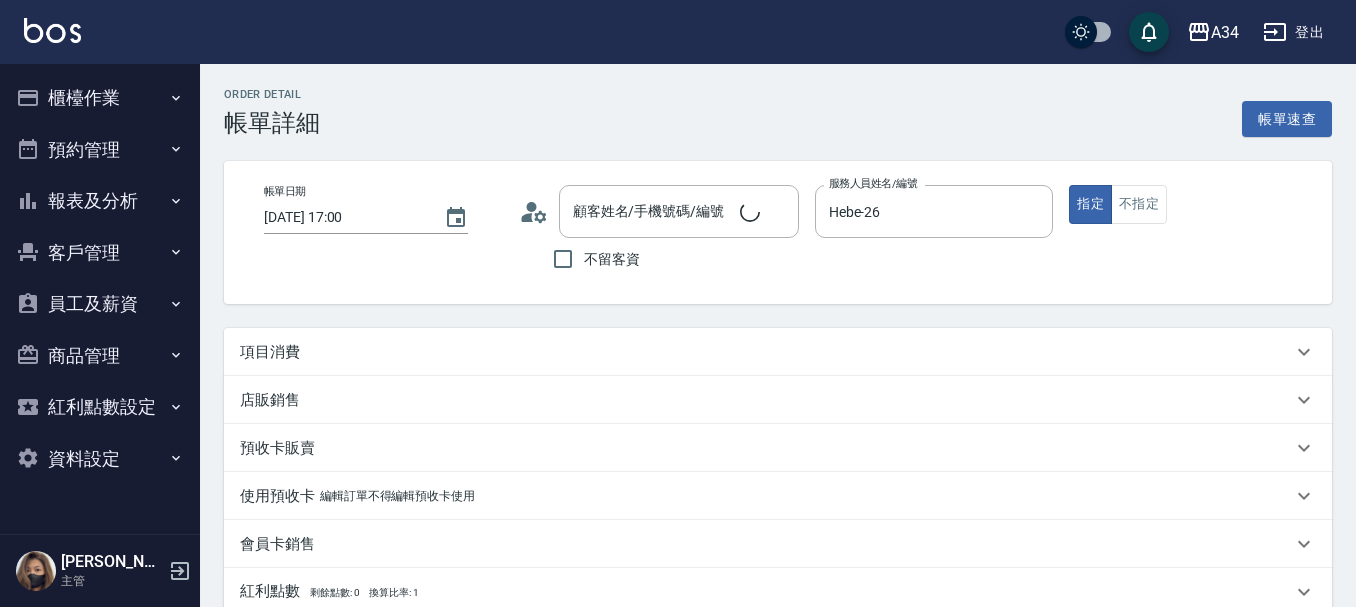 type on "Hebe-26" 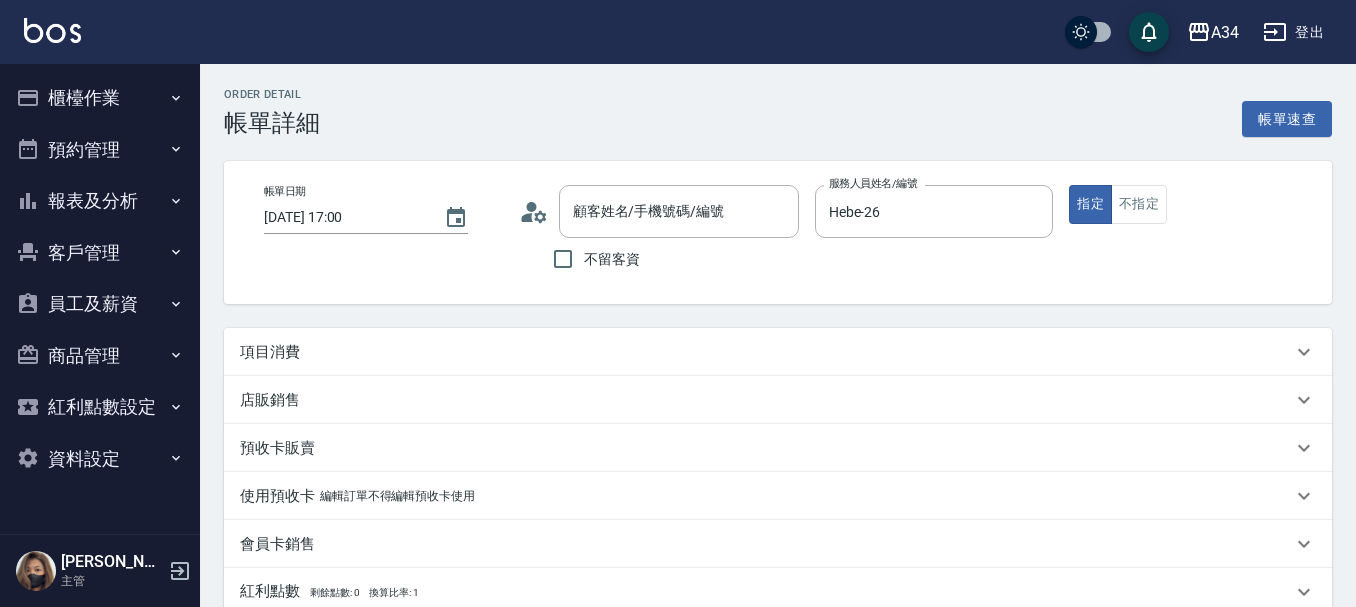 type on "[PERSON_NAME]/0921162305/null" 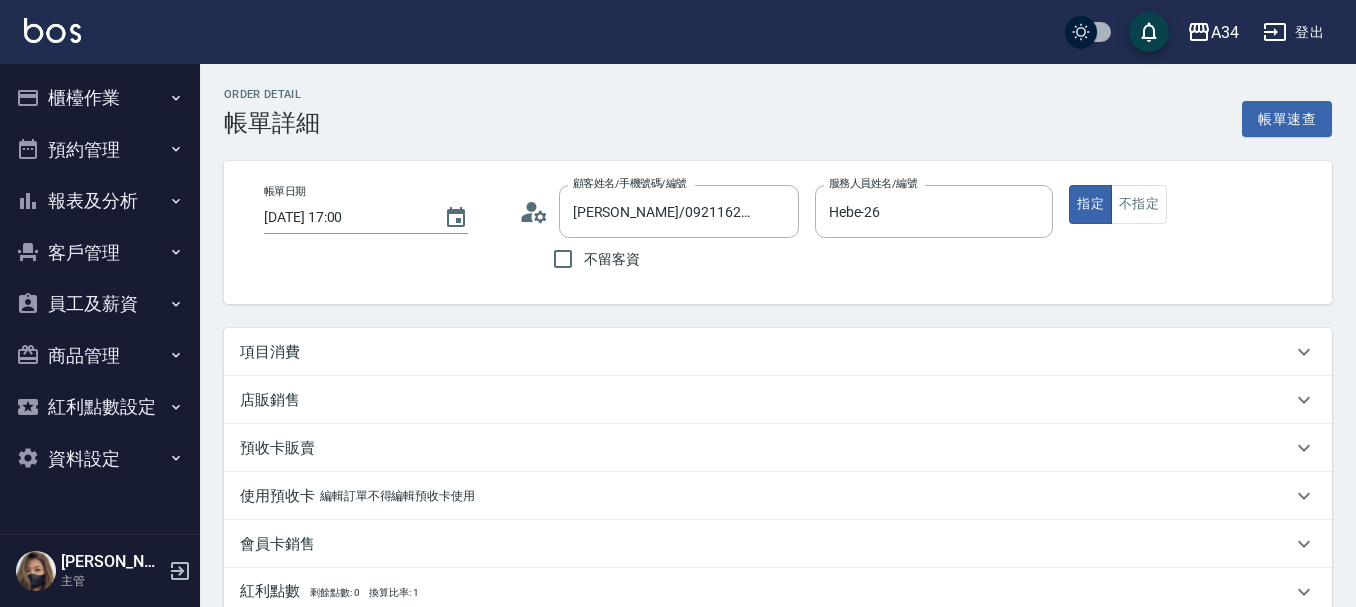 click on "項目消費" at bounding box center [766, 352] 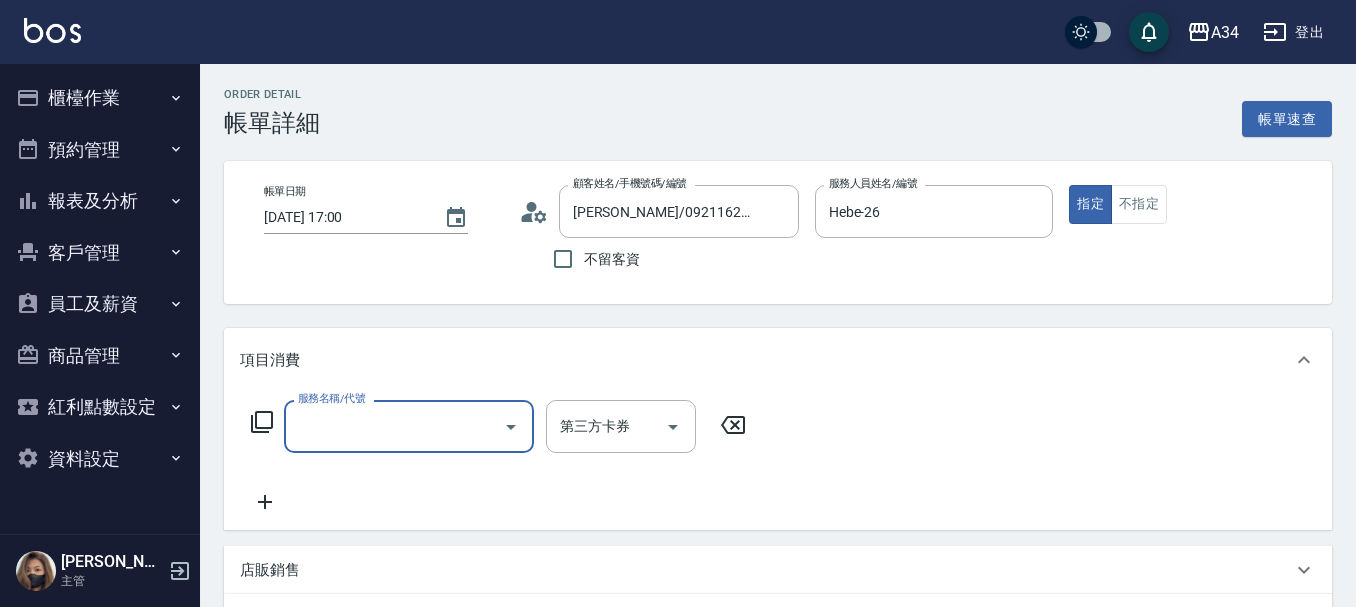 scroll, scrollTop: 0, scrollLeft: 0, axis: both 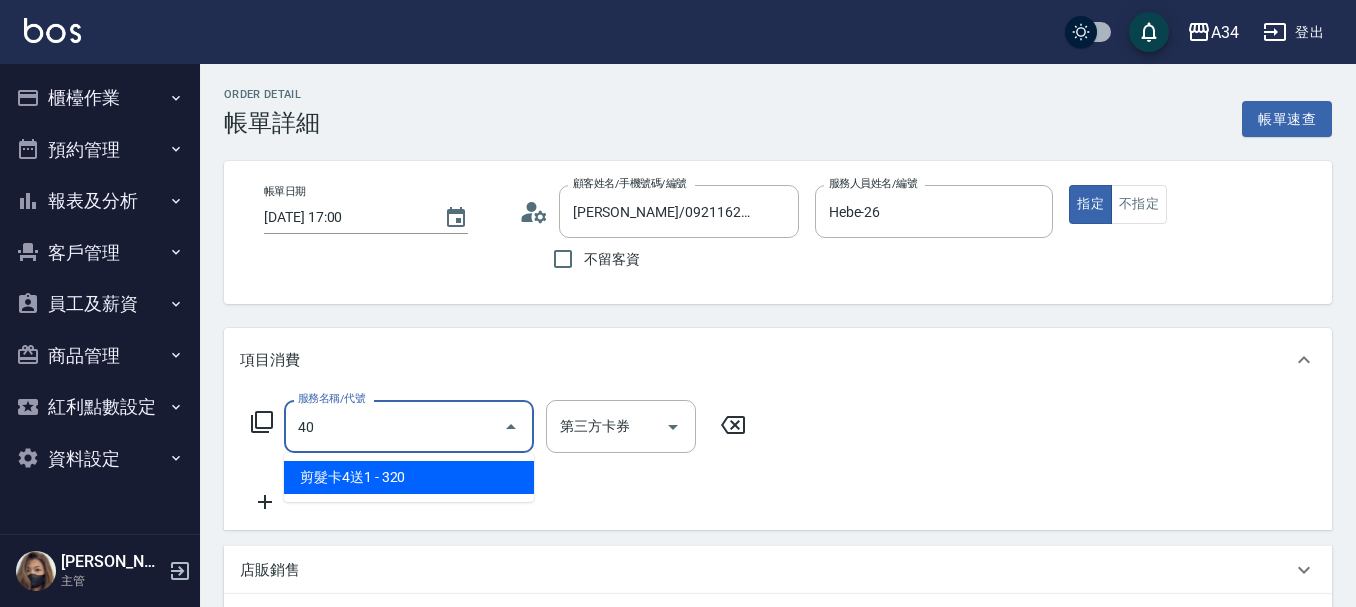 type on "401" 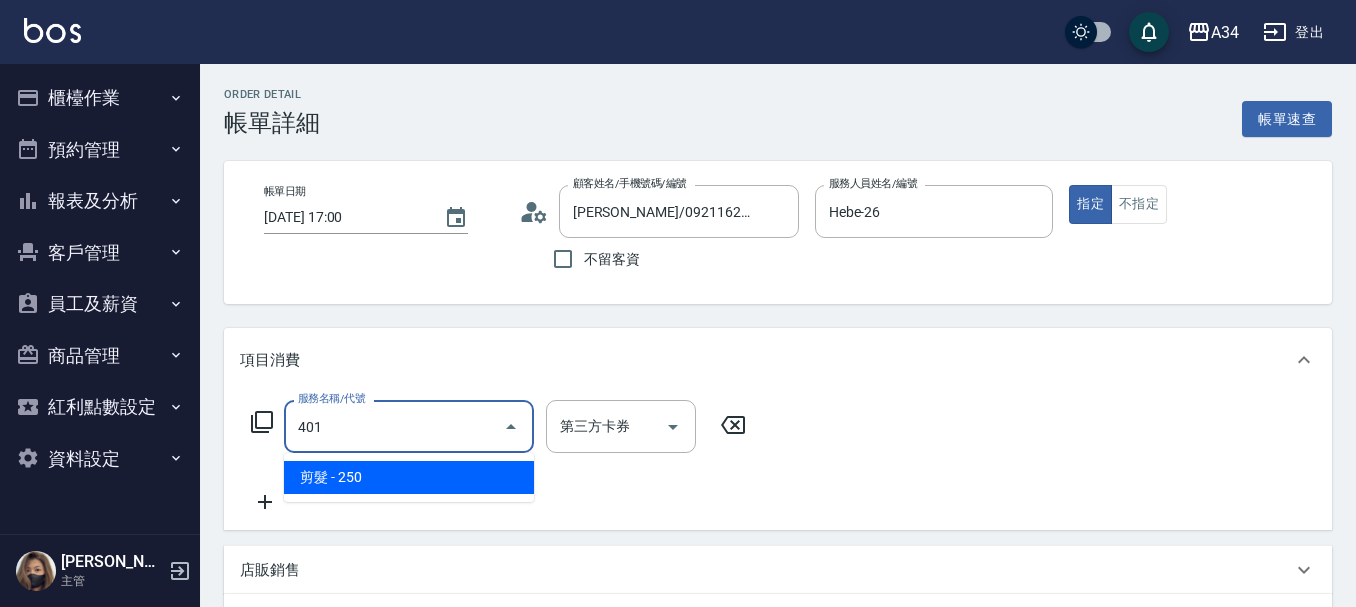 type on "20" 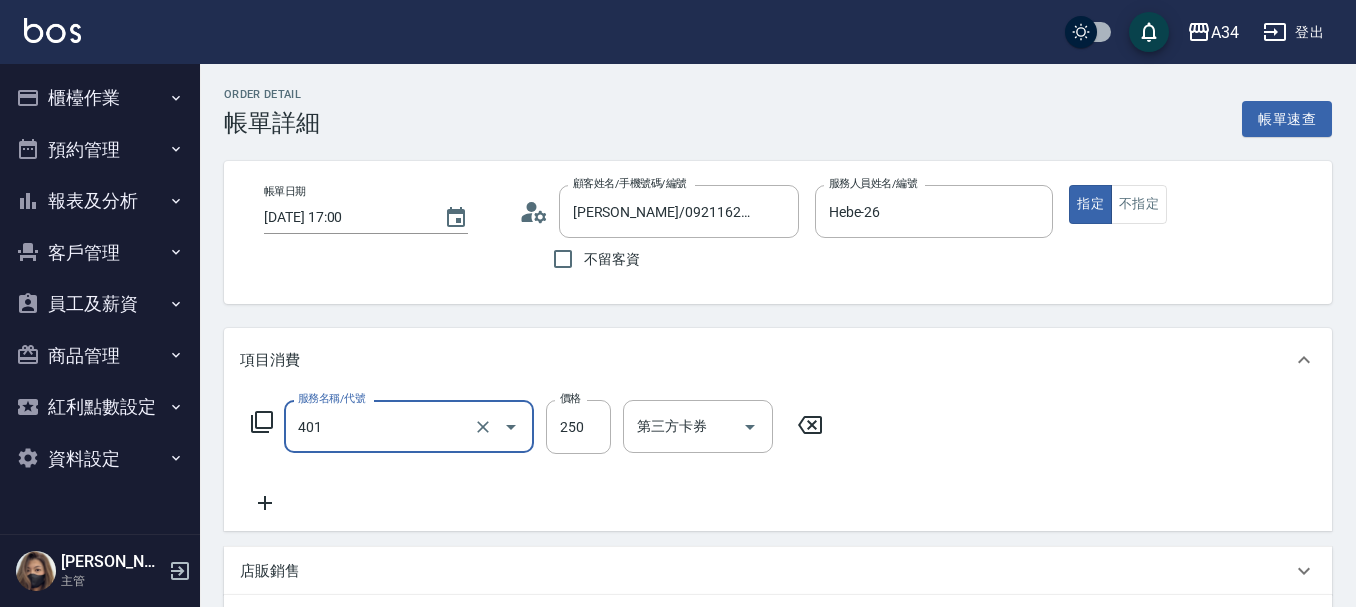 type on "剪髮(401)" 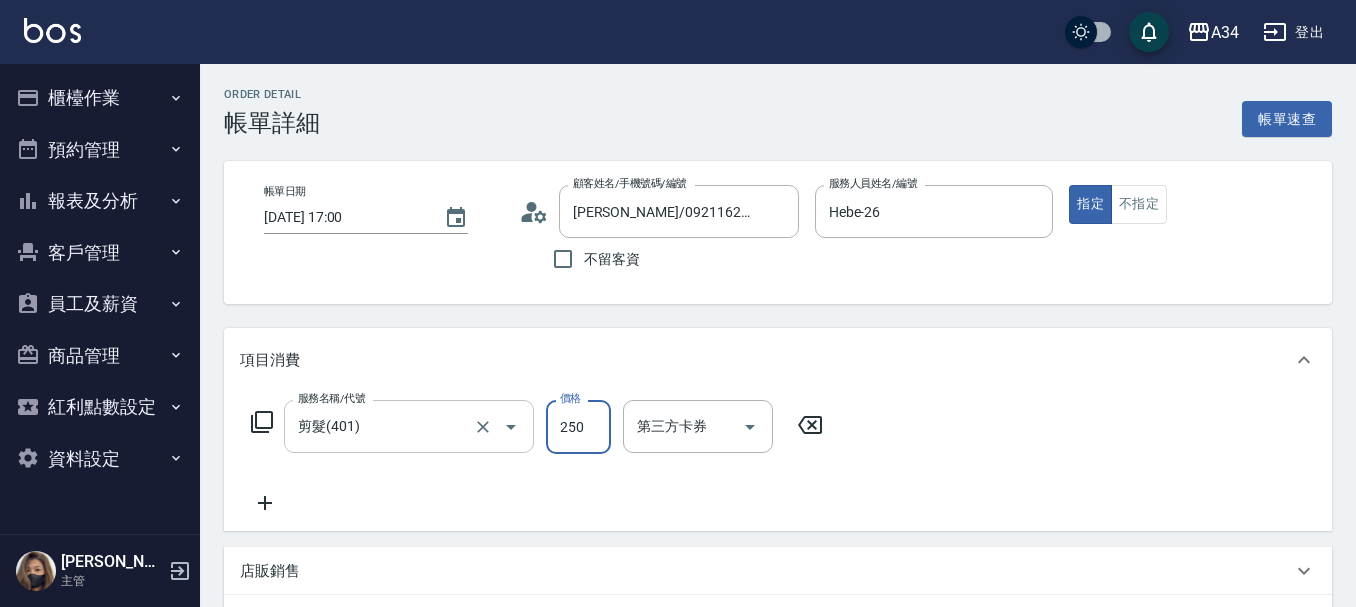type on "0" 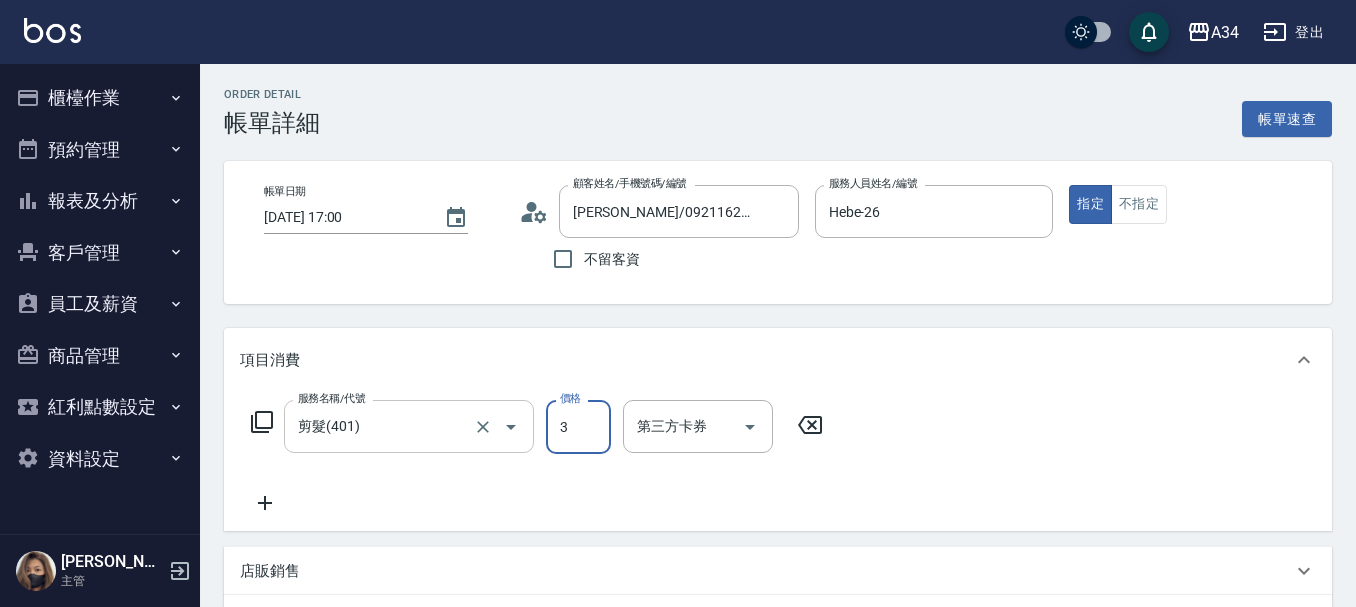 type on "39" 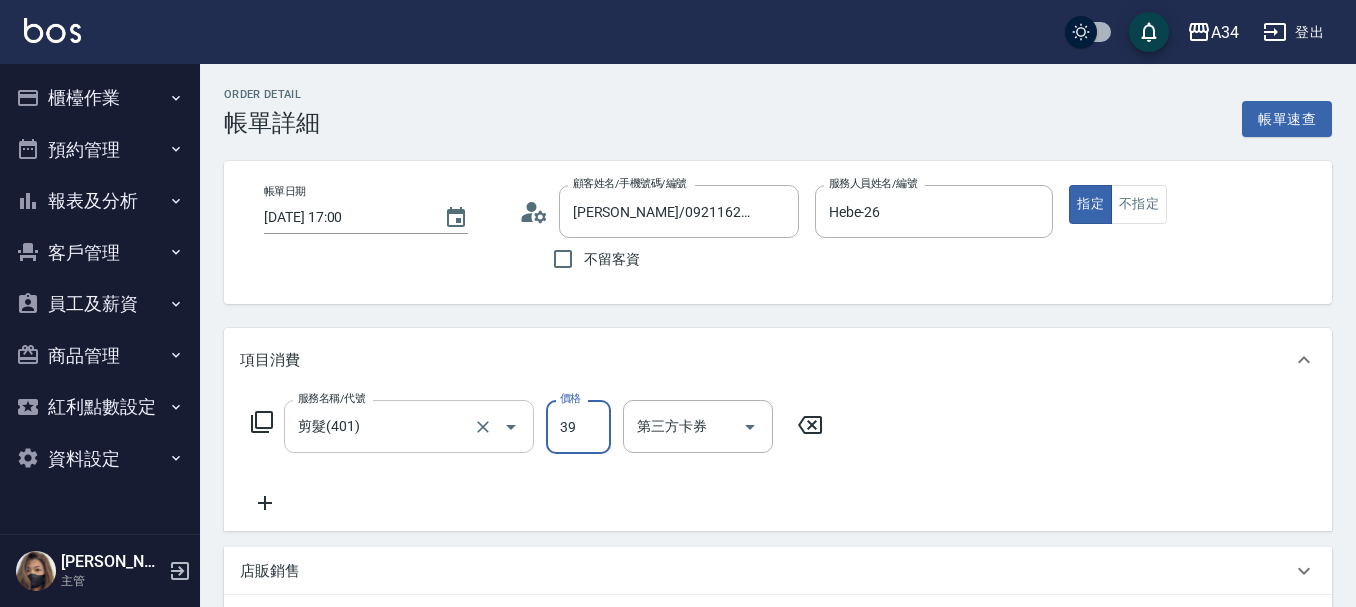 type on "30" 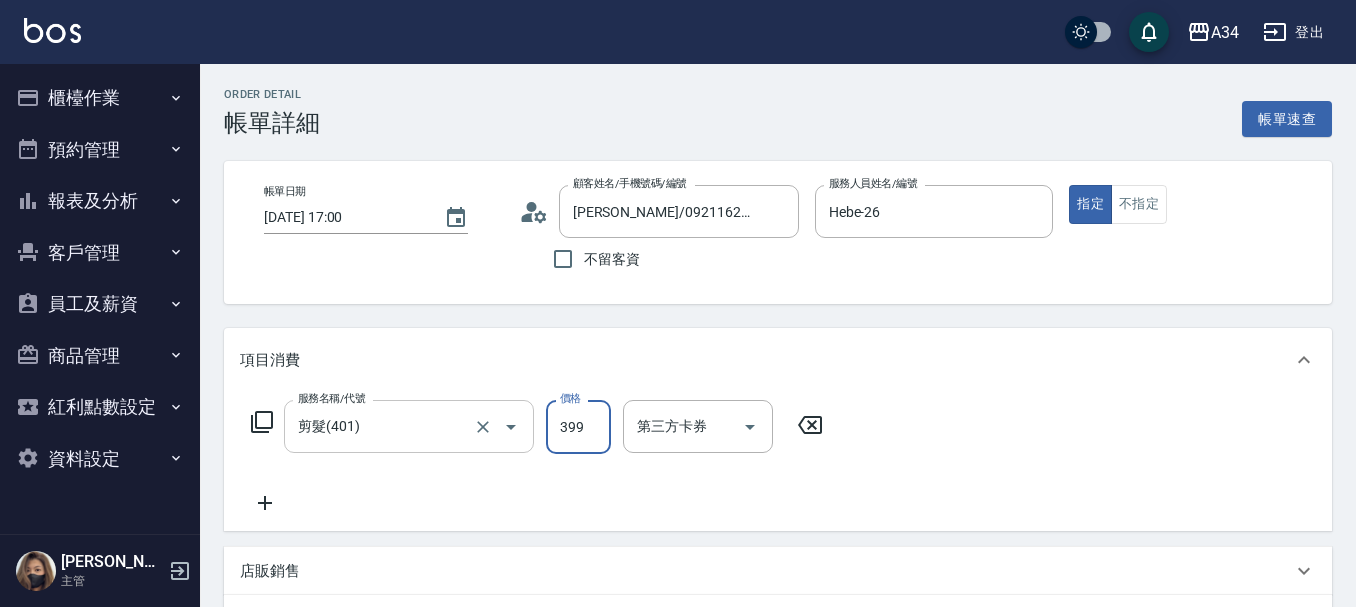 type on "0" 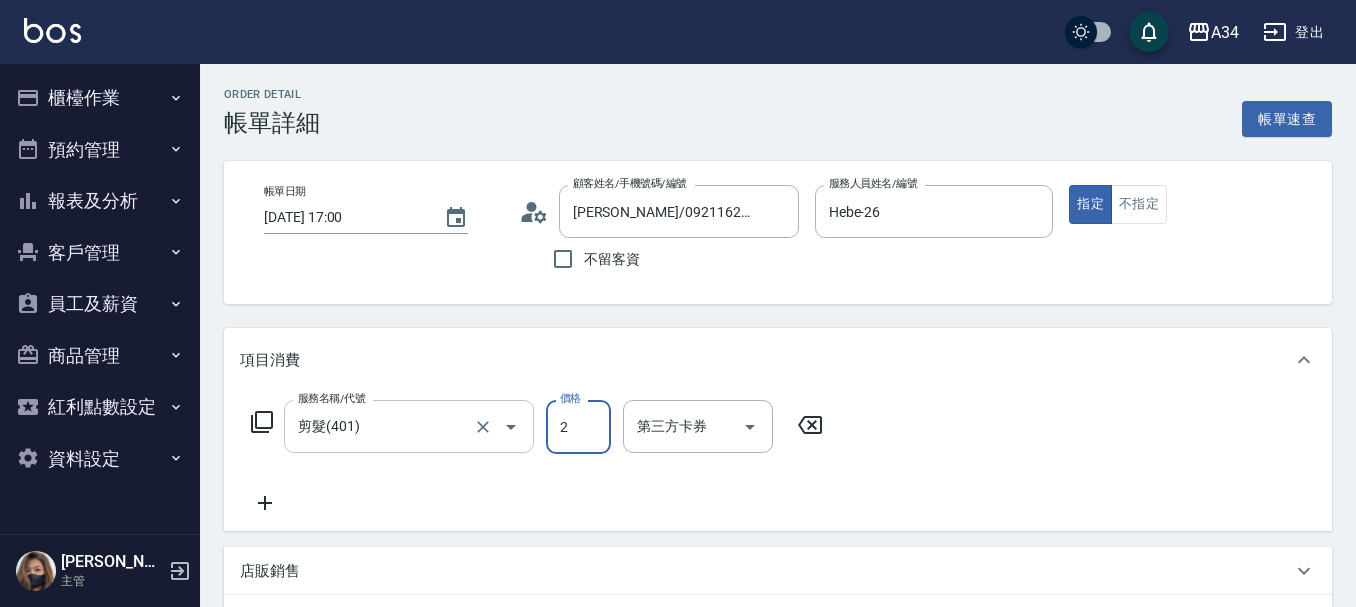 type on "29" 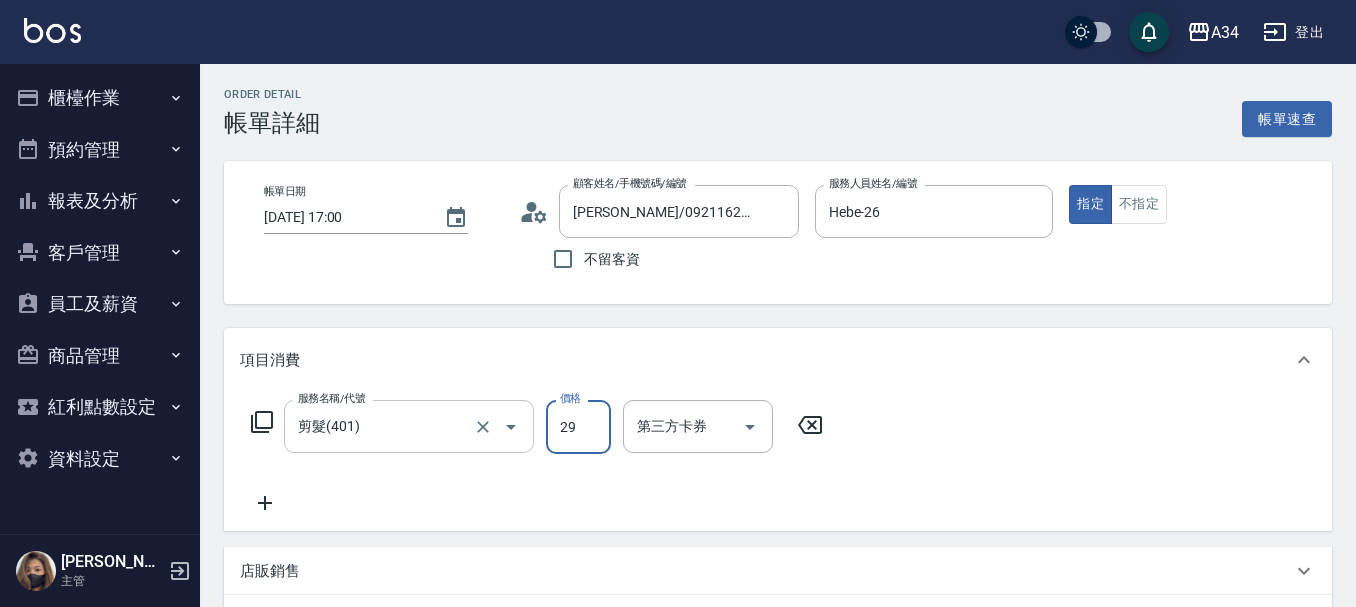 type on "20" 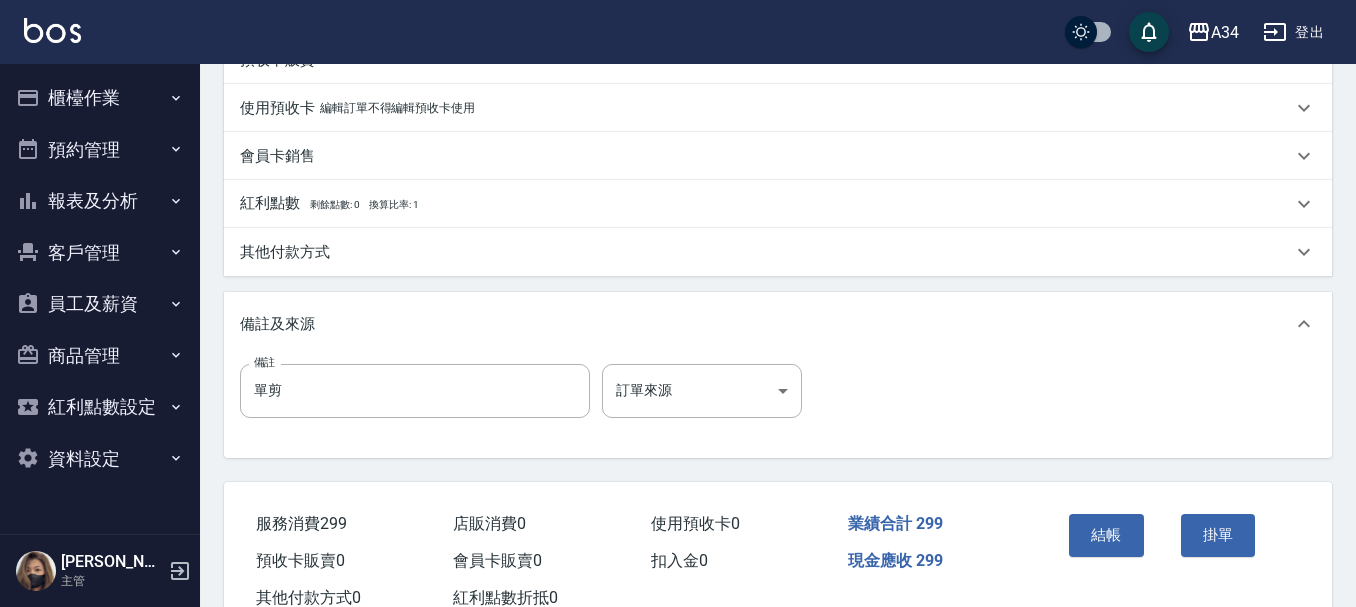 scroll, scrollTop: 626, scrollLeft: 0, axis: vertical 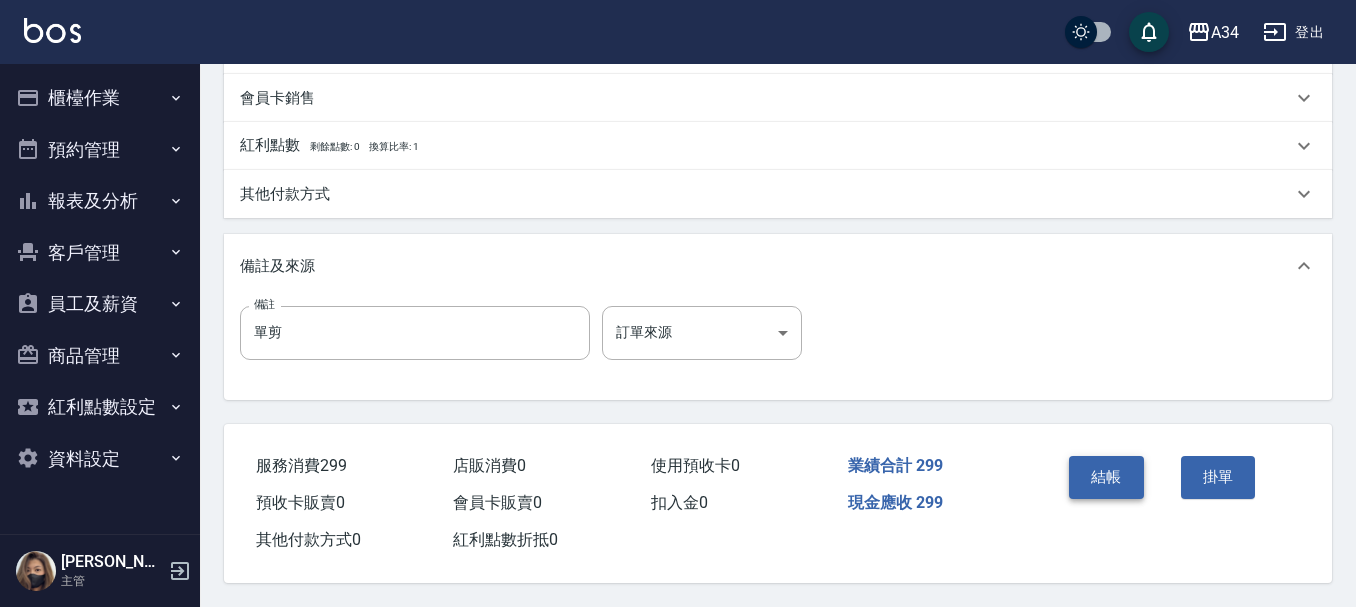 type on "299" 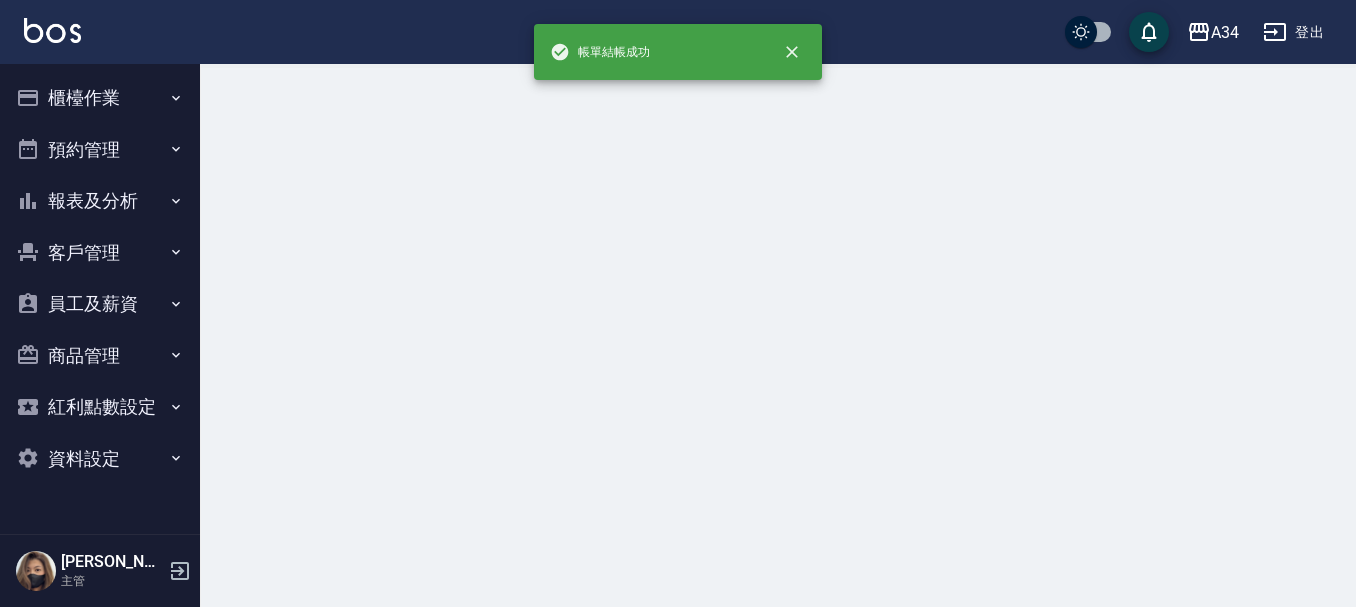 scroll, scrollTop: 0, scrollLeft: 0, axis: both 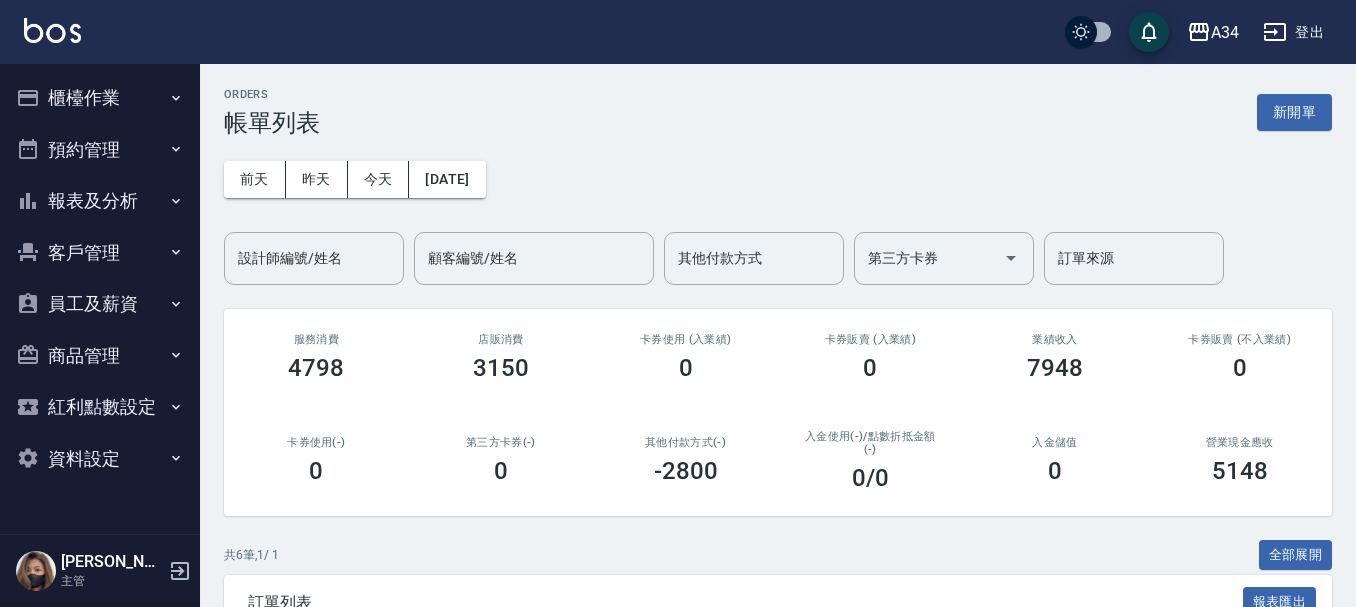 click on "0" at bounding box center (1055, 471) 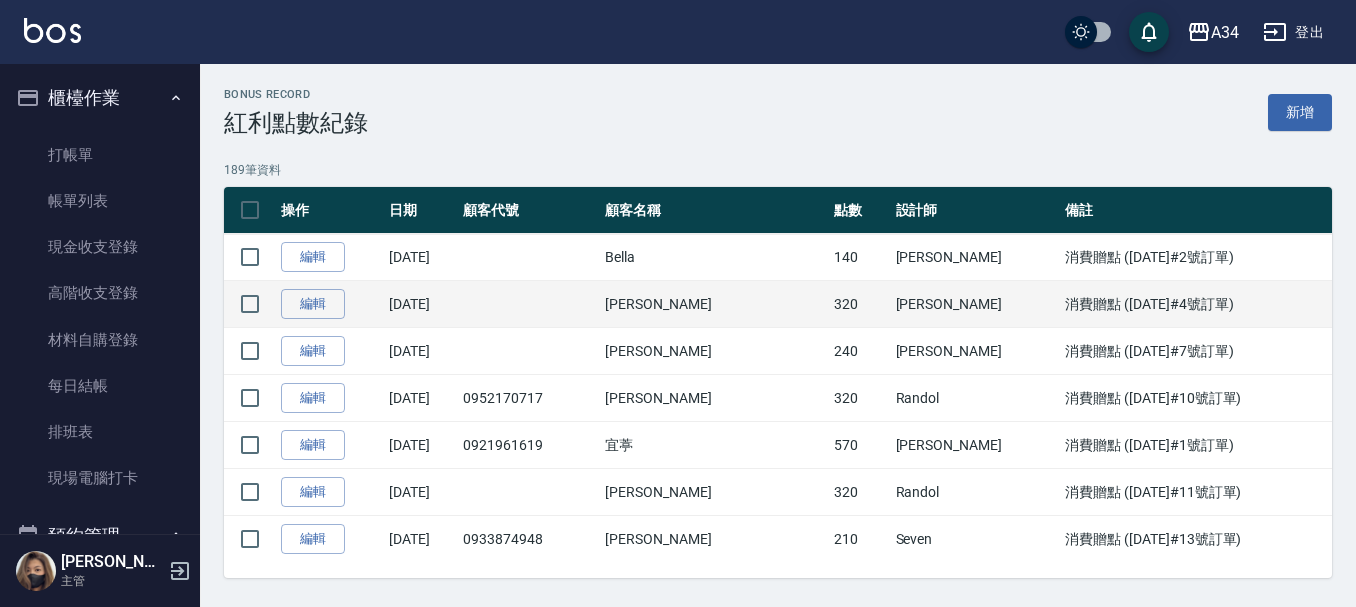 scroll, scrollTop: 0, scrollLeft: 0, axis: both 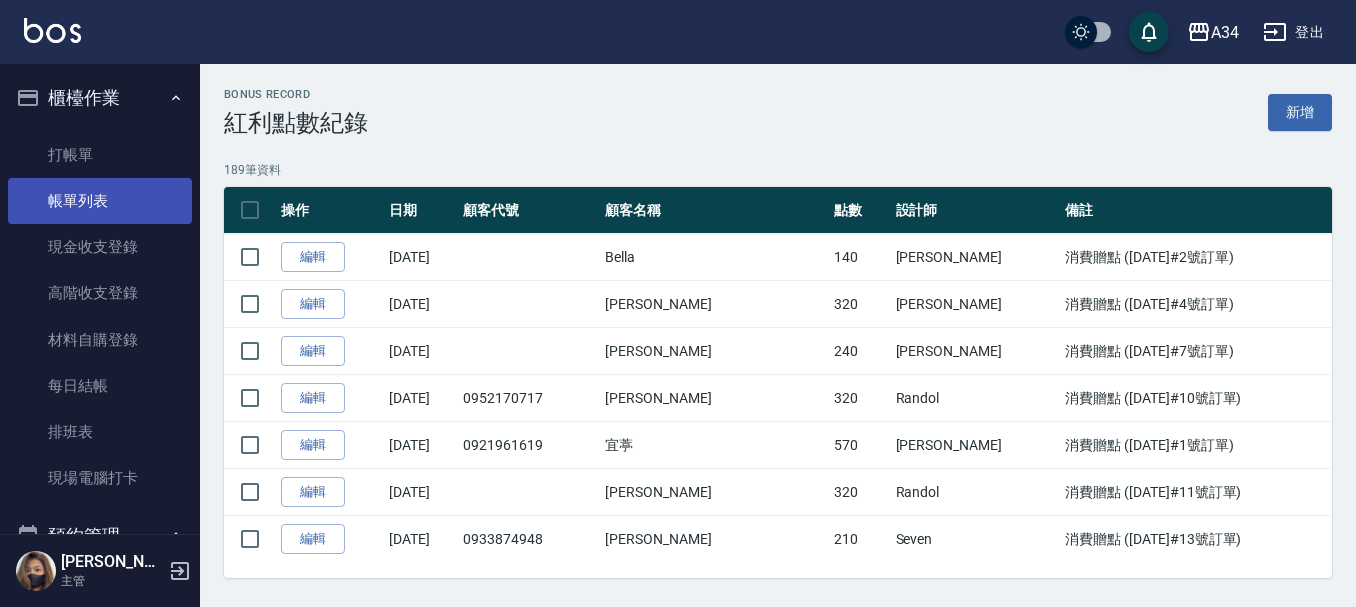 click on "帳單列表" at bounding box center [100, 201] 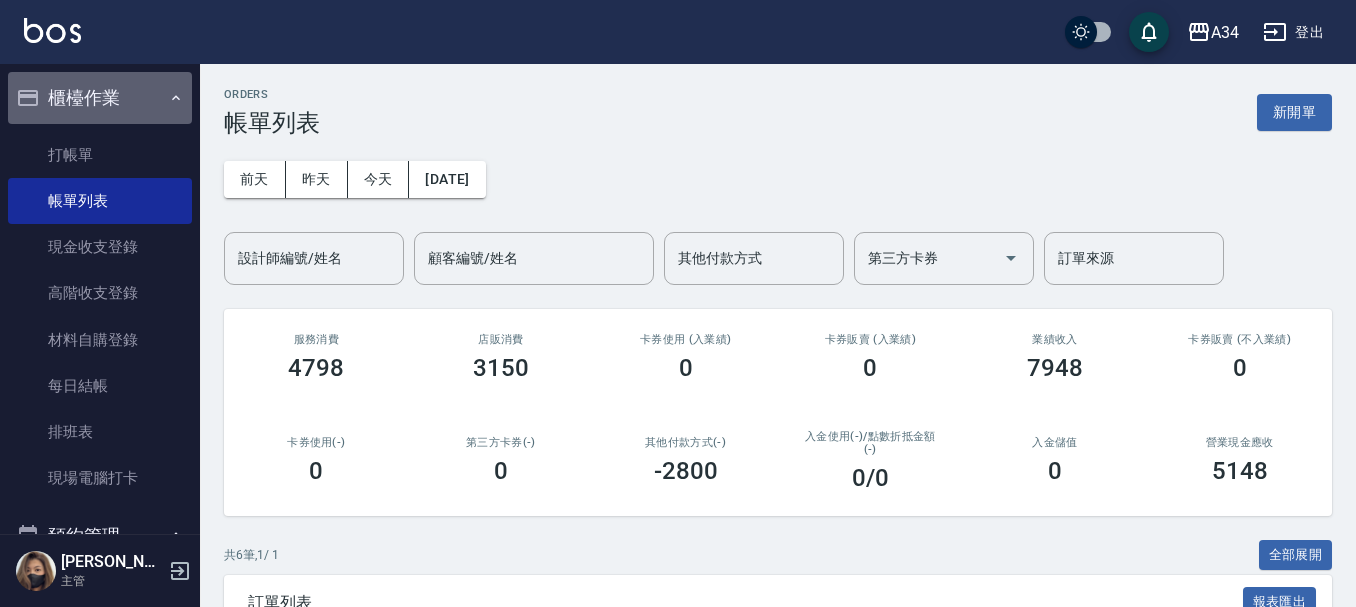 click on "櫃檯作業" at bounding box center (100, 98) 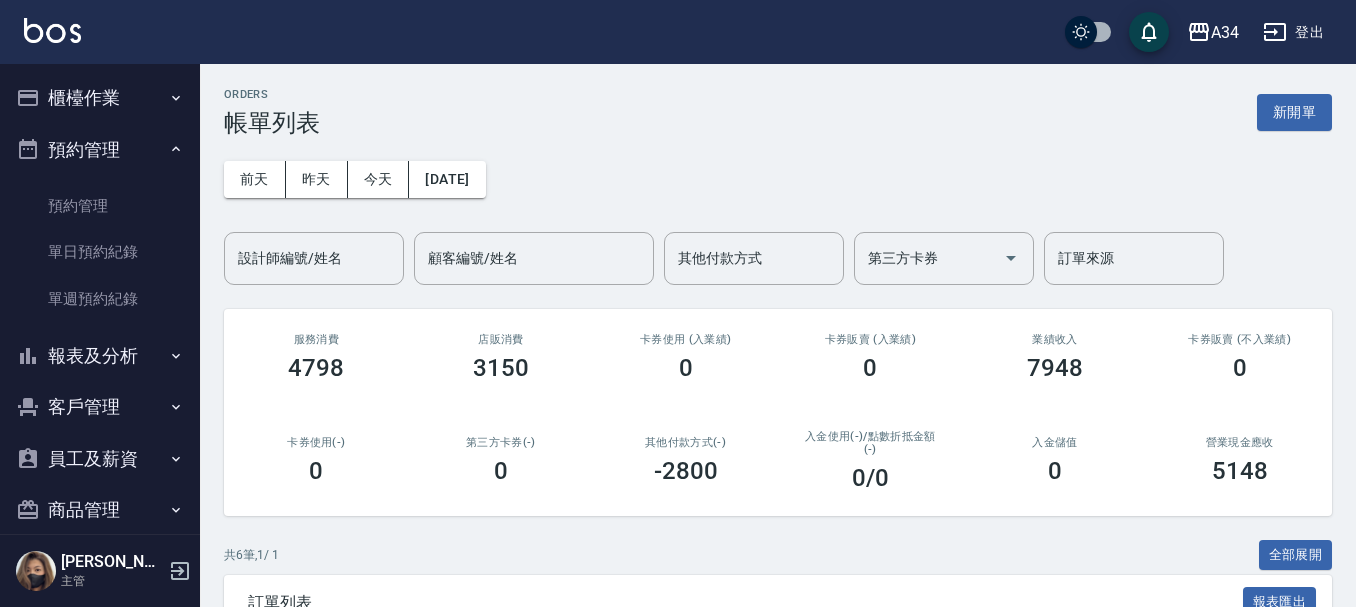 click on "預約管理" at bounding box center (100, 150) 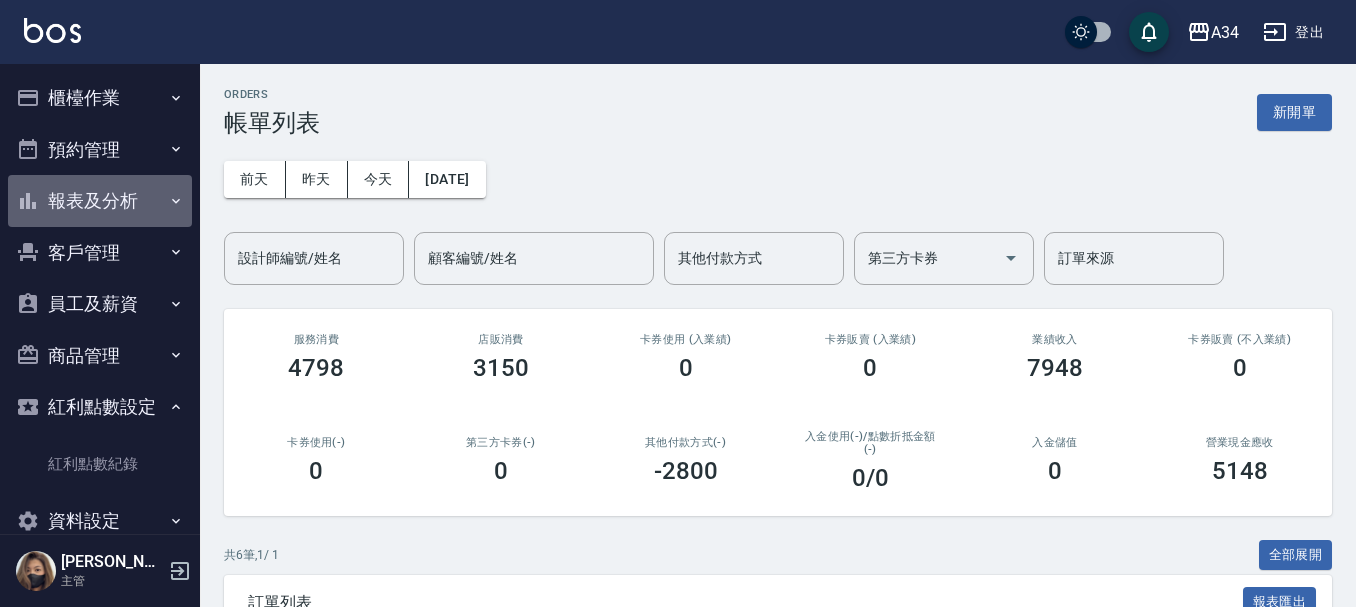 click on "報表及分析" at bounding box center [100, 201] 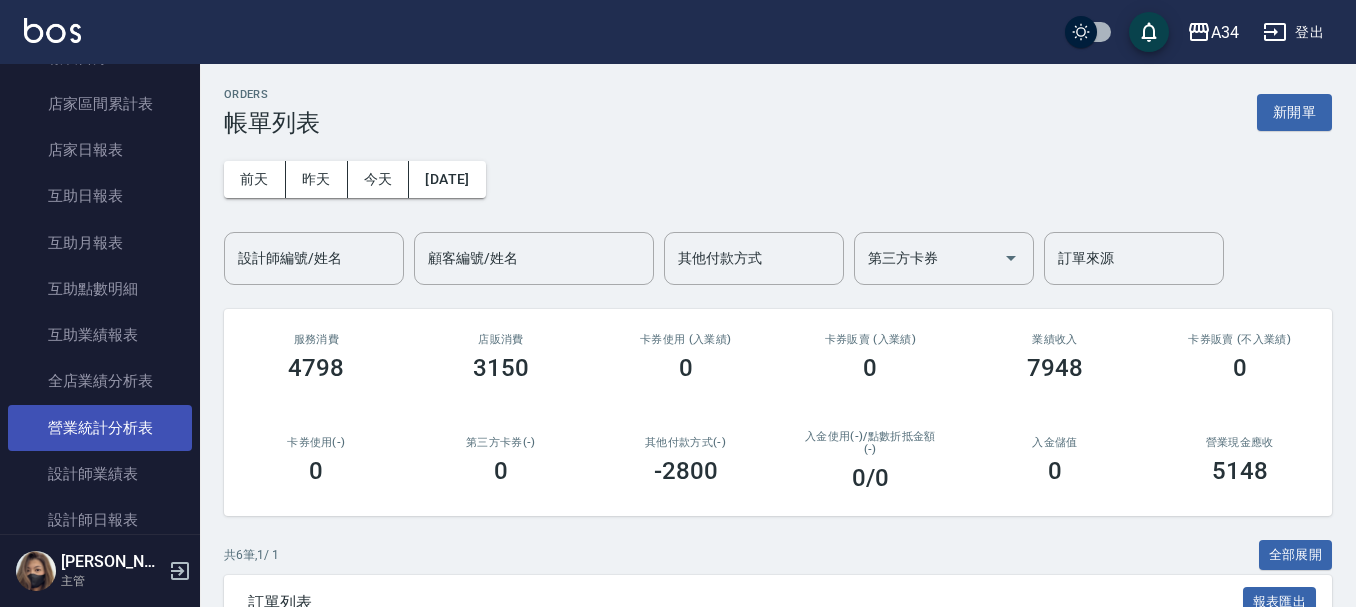scroll, scrollTop: 300, scrollLeft: 0, axis: vertical 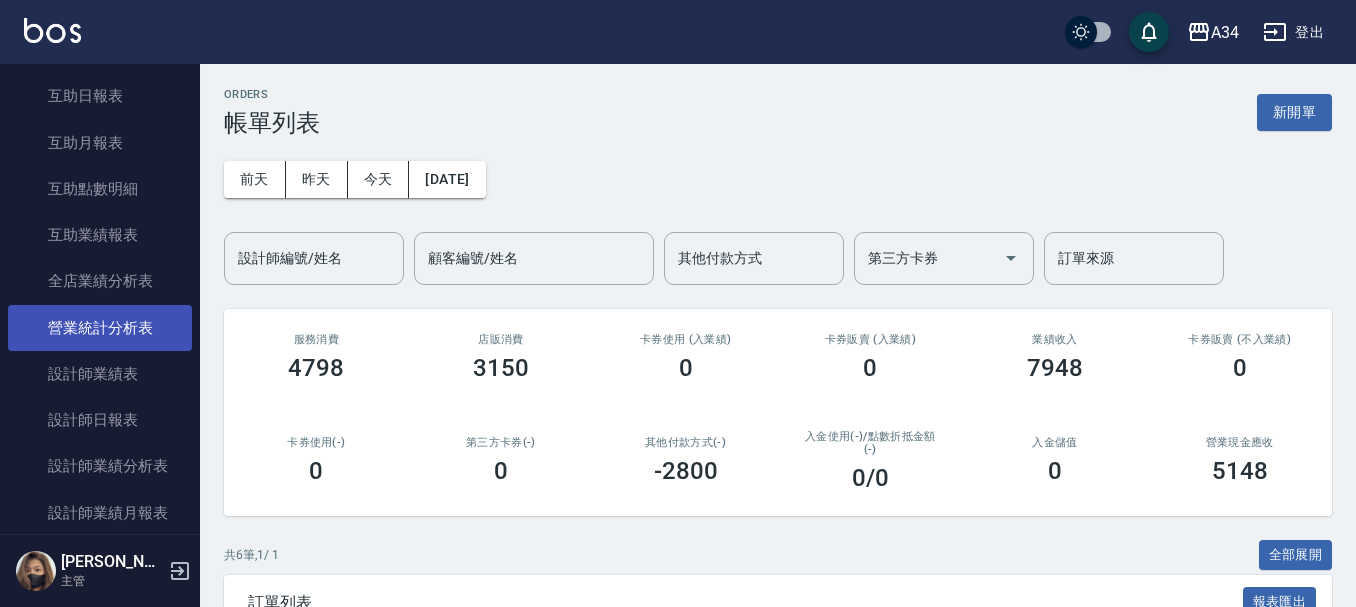 click on "設計師日報表" at bounding box center [100, 420] 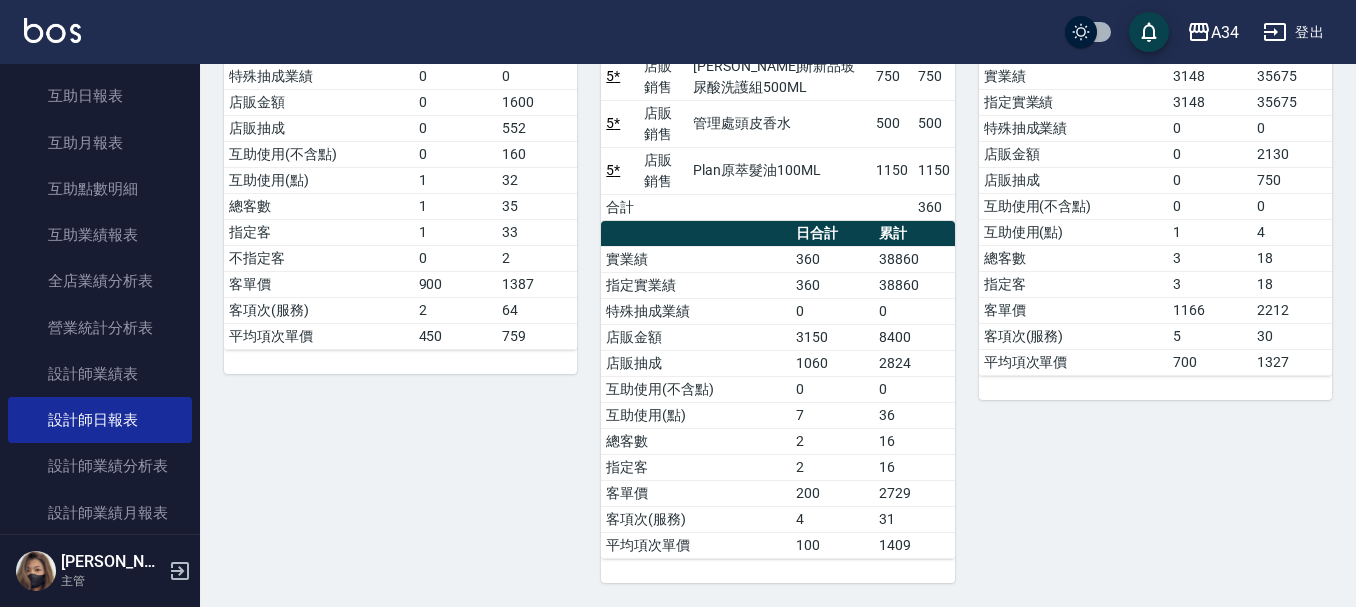 scroll, scrollTop: 0, scrollLeft: 0, axis: both 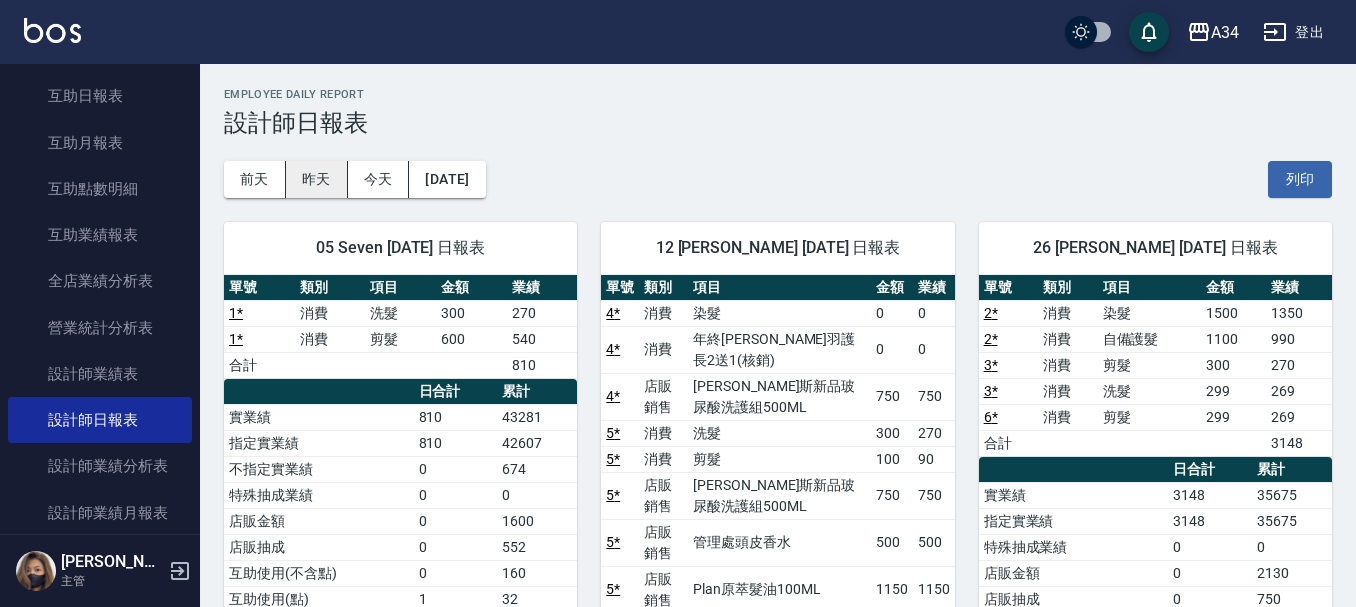 click on "昨天" at bounding box center (317, 179) 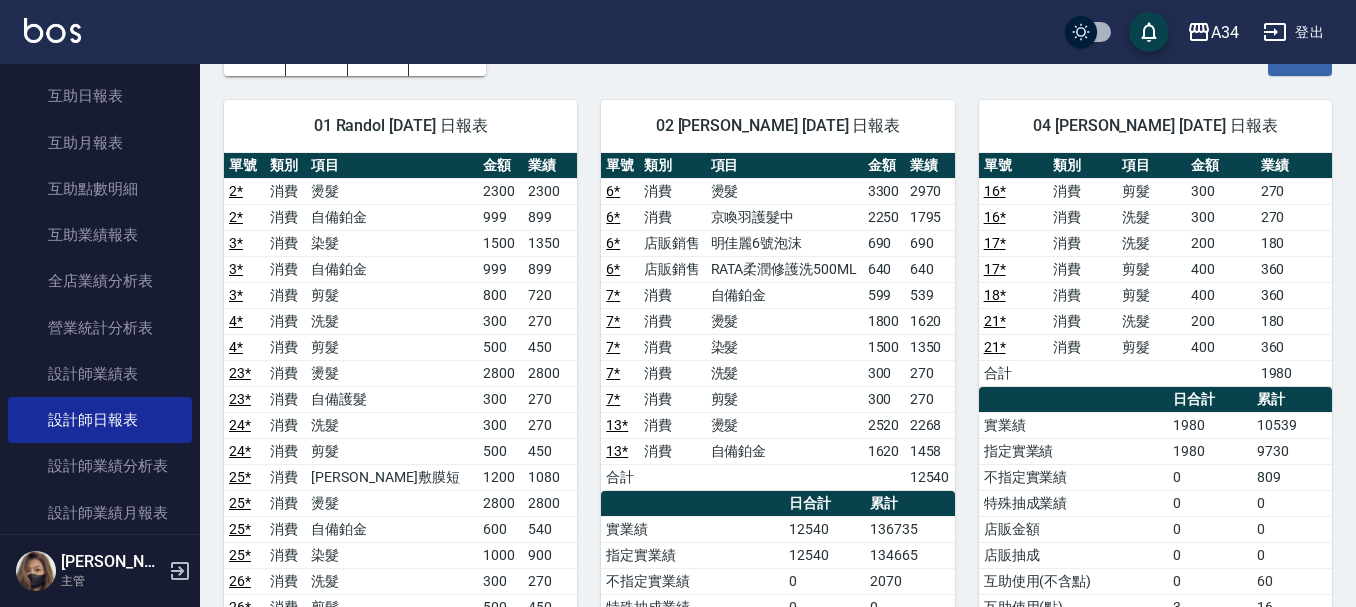 scroll, scrollTop: 0, scrollLeft: 0, axis: both 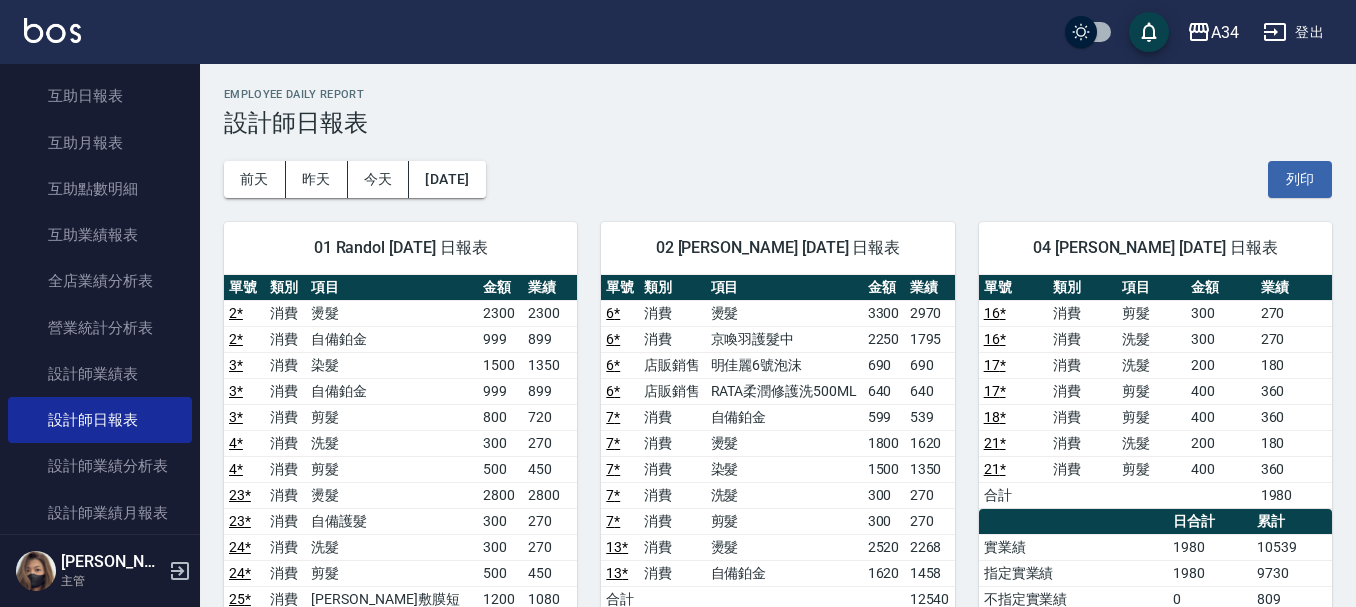 click on "A34   [DATE]   設計師日報表 列印時間： [DATE][PHONE_NUMBER]:24 Employee Daily Report 設計師日報表 [DATE] [DATE] [DATE] [DATE] 列印 01  [GEOGRAPHIC_DATA] [DATE] 日報表  單號 類別 項目 金額 業績 2 * 消費 燙髮 2300 2300 2 * 消費 自備鉑金 999 899 3 * 消費 染髮 1500 1350 3 * 消費 自備鉑金 999 899 3 * 消費 剪髮 800 720 4 * 消費 洗髮 300 270 4 * 消費 剪髮 500 450 23 * 消費 燙髮 2800 2800 23 * 消費 自備護髮 300 270 24 * 消費 洗髮 300 270 24 * 消費 剪髮 500 450 25 * 消費 芙[PERSON_NAME]敷膜短 1200 1080 25 * 消費 燙髮 2800 2800 25 * 消費 自備鉑金 600 540 25 * 消費 染髮 1000 900 26 * 消費 洗髮 300 270 26 * 消費 剪髮 500 450 28 * 消費 洗髮 300 270 28 * 消費 剪髮 500 450 合計 17438 日合計 累計 實業績 17438 95898 指定實業績 17438 95898 特殊抽成業績 0 0 店販金額 0 0 店販抽成 0 0 互助使用(不含點) 0 0 互助使用(點) 32 138 總客數 8 59 指定客 8 59 客單價 2312 1723 19 121 974 6" at bounding box center [778, 1344] 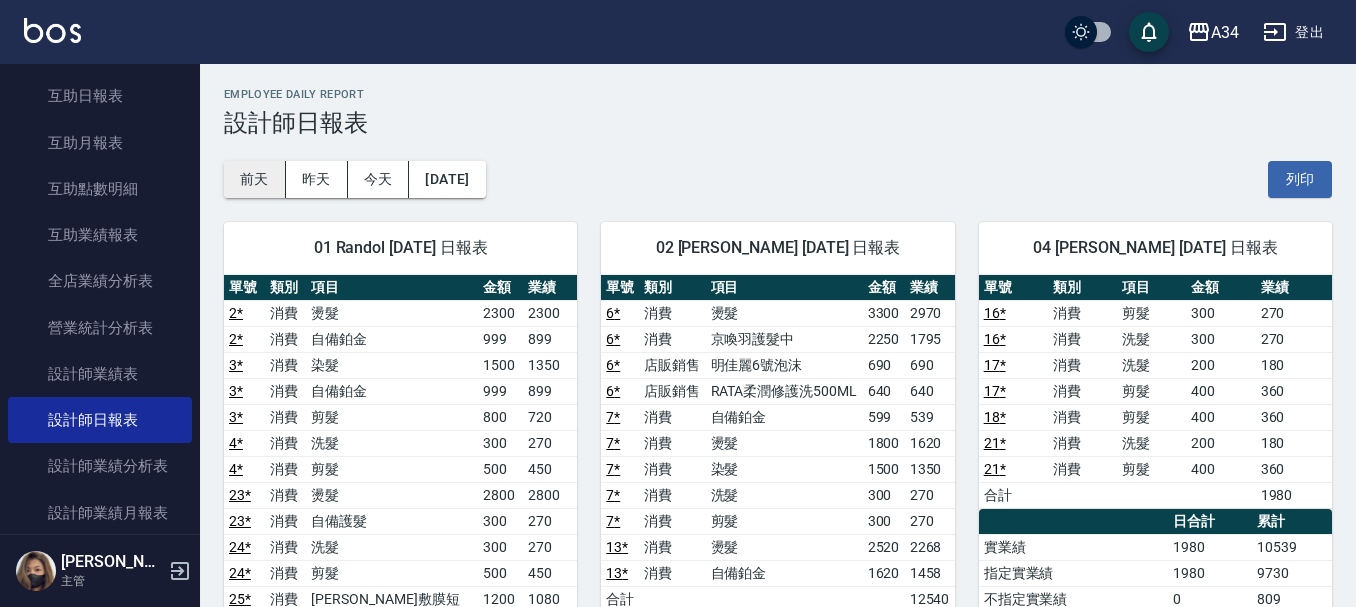 click on "前天" at bounding box center [255, 179] 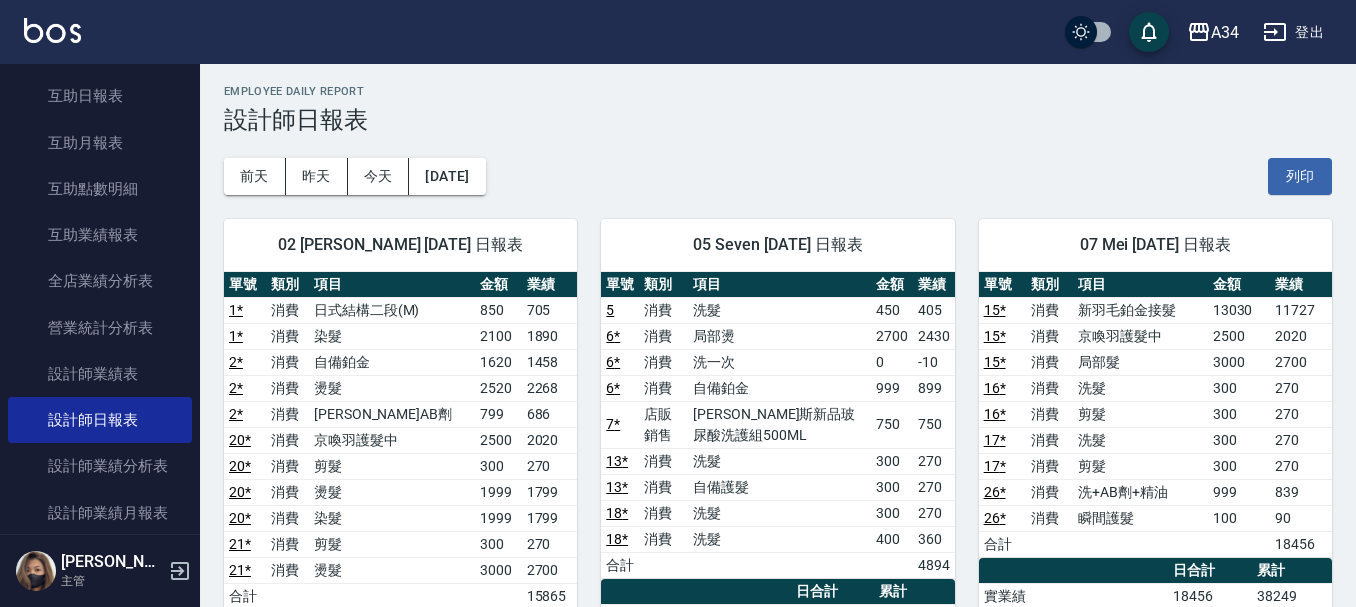 scroll, scrollTop: 0, scrollLeft: 0, axis: both 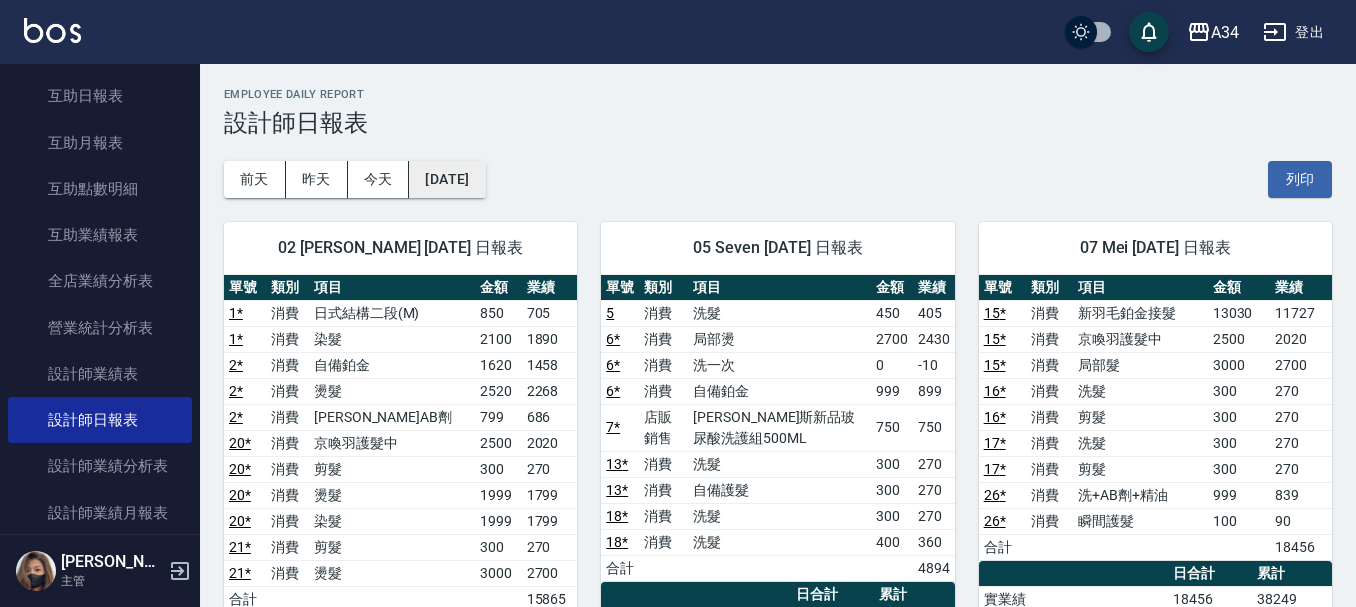 click on "[DATE]" at bounding box center [447, 179] 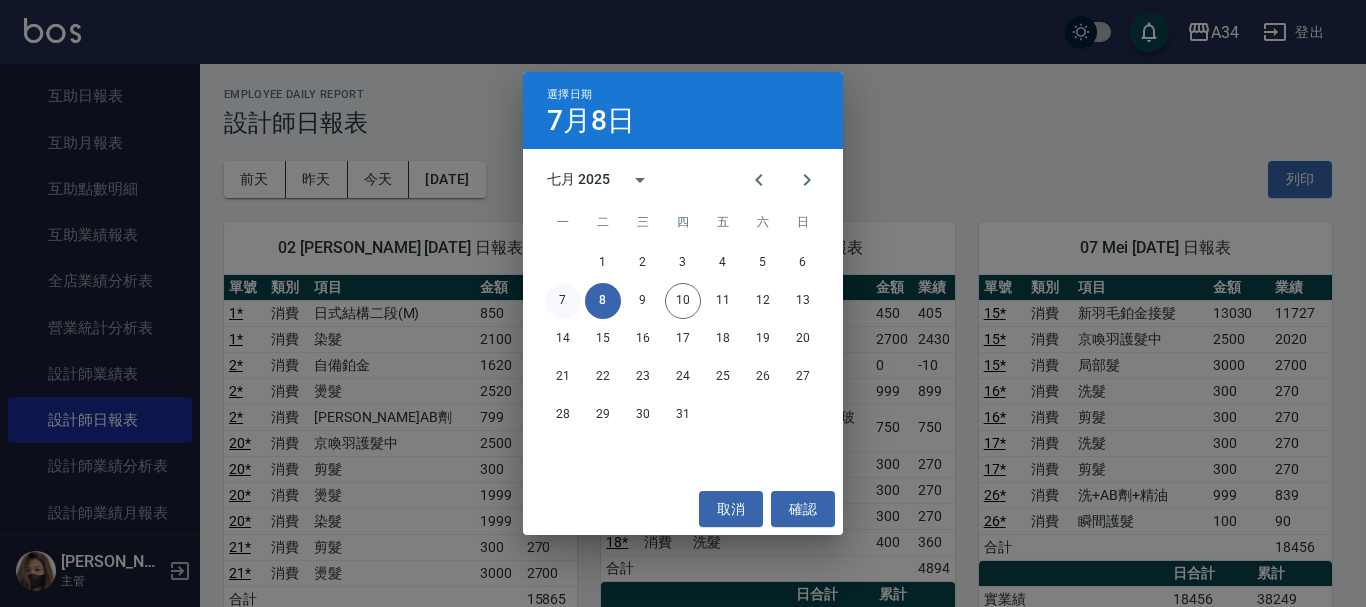 click on "7" at bounding box center [563, 301] 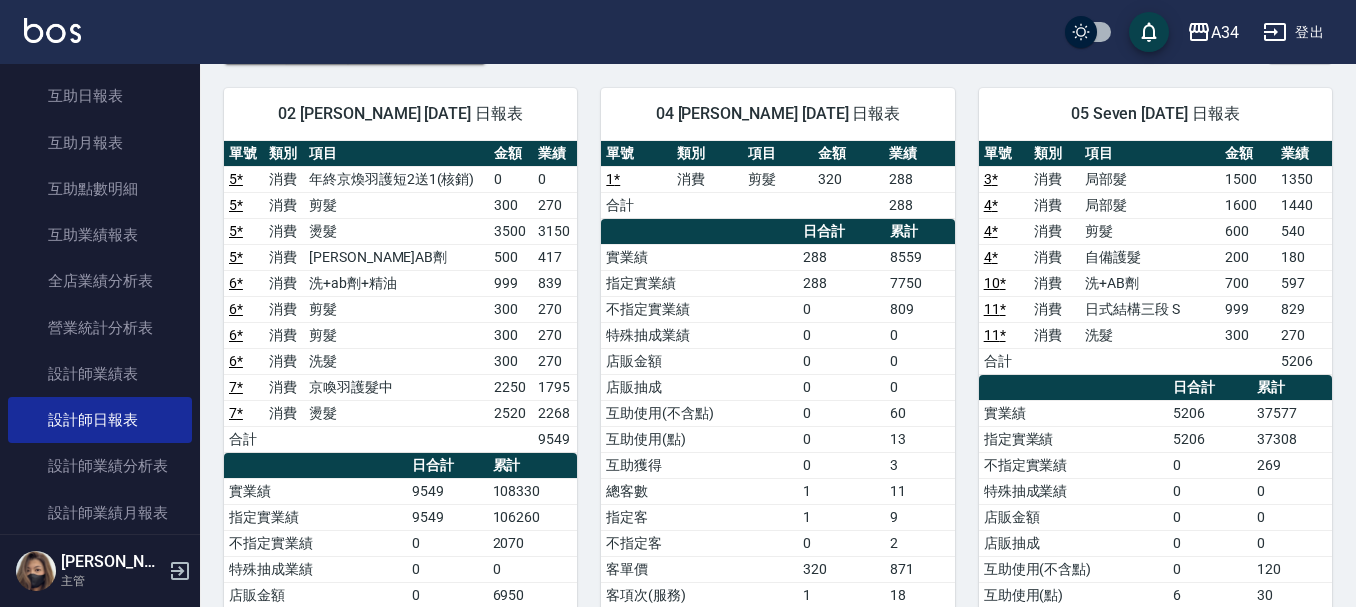 scroll, scrollTop: 0, scrollLeft: 0, axis: both 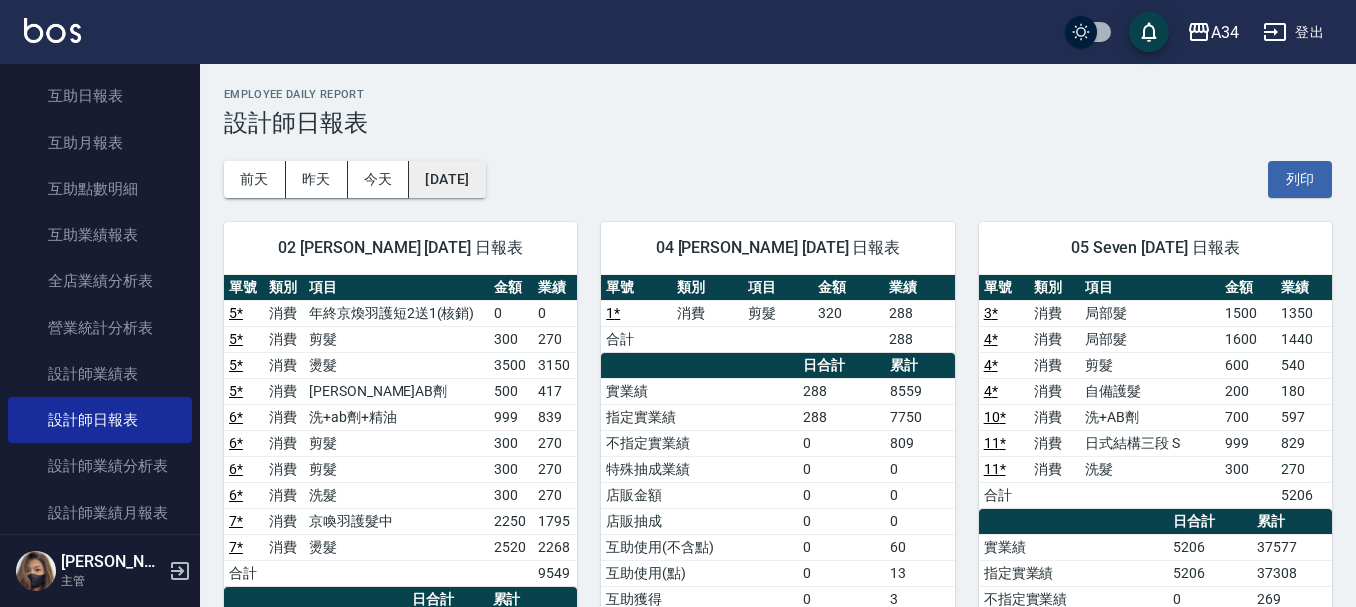 click on "[DATE]" at bounding box center [447, 179] 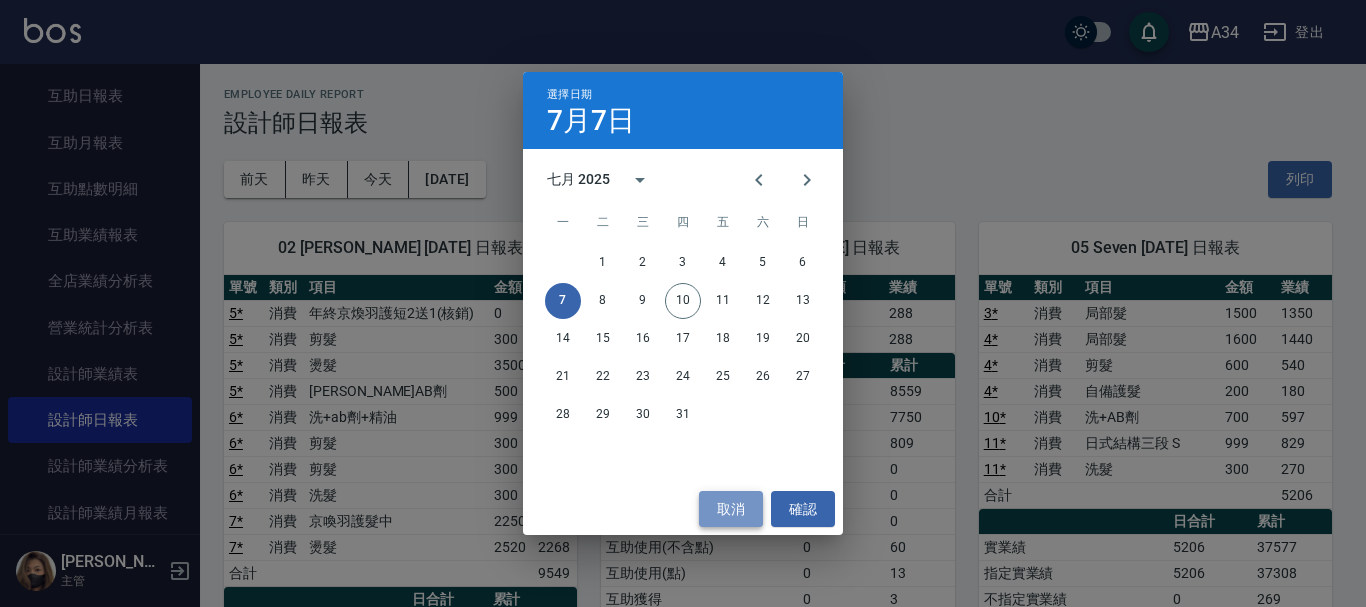 click on "取消" at bounding box center (731, 509) 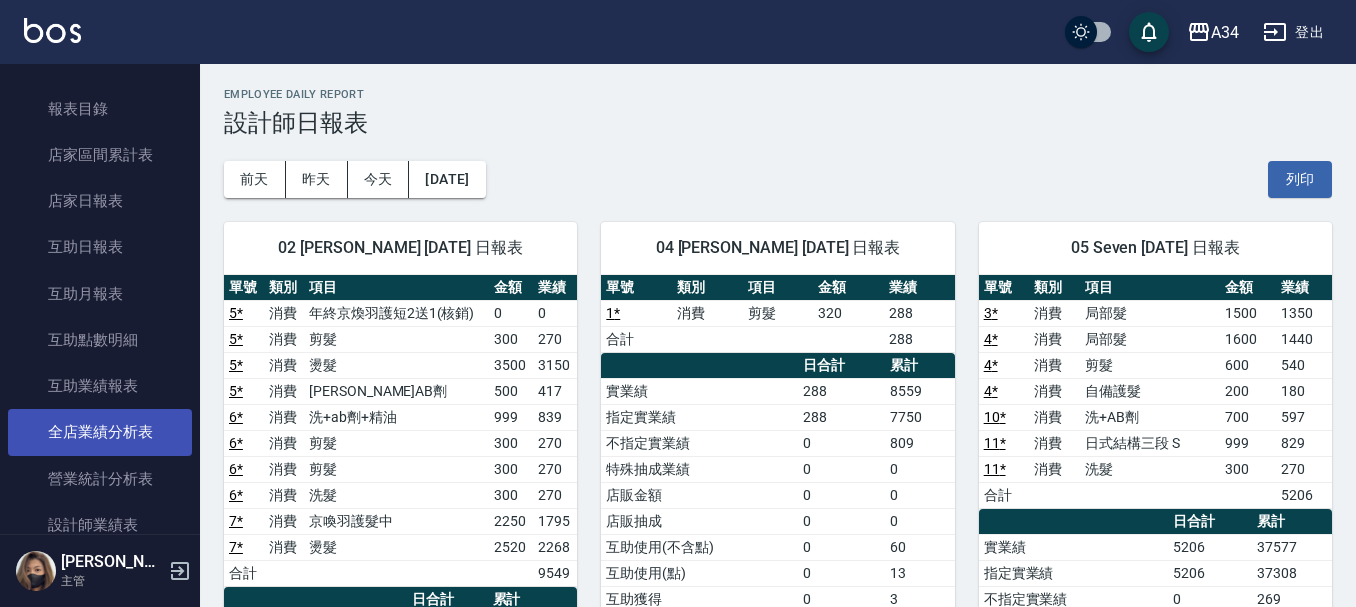 scroll, scrollTop: 0, scrollLeft: 0, axis: both 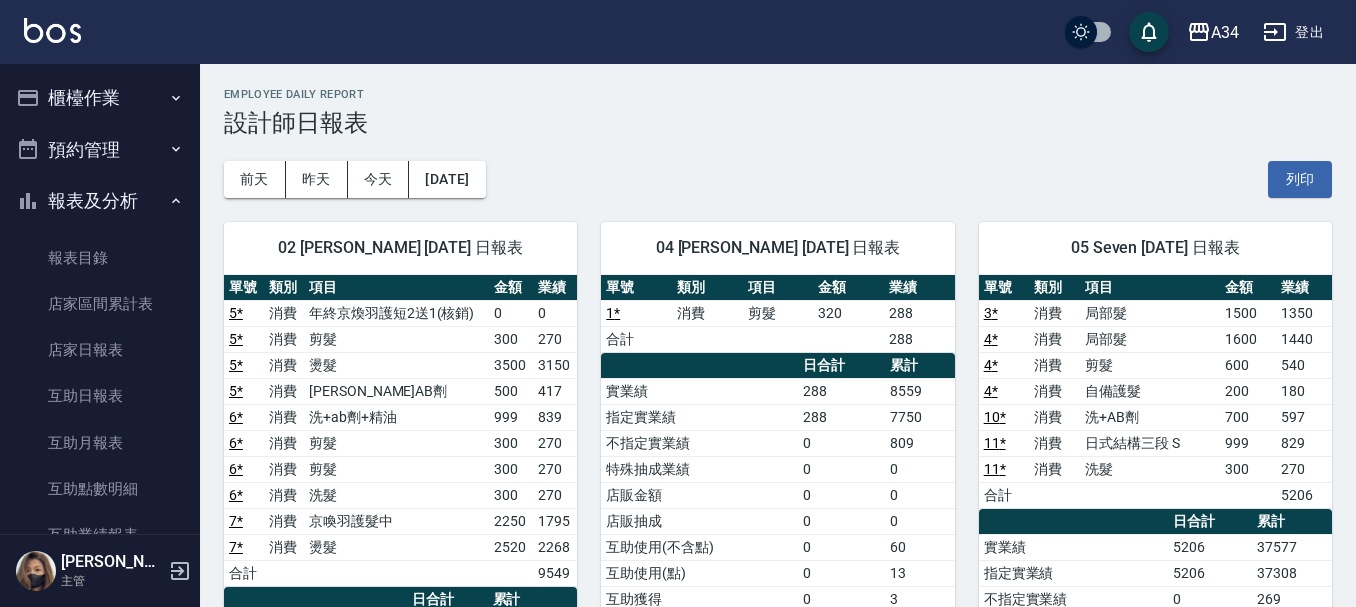 click on "櫃檯作業" at bounding box center (100, 98) 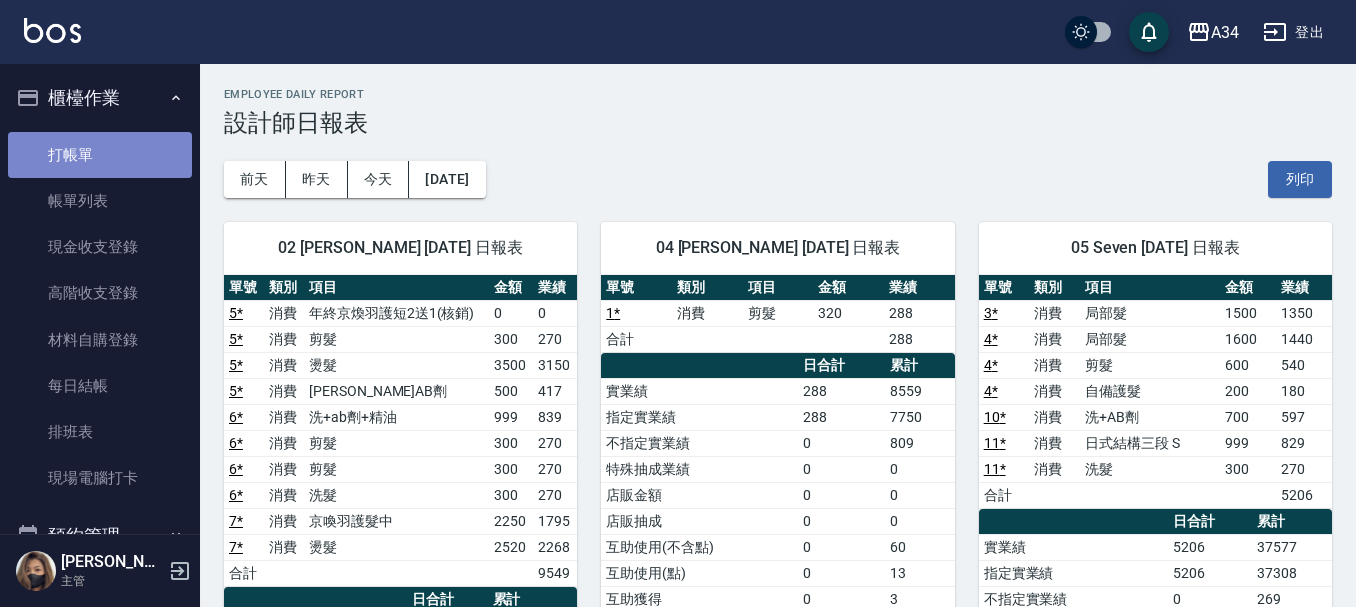 click on "打帳單" at bounding box center (100, 155) 